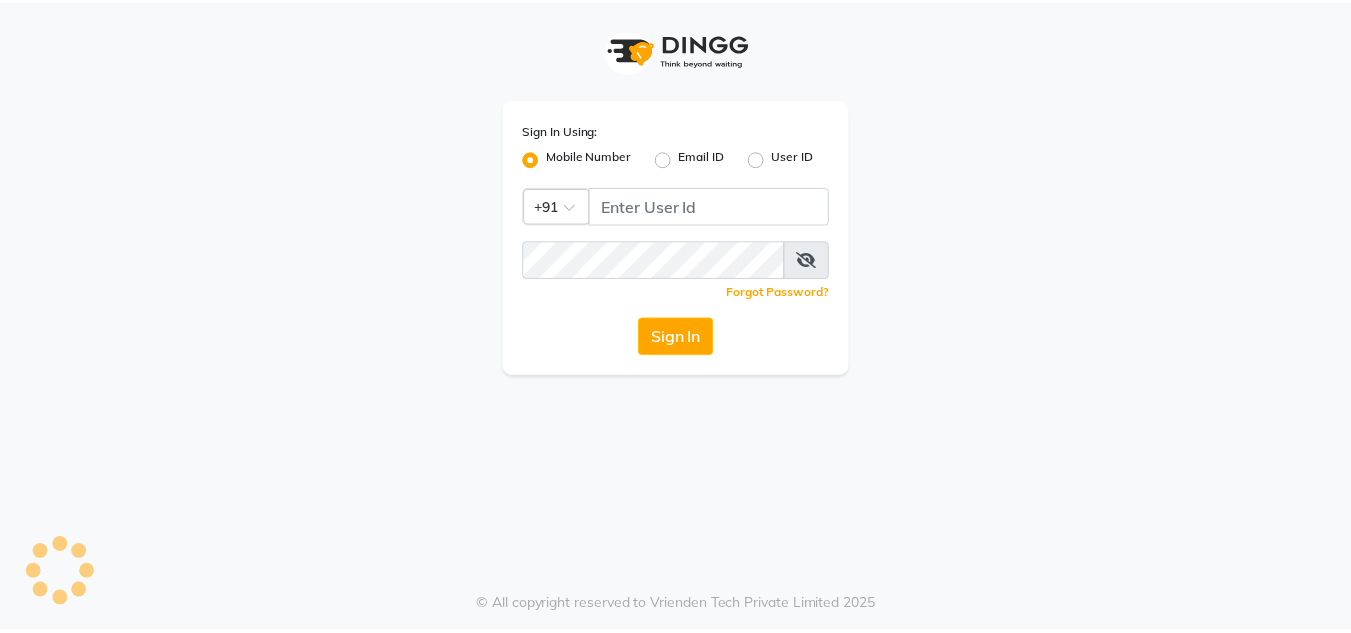 scroll, scrollTop: 0, scrollLeft: 0, axis: both 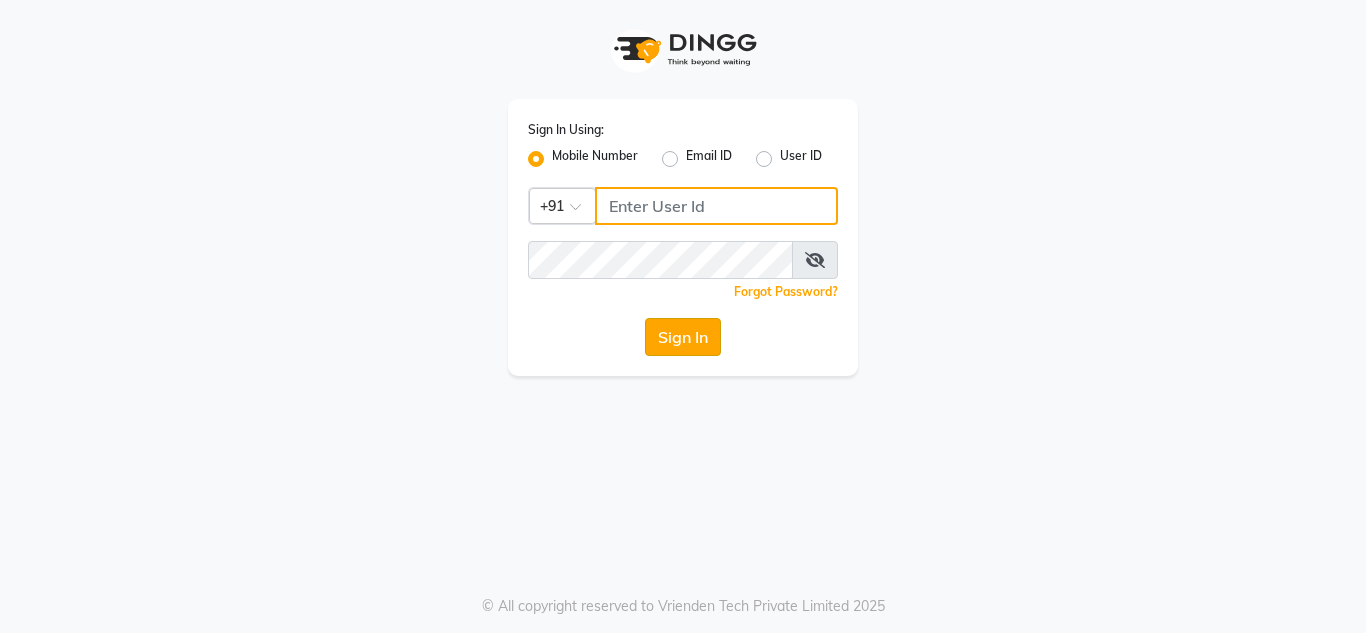 type on "7890011666" 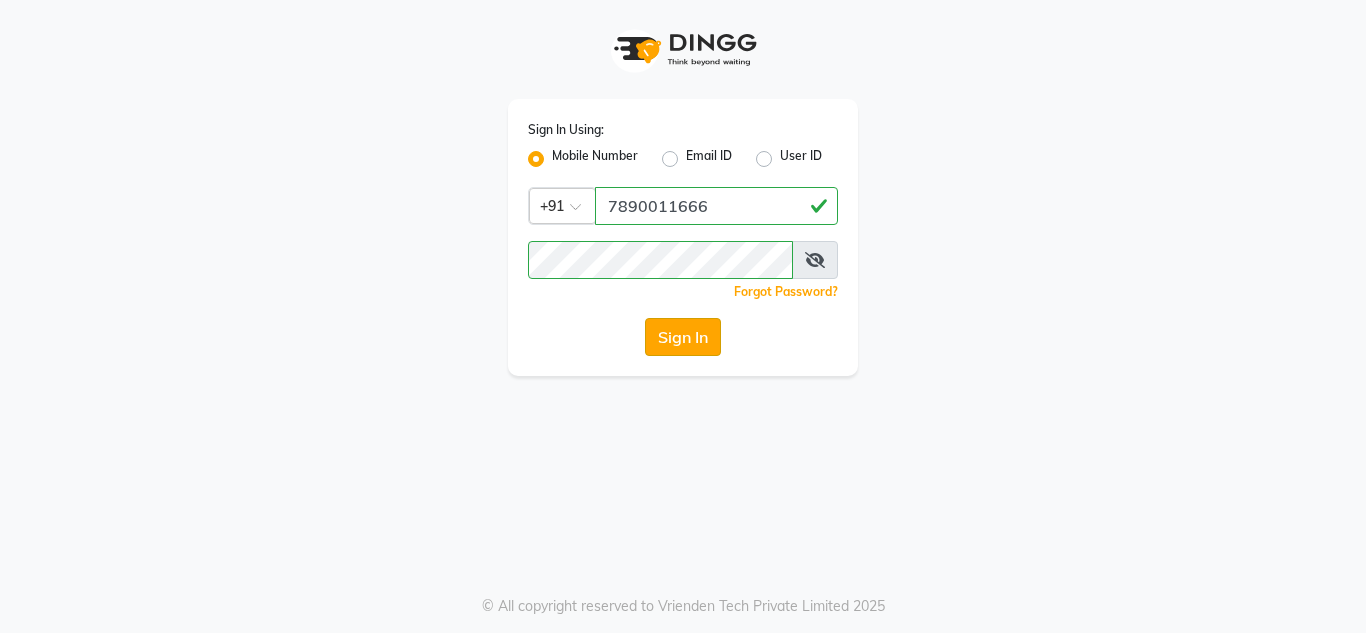 click on "Sign In" 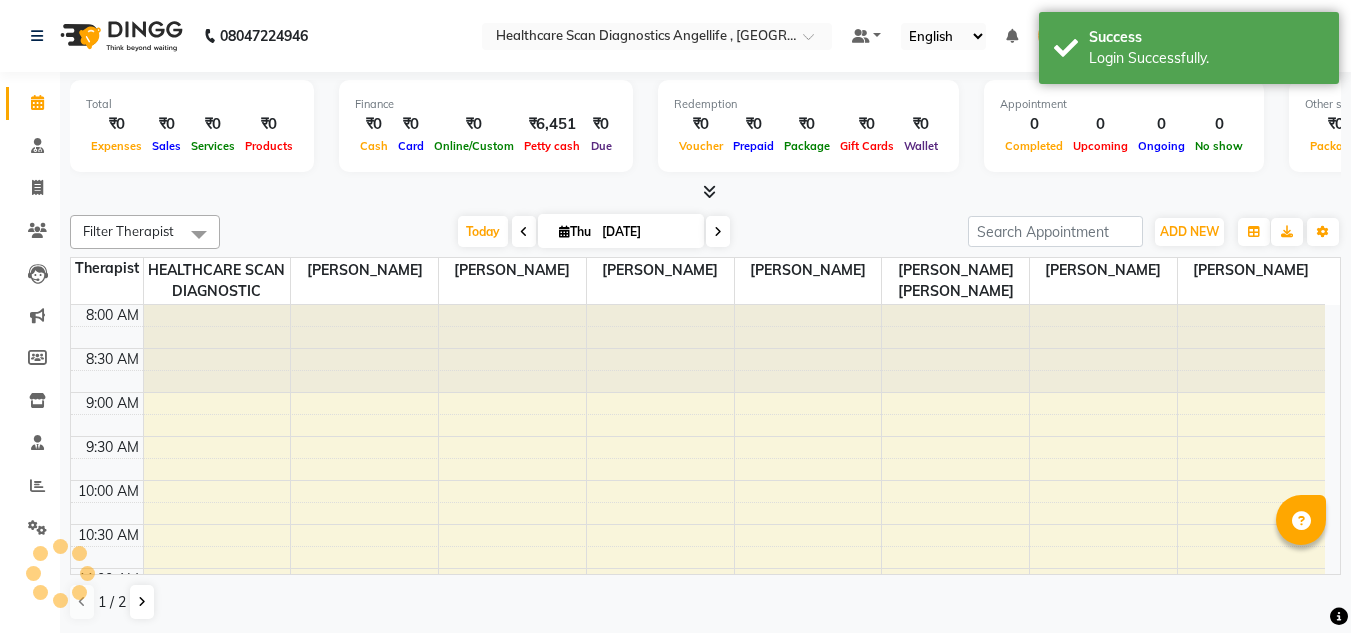 scroll, scrollTop: 0, scrollLeft: 0, axis: both 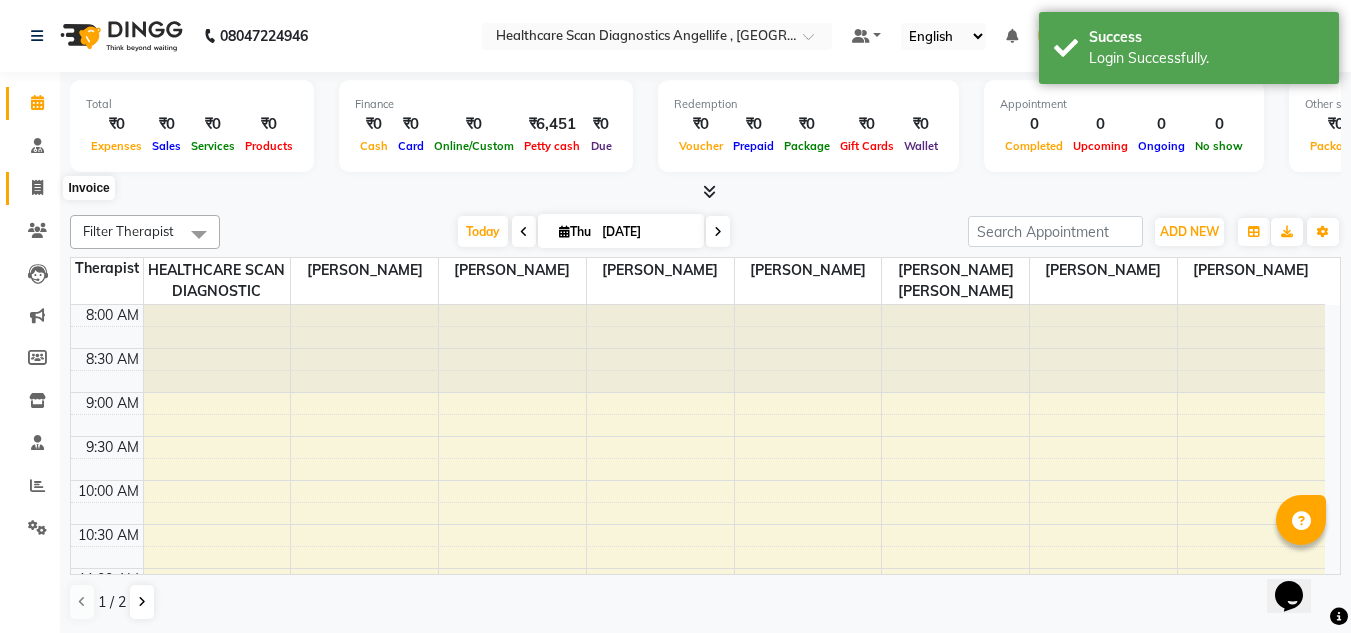 click 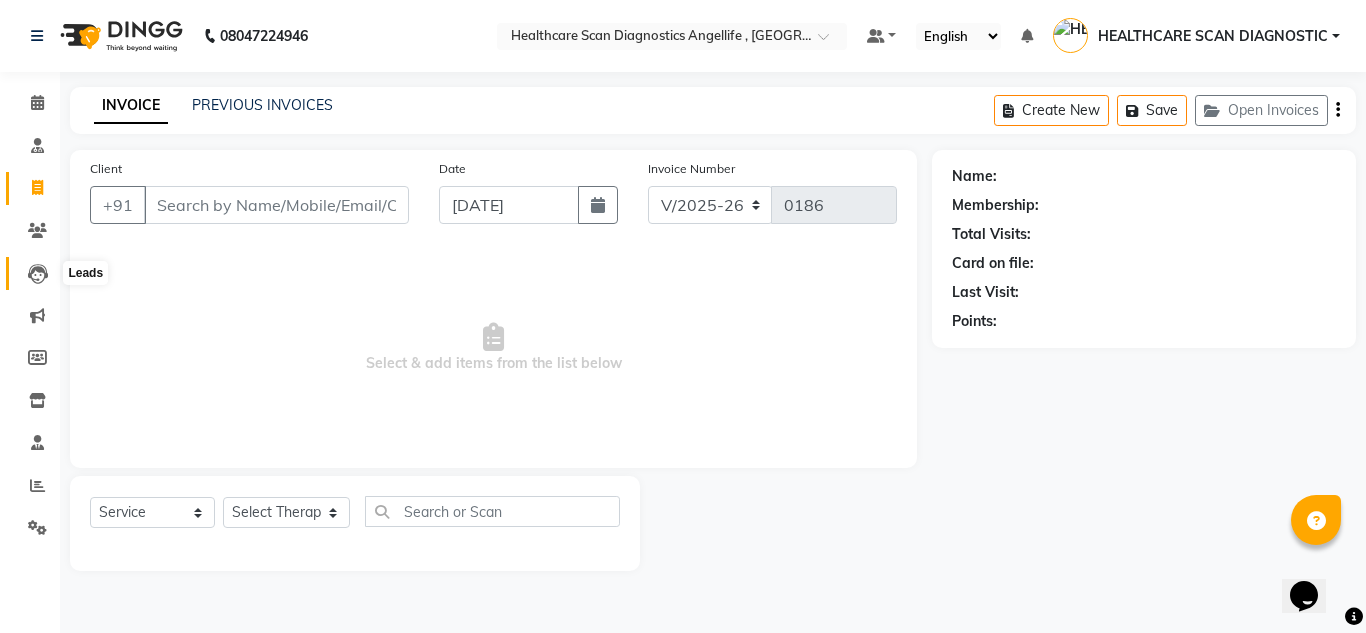 click 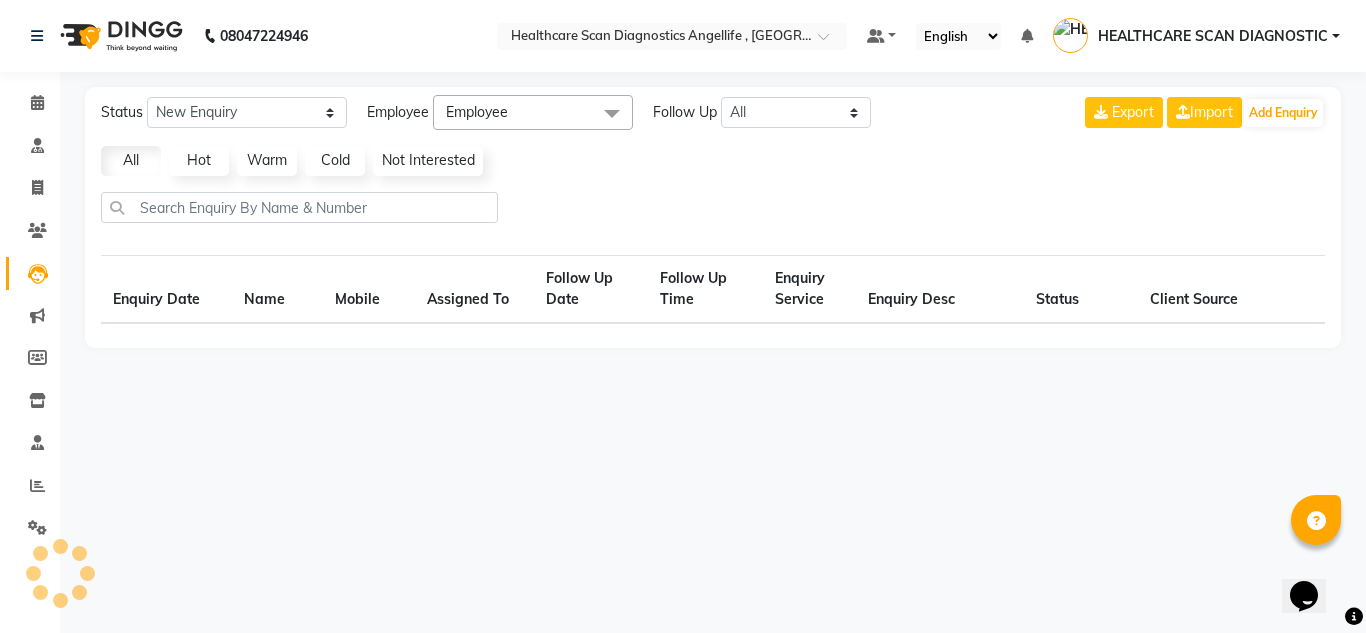 select on "10" 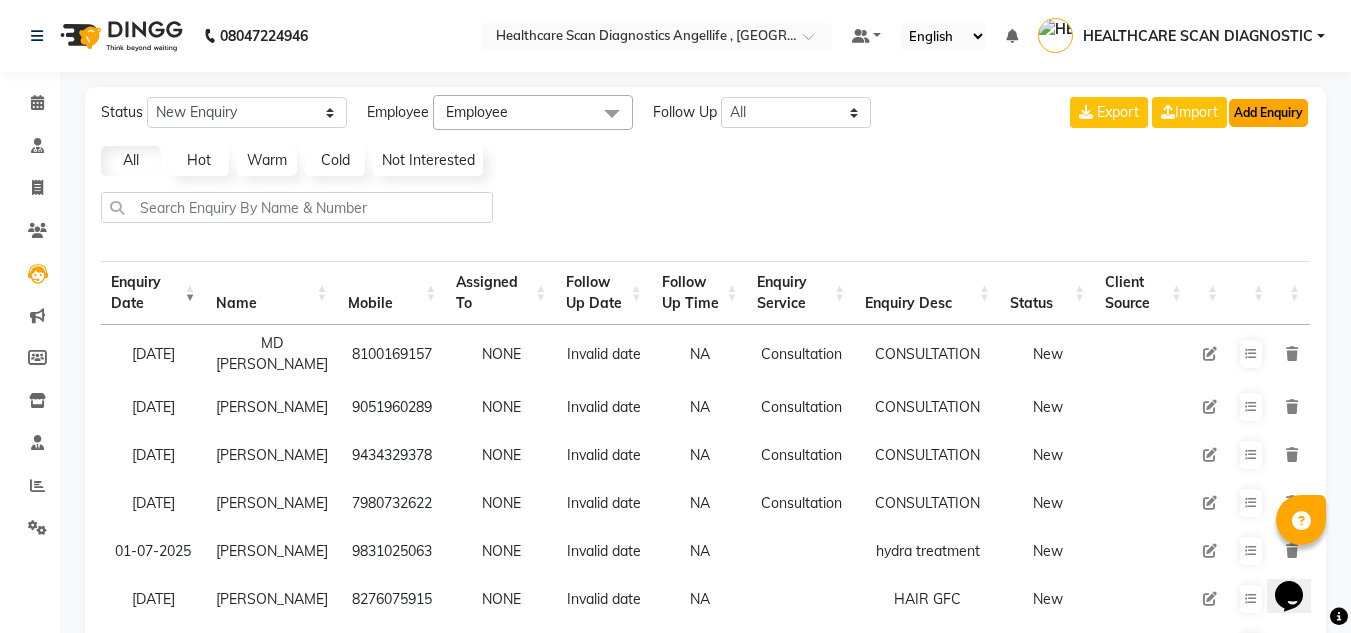 click on "Add Enquiry" 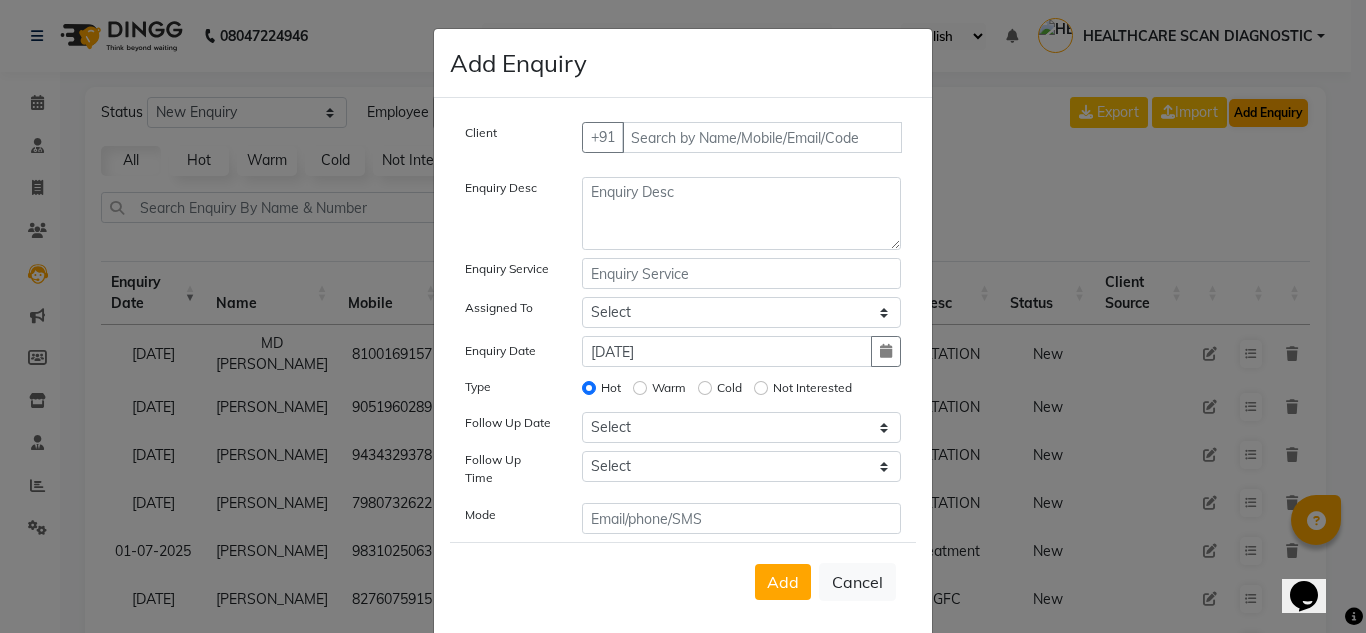 type 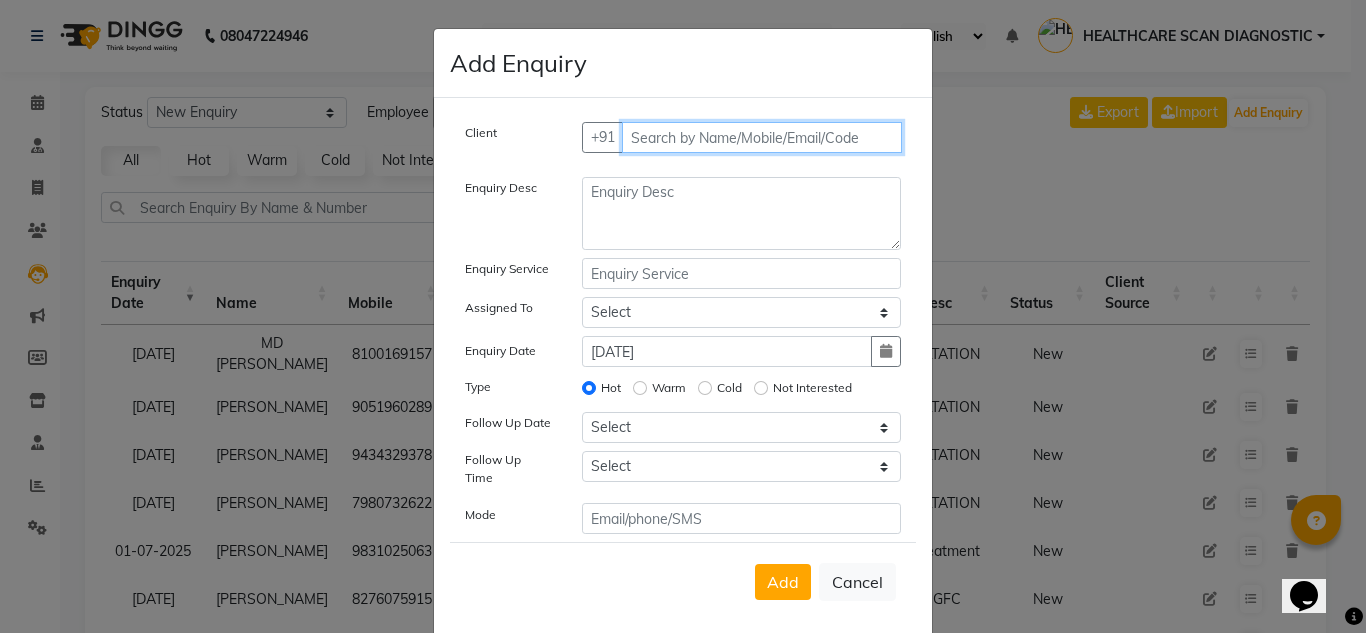 drag, startPoint x: 722, startPoint y: 145, endPoint x: 733, endPoint y: 144, distance: 11.045361 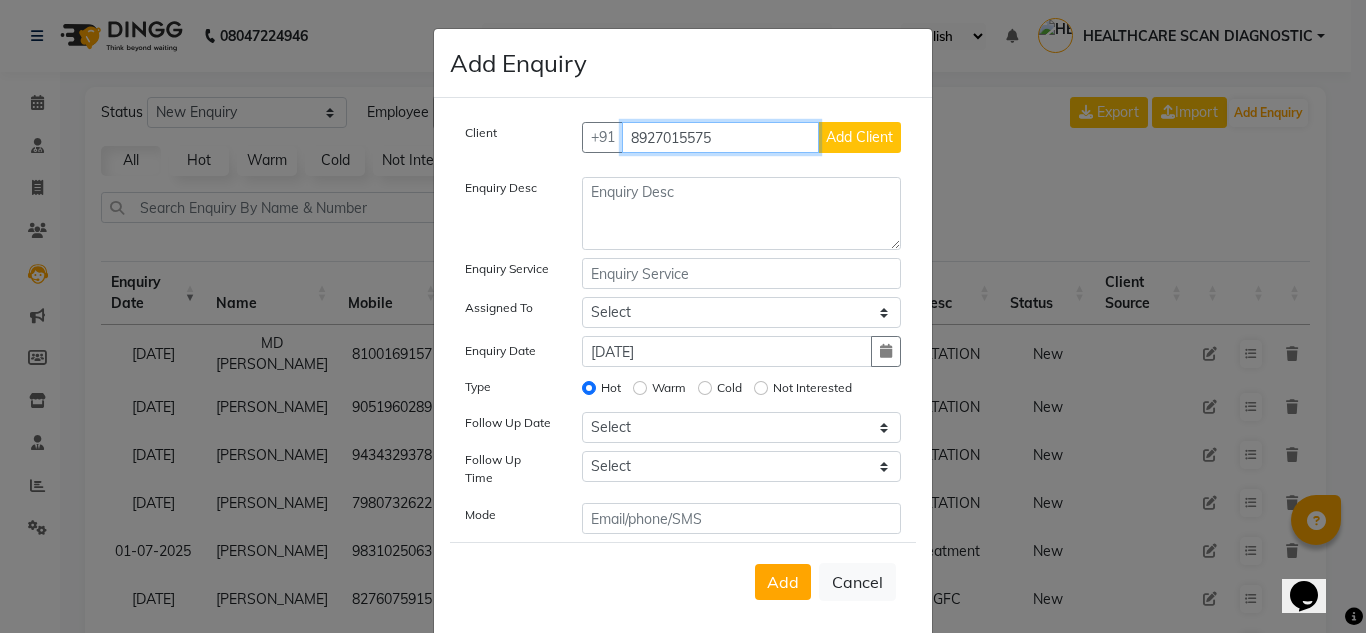 type on "8927015575" 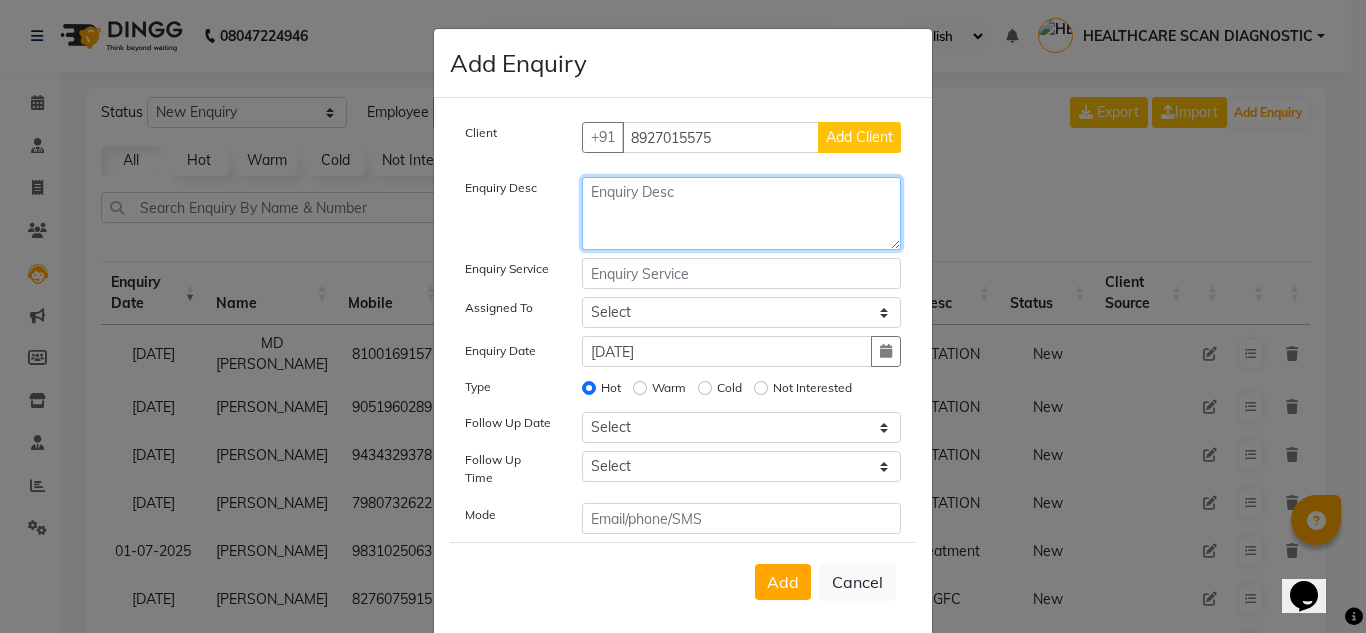 click 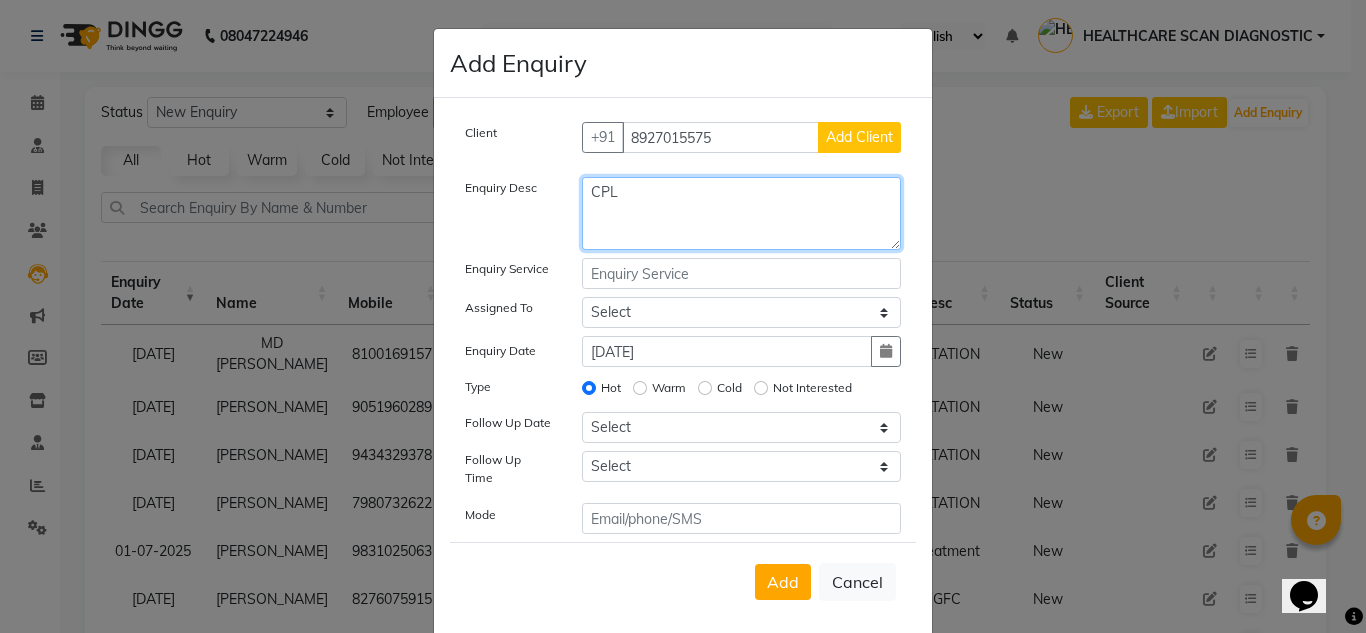 type on "CPL" 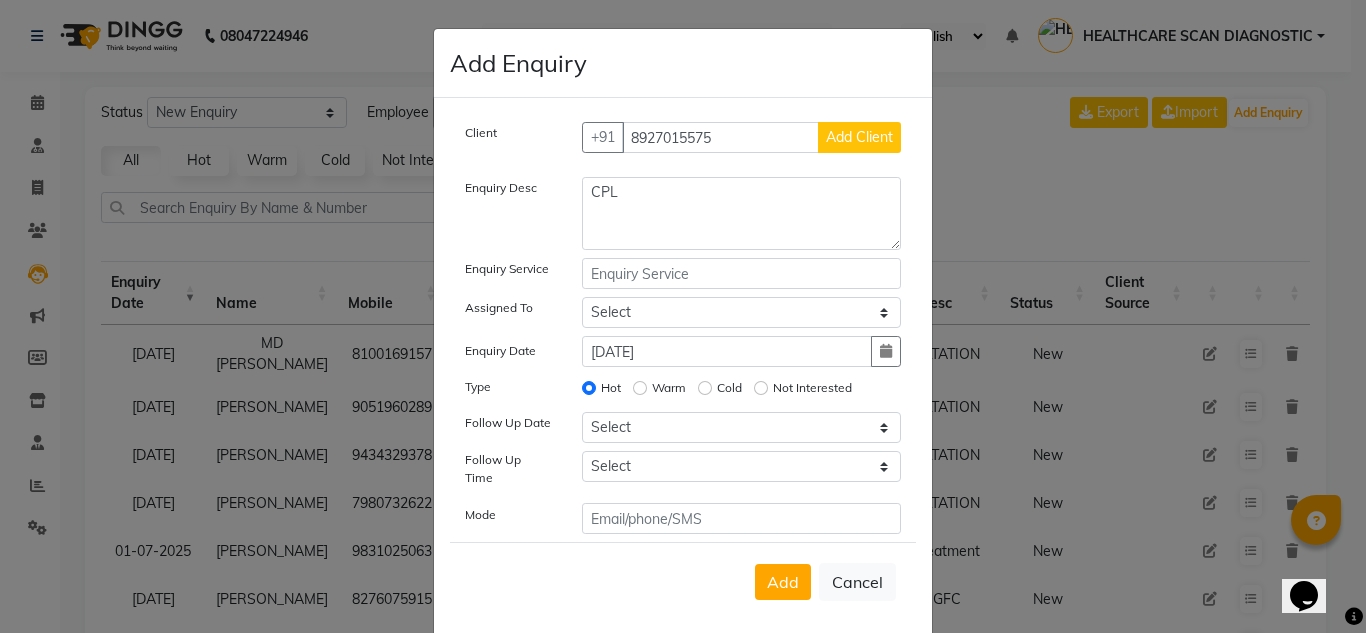 click on "Add Client" 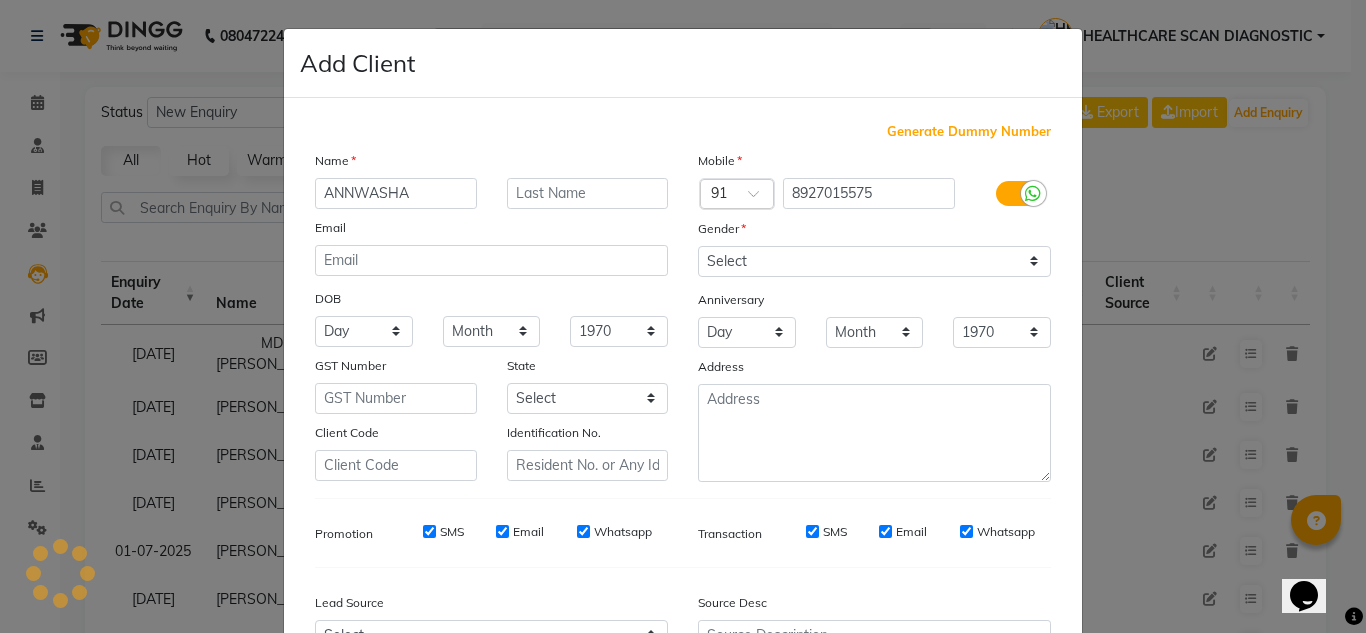 type on "ANNWASHA" 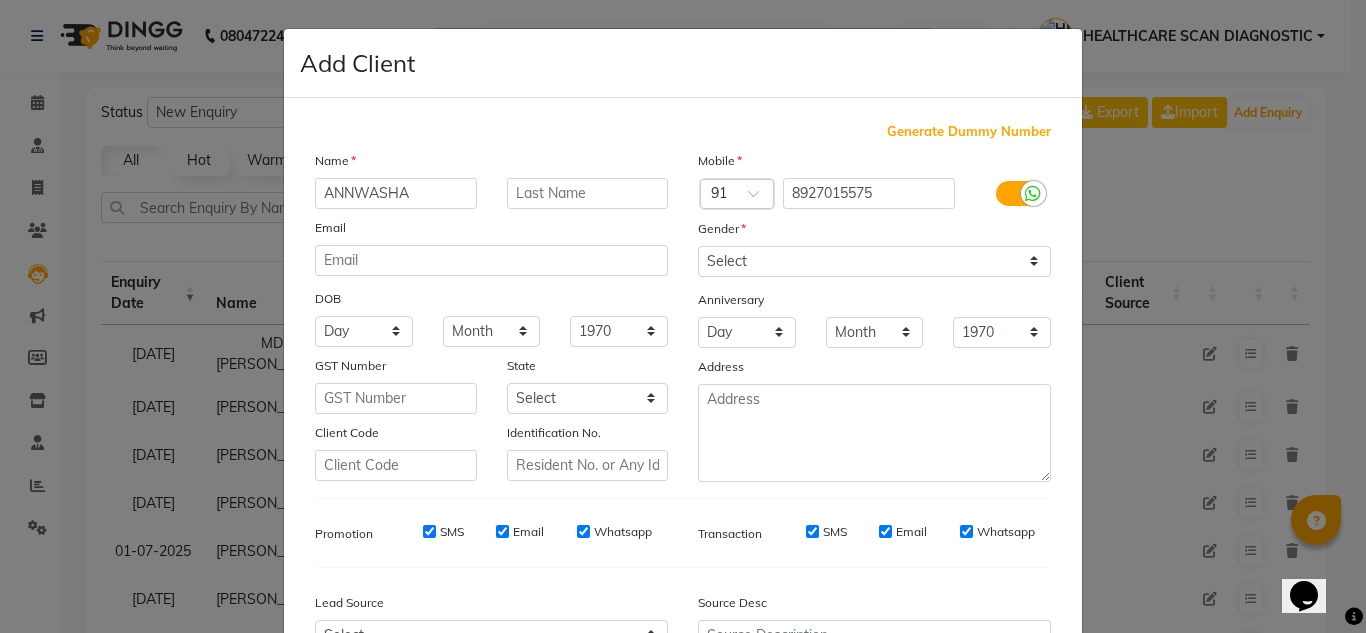 click on "Name" 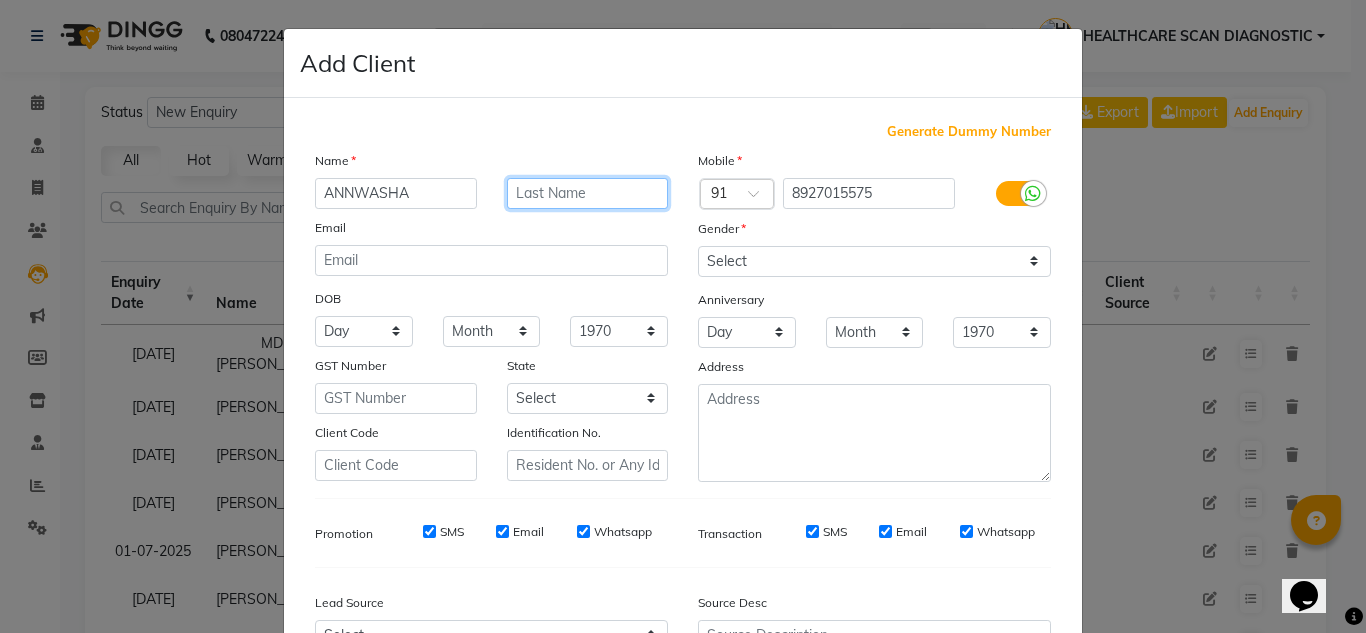 click 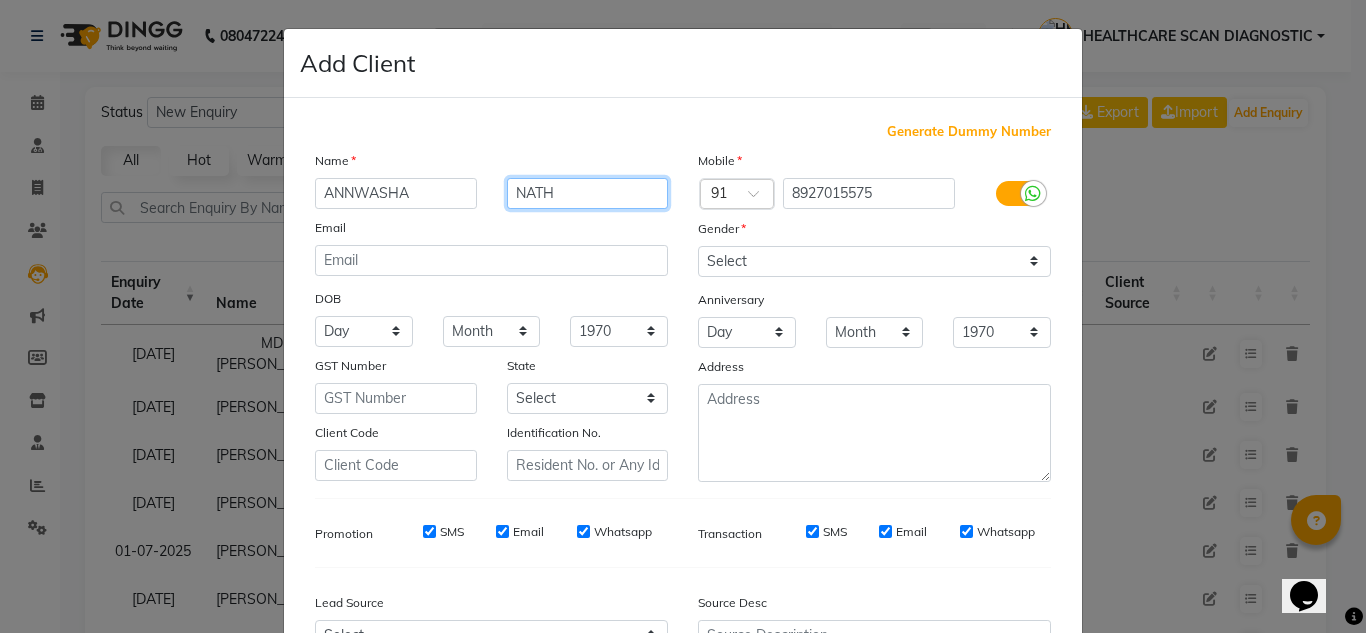 type on "NATH" 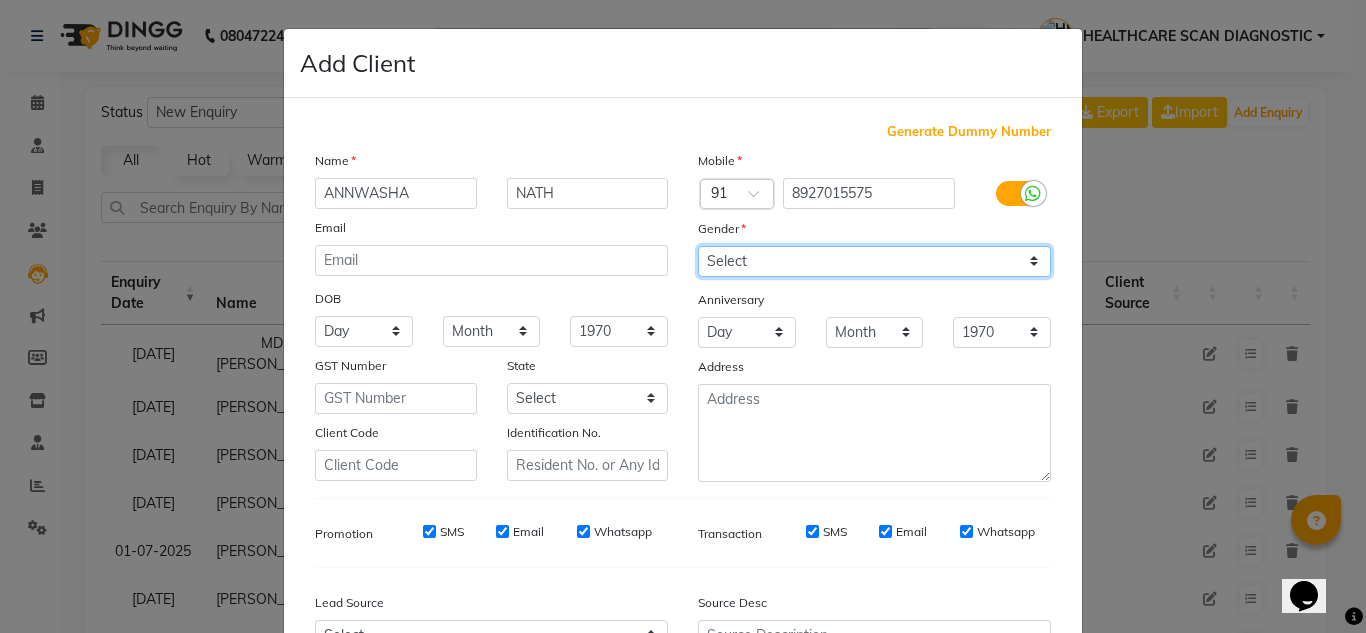 click on "Select Male Female Other Prefer Not To Say" 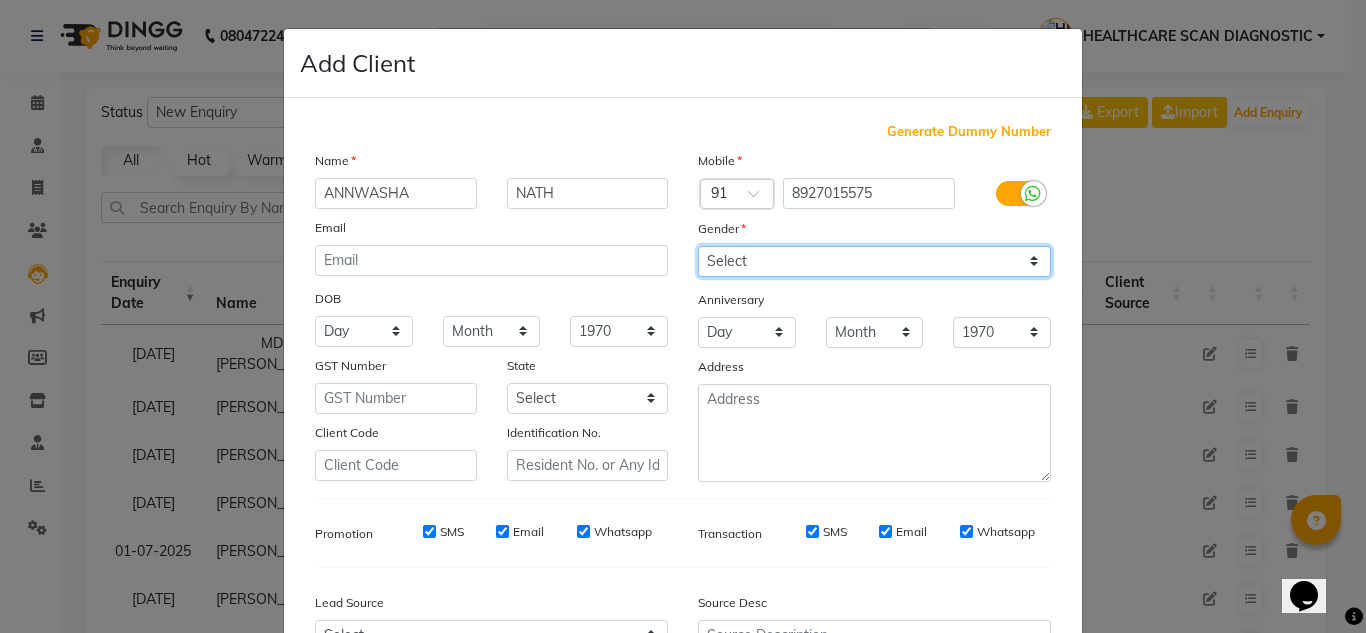 select on "female" 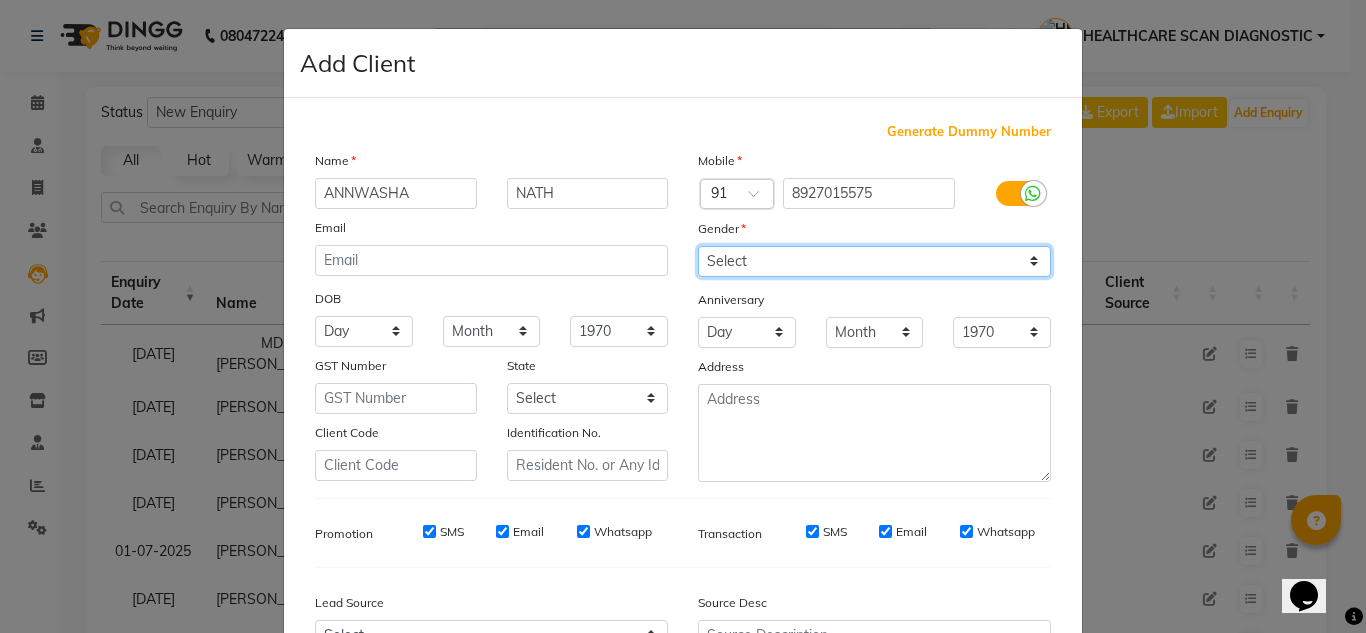 click on "Select Male Female Other Prefer Not To Say" 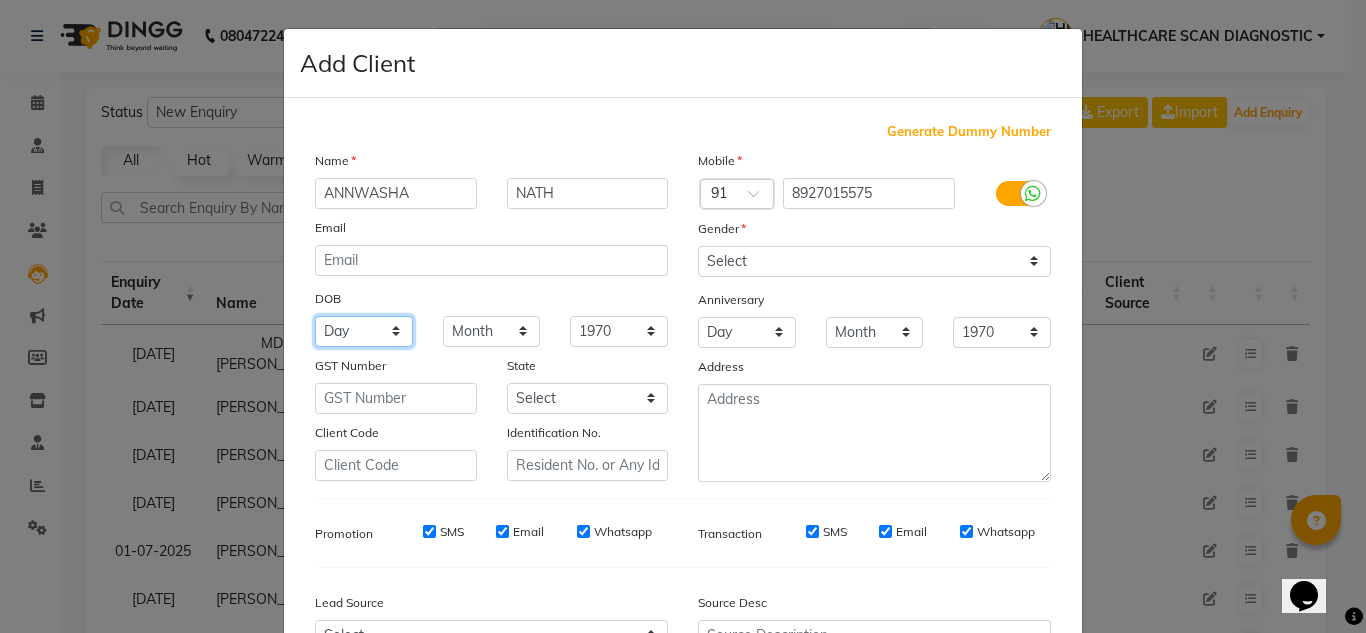 click on "Day 01 02 03 04 05 06 07 08 09 10 11 12 13 14 15 16 17 18 19 20 21 22 23 24 25 26 27 28 29 30 31" 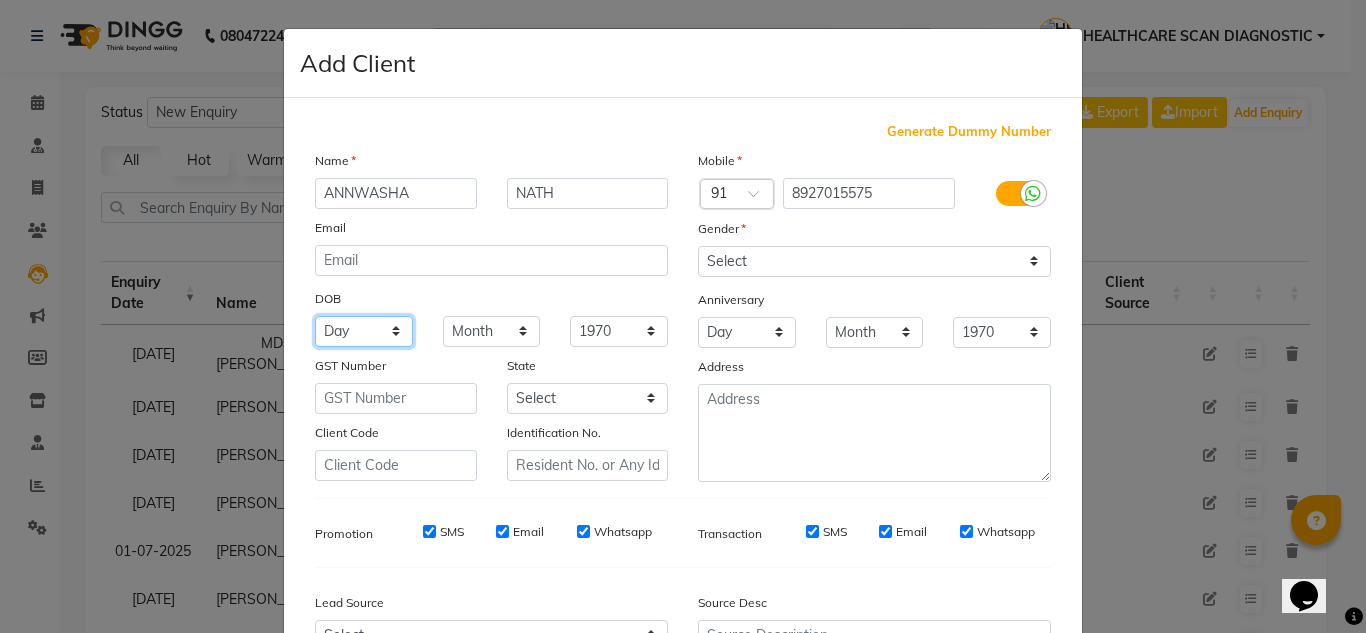 select on "27" 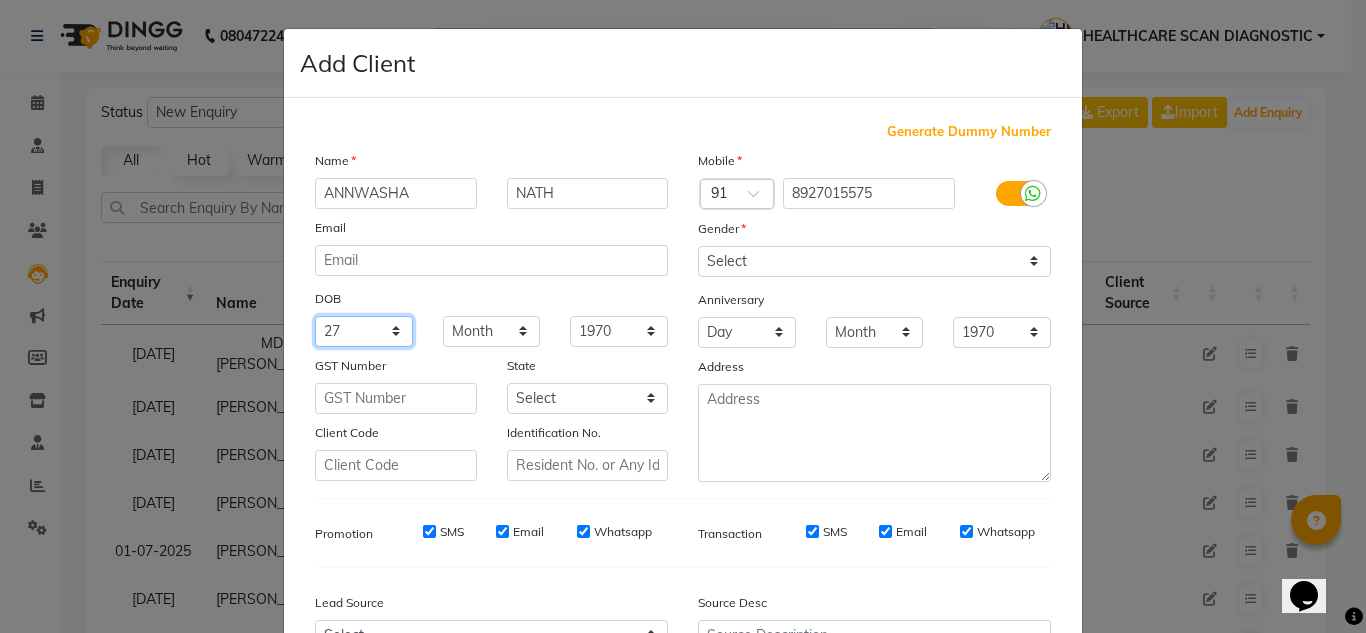 click on "Day 01 02 03 04 05 06 07 08 09 10 11 12 13 14 15 16 17 18 19 20 21 22 23 24 25 26 27 28 29 30 31" 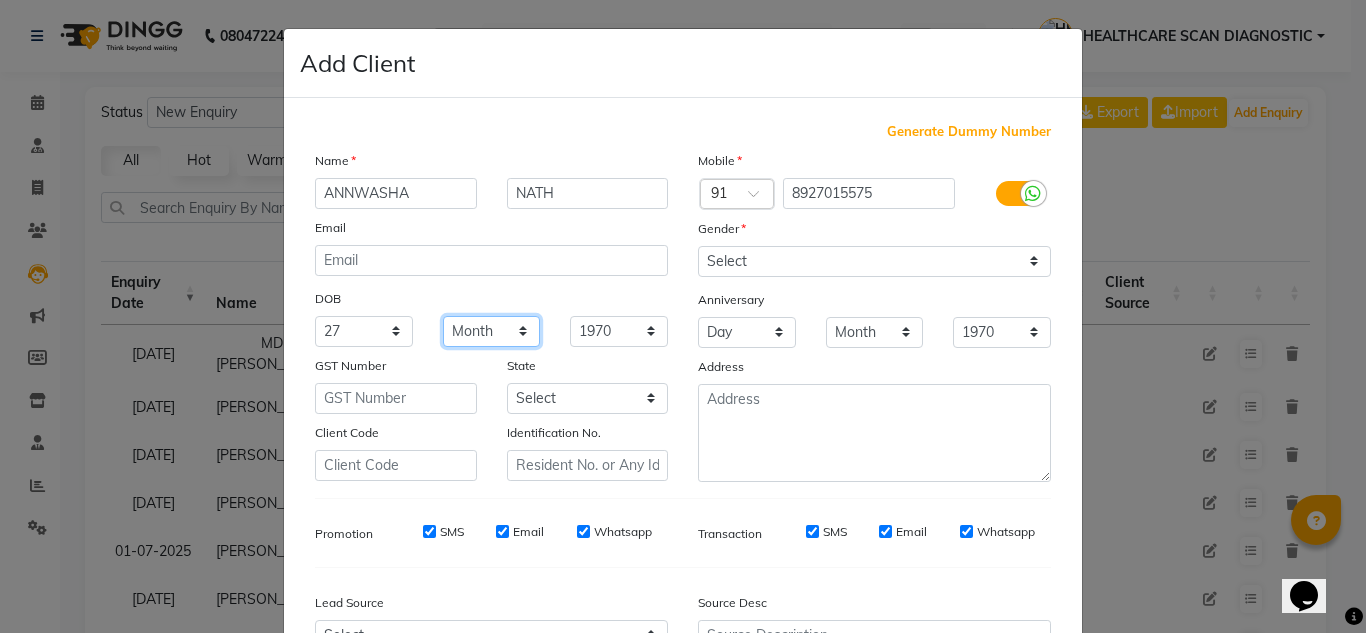 click on "Month January February March April May June July August September October November December" 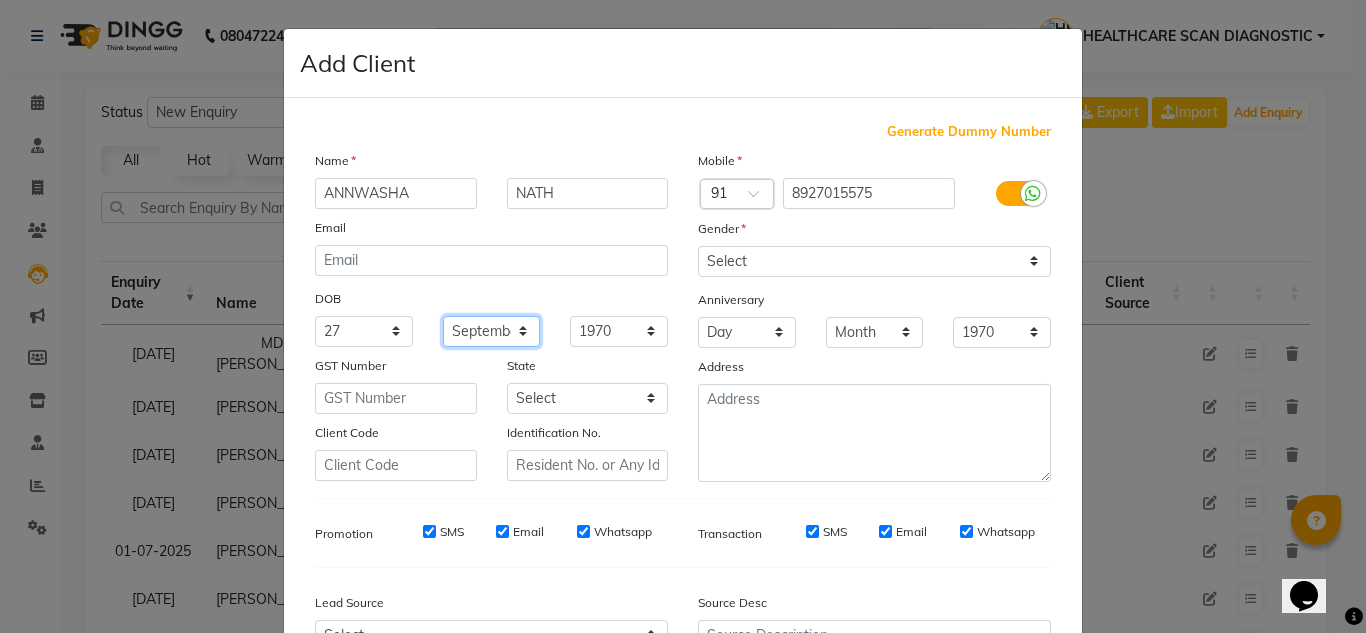 click on "Month January February March April May June July August September October November December" 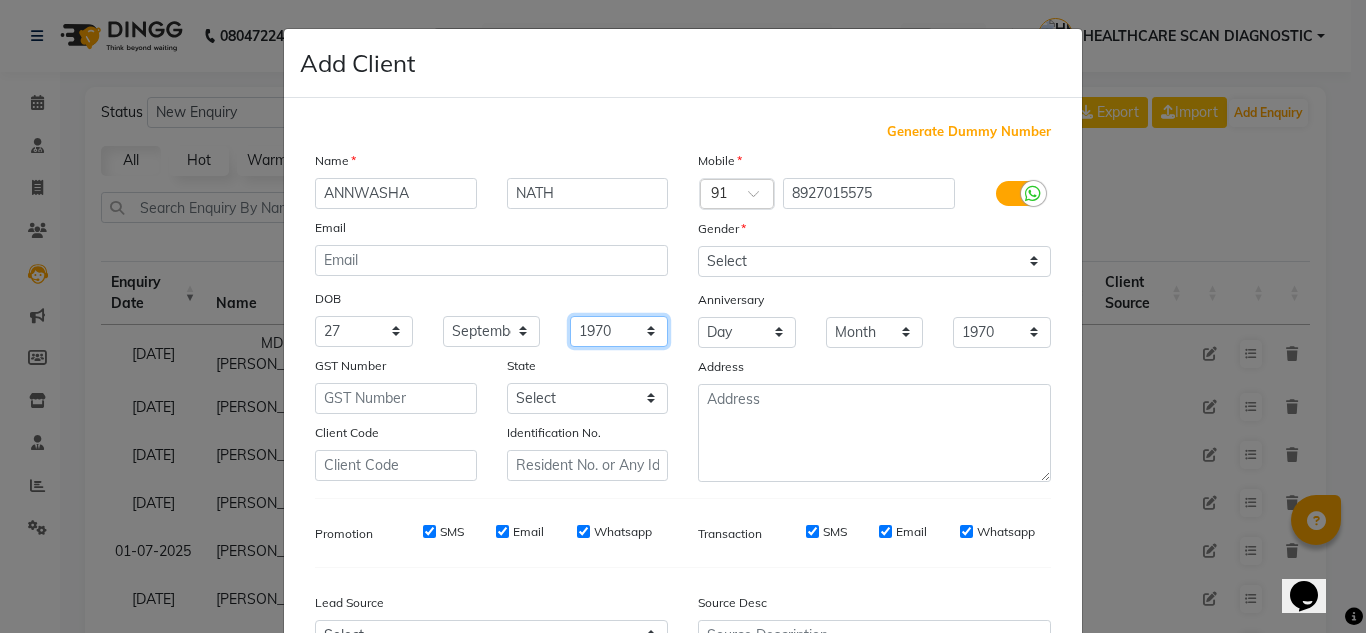 click on "1940 1941 1942 1943 1944 1945 1946 1947 1948 1949 1950 1951 1952 1953 1954 1955 1956 1957 1958 1959 1960 1961 1962 1963 1964 1965 1966 1967 1968 1969 1970 1971 1972 1973 1974 1975 1976 1977 1978 1979 1980 1981 1982 1983 1984 1985 1986 1987 1988 1989 1990 1991 1992 1993 1994 1995 1996 1997 1998 1999 2000 2001 2002 2003 2004 2005 2006 2007 2008 2009 2010 2011 2012 2013 2014 2015 2016 2017 2018 2019 2020 2021 2022 2023 2024" 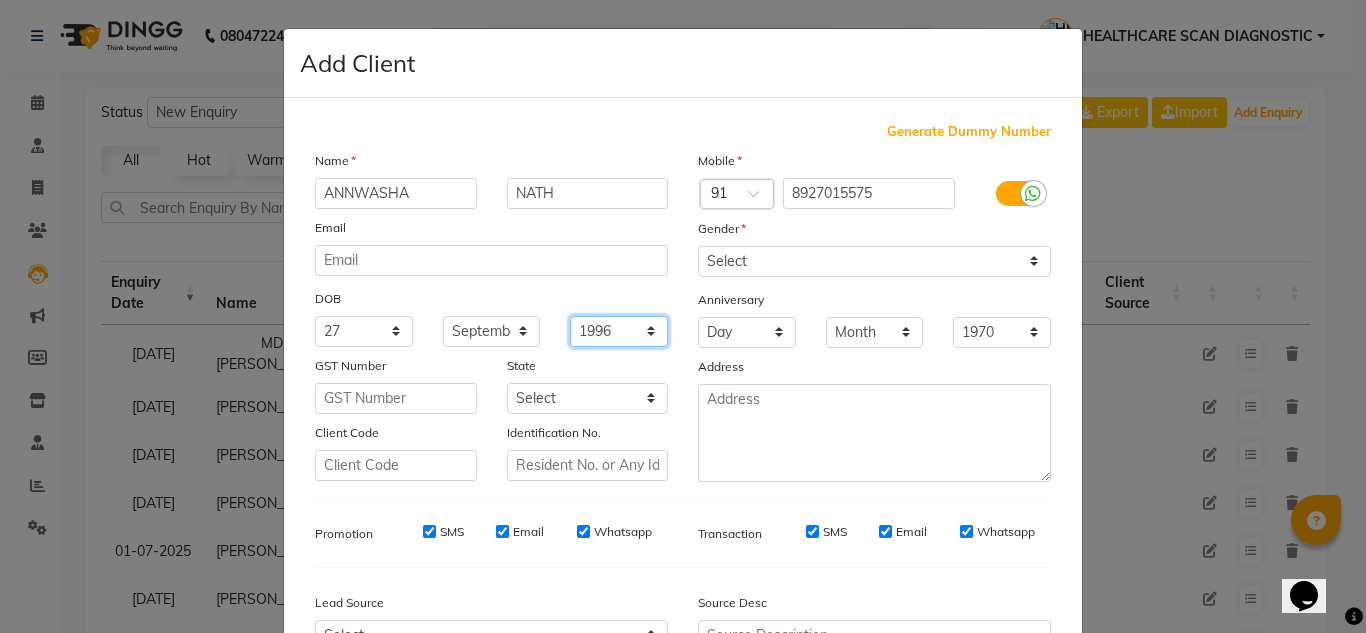 click on "1940 1941 1942 1943 1944 1945 1946 1947 1948 1949 1950 1951 1952 1953 1954 1955 1956 1957 1958 1959 1960 1961 1962 1963 1964 1965 1966 1967 1968 1969 1970 1971 1972 1973 1974 1975 1976 1977 1978 1979 1980 1981 1982 1983 1984 1985 1986 1987 1988 1989 1990 1991 1992 1993 1994 1995 1996 1997 1998 1999 2000 2001 2002 2003 2004 2005 2006 2007 2008 2009 2010 2011 2012 2013 2014 2015 2016 2017 2018 2019 2020 2021 2022 2023 2024" 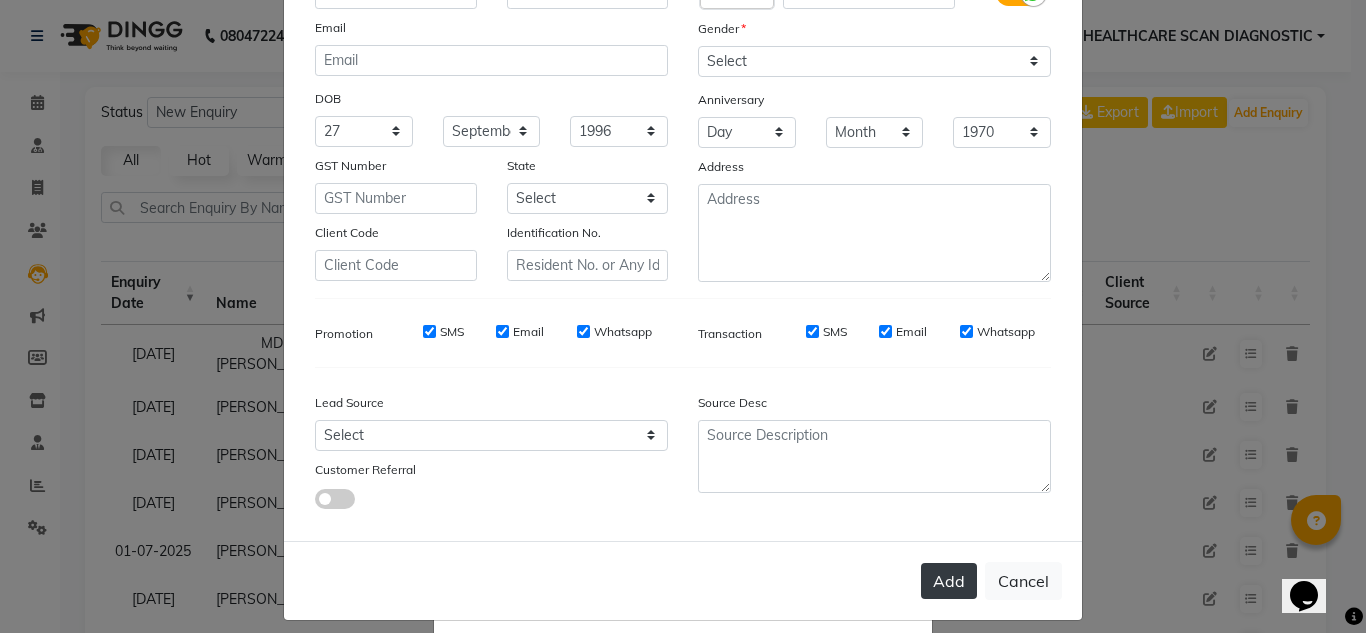 click on "Add" 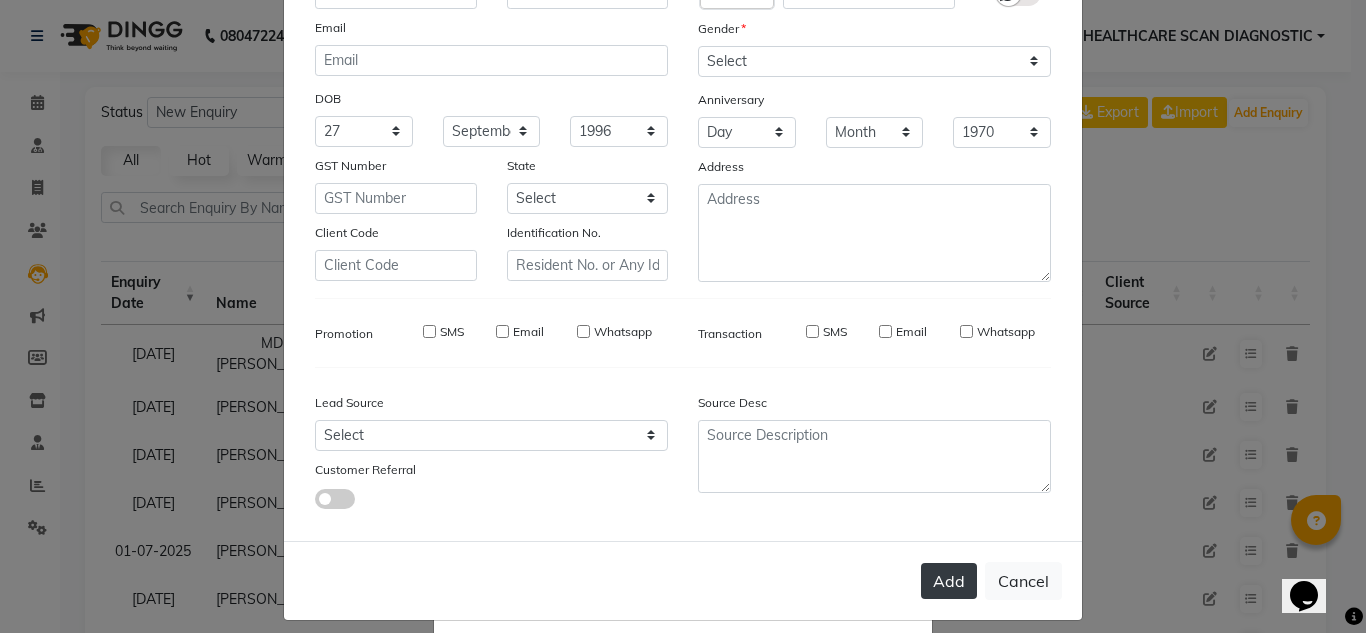 type 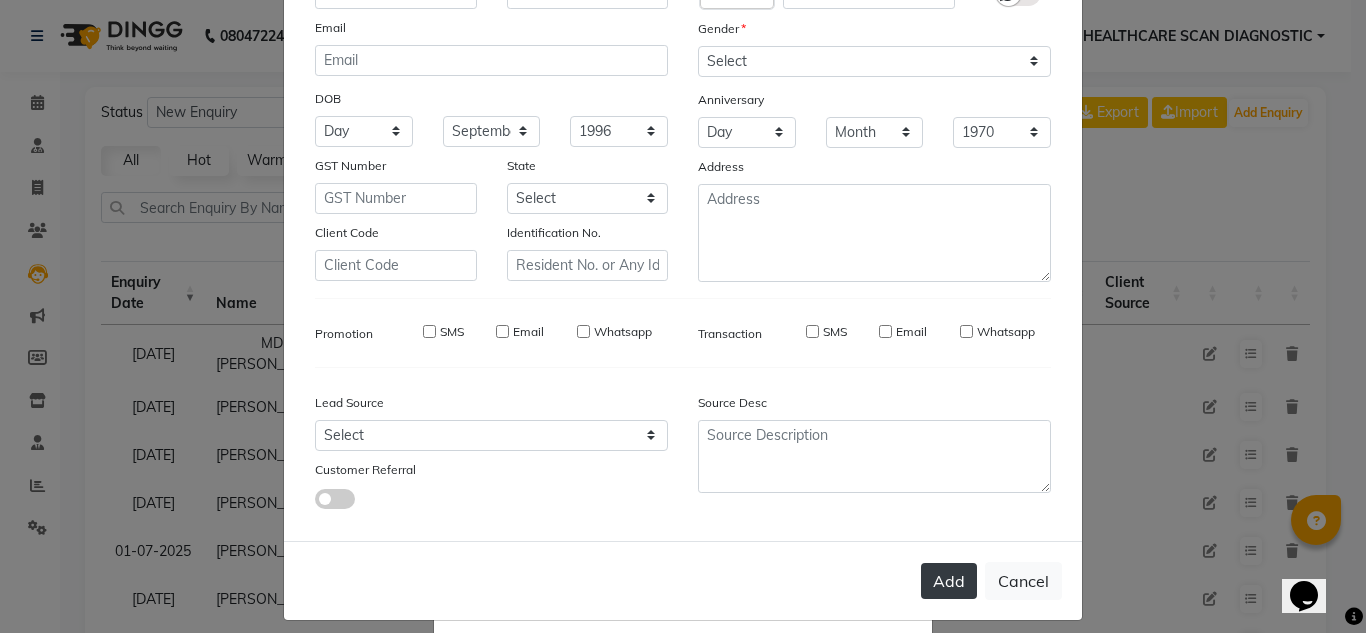 select 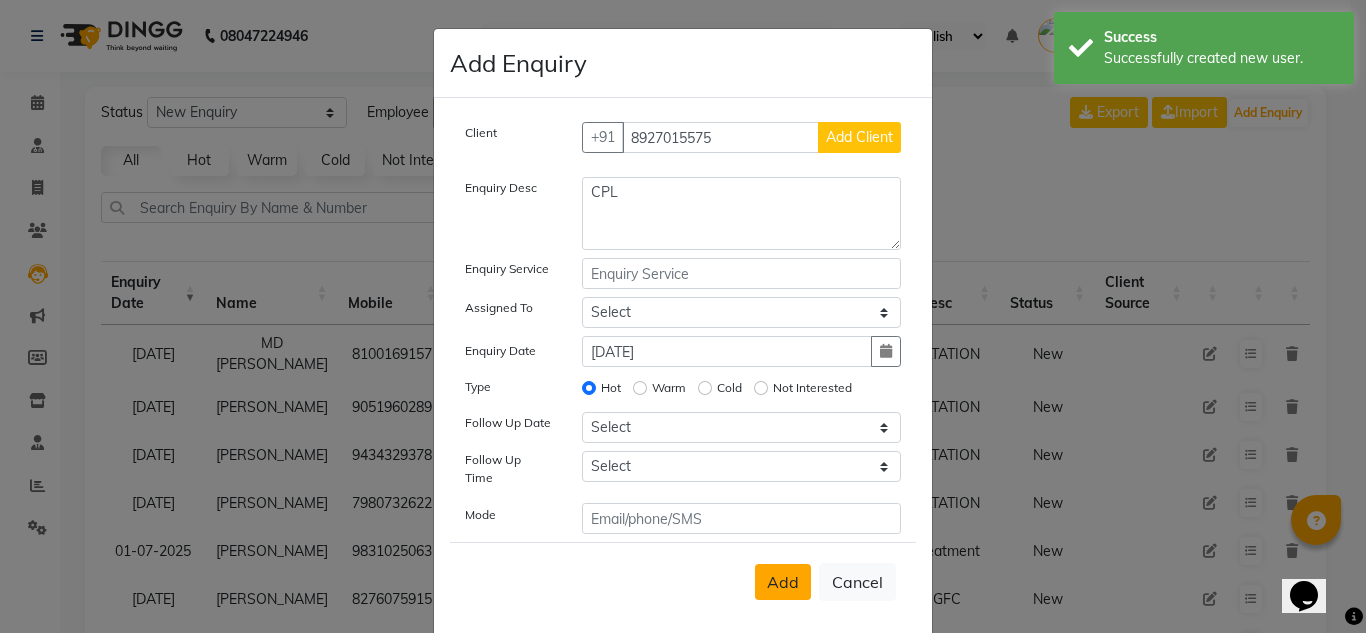 click on "Add" at bounding box center (783, 582) 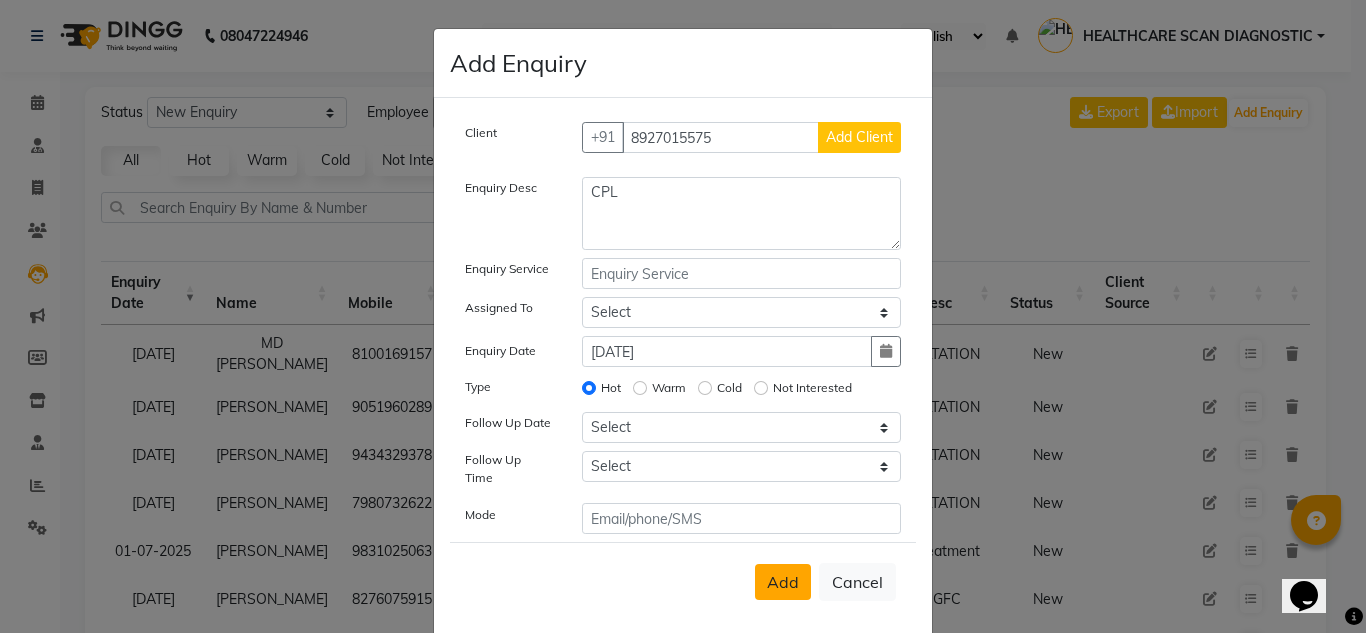 click on "Add" at bounding box center [783, 582] 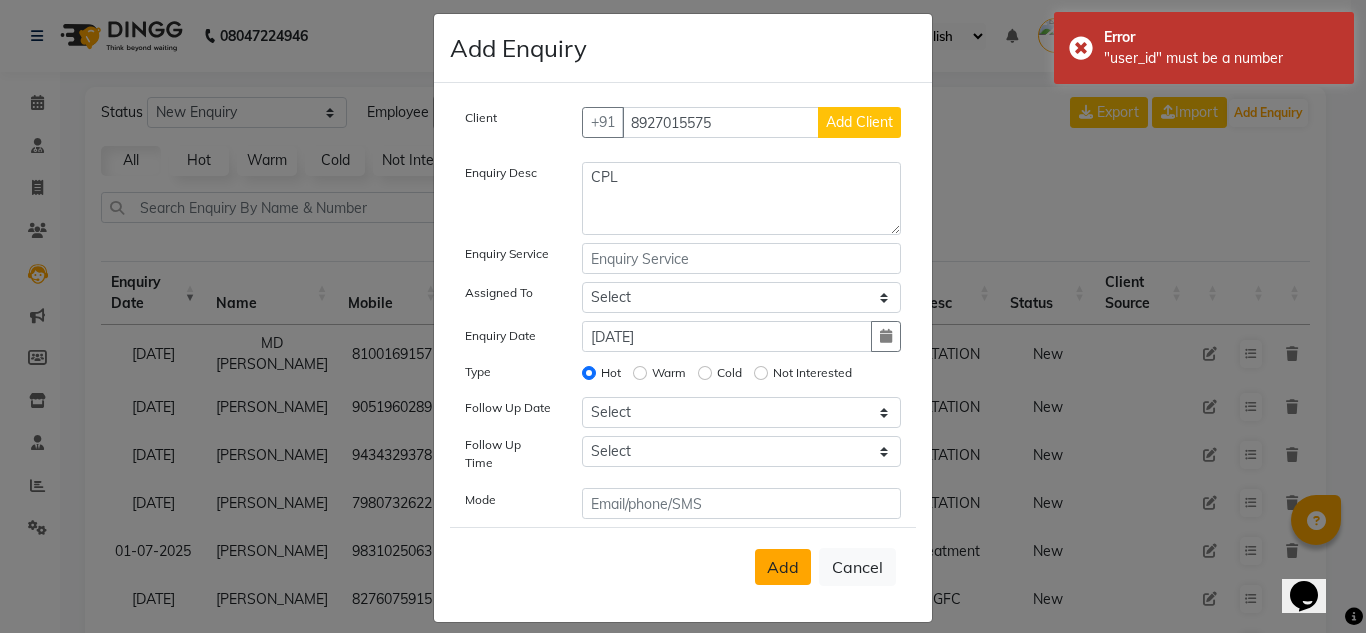scroll, scrollTop: 20, scrollLeft: 0, axis: vertical 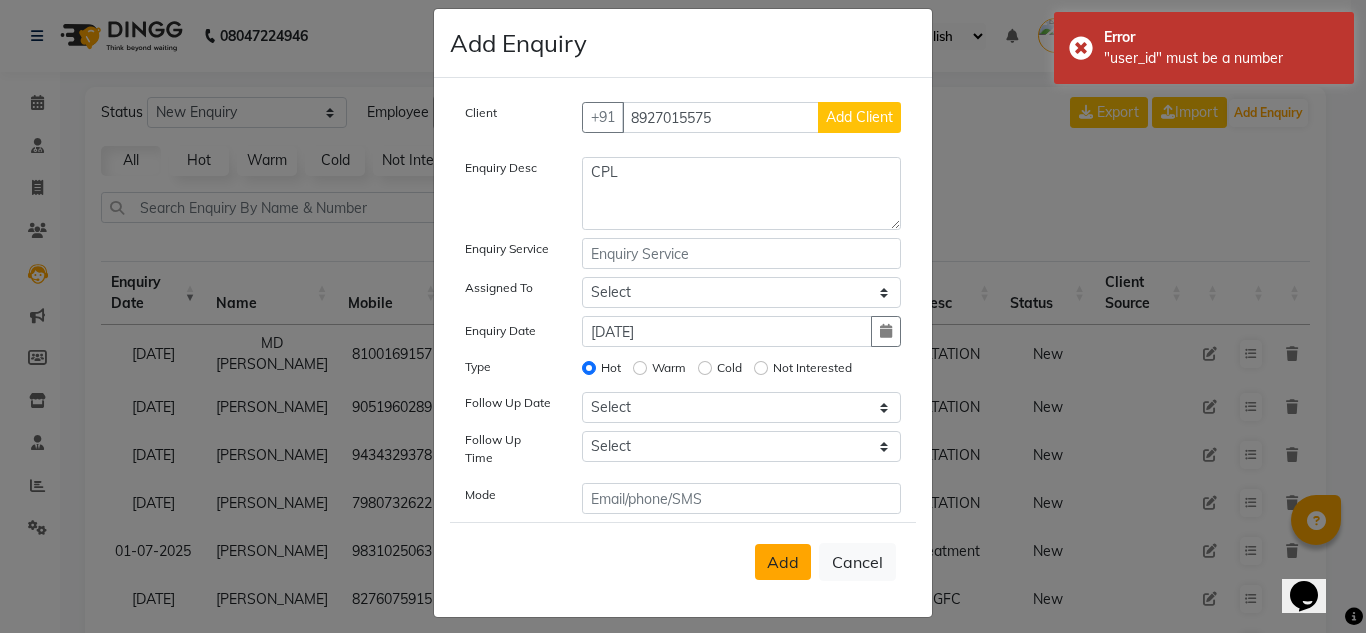click on "Add" at bounding box center [783, 562] 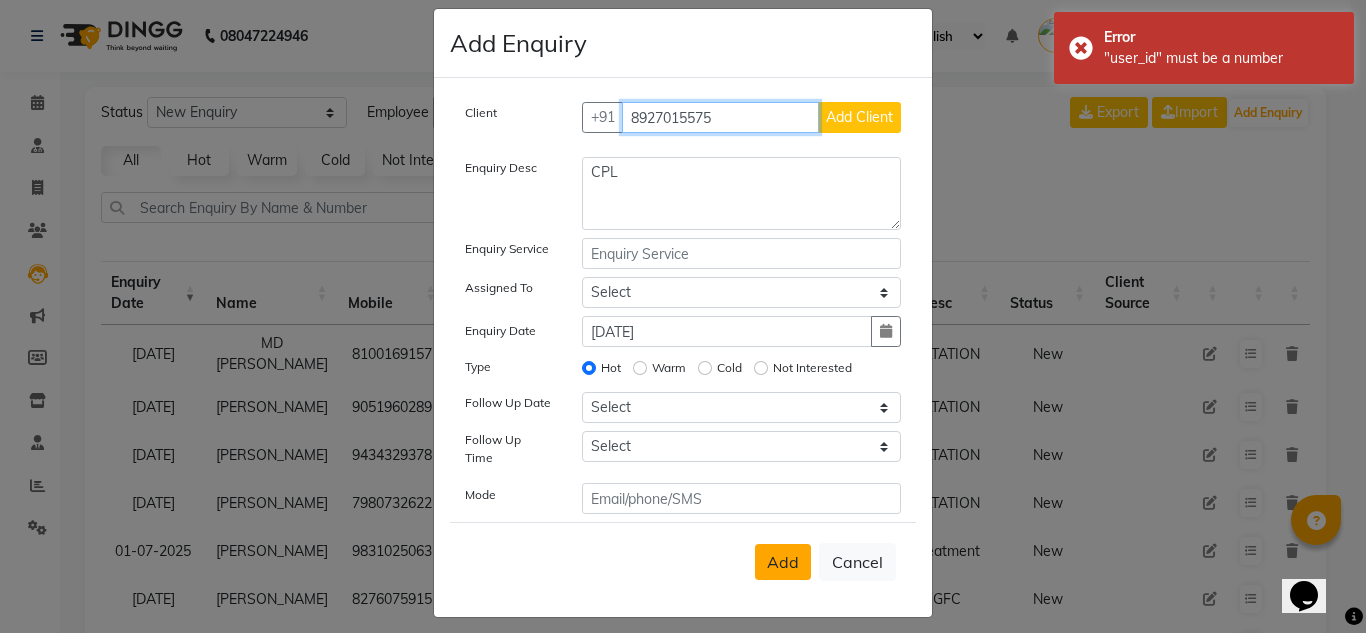 click on "8927015575" at bounding box center [721, 117] 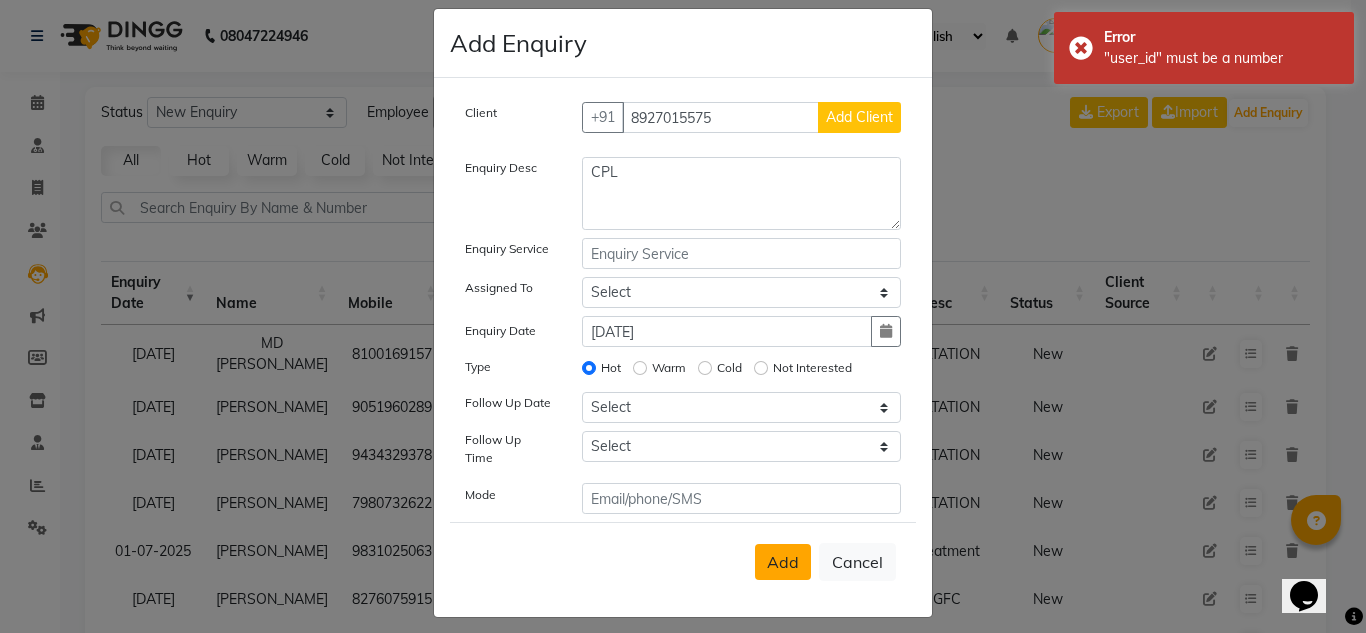 click on "Add Client" 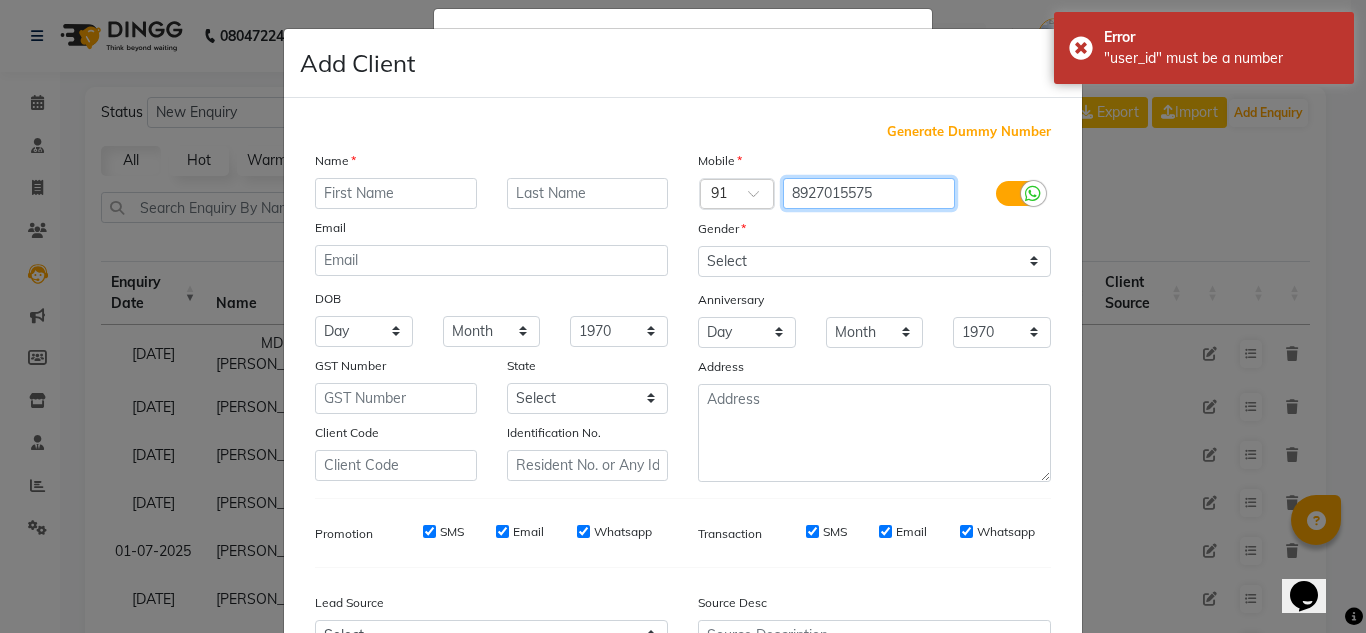 click on "8927015575" 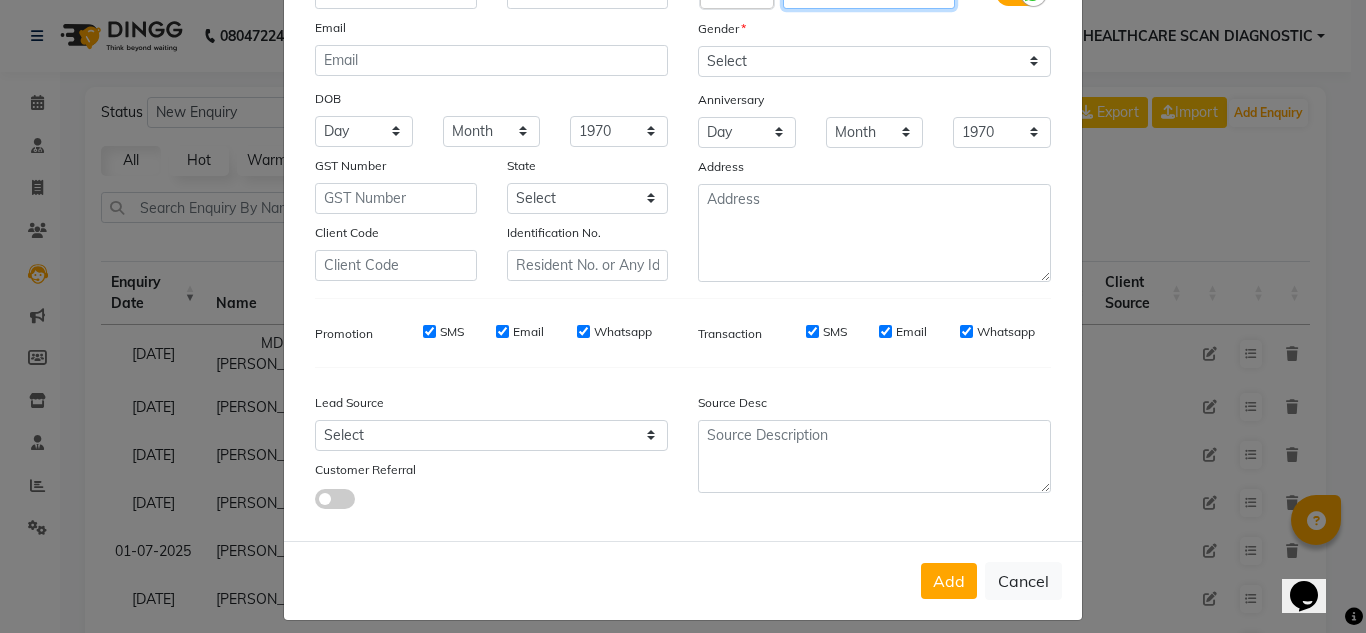 scroll, scrollTop: 0, scrollLeft: 0, axis: both 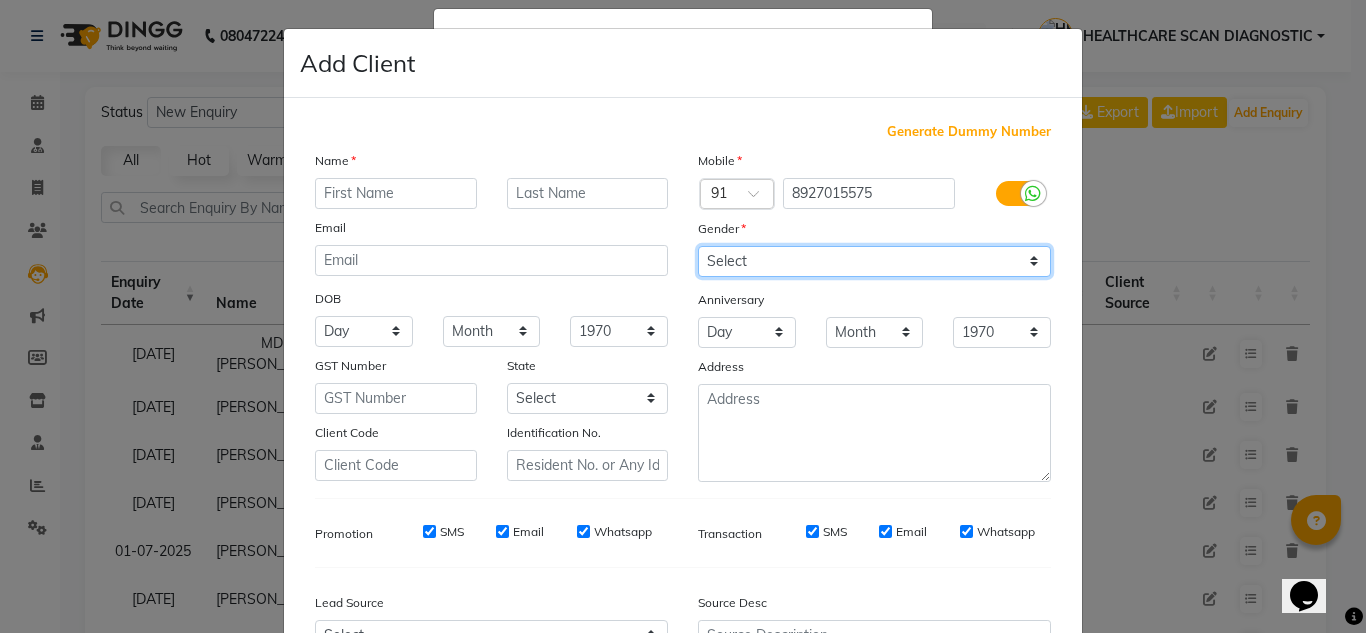 click on "Select Male Female Other Prefer Not To Say" 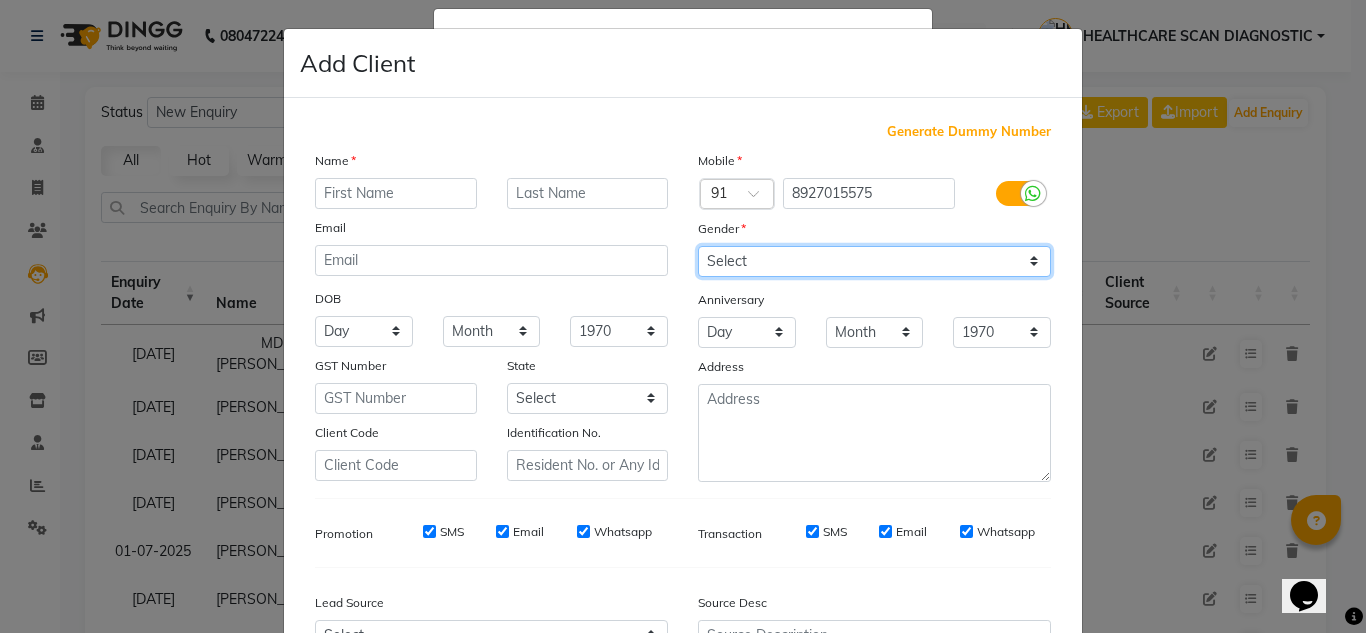 select on "female" 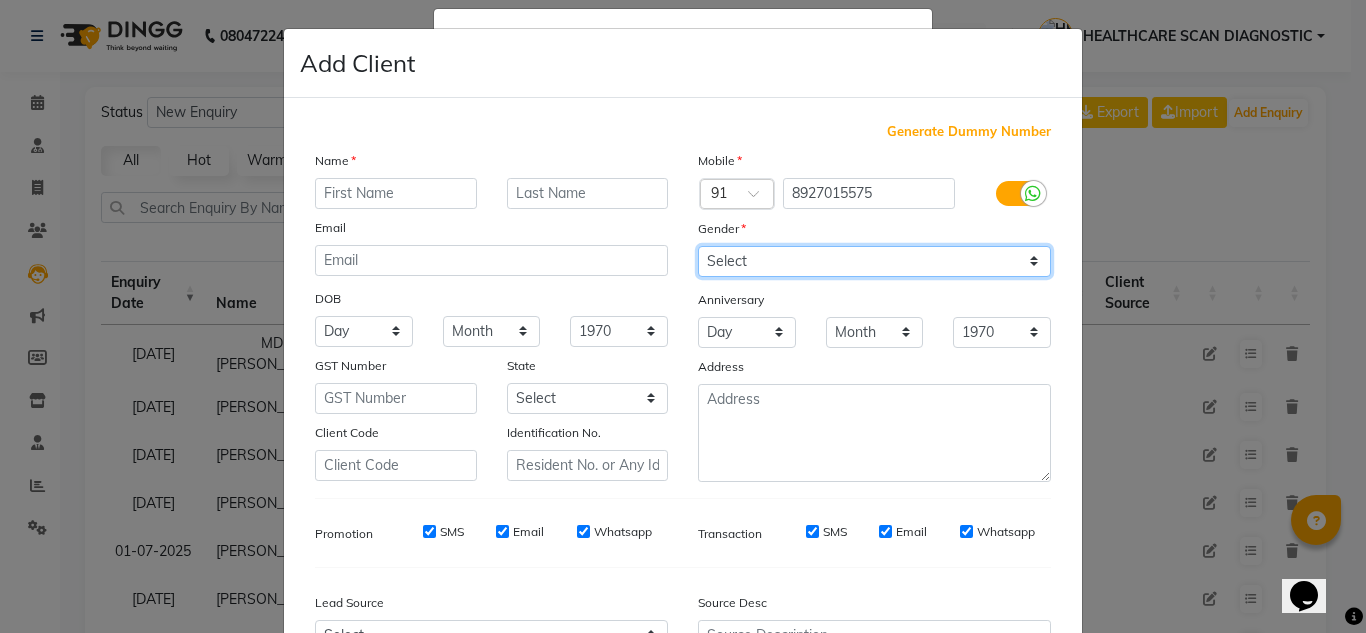 click on "Select Male Female Other Prefer Not To Say" 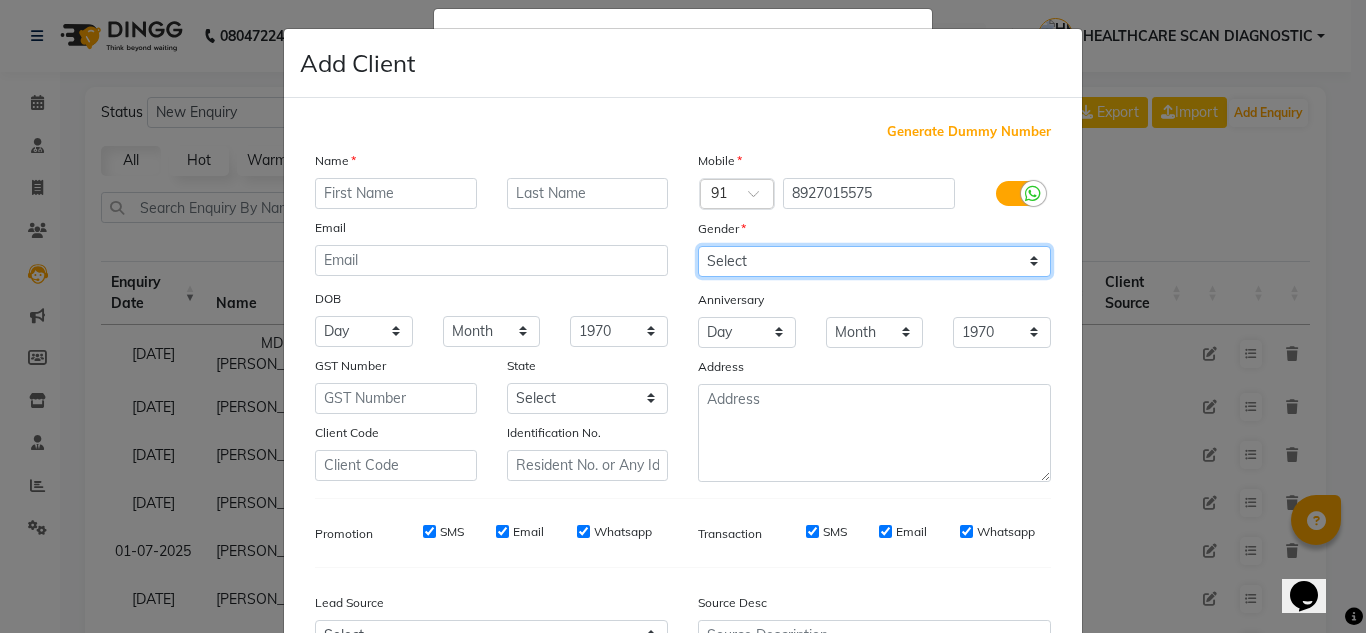 scroll, scrollTop: 216, scrollLeft: 0, axis: vertical 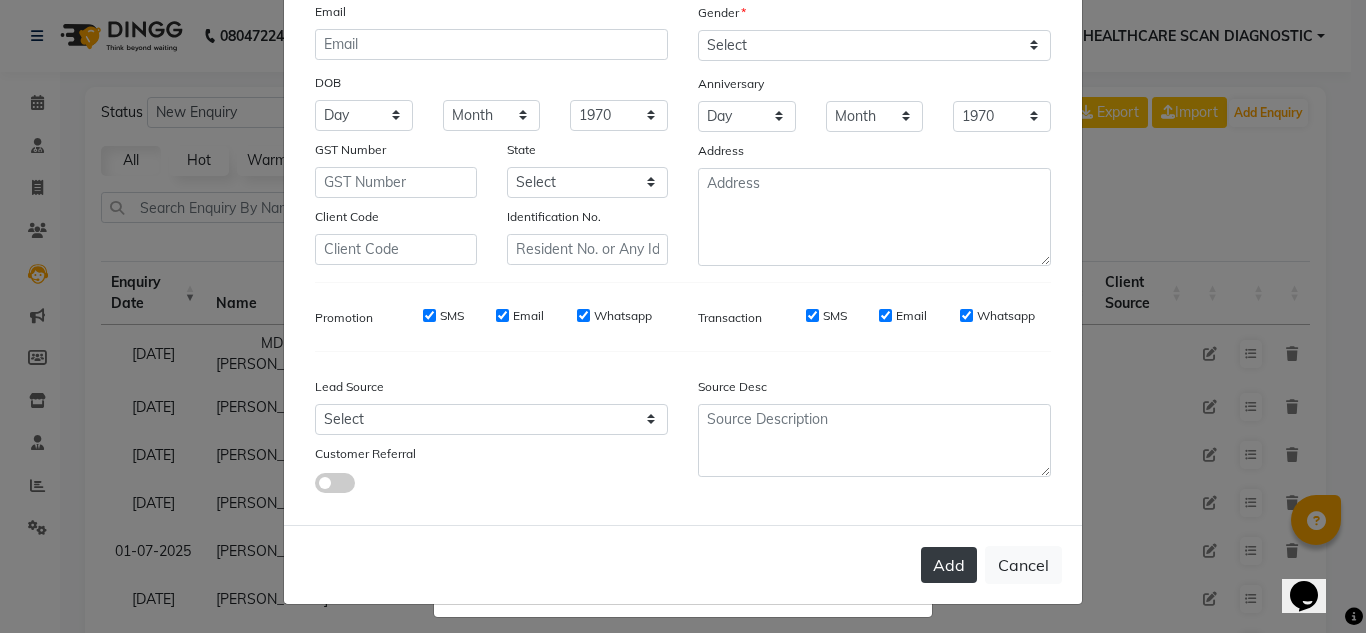 click on "Add" 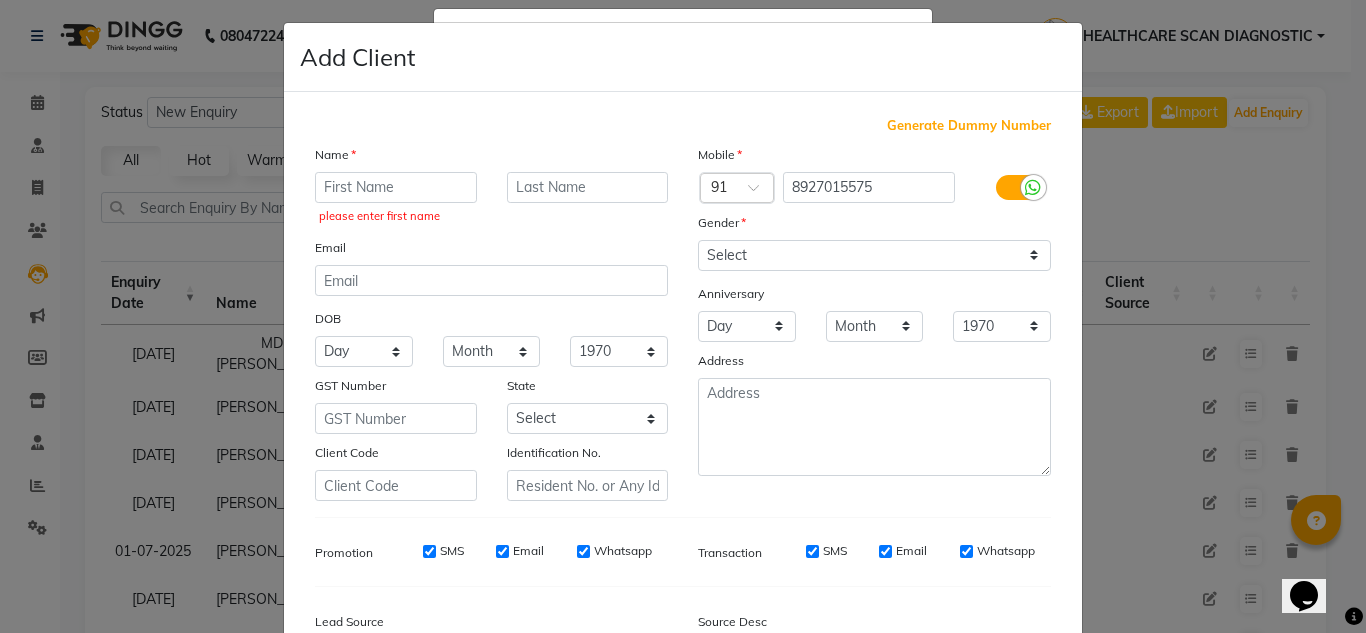 scroll, scrollTop: 0, scrollLeft: 0, axis: both 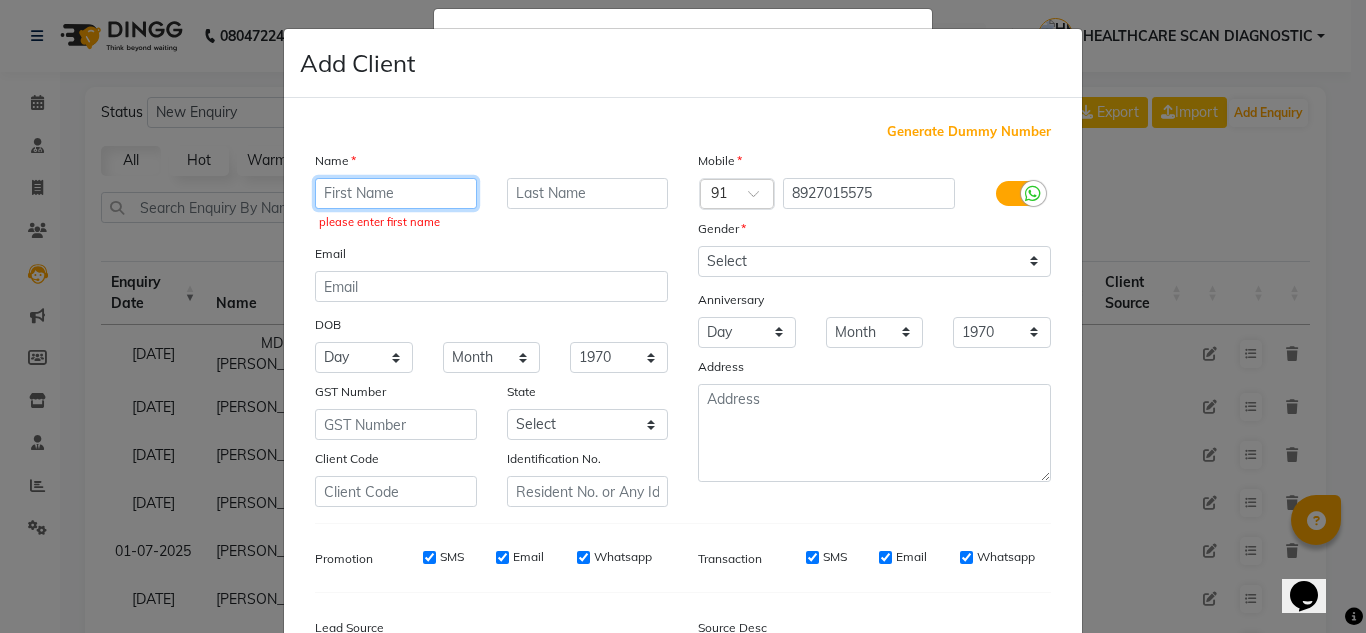 click 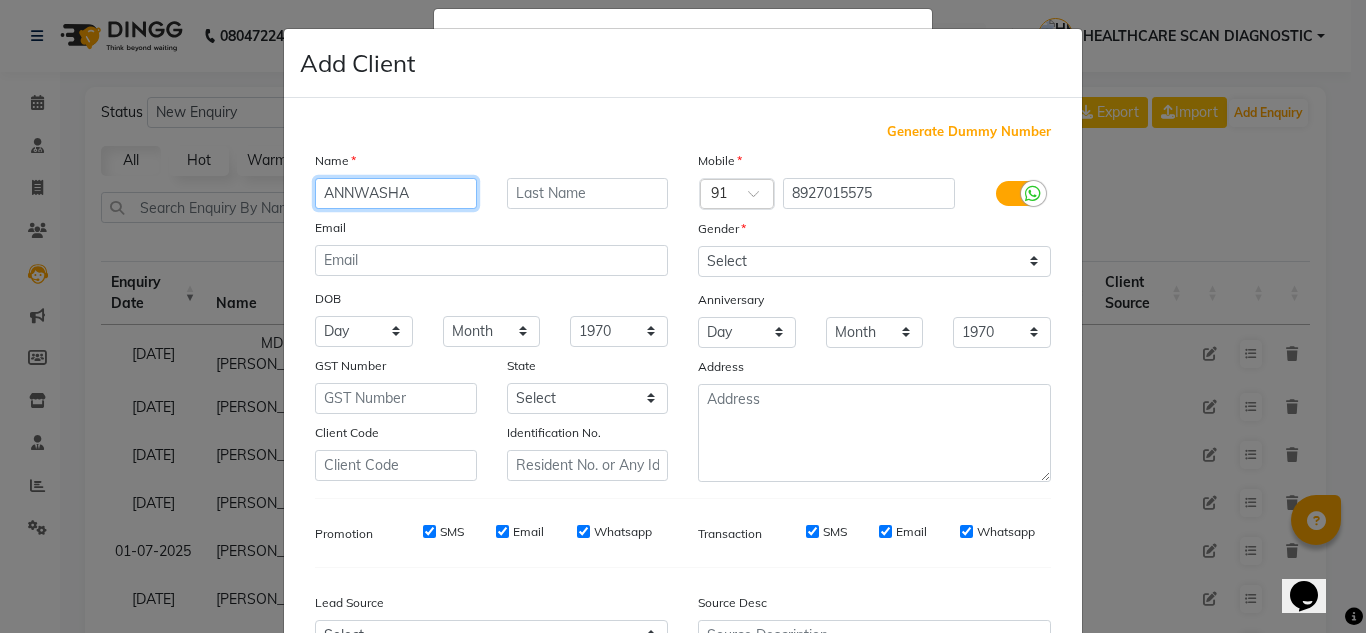 type on "ANNWASHA" 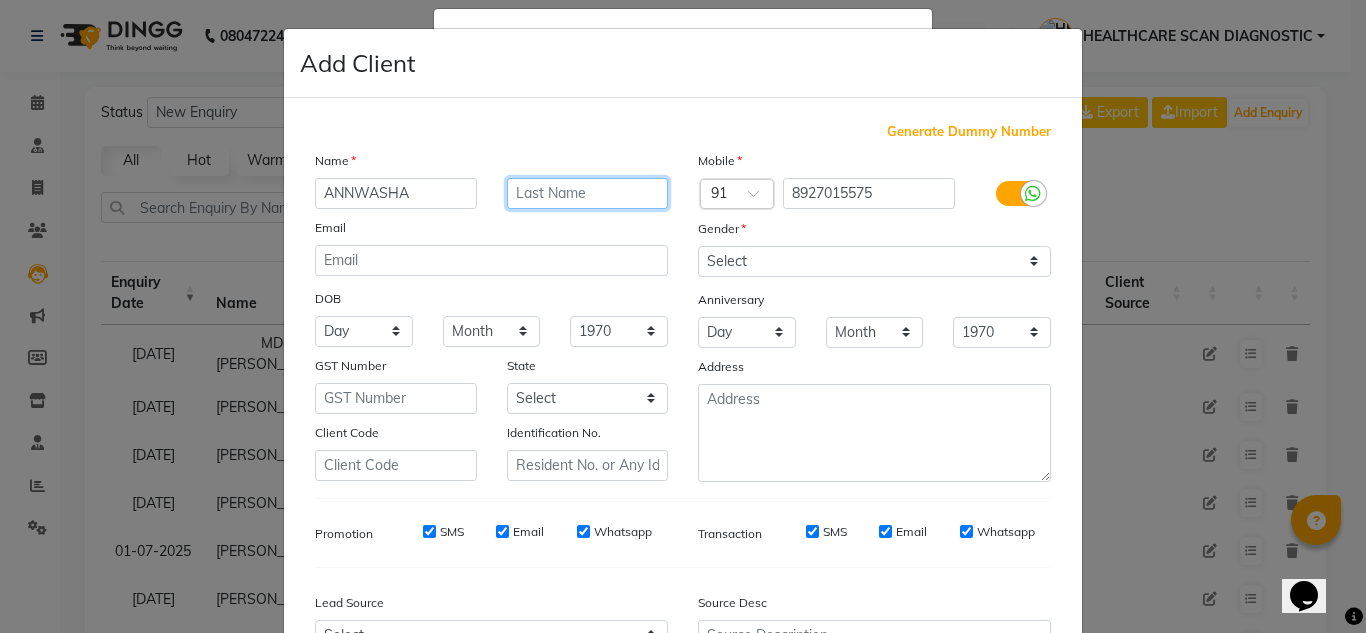 click 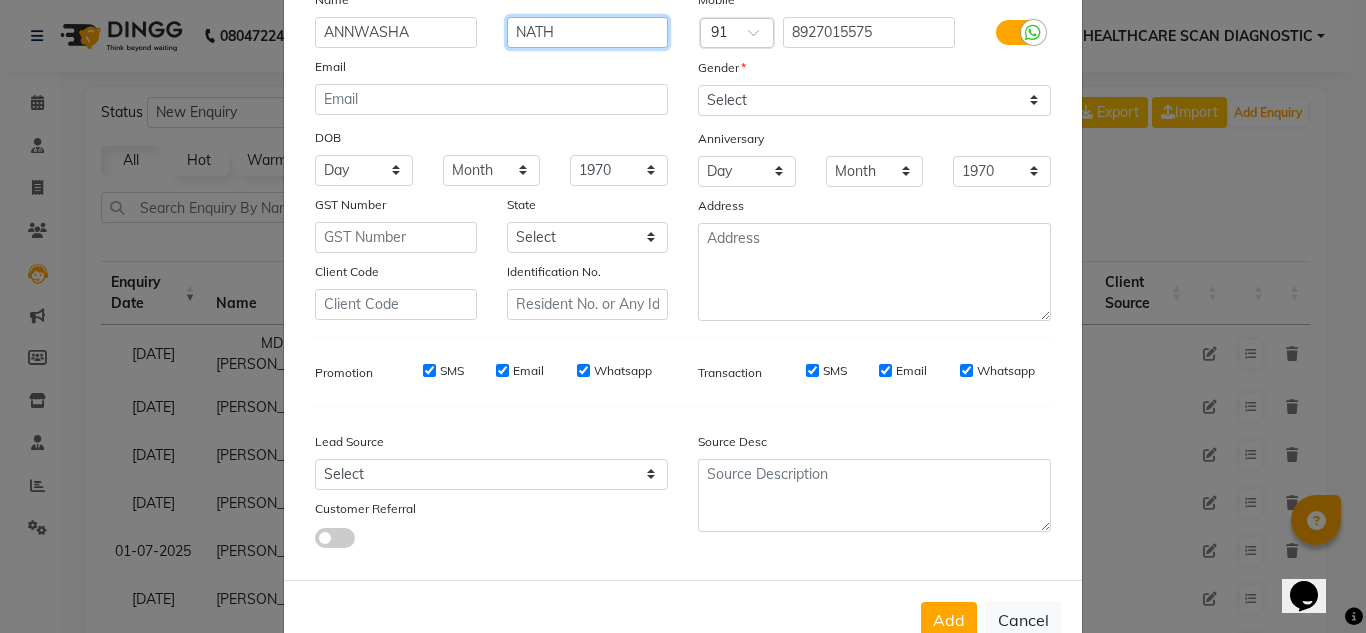 scroll, scrollTop: 216, scrollLeft: 0, axis: vertical 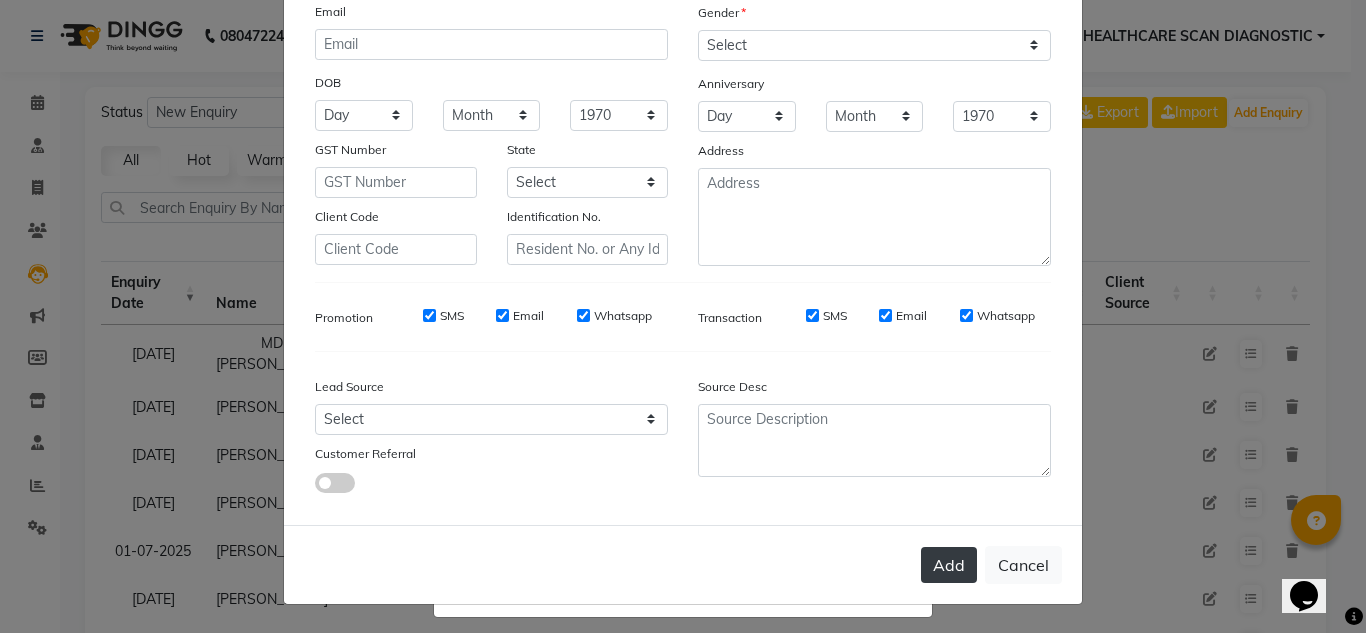 type on "NATH" 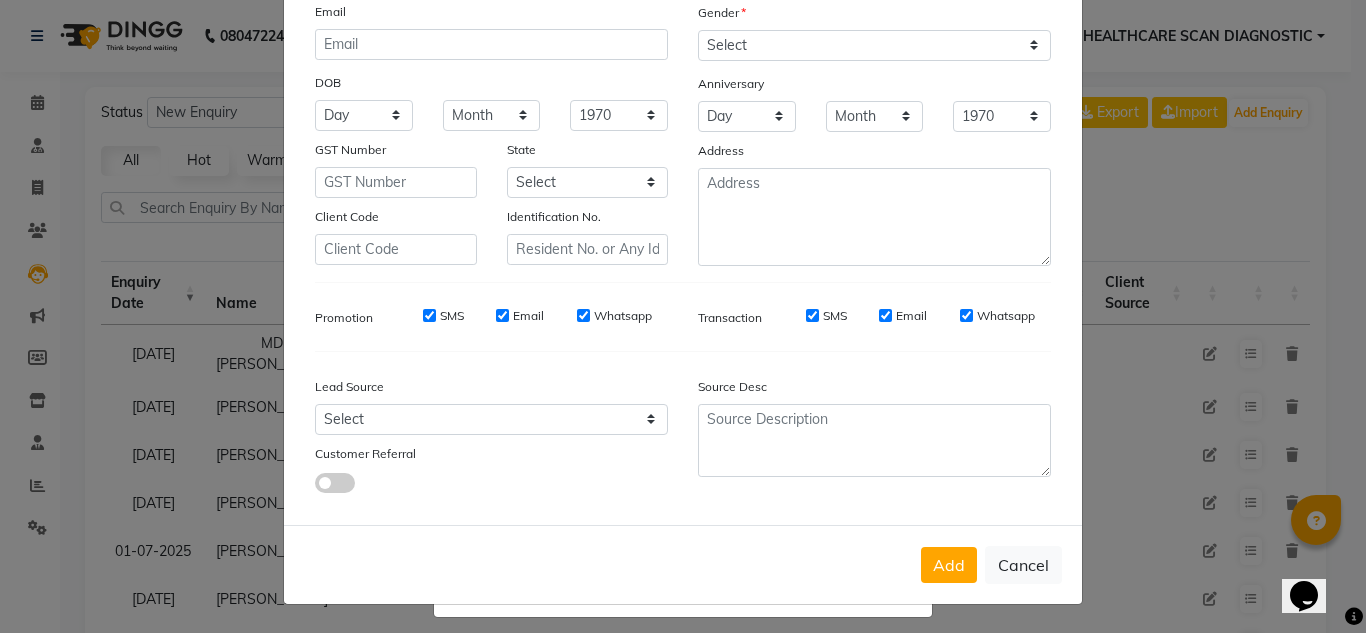 click on "Add" 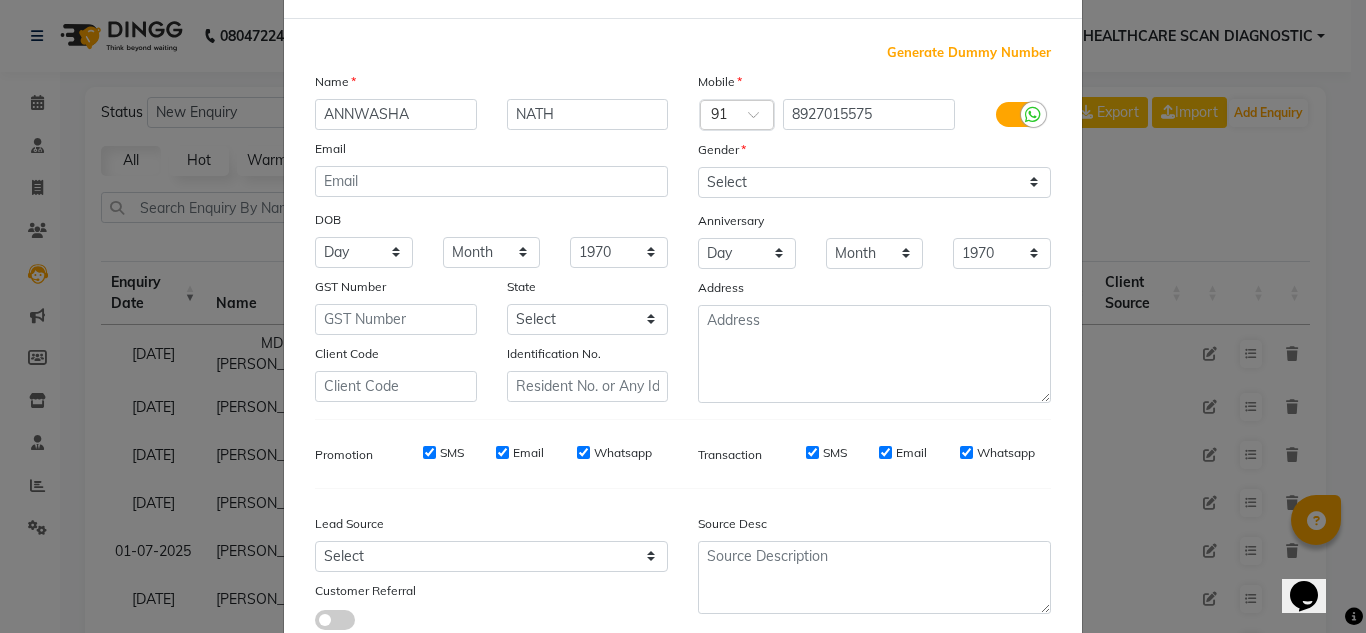 scroll, scrollTop: 216, scrollLeft: 0, axis: vertical 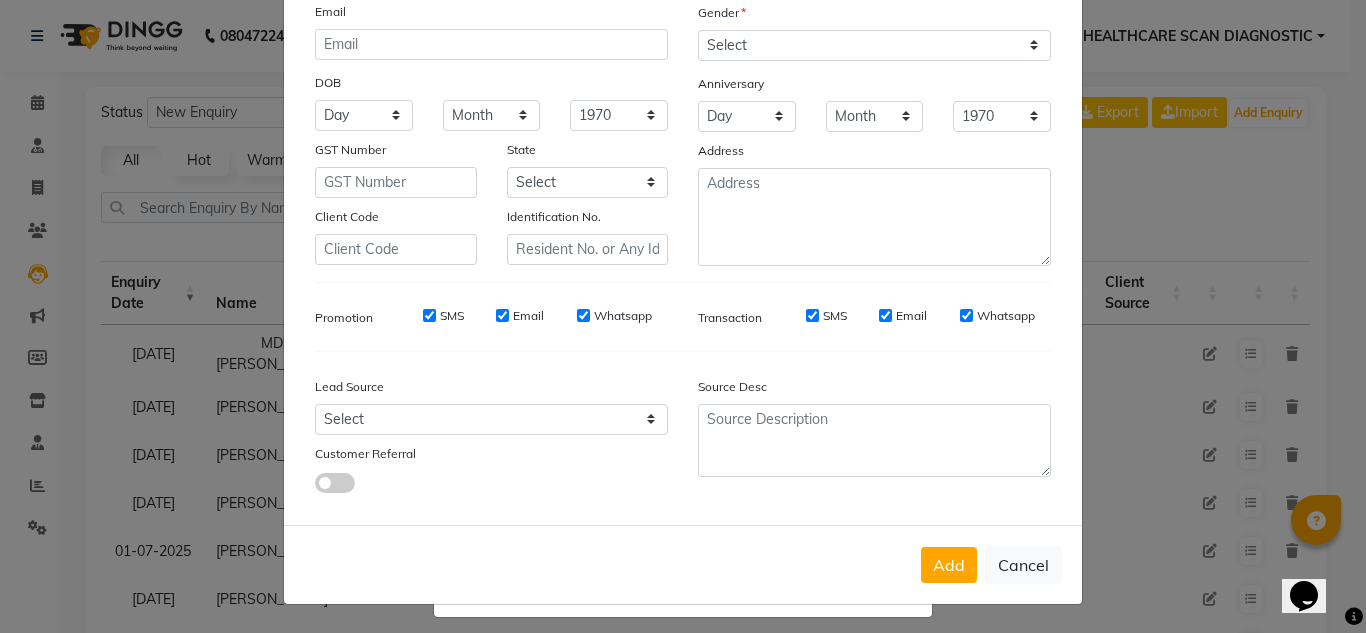 click on "Add   Cancel" 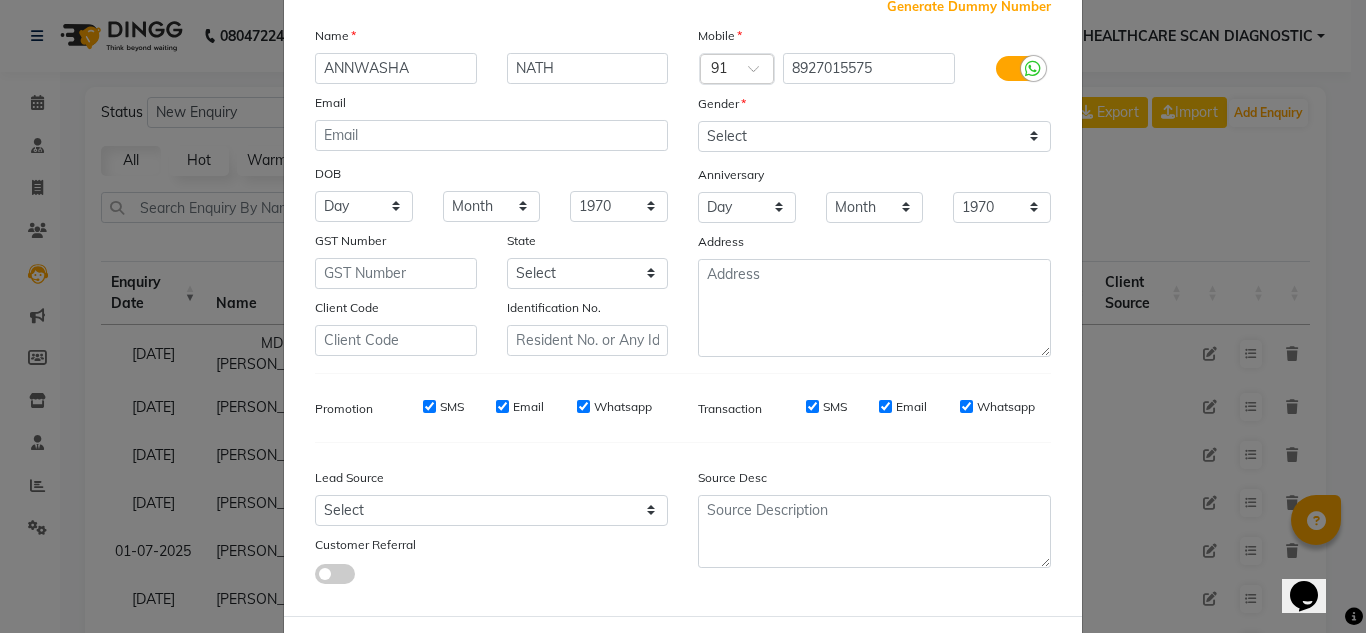 scroll, scrollTop: 0, scrollLeft: 0, axis: both 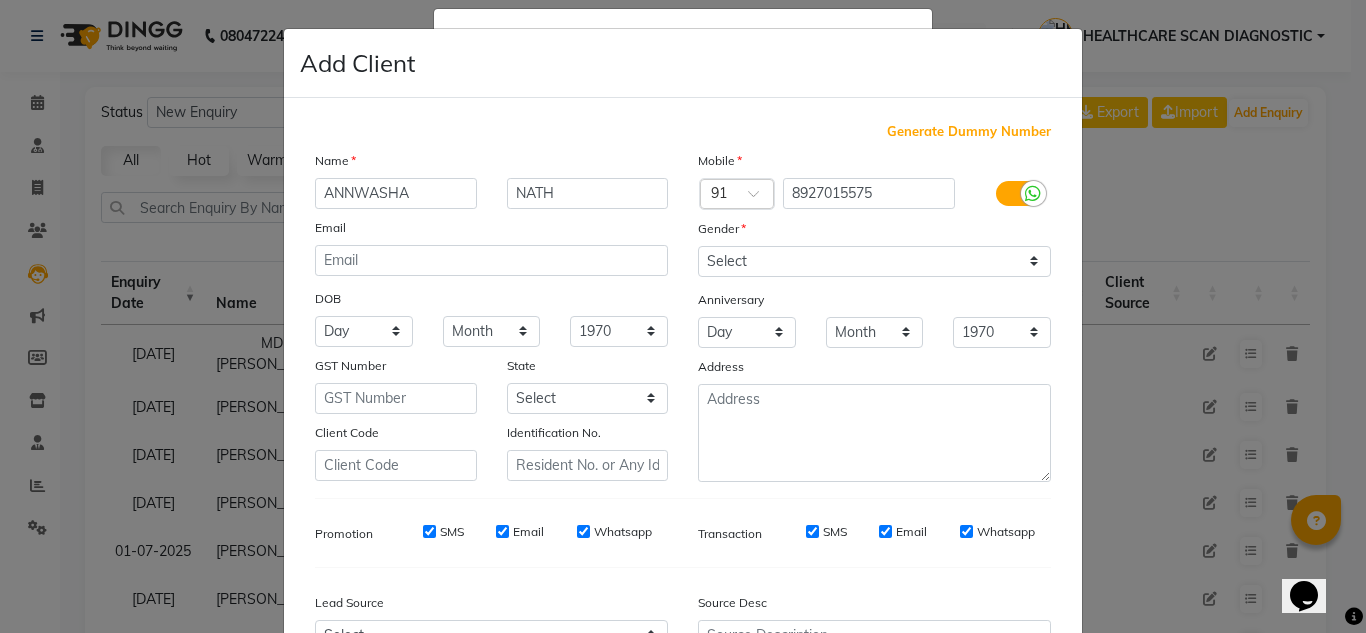 click 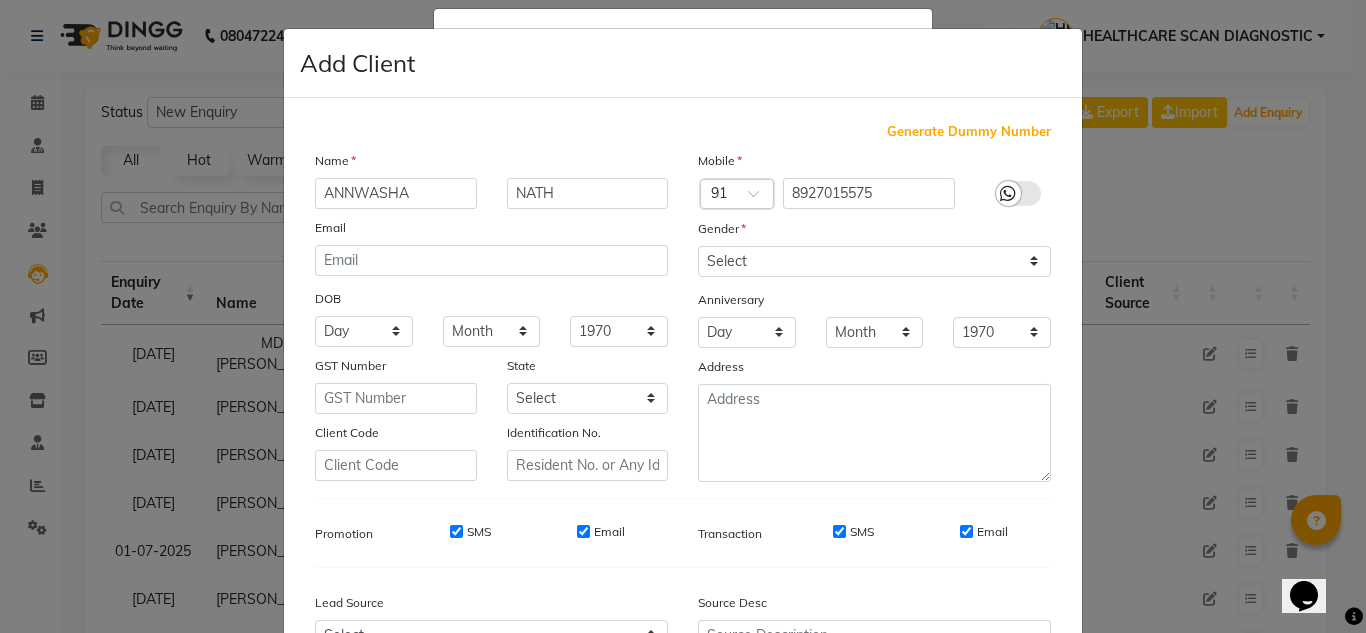click 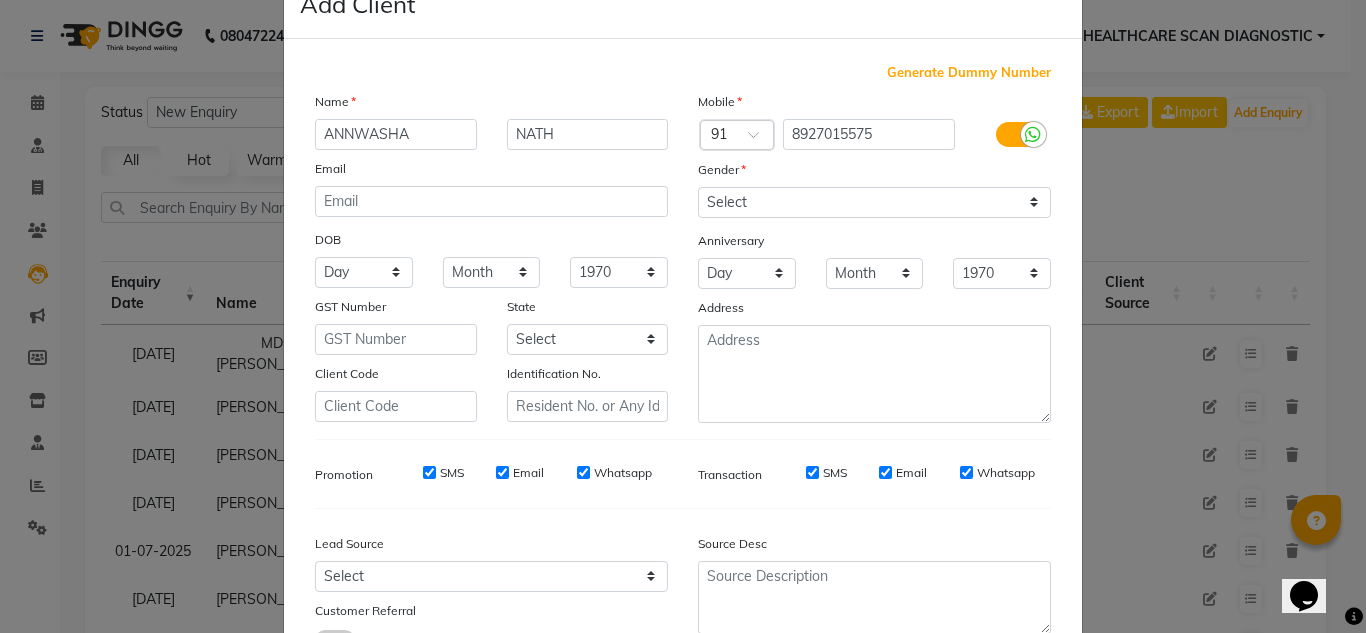 scroll, scrollTop: 100, scrollLeft: 0, axis: vertical 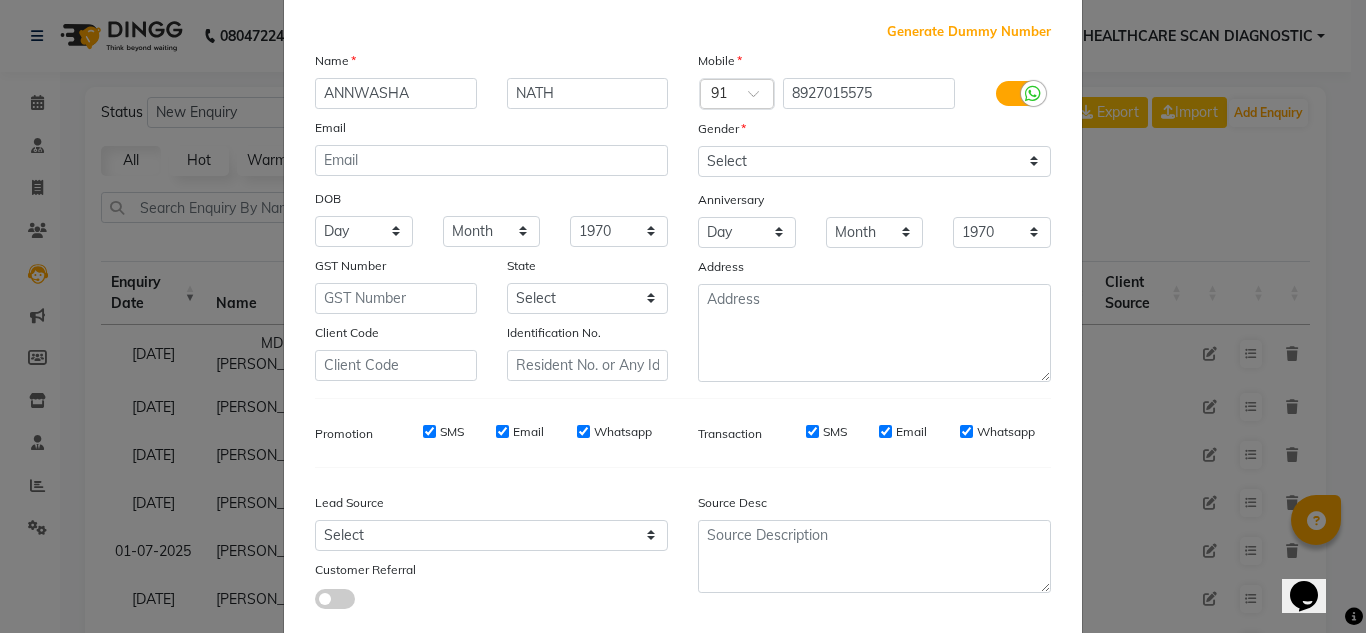 click 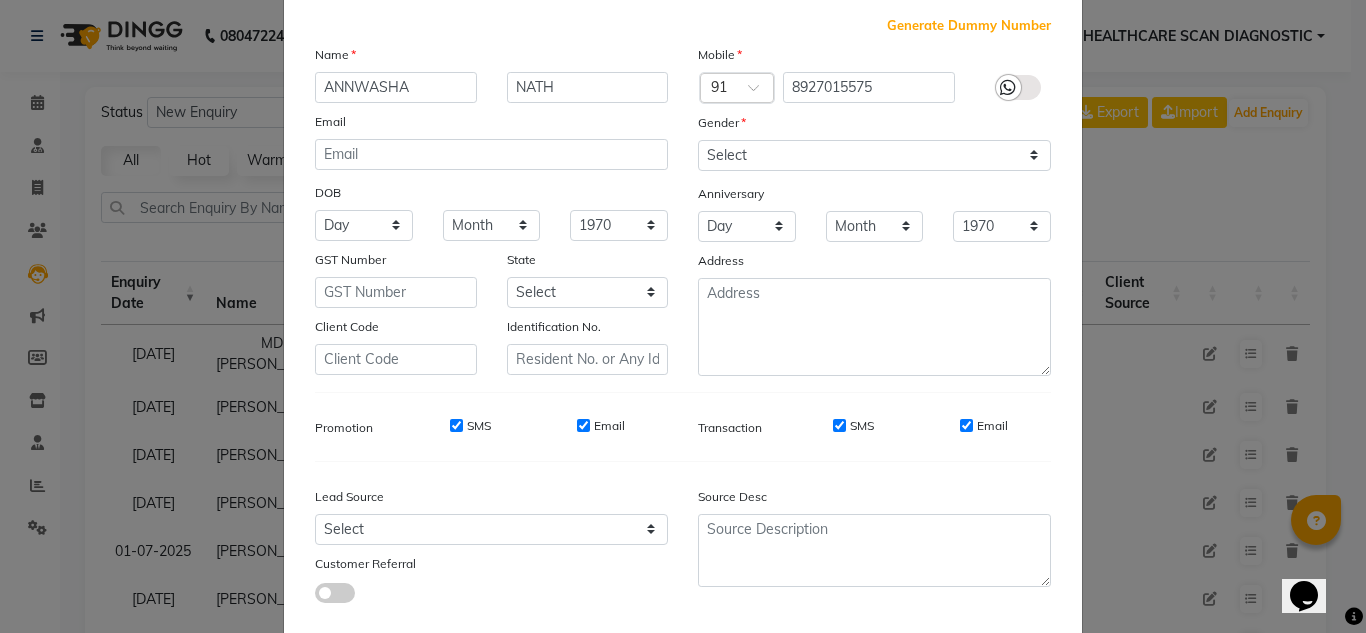 scroll, scrollTop: 0, scrollLeft: 0, axis: both 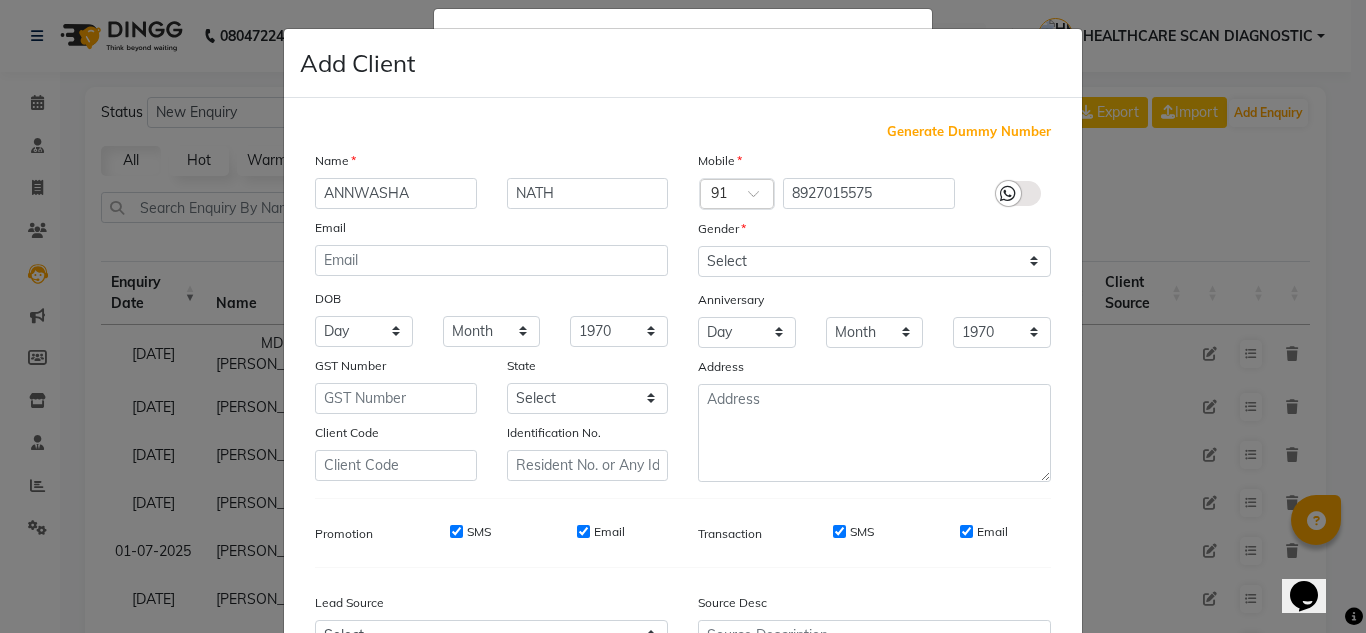 click 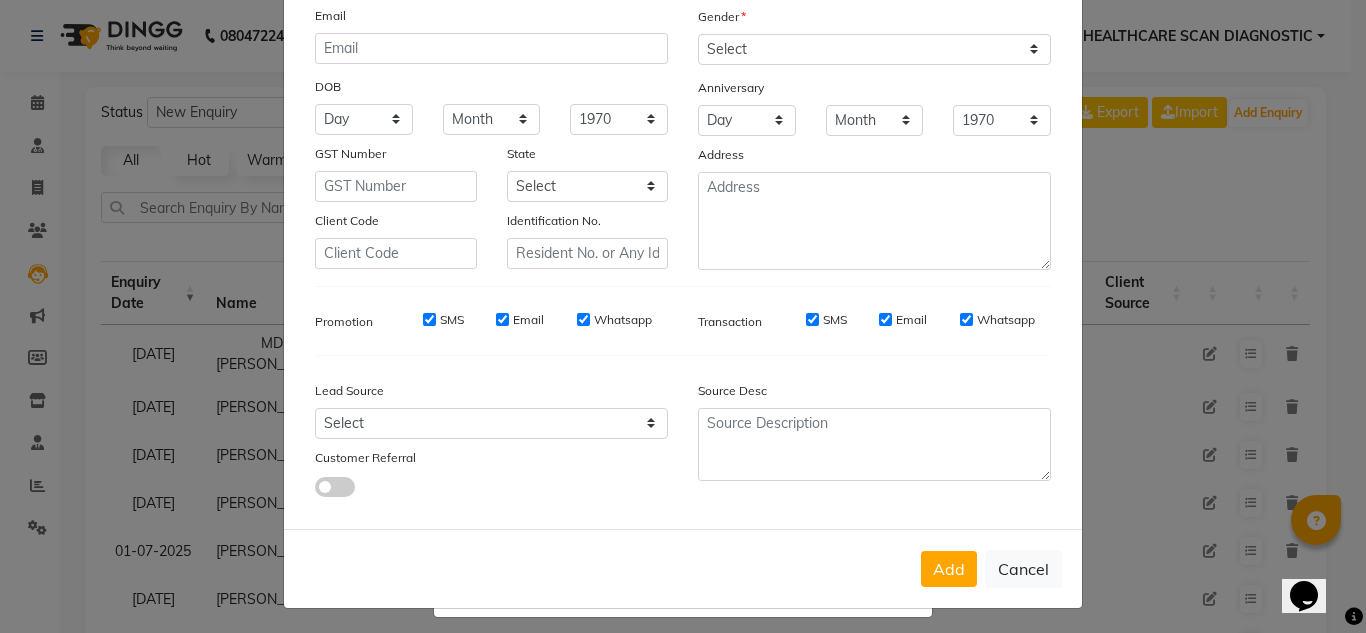 scroll, scrollTop: 216, scrollLeft: 0, axis: vertical 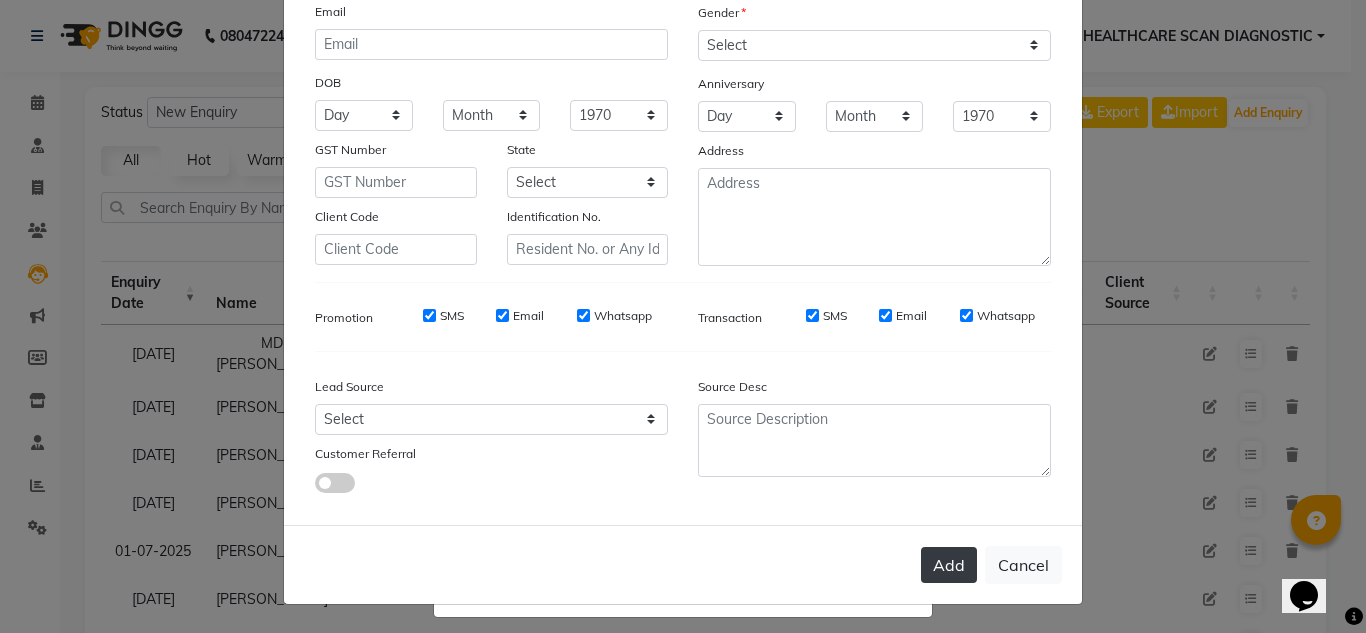 click on "Add" 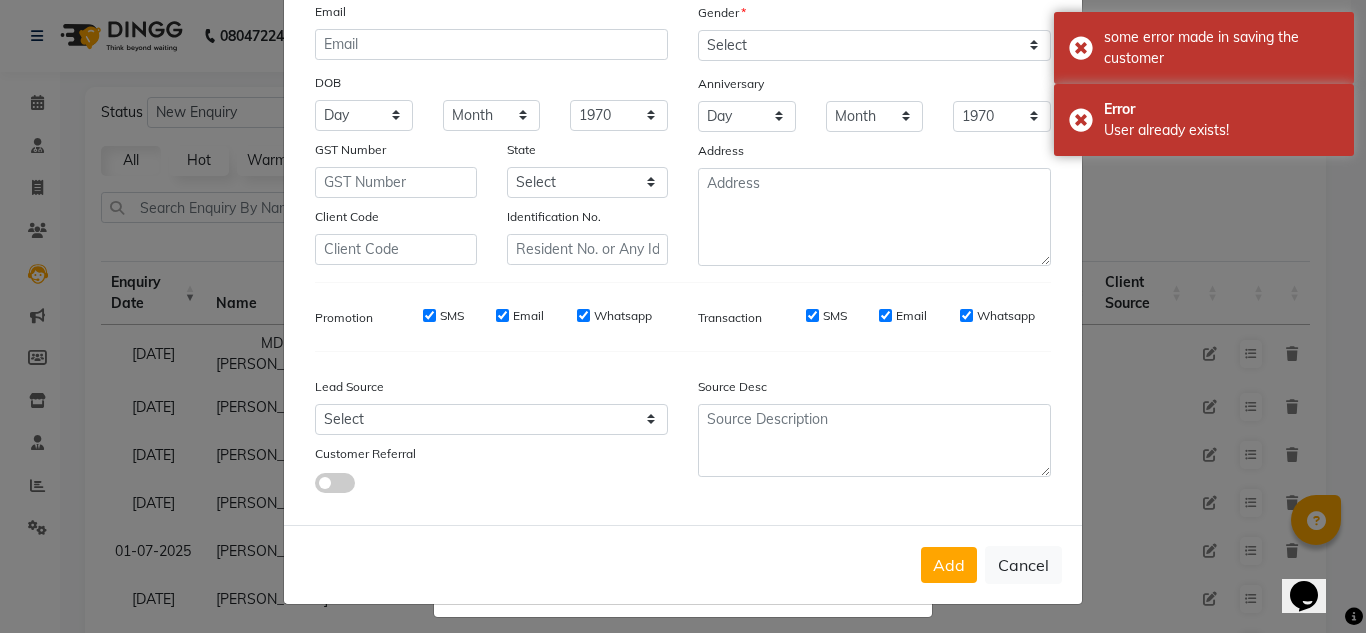 click on "Add Client Generate Dummy Number Name ANNWASHA NATH Email DOB Day 01 02 03 04 05 06 07 08 09 10 11 12 13 14 15 16 17 18 19 20 21 22 23 24 25 26 27 28 29 30 31 Month January February March April May June July August September October November December 1940 1941 1942 1943 1944 1945 1946 1947 1948 1949 1950 1951 1952 1953 1954 1955 1956 1957 1958 1959 1960 1961 1962 1963 1964 1965 1966 1967 1968 1969 1970 1971 1972 1973 1974 1975 1976 1977 1978 1979 1980 1981 1982 1983 1984 1985 1986 1987 1988 1989 1990 1991 1992 1993 1994 1995 1996 1997 1998 1999 2000 2001 2002 2003 2004 2005 2006 2007 2008 2009 2010 2011 2012 2013 2014 2015 2016 2017 2018 2019 2020 2021 2022 2023 2024 GST Number State Select Andaman and Nicobar Islands Andhra Pradesh Arunachal Pradesh Assam Bihar Chandigarh Chhattisgarh Dadra and Nagar Haveli Daman and Diu Delhi Goa Gujarat Haryana Himachal Pradesh Jammu and Kashmir Jharkhand Karnataka Kerala Lakshadweep Madhya Pradesh Maharashtra Manipur Meghalaya Mizoram Nagaland Odisha Pondicherry Punjab ×" 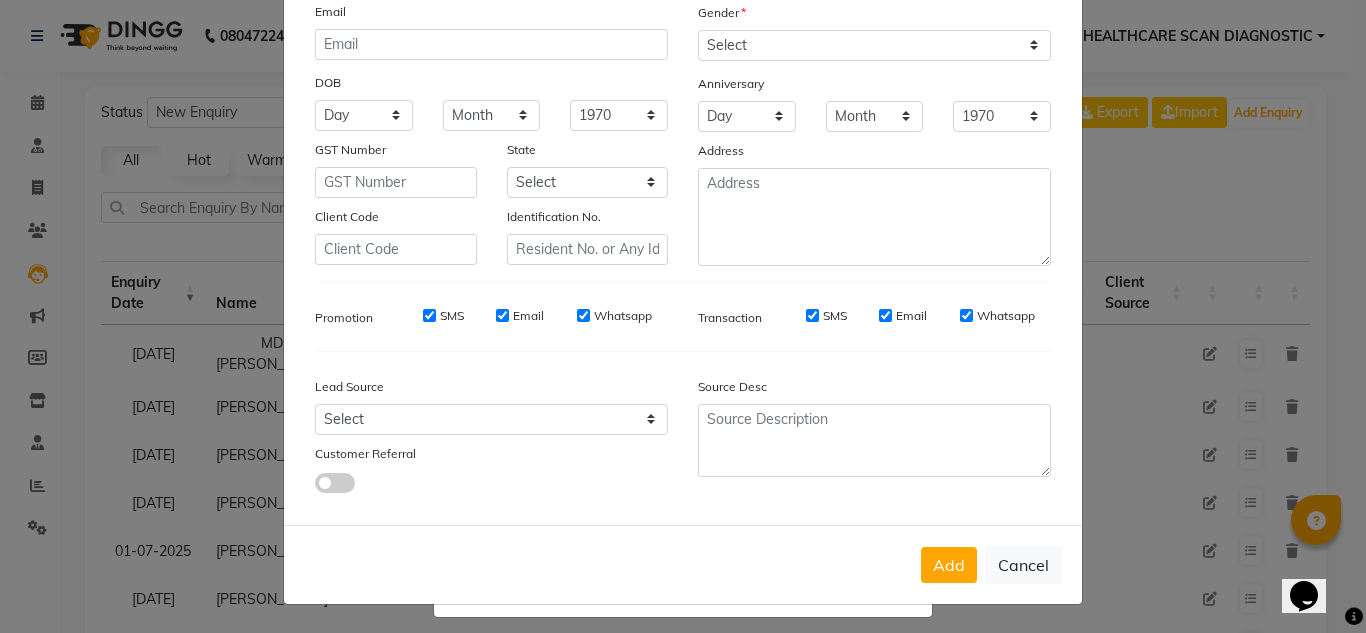 scroll, scrollTop: 0, scrollLeft: 0, axis: both 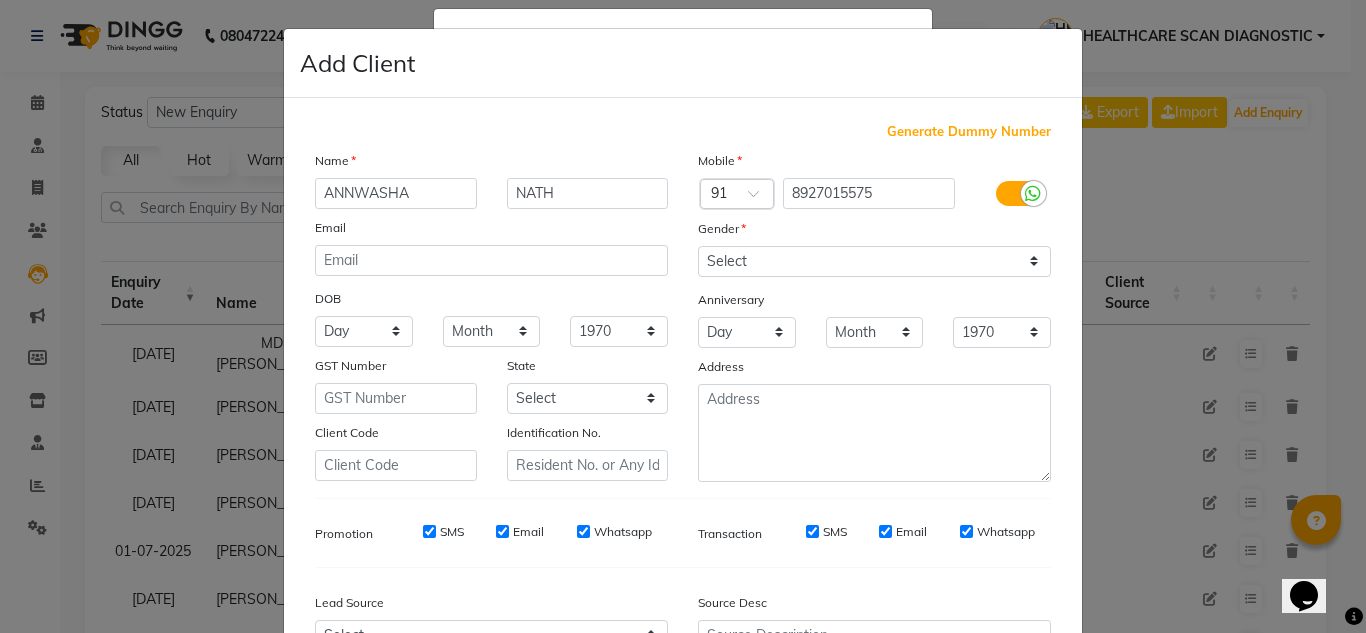 click on "Add Client Generate Dummy Number Name ANNWASHA NATH Email DOB Day 01 02 03 04 05 06 07 08 09 10 11 12 13 14 15 16 17 18 19 20 21 22 23 24 25 26 27 28 29 30 31 Month January February March April May June July August September October November December 1940 1941 1942 1943 1944 1945 1946 1947 1948 1949 1950 1951 1952 1953 1954 1955 1956 1957 1958 1959 1960 1961 1962 1963 1964 1965 1966 1967 1968 1969 1970 1971 1972 1973 1974 1975 1976 1977 1978 1979 1980 1981 1982 1983 1984 1985 1986 1987 1988 1989 1990 1991 1992 1993 1994 1995 1996 1997 1998 1999 2000 2001 2002 2003 2004 2005 2006 2007 2008 2009 2010 2011 2012 2013 2014 2015 2016 2017 2018 2019 2020 2021 2022 2023 2024 GST Number State Select Andaman and Nicobar Islands Andhra Pradesh Arunachal Pradesh Assam Bihar Chandigarh Chhattisgarh Dadra and Nagar Haveli Daman and Diu Delhi Goa Gujarat Haryana Himachal Pradesh Jammu and Kashmir Jharkhand Karnataka Kerala Lakshadweep Madhya Pradesh Maharashtra Manipur Meghalaya Mizoram Nagaland Odisha Pondicherry Punjab ×" 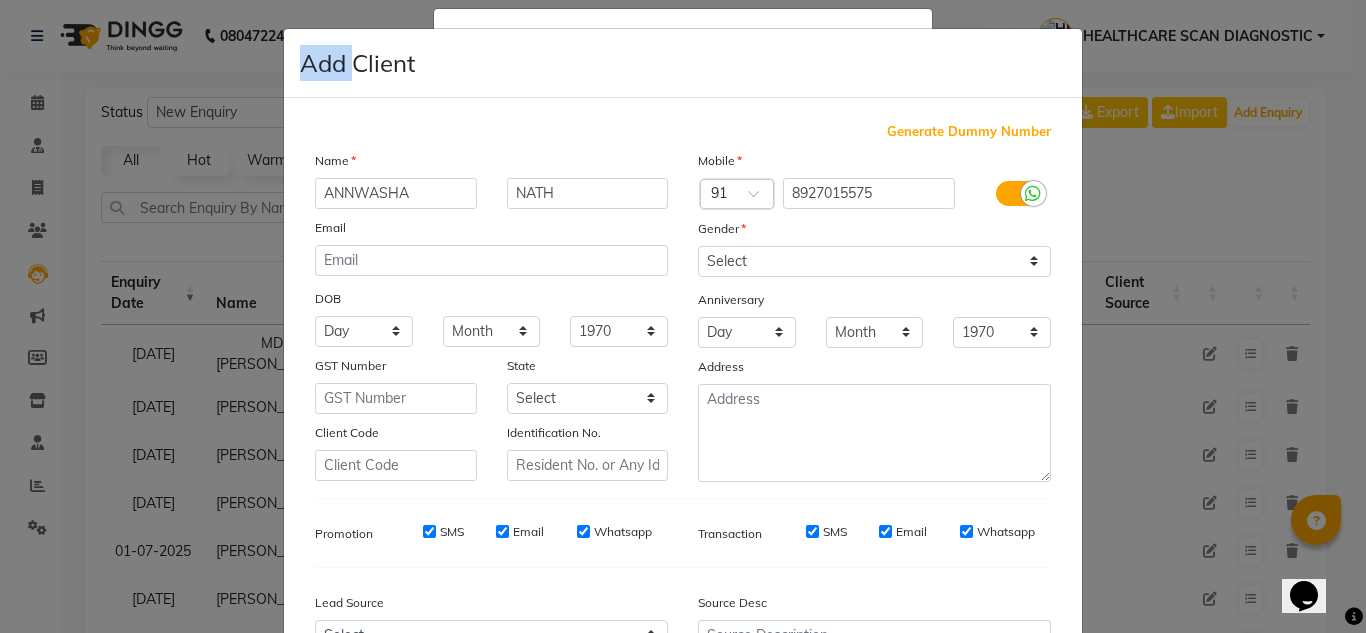 click on "Add Client Generate Dummy Number Name ANNWASHA NATH Email DOB Day 01 02 03 04 05 06 07 08 09 10 11 12 13 14 15 16 17 18 19 20 21 22 23 24 25 26 27 28 29 30 31 Month January February March April May June July August September October November December 1940 1941 1942 1943 1944 1945 1946 1947 1948 1949 1950 1951 1952 1953 1954 1955 1956 1957 1958 1959 1960 1961 1962 1963 1964 1965 1966 1967 1968 1969 1970 1971 1972 1973 1974 1975 1976 1977 1978 1979 1980 1981 1982 1983 1984 1985 1986 1987 1988 1989 1990 1991 1992 1993 1994 1995 1996 1997 1998 1999 2000 2001 2002 2003 2004 2005 2006 2007 2008 2009 2010 2011 2012 2013 2014 2015 2016 2017 2018 2019 2020 2021 2022 2023 2024 GST Number State Select Andaman and Nicobar Islands Andhra Pradesh Arunachal Pradesh Assam Bihar Chandigarh Chhattisgarh Dadra and Nagar Haveli Daman and Diu Delhi Goa Gujarat Haryana Himachal Pradesh Jammu and Kashmir Jharkhand Karnataka Kerala Lakshadweep Madhya Pradesh Maharashtra Manipur Meghalaya Mizoram Nagaland Odisha Pondicherry Punjab ×" 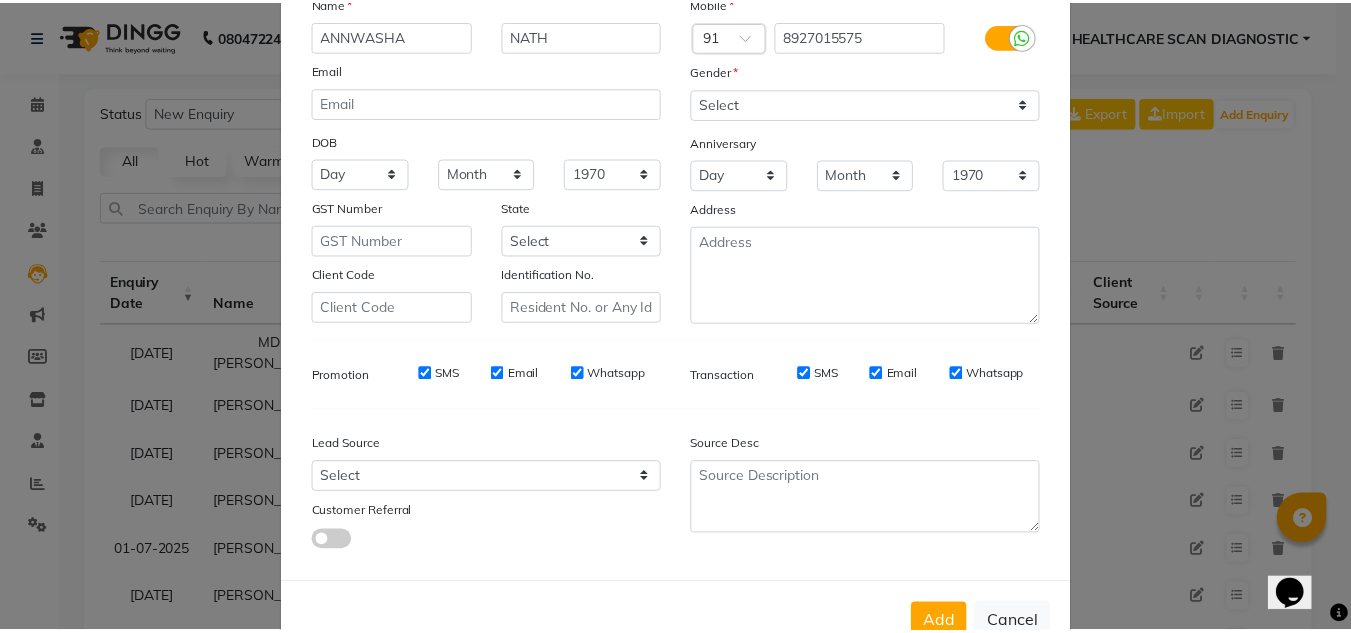 scroll, scrollTop: 216, scrollLeft: 0, axis: vertical 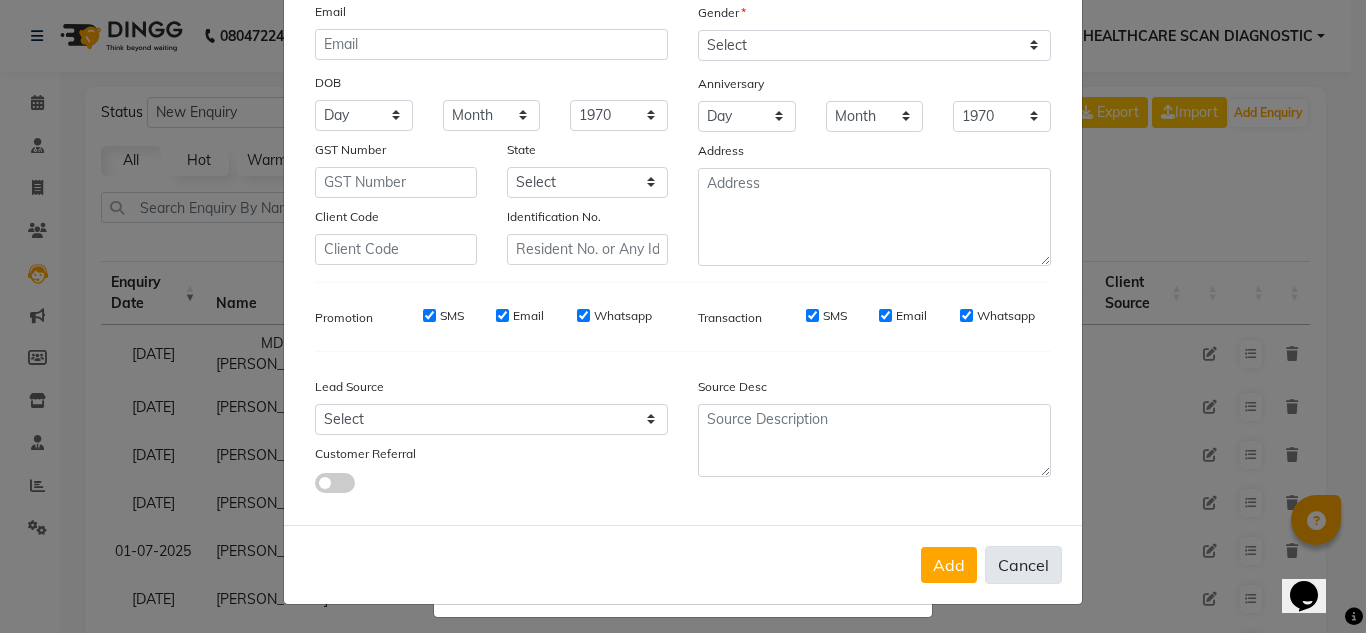 click on "Cancel" 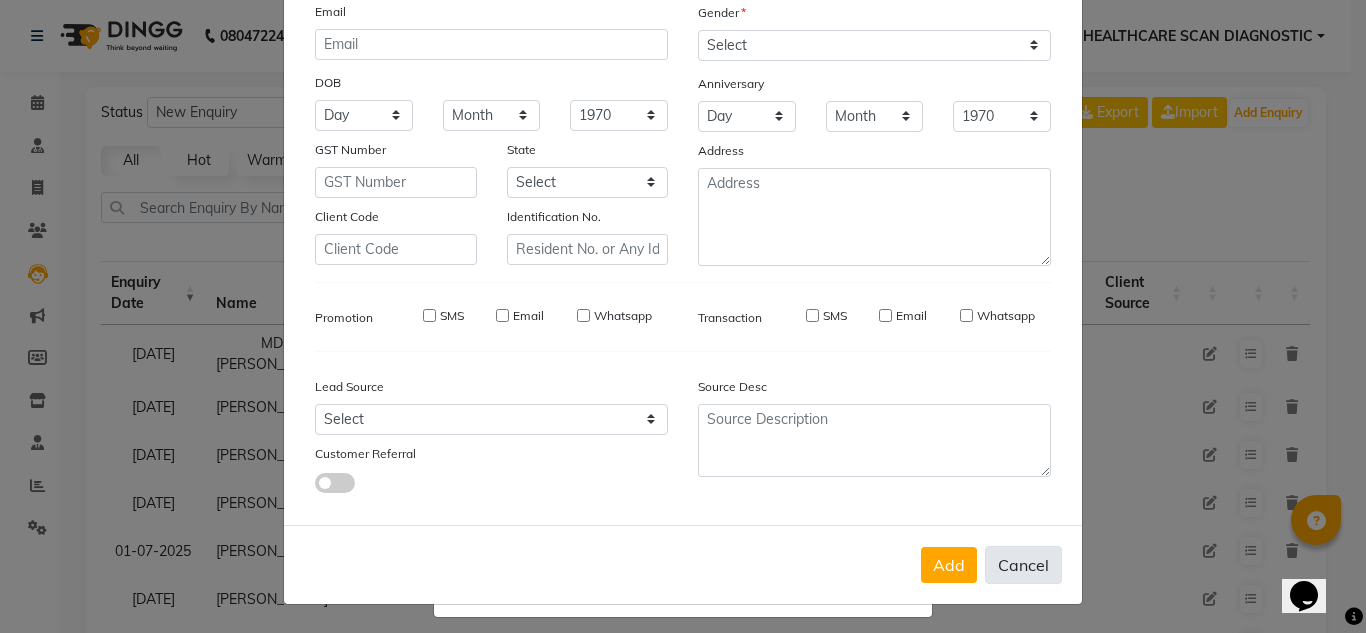 type 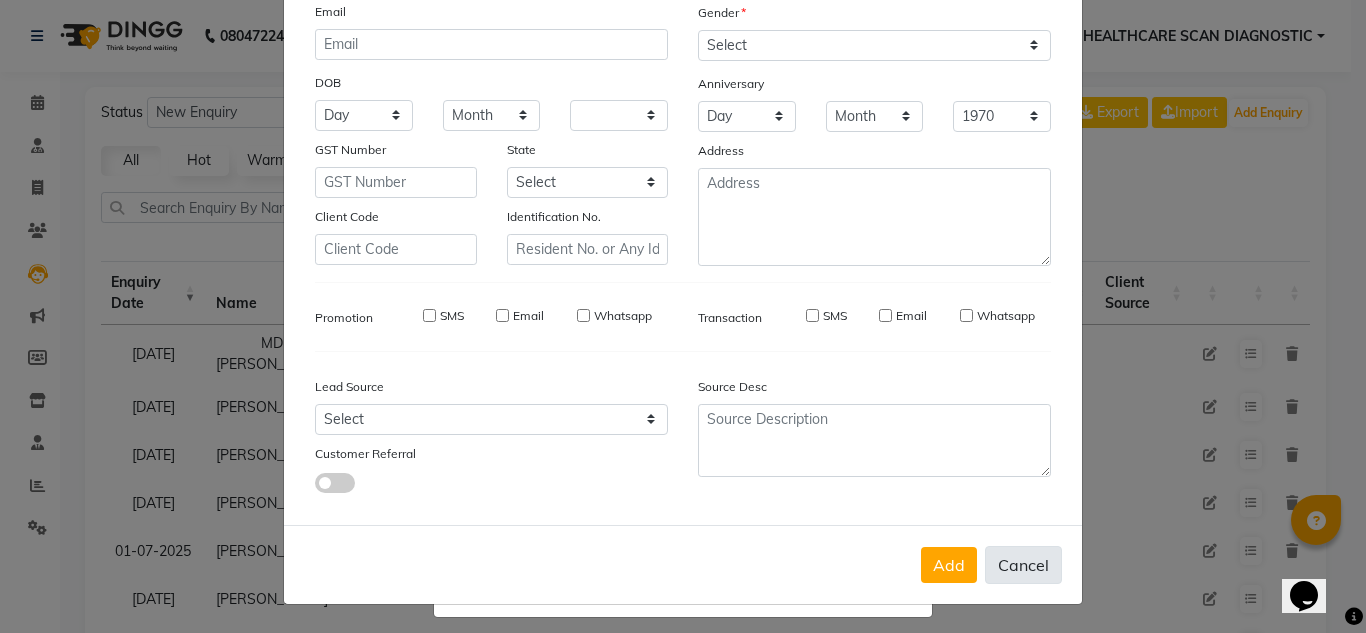 type 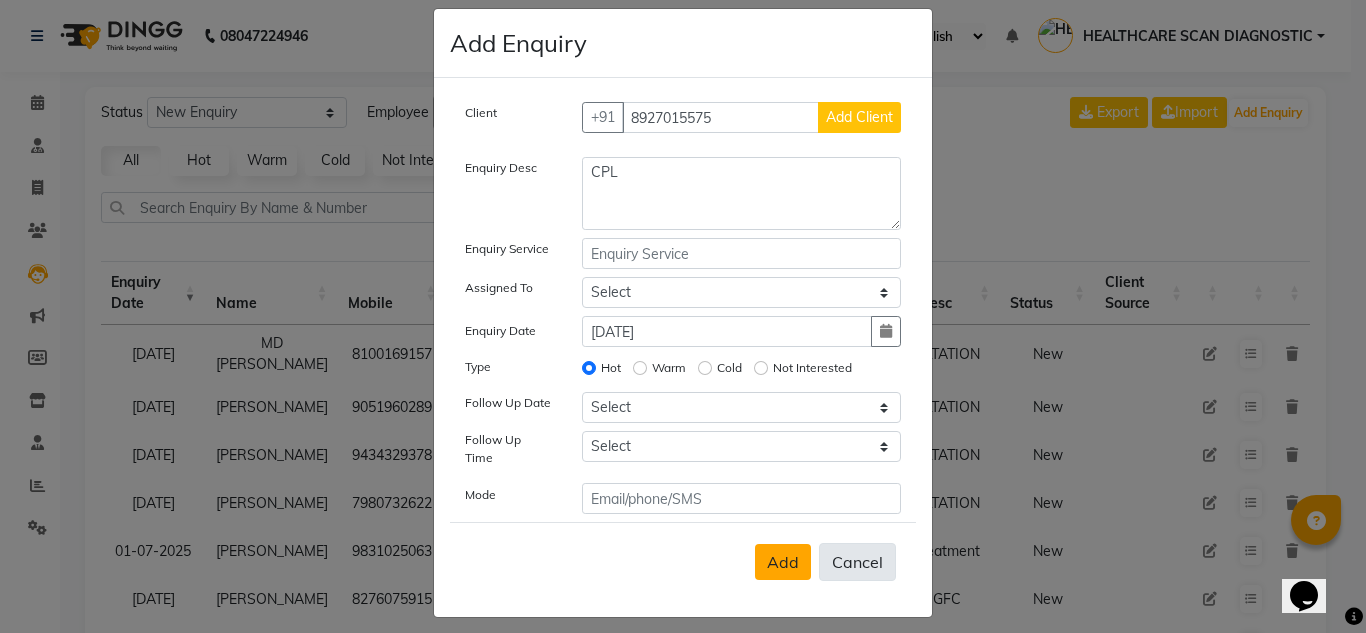 click on "Cancel" 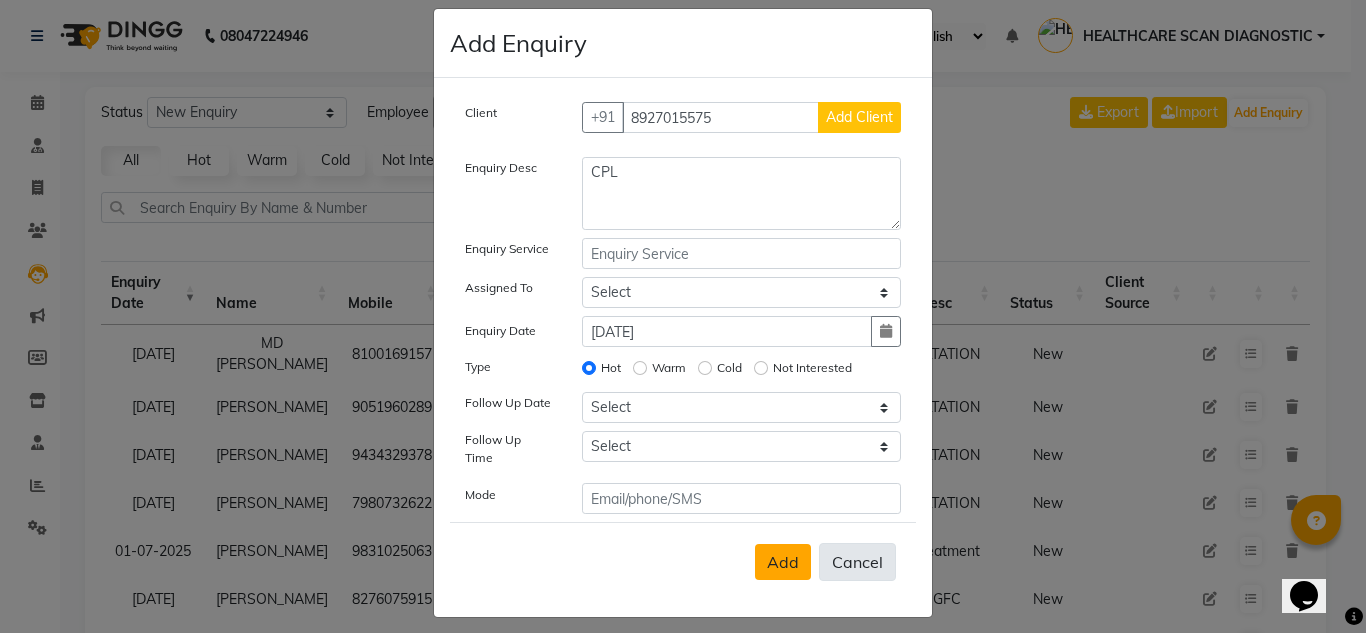 type 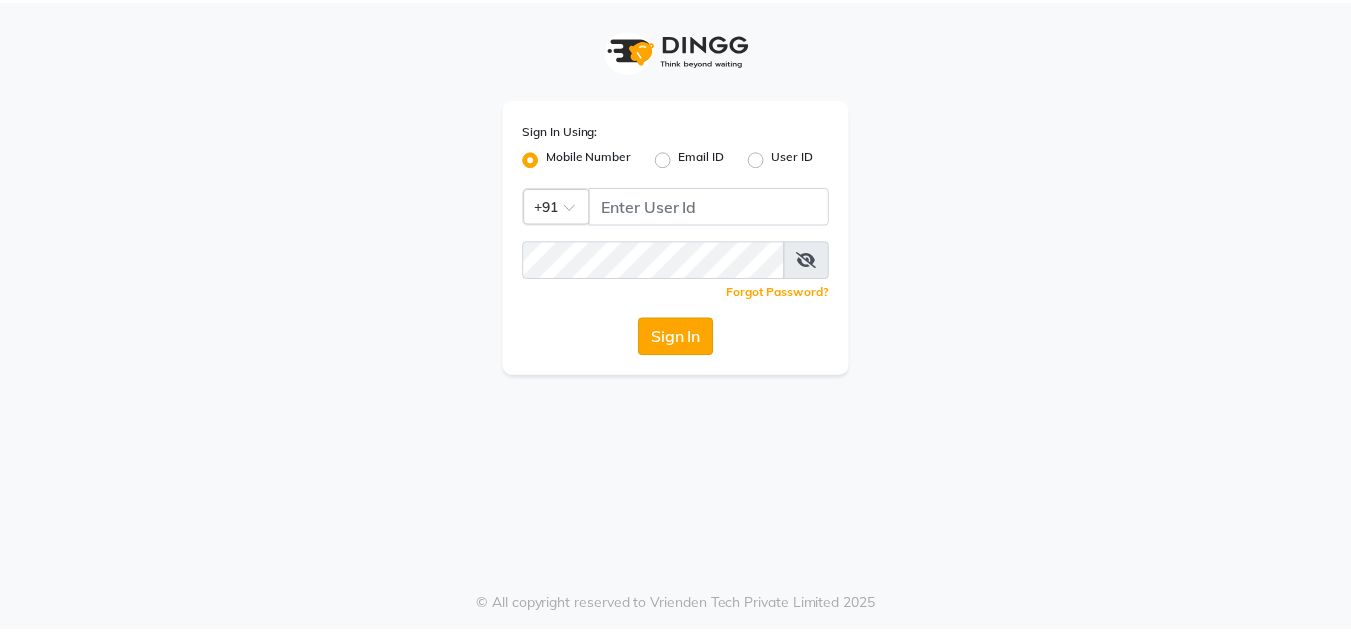 scroll, scrollTop: 0, scrollLeft: 0, axis: both 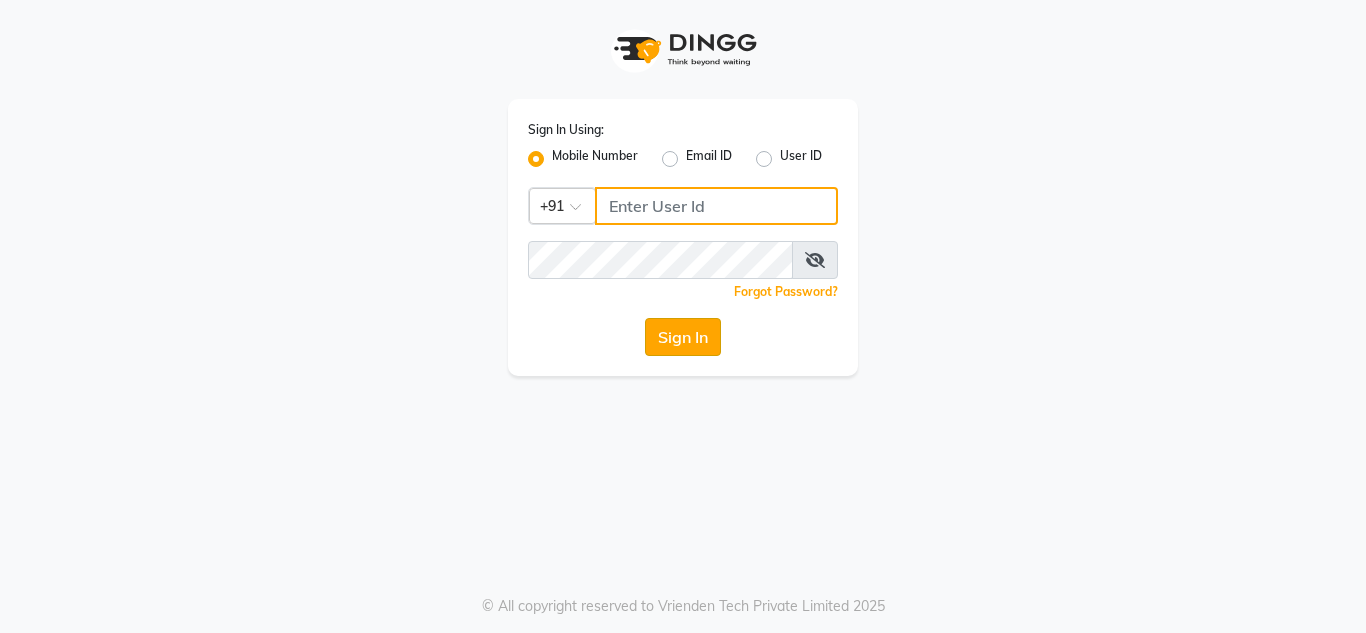 type on "7890011666" 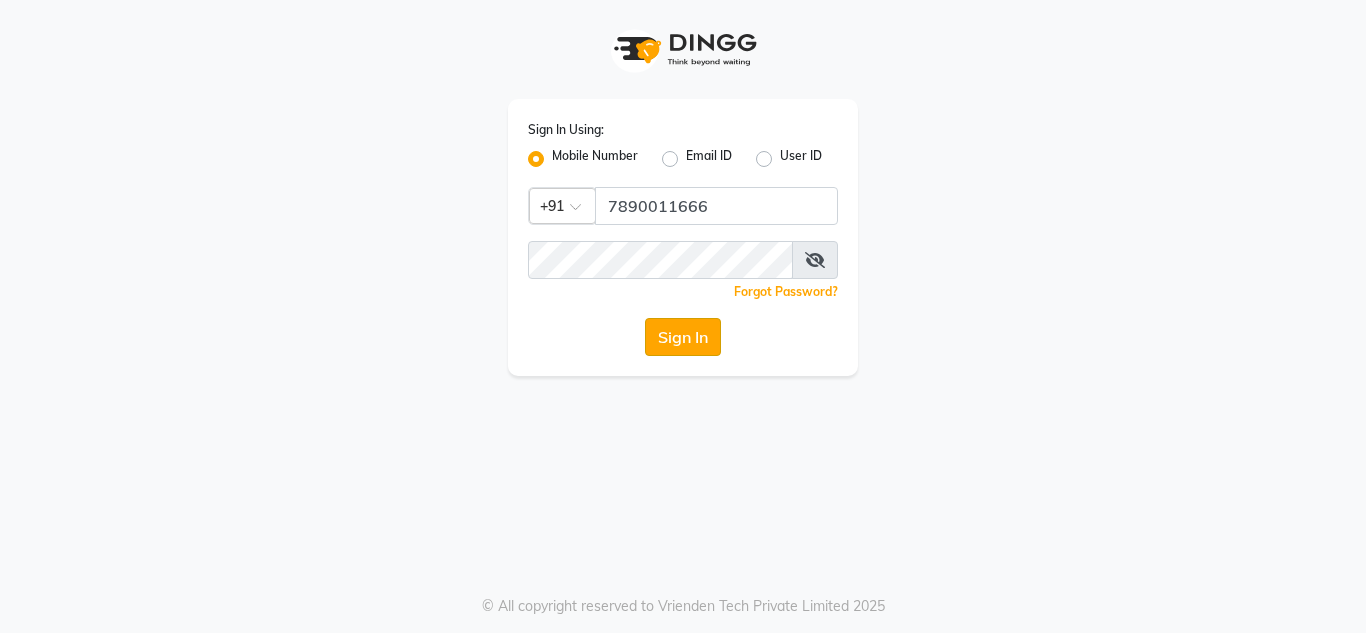 click on "Sign In" 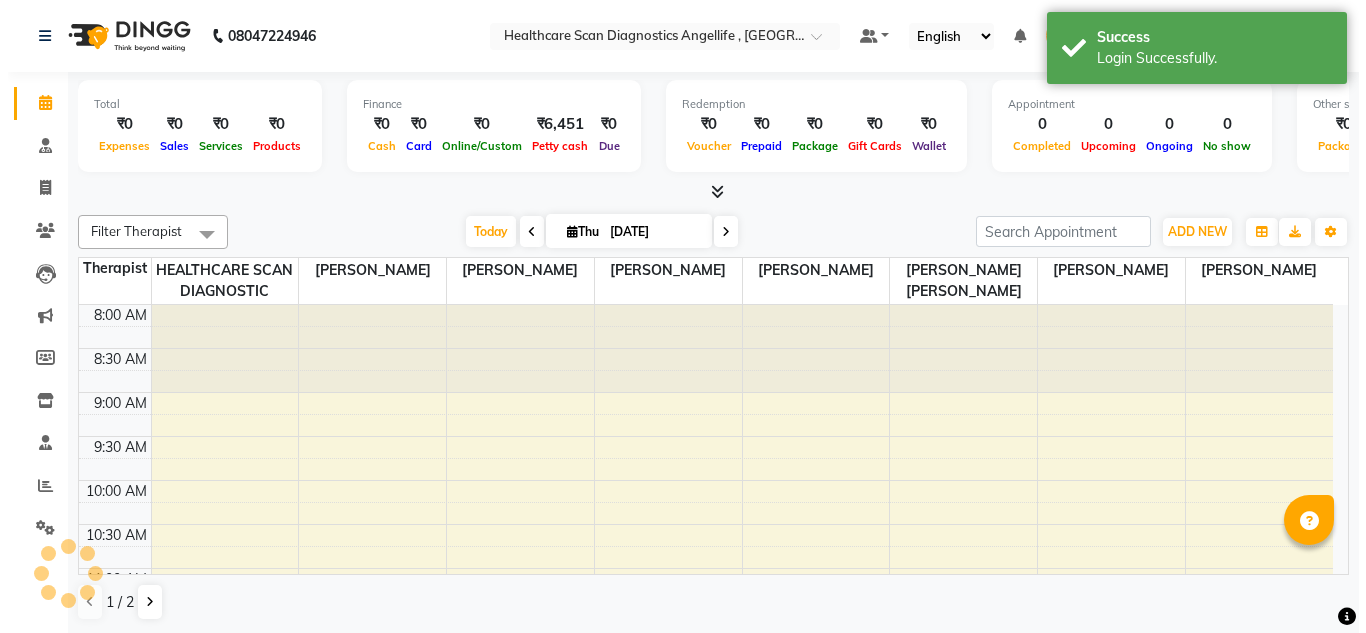 scroll, scrollTop: 0, scrollLeft: 0, axis: both 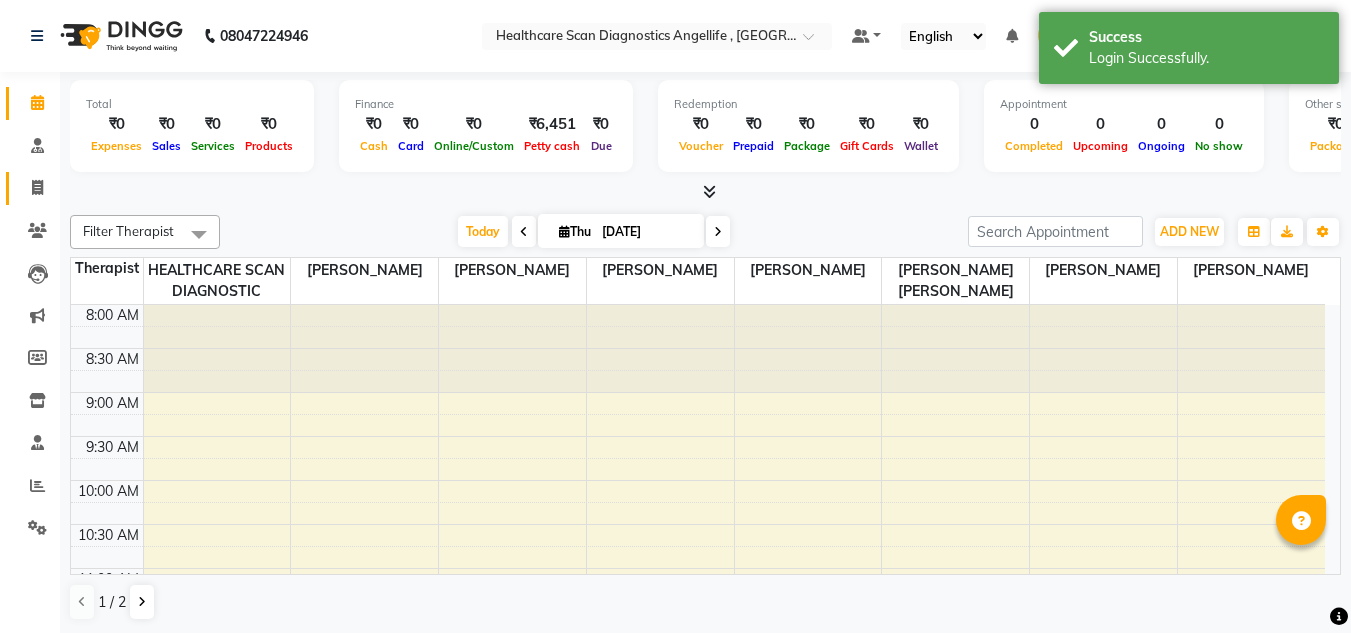 click on "Invoice" 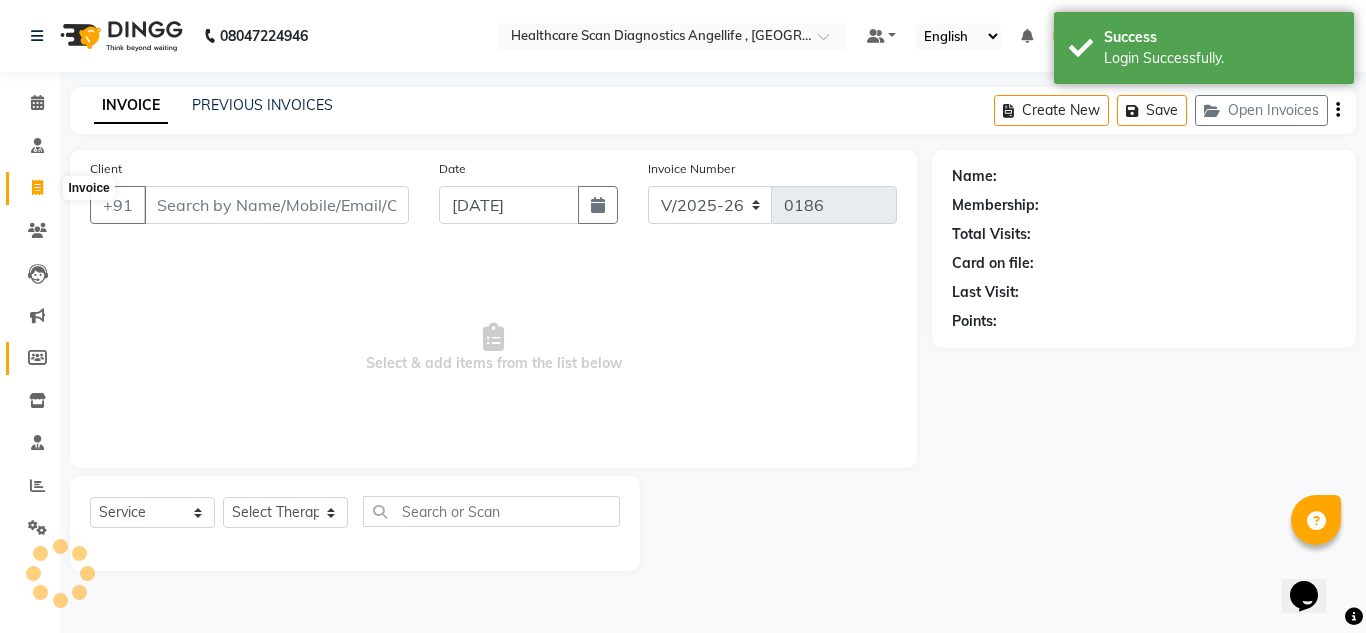 scroll, scrollTop: 0, scrollLeft: 0, axis: both 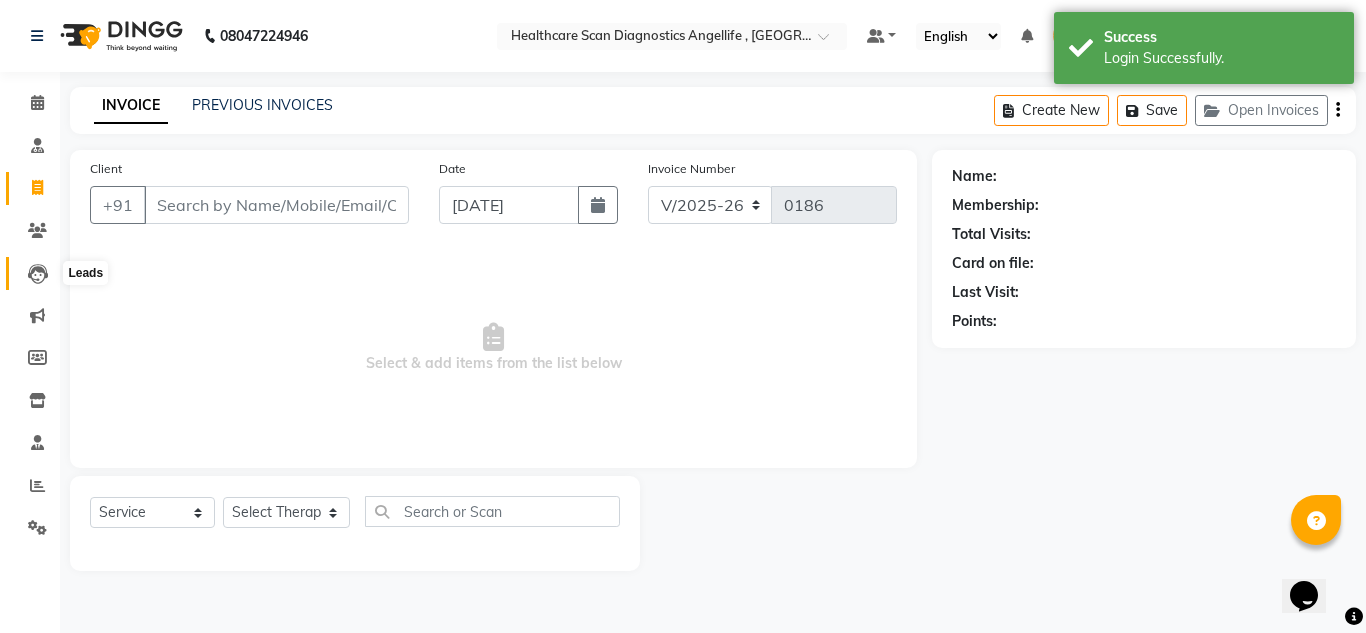 click 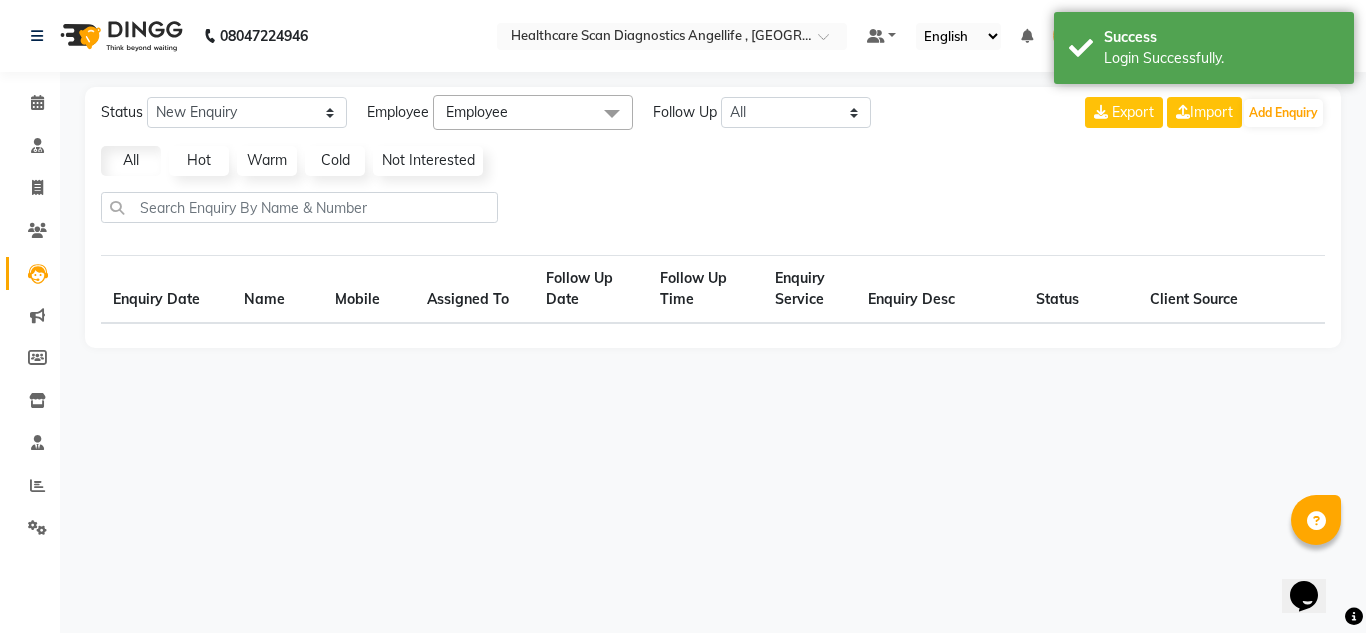 select on "10" 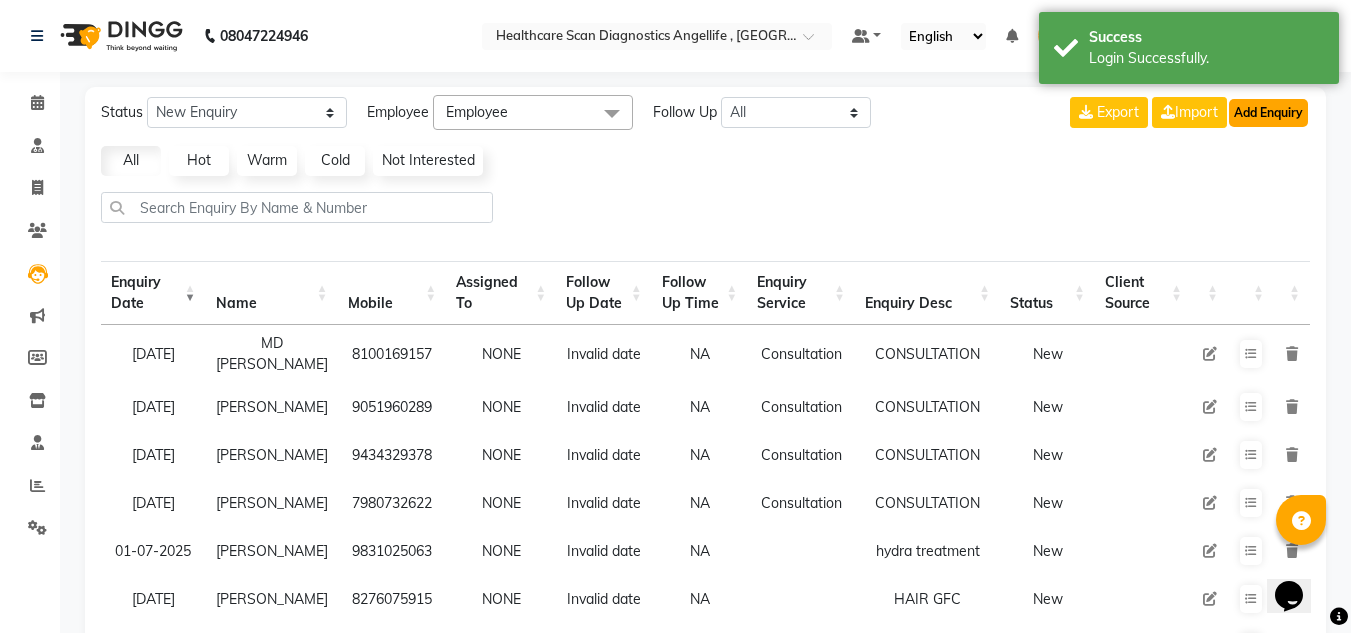 click on "Add Enquiry" 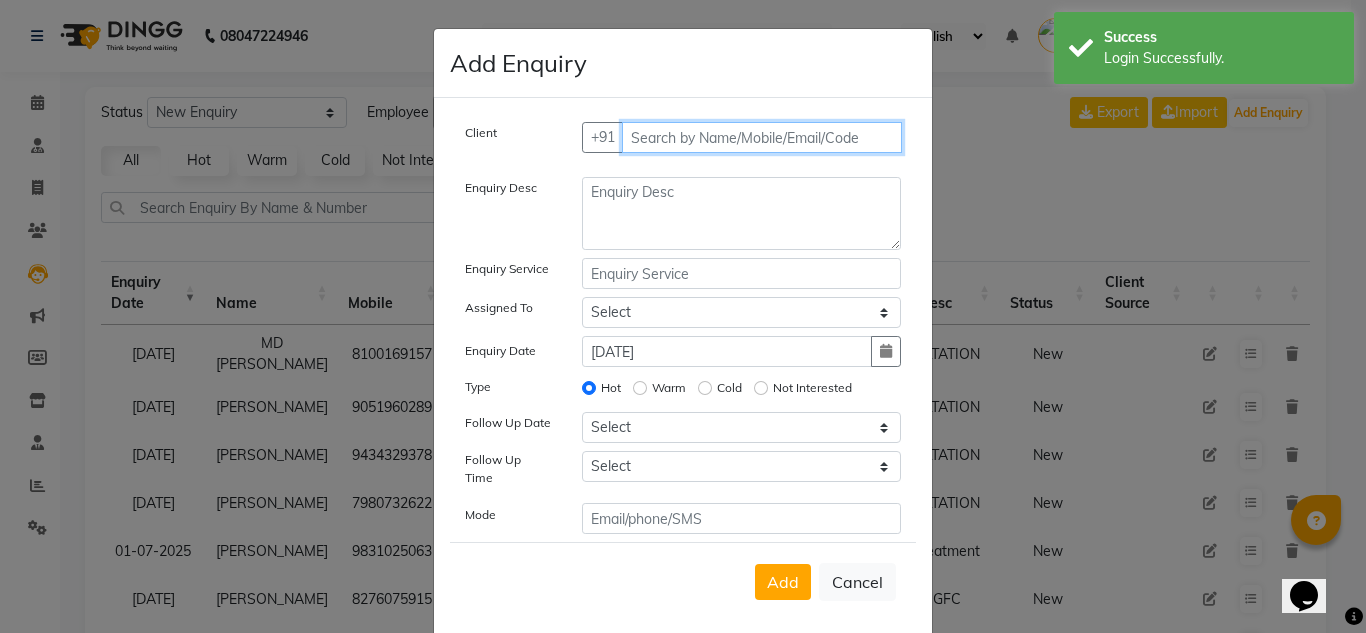 click at bounding box center (762, 137) 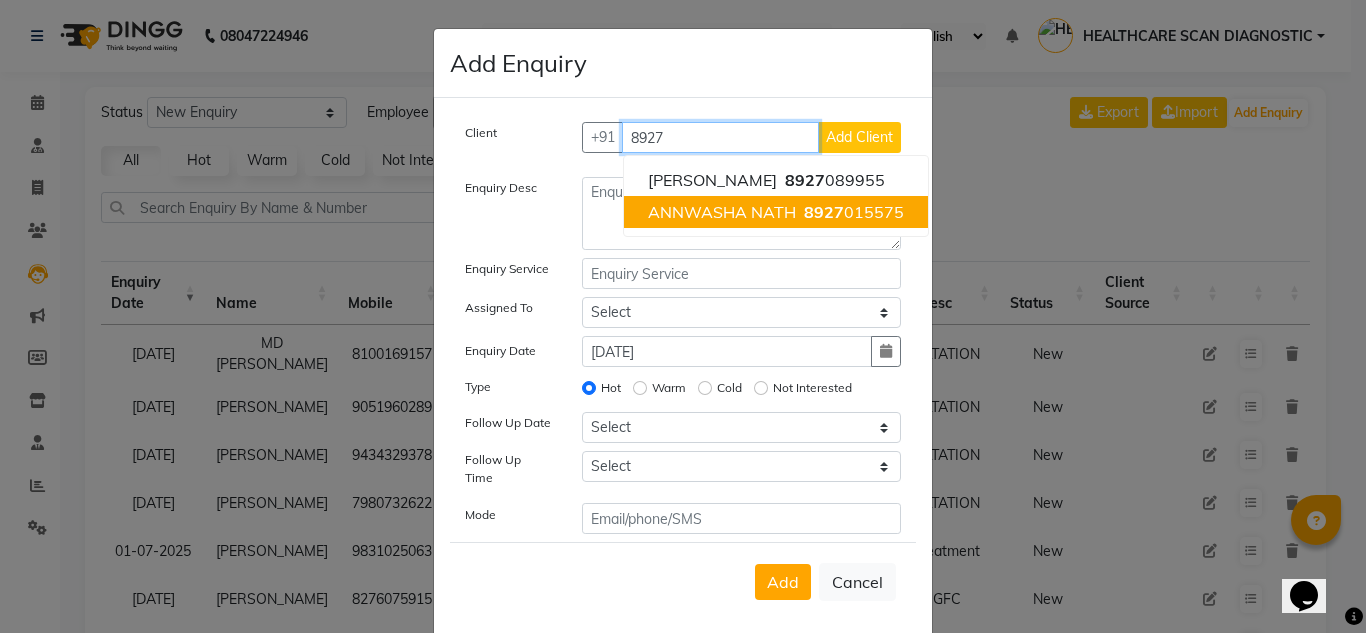 click on "ANNWASHA NATH   8927 015575" at bounding box center (776, 212) 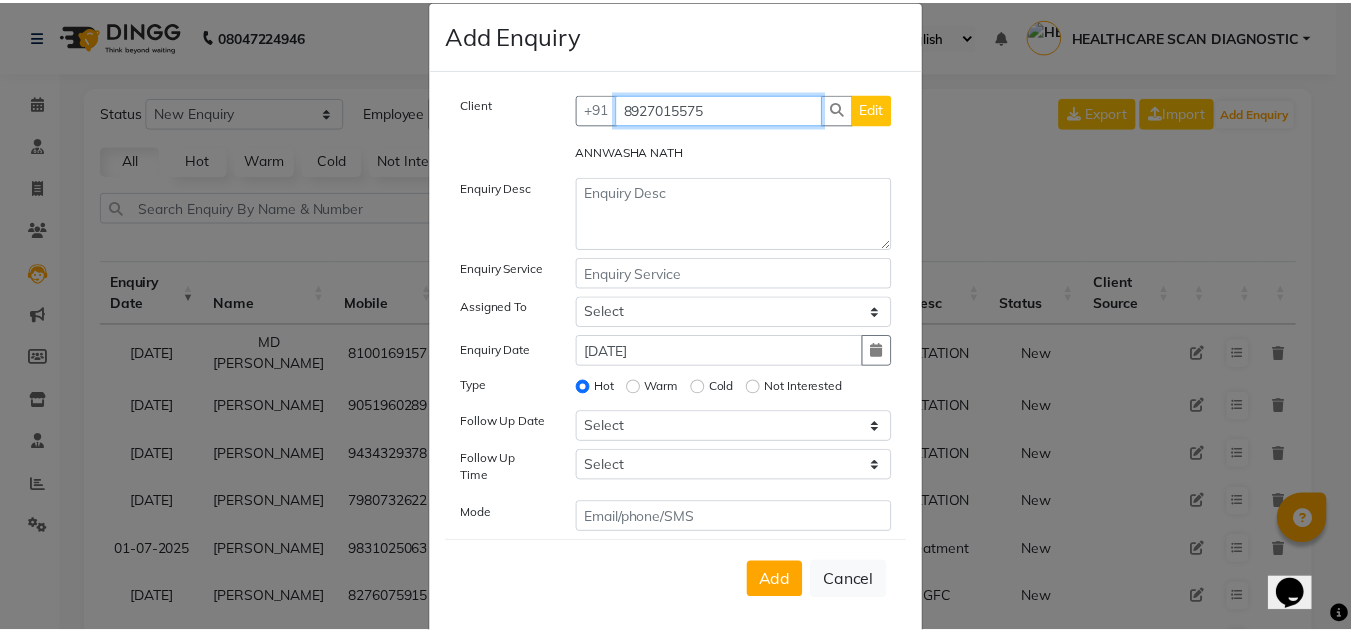 scroll, scrollTop: 48, scrollLeft: 0, axis: vertical 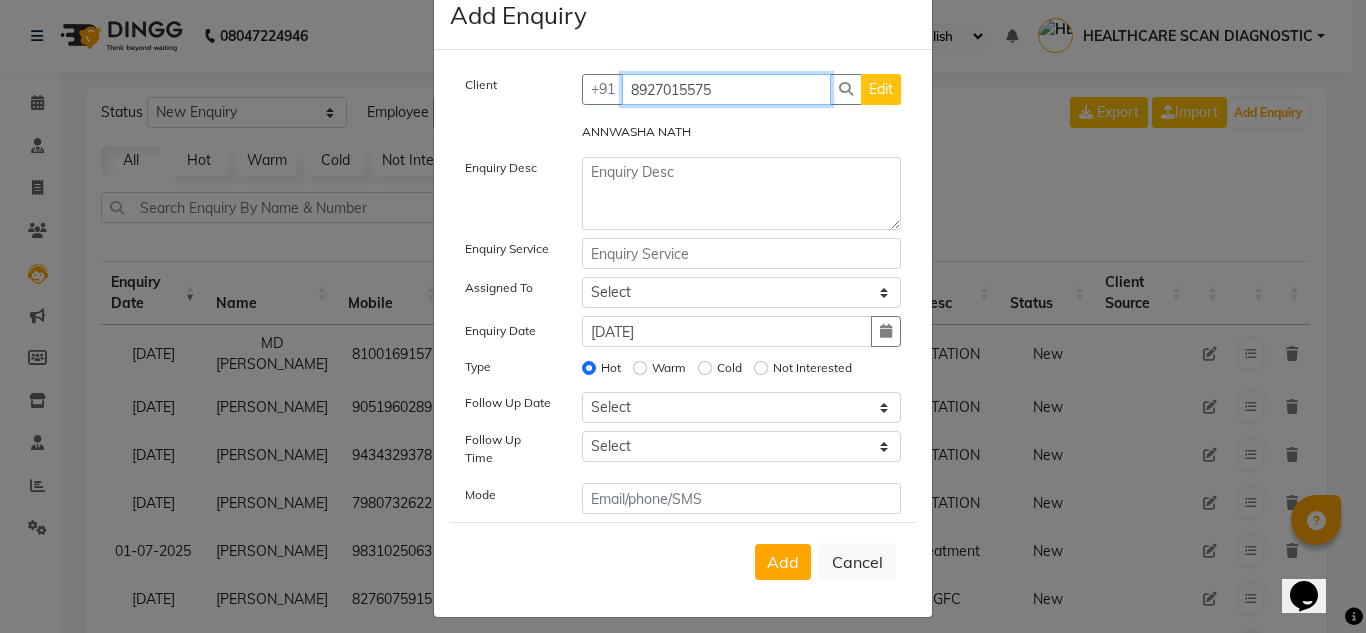 type on "8927015575" 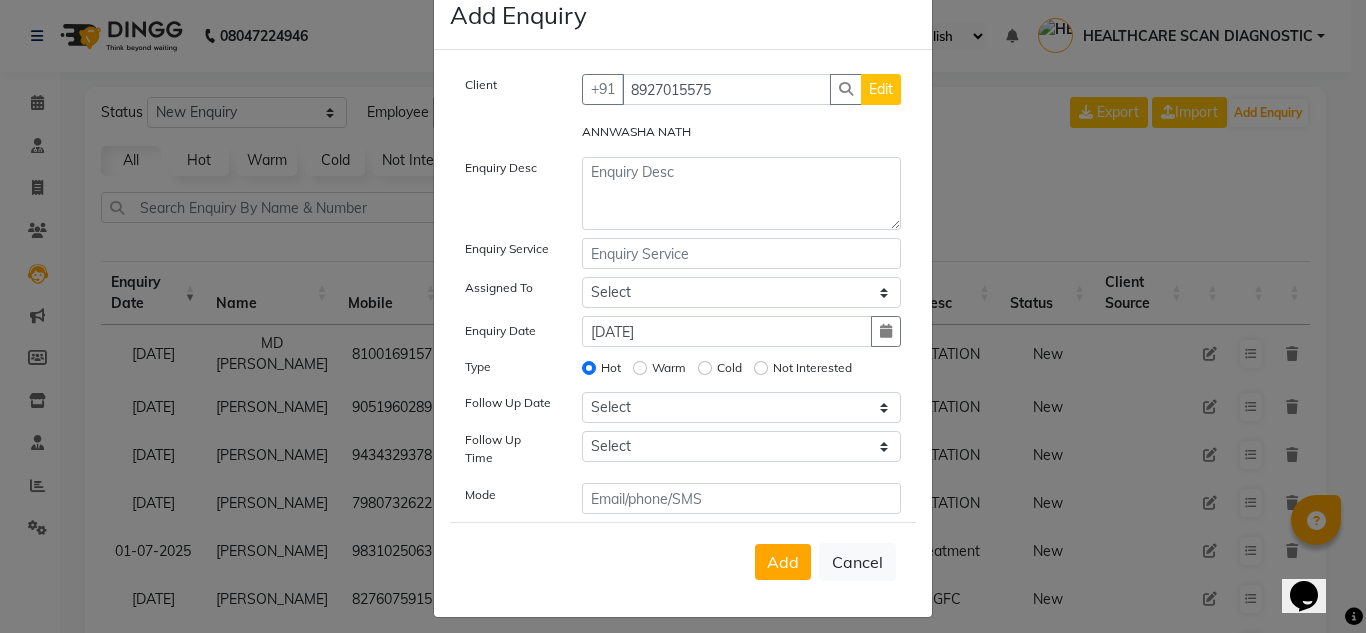 drag, startPoint x: 1226, startPoint y: 222, endPoint x: 1058, endPoint y: 224, distance: 168.0119 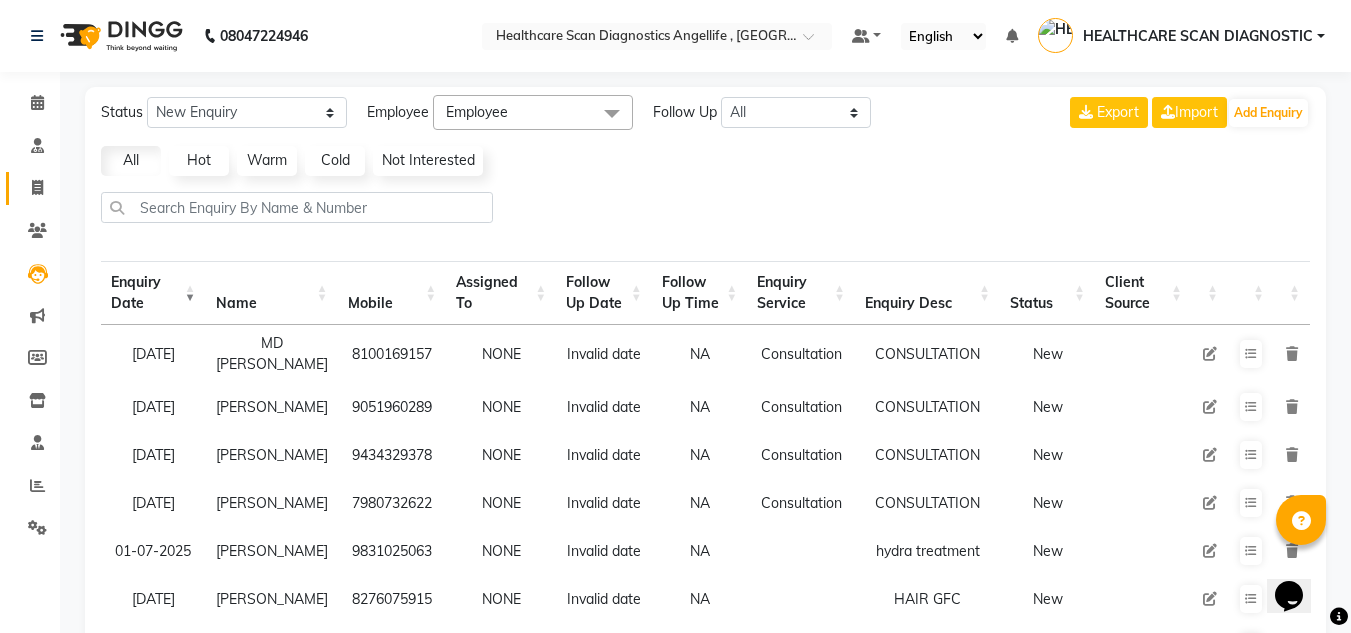 click 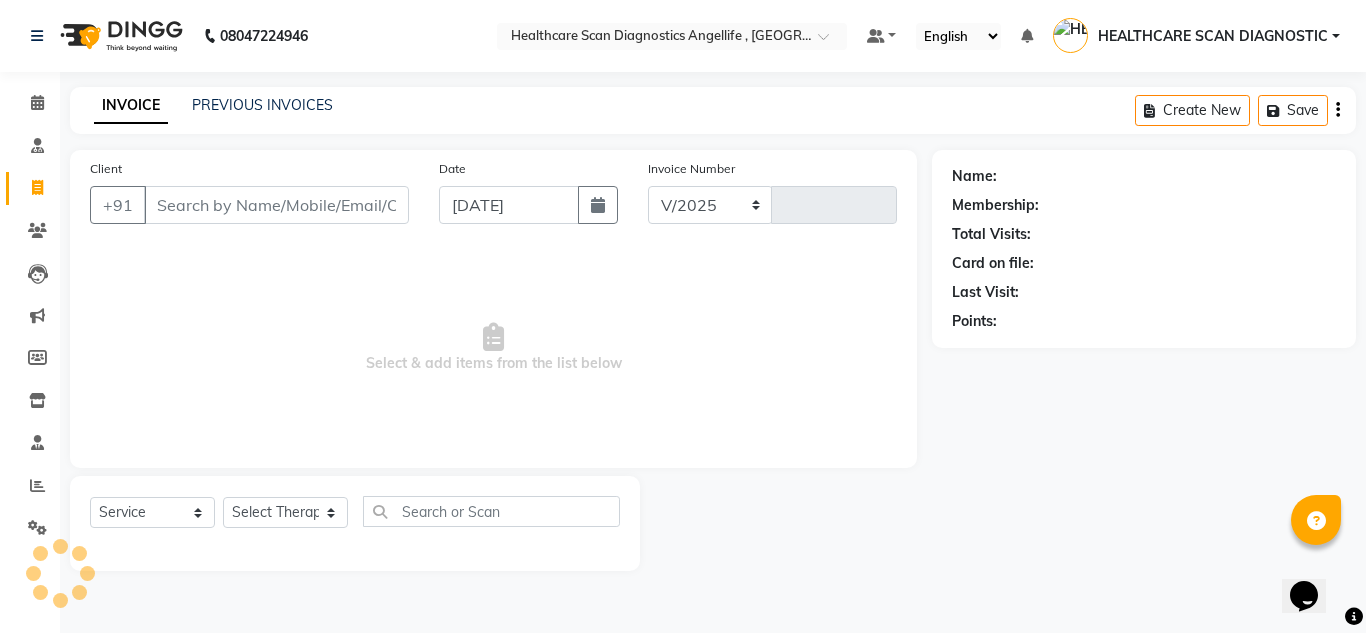 select on "5671" 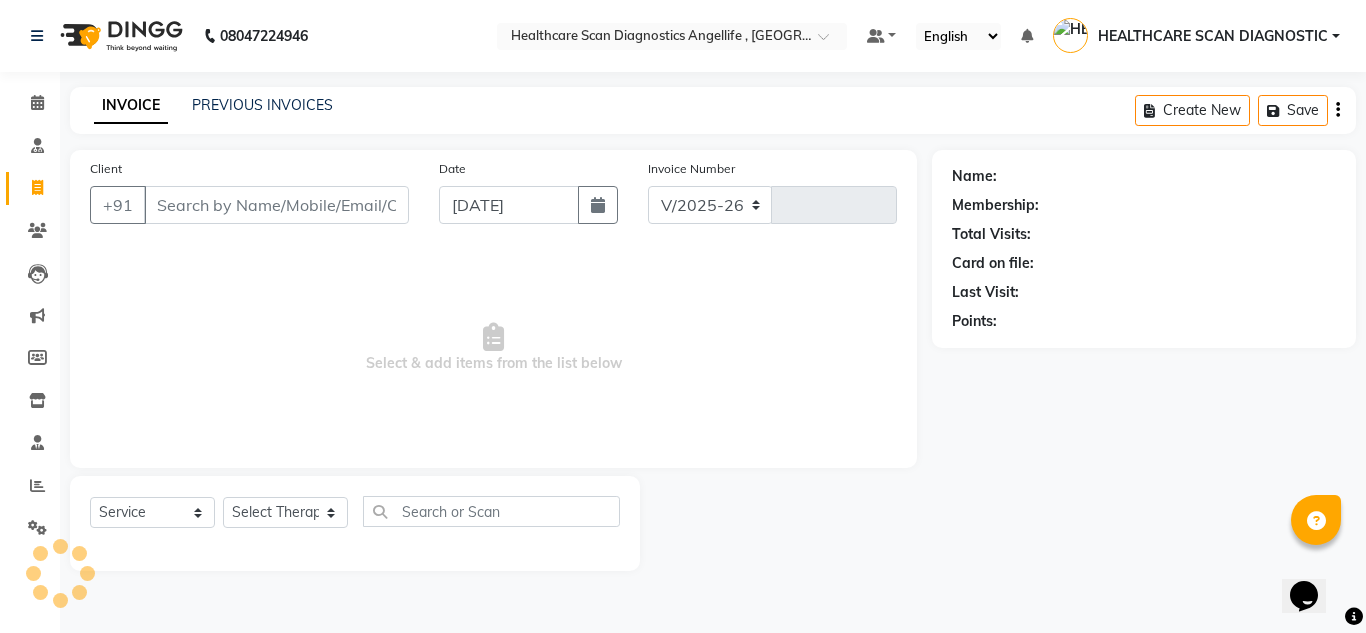 type on "0186" 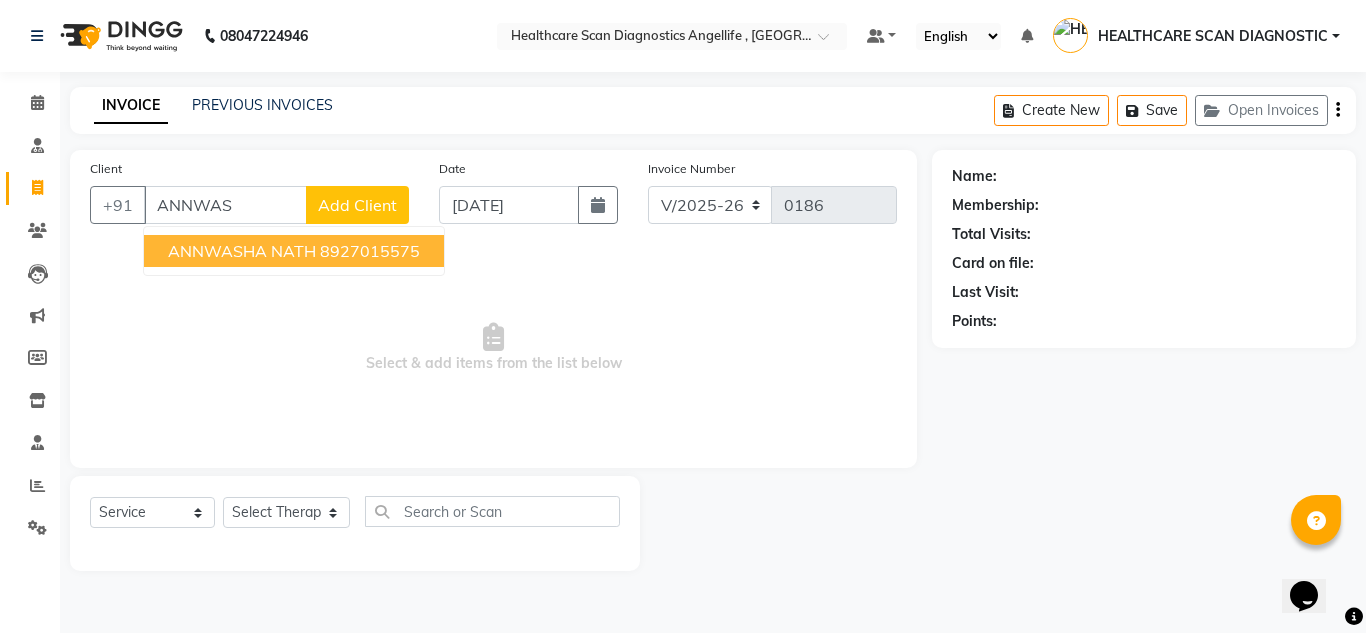 click on "ANNWASHA NATH  8927015575" at bounding box center [294, 251] 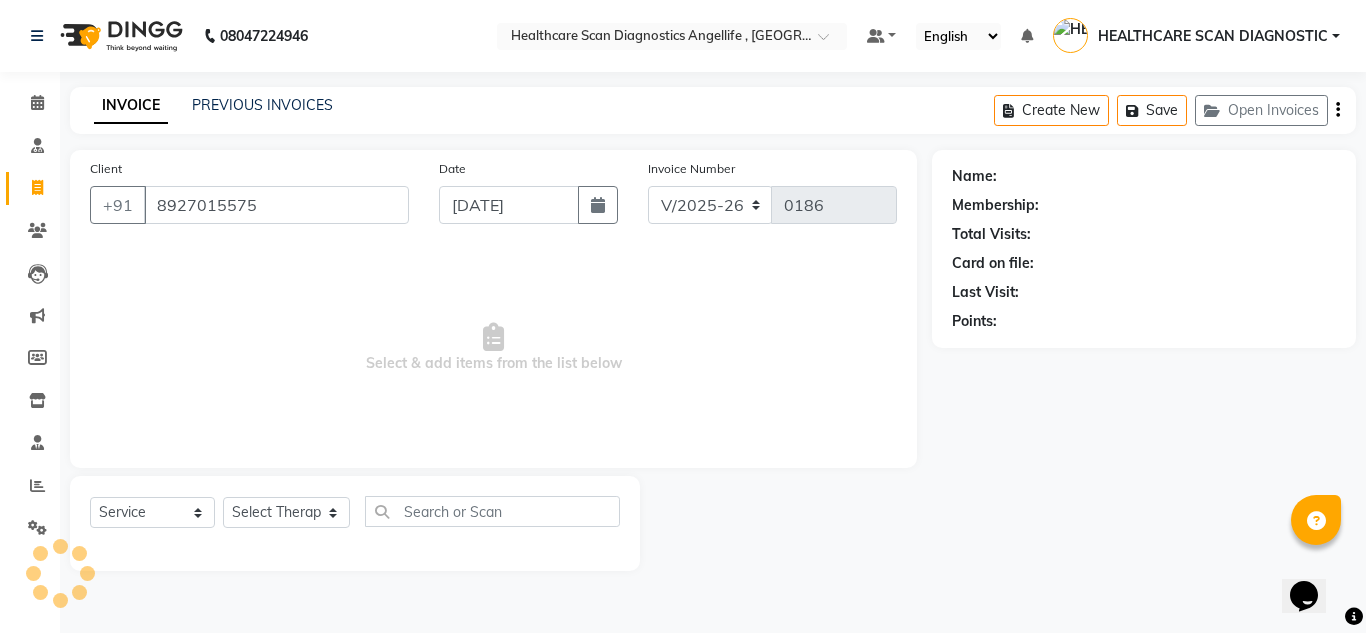 type on "8927015575" 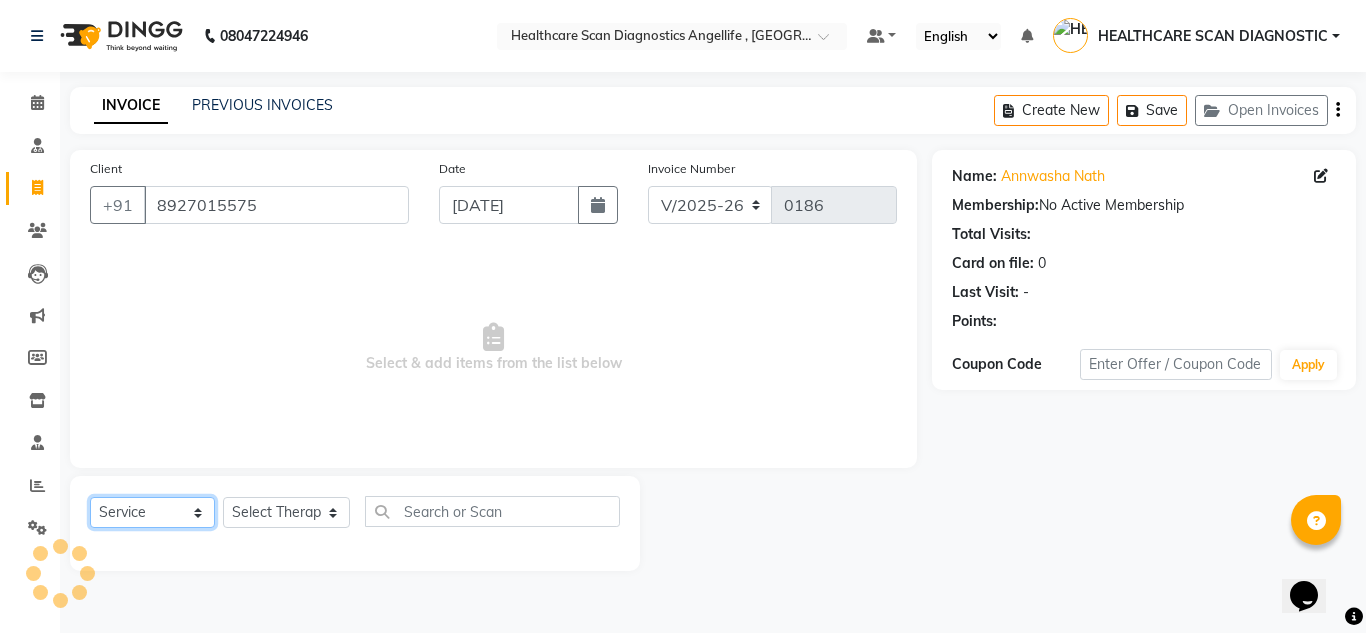click on "Select  Service  Product  Membership  Package Voucher Prepaid Gift Card" 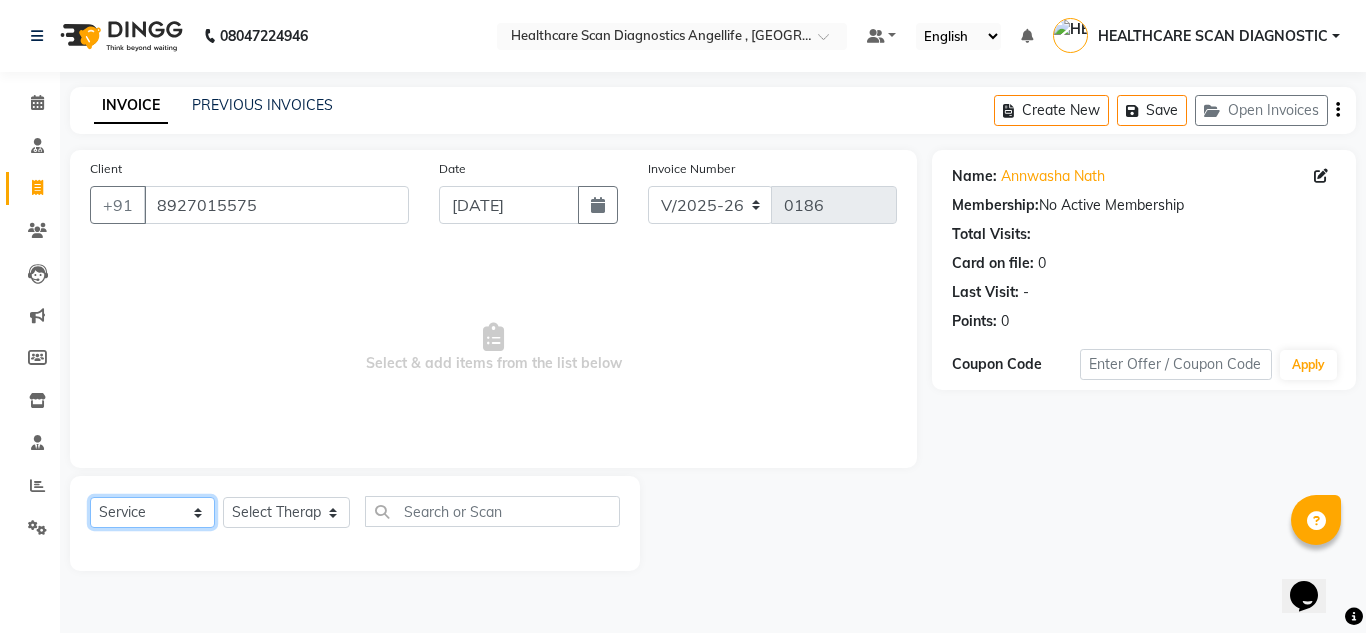 click on "Select  Service  Product  Membership  Package Voucher Prepaid Gift Card" 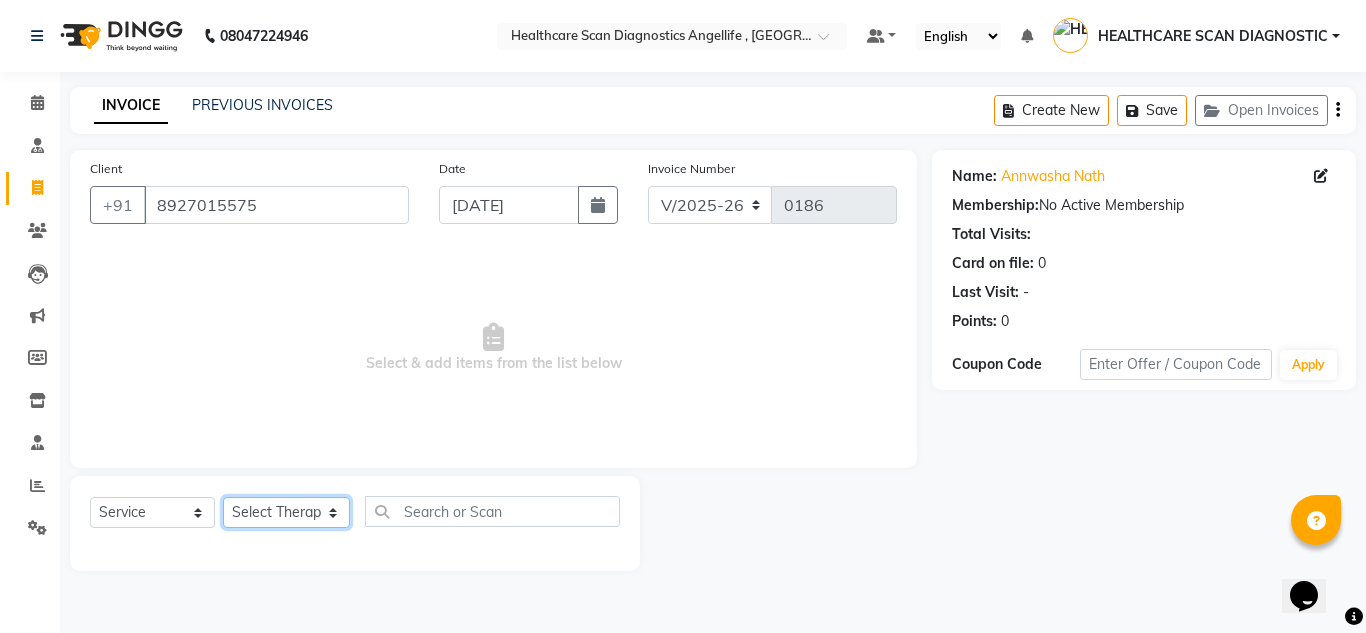 click on "Select Therapist [PERSON_NAME] [PERSON_NAME] [PERSON_NAME] [PERSON_NAME] [PERSON_NAME] [PERSON_NAME] HEALTHCARE SCAN DIAGNOSTIC [PERSON_NAME] [PERSON_NAME] [PERSON_NAME]" 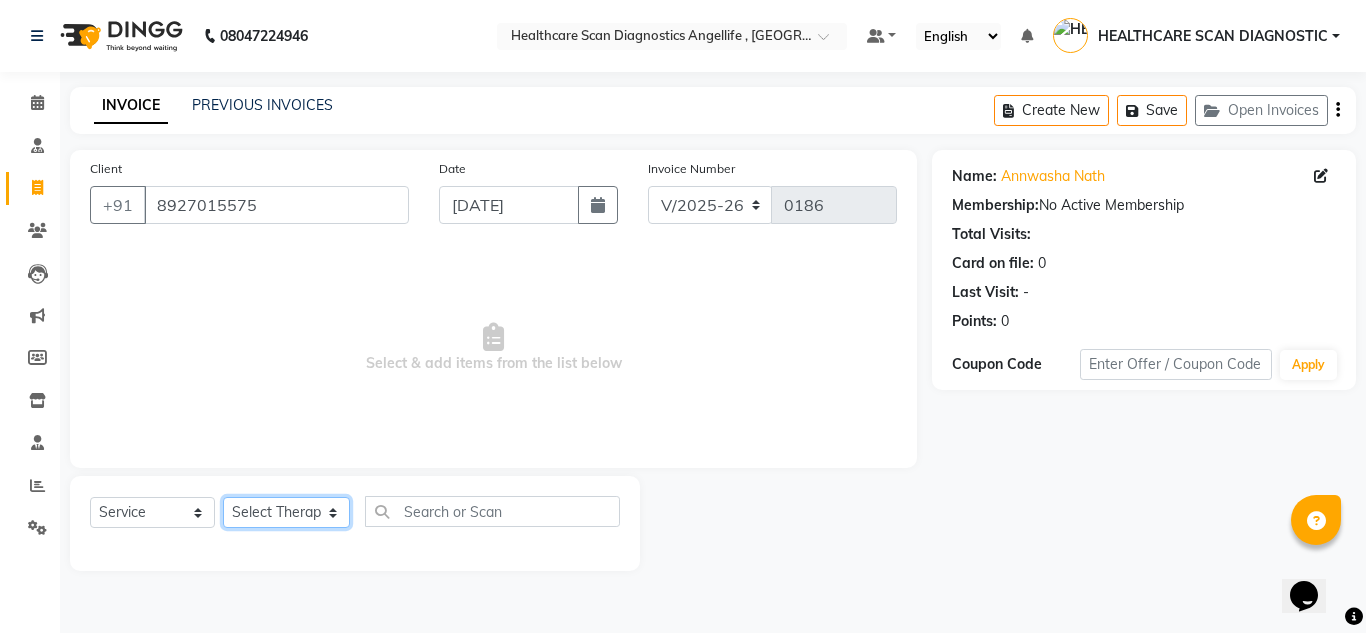 select on "83203" 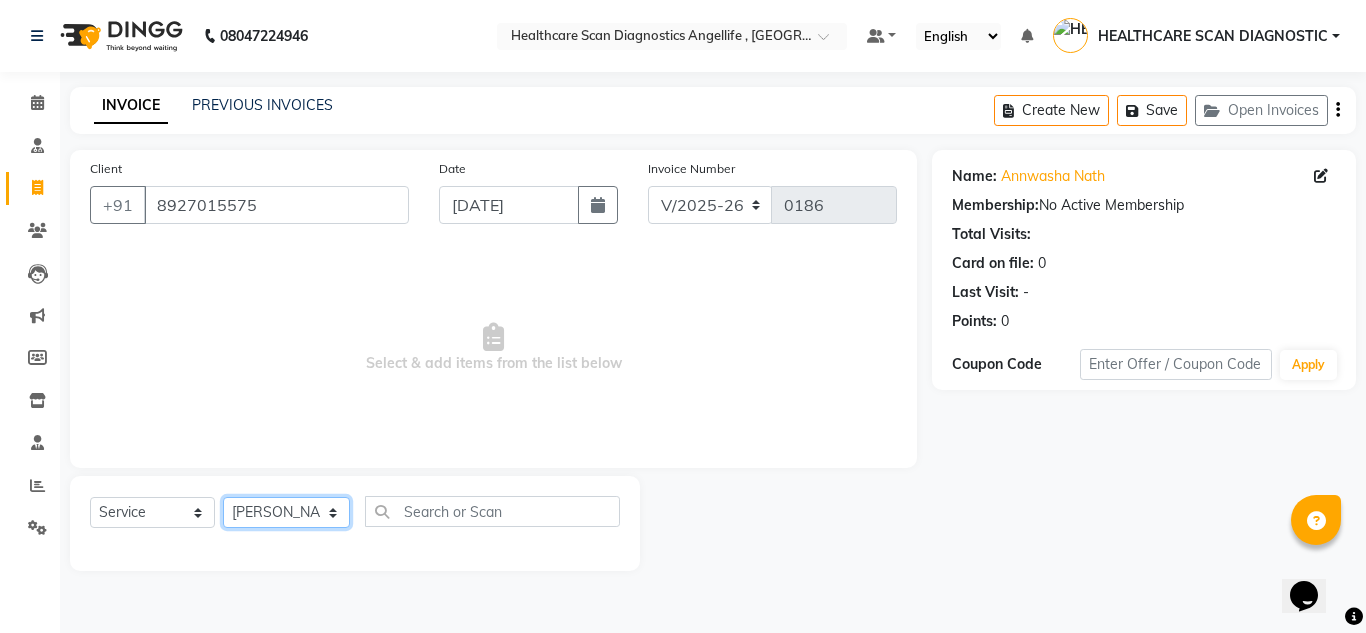 click on "Select Therapist [PERSON_NAME] [PERSON_NAME] [PERSON_NAME] [PERSON_NAME] [PERSON_NAME] [PERSON_NAME] HEALTHCARE SCAN DIAGNOSTIC [PERSON_NAME] [PERSON_NAME] [PERSON_NAME]" 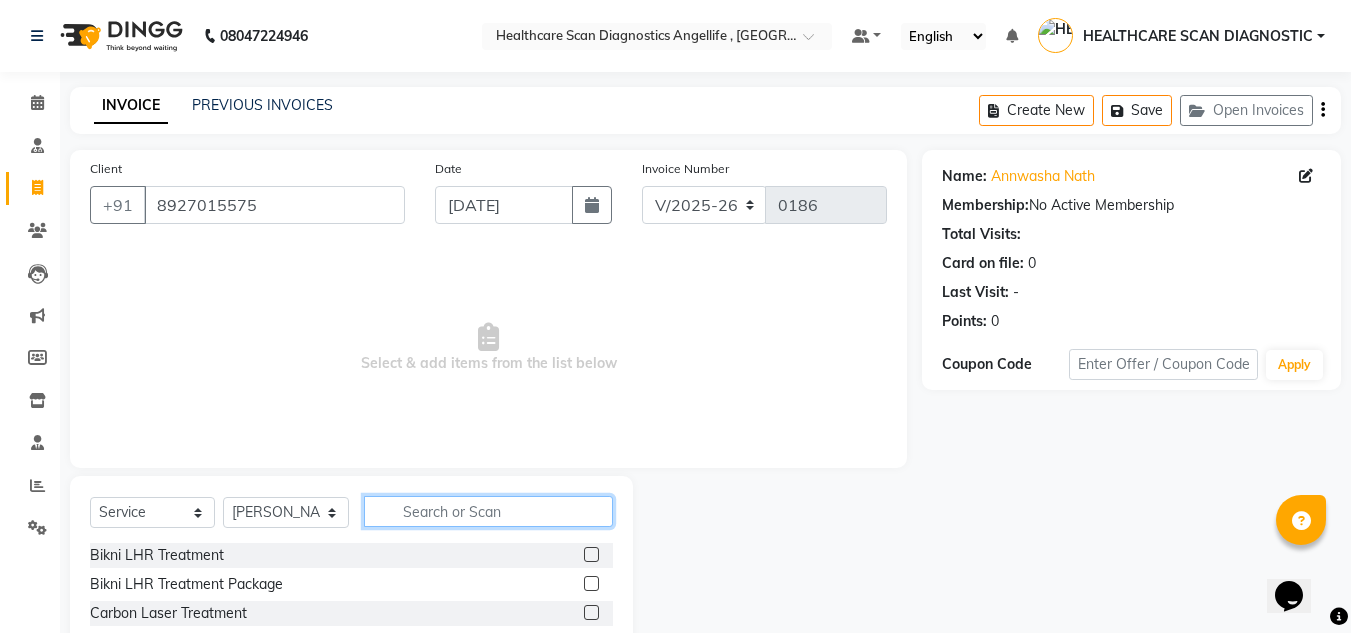 click 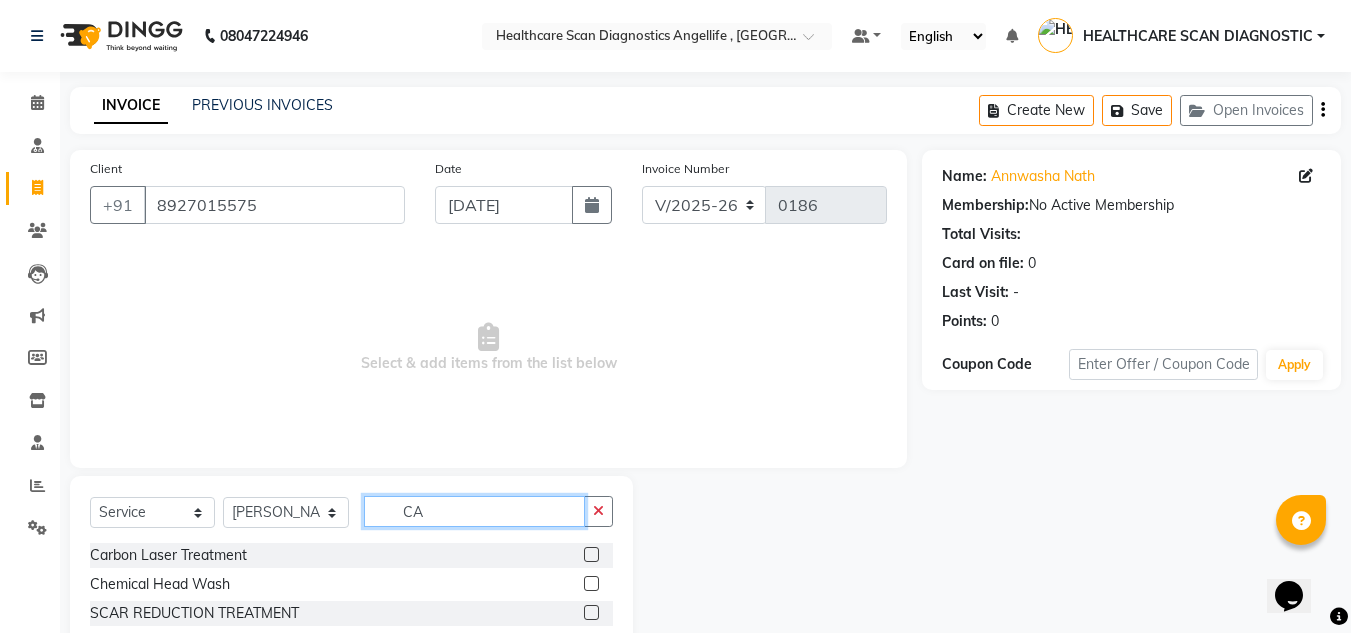 type on "CA" 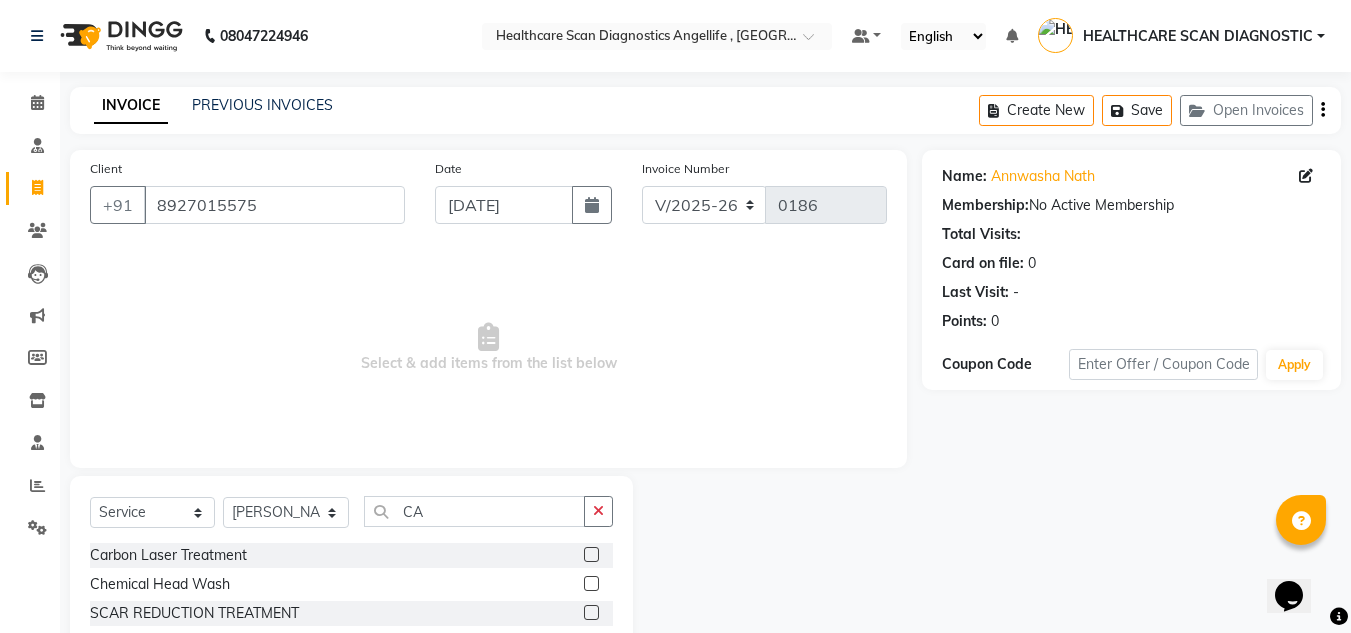 click 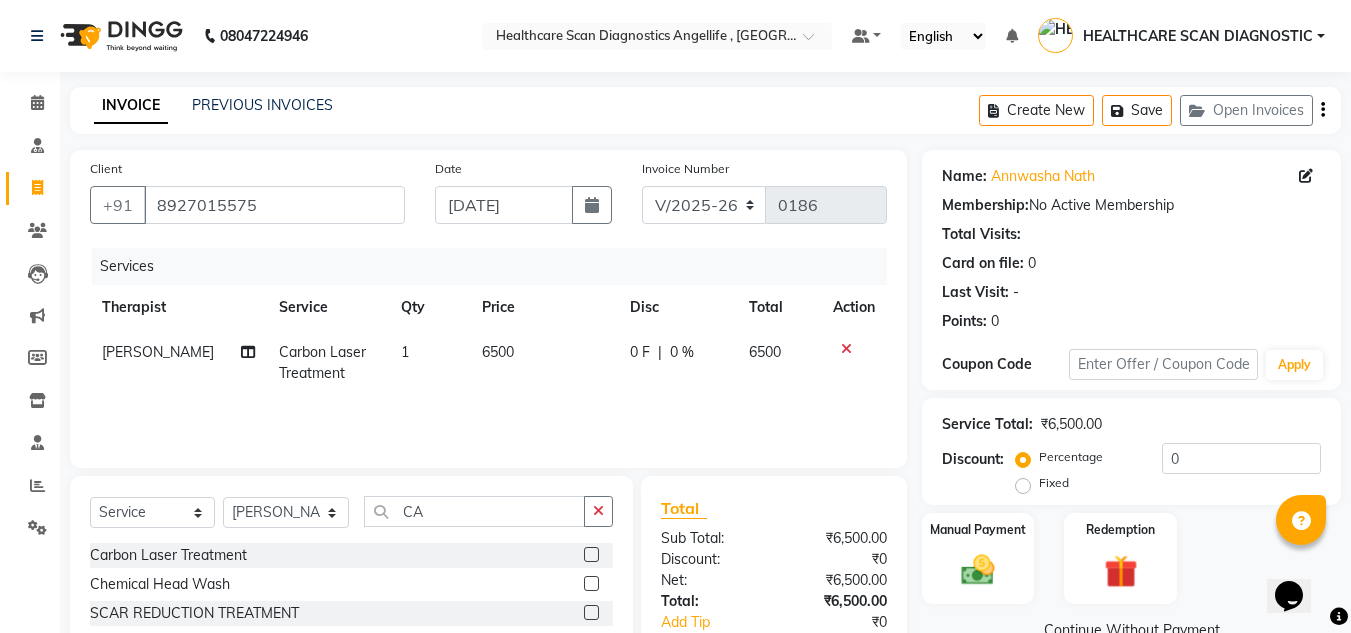 click 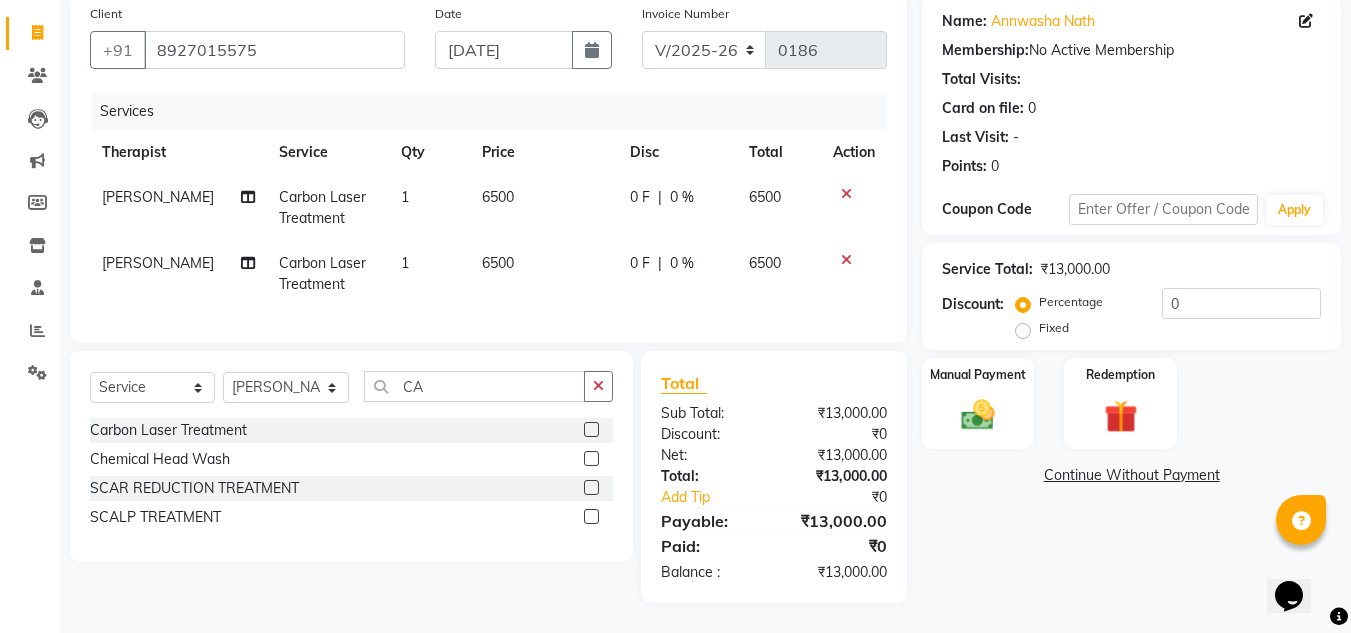 scroll, scrollTop: 170, scrollLeft: 0, axis: vertical 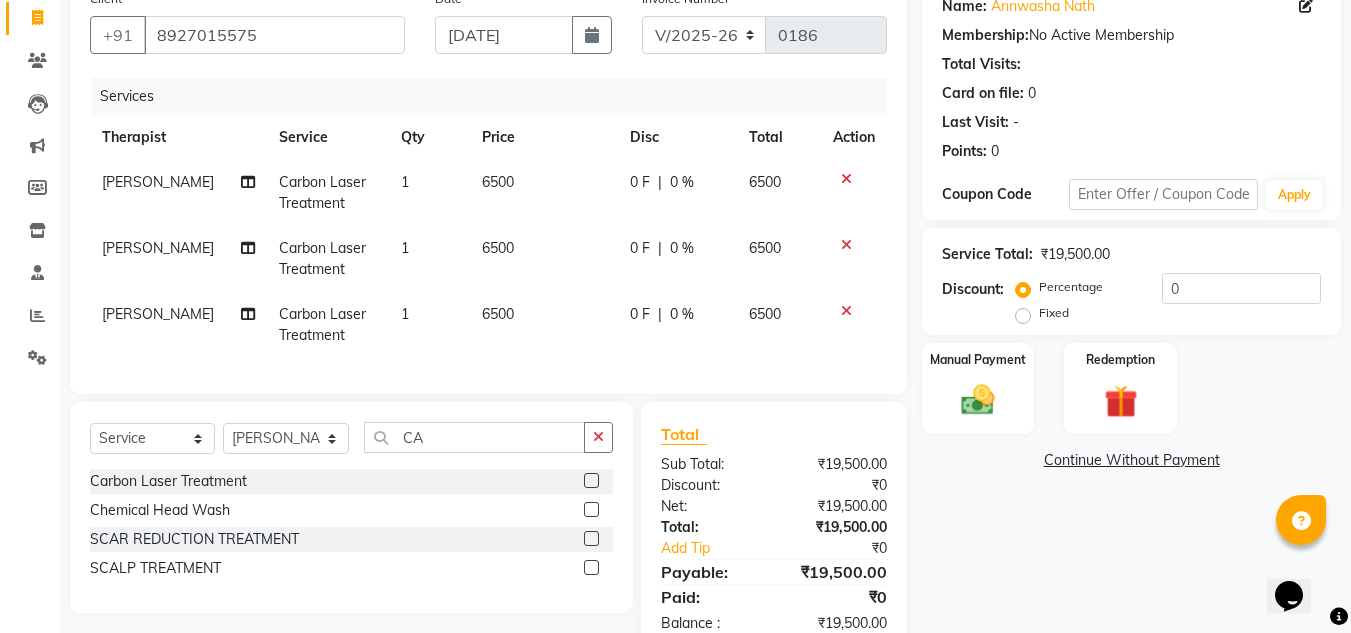 click 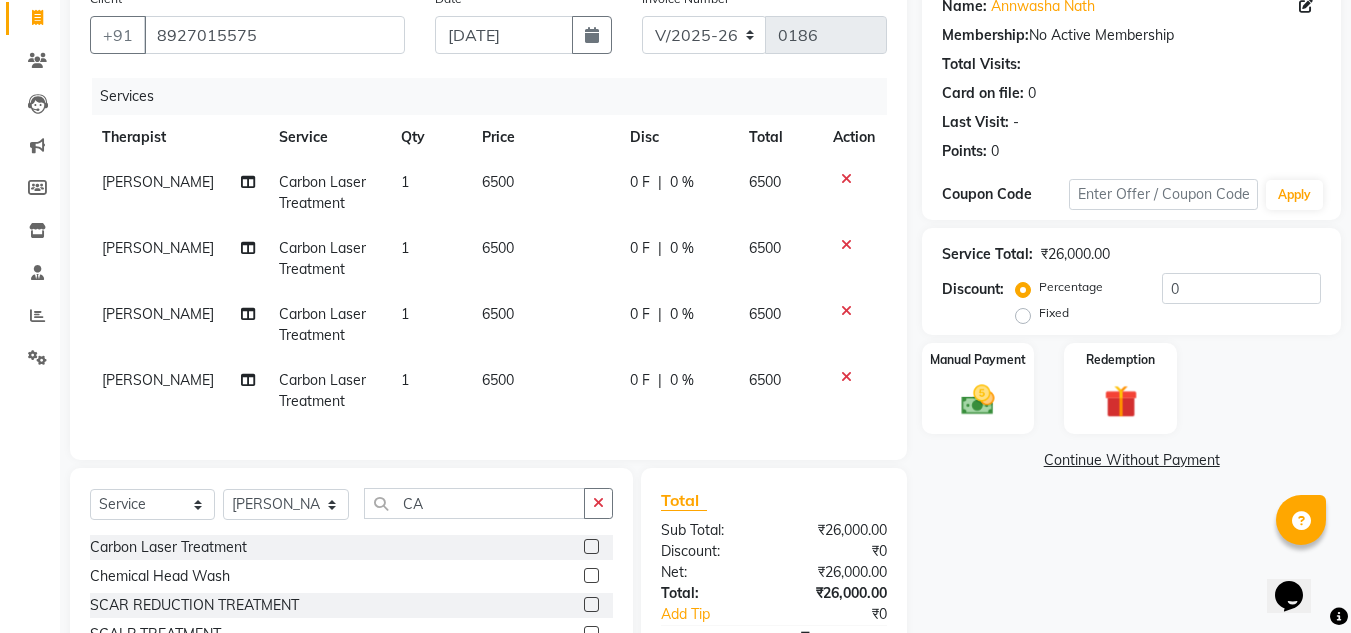 click 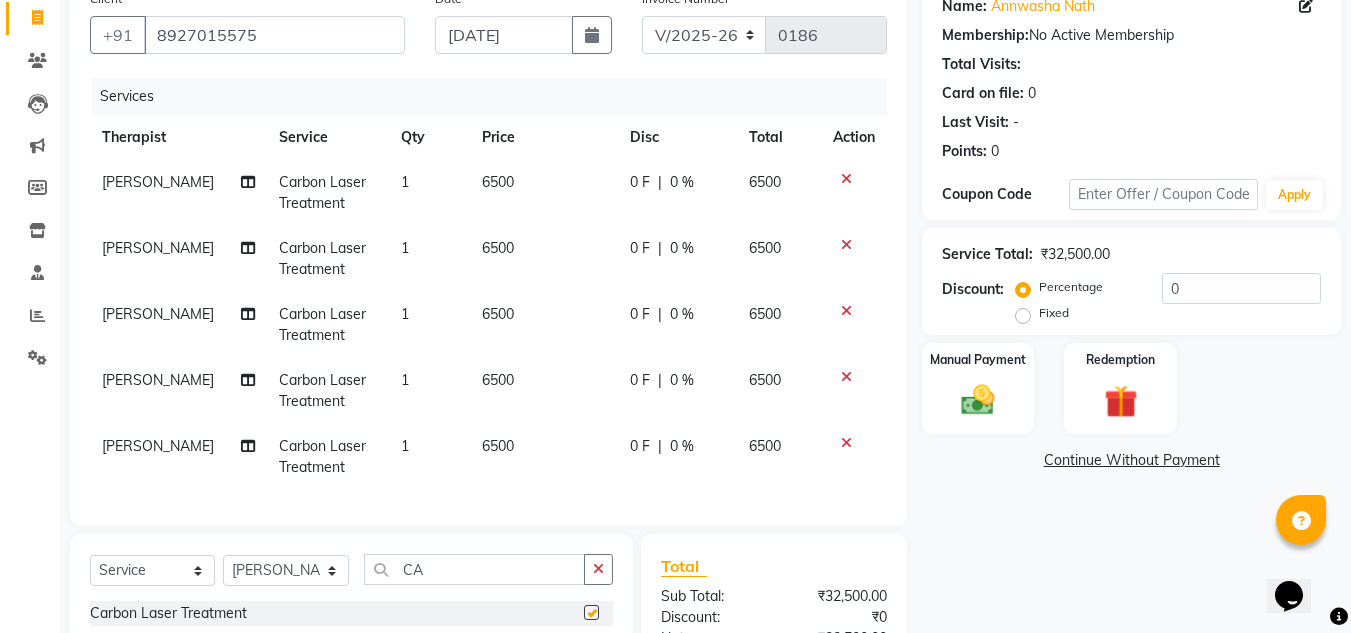 checkbox on "false" 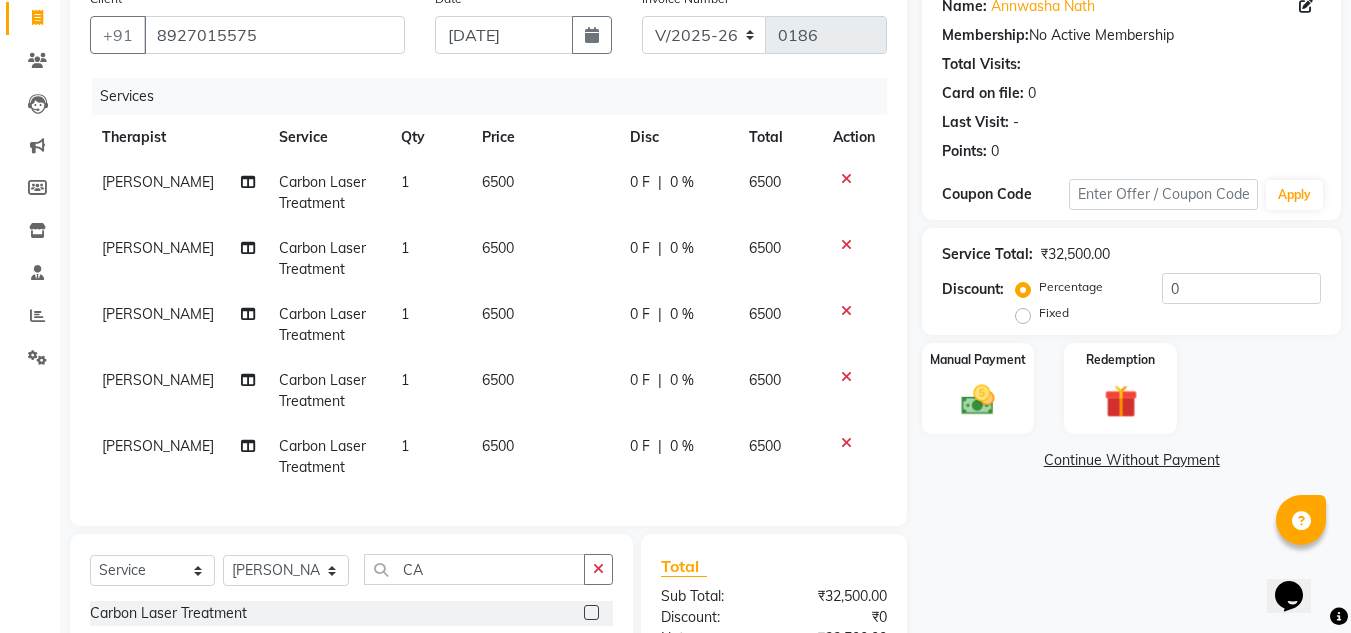 drag, startPoint x: 521, startPoint y: 546, endPoint x: 518, endPoint y: 569, distance: 23.194826 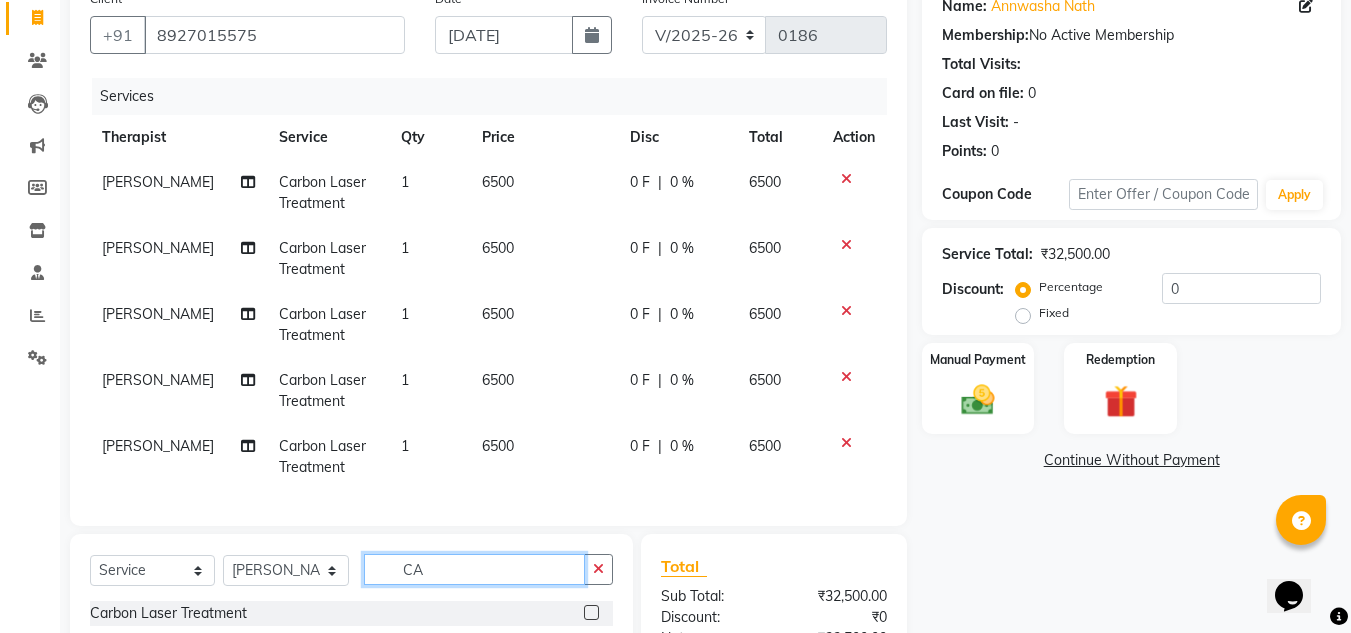 click on "CA" 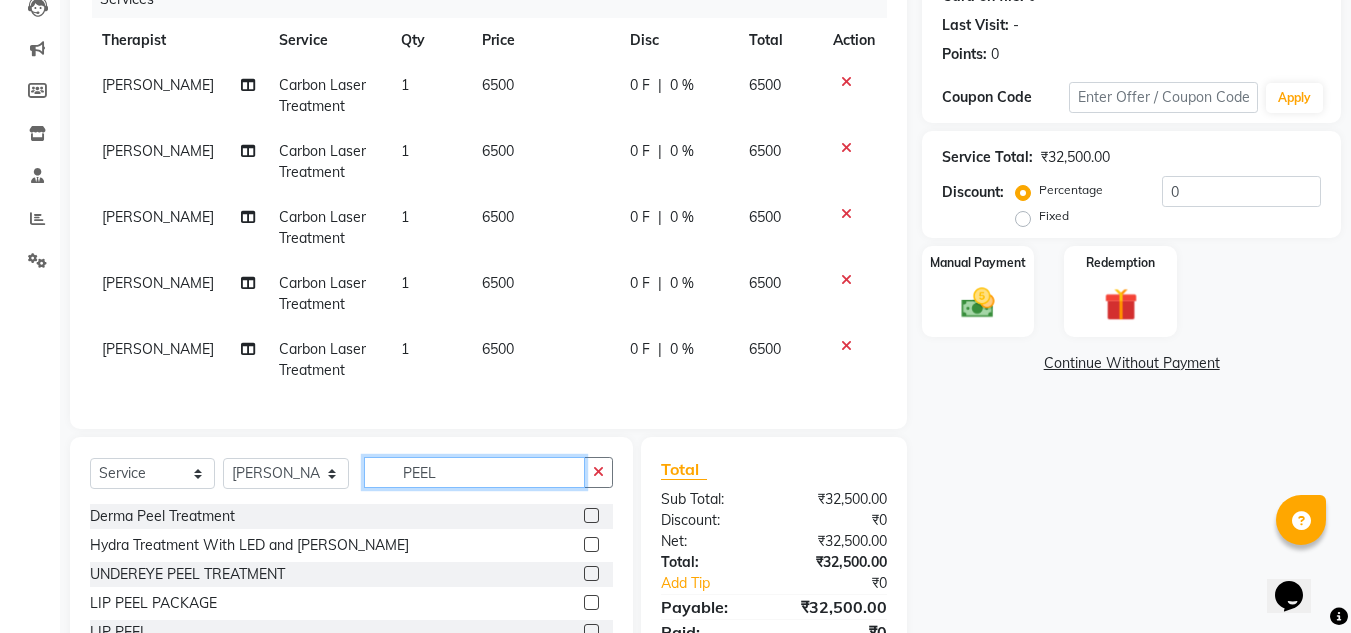 scroll, scrollTop: 270, scrollLeft: 0, axis: vertical 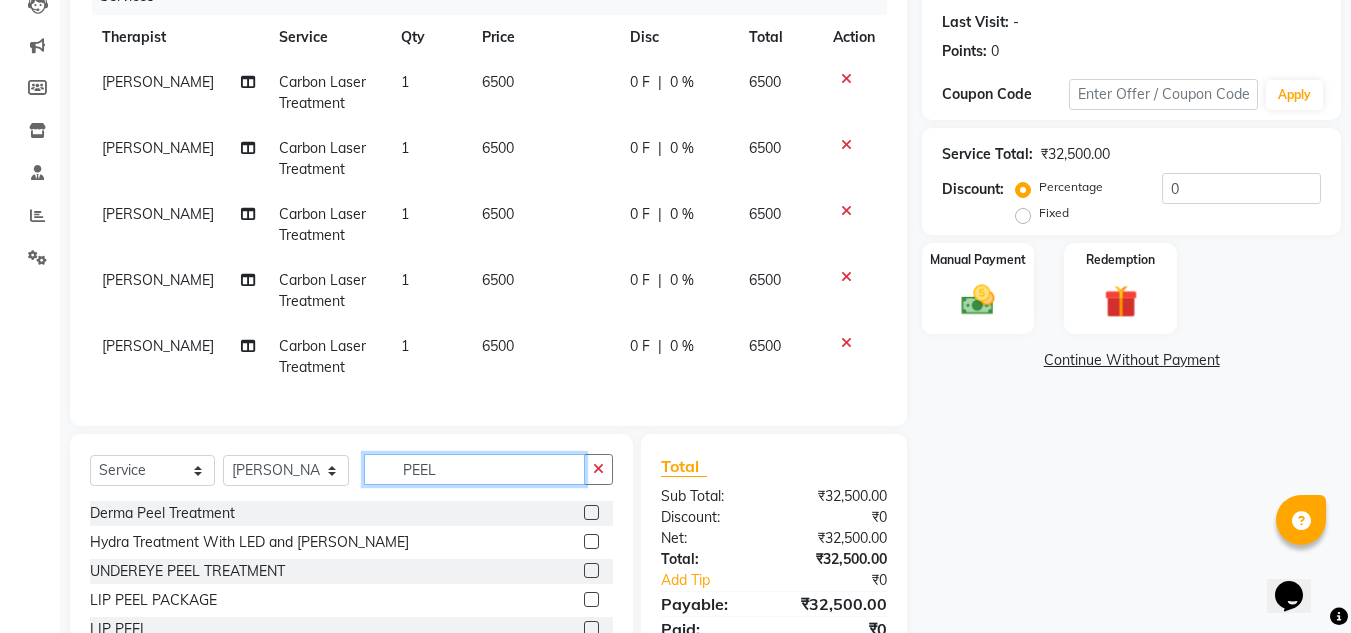 type on "PEEL" 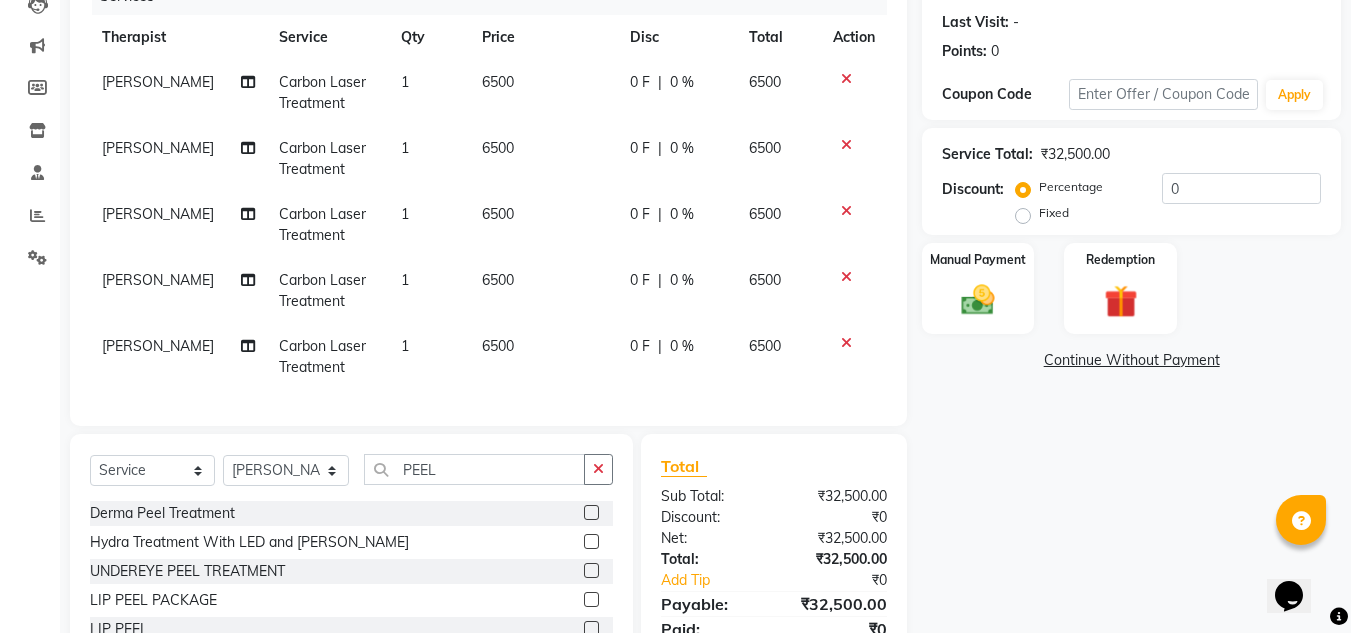 click 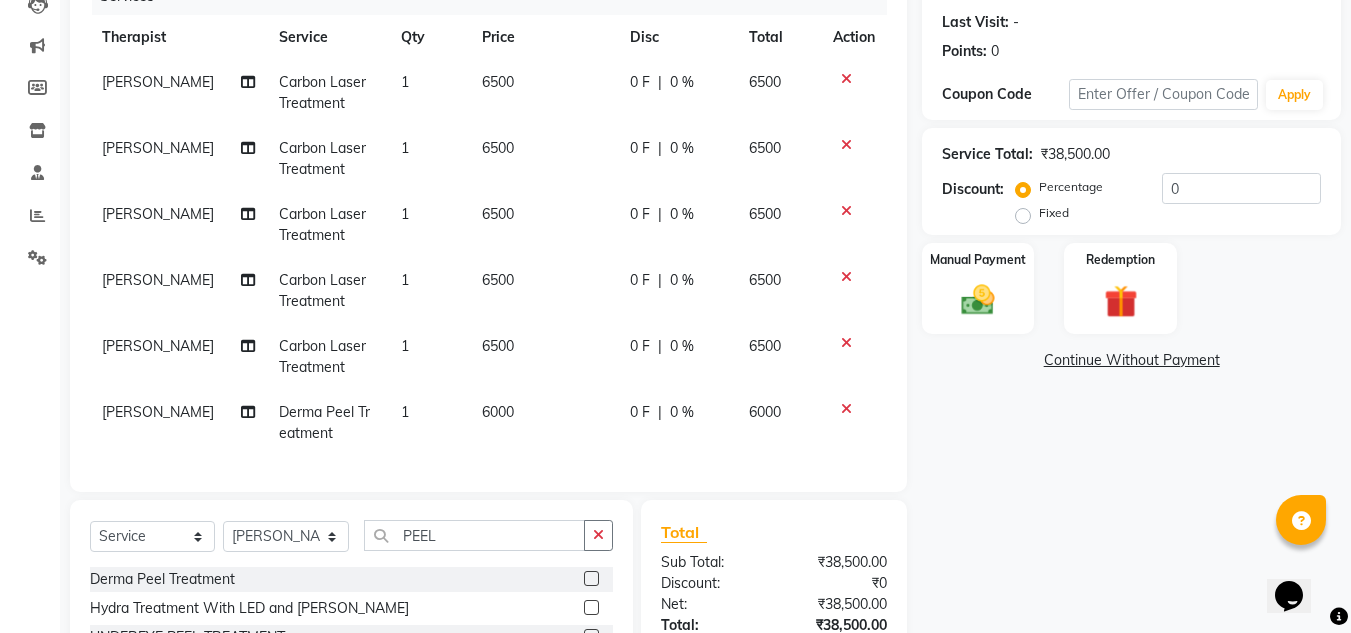 click 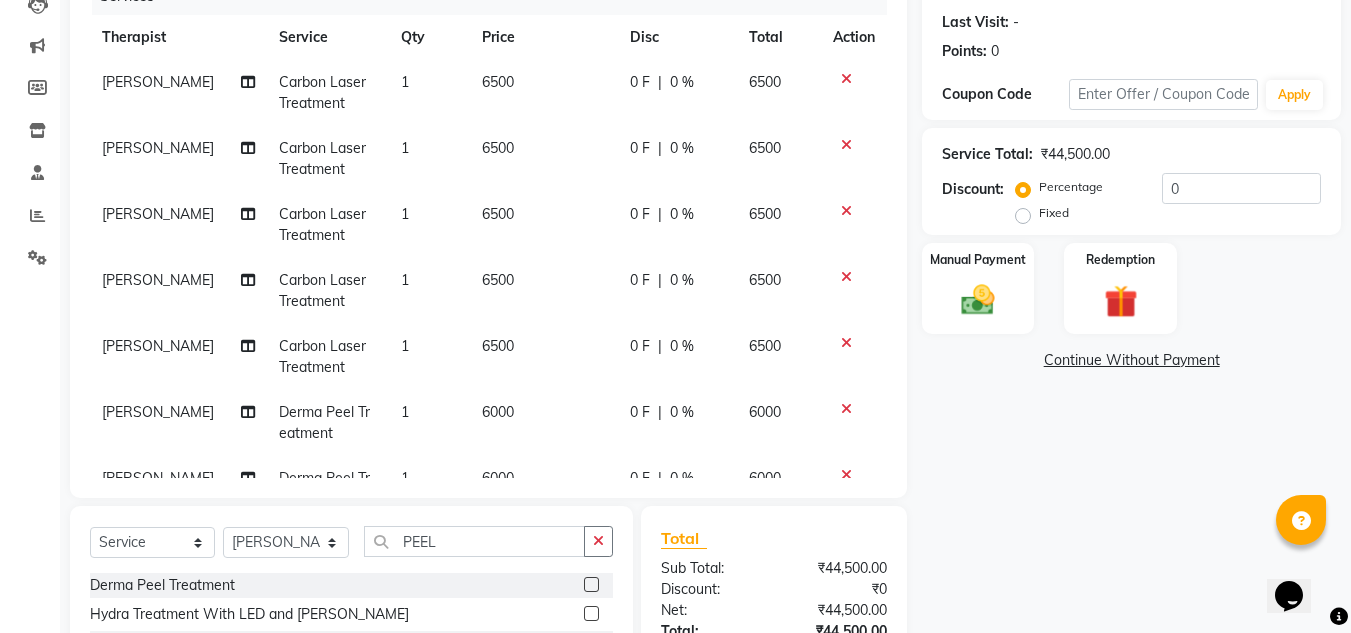 click 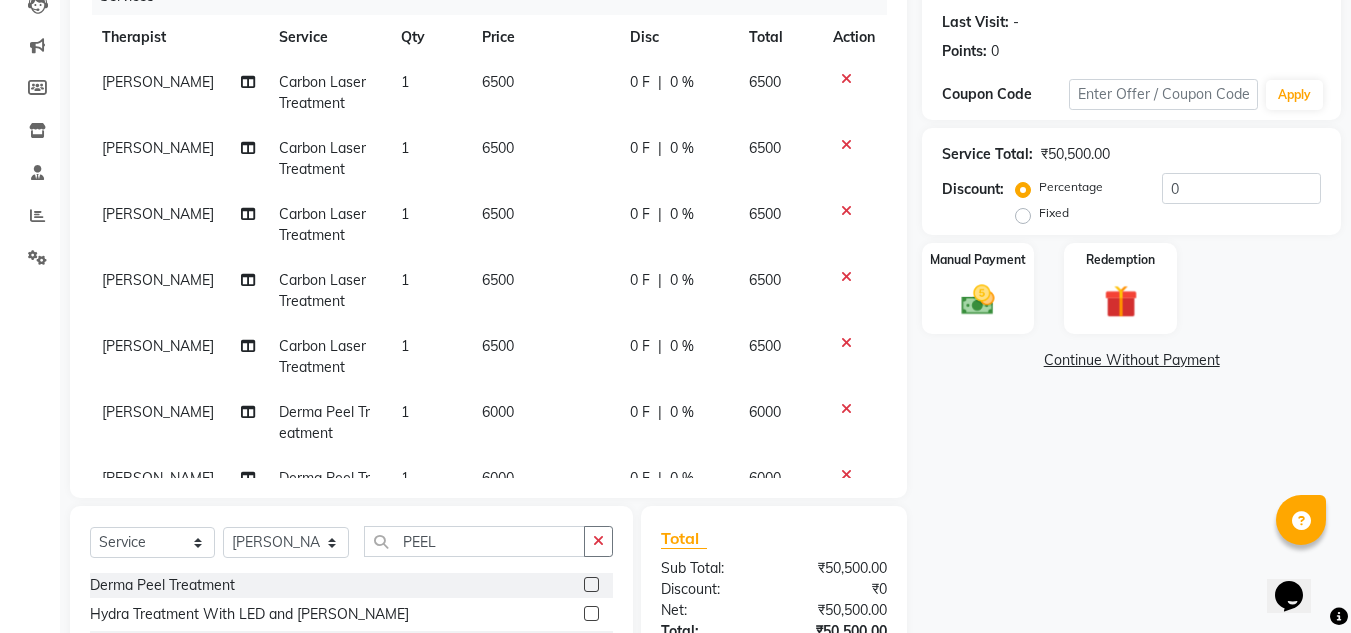 click 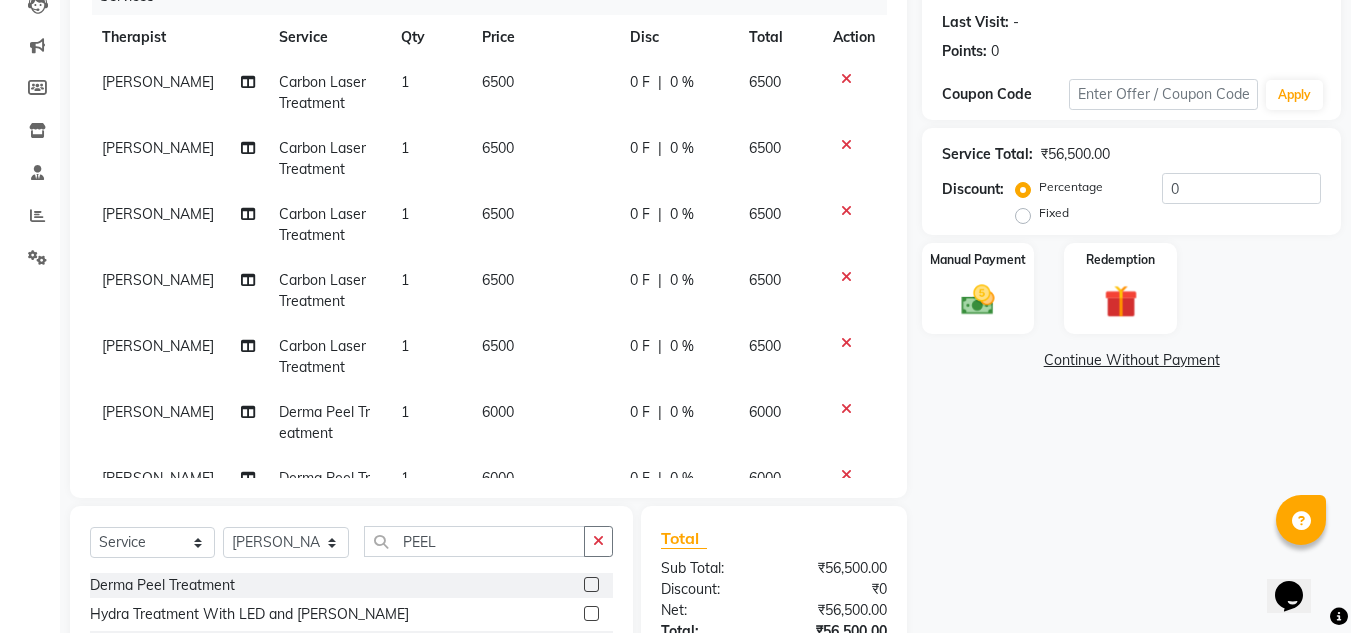 click 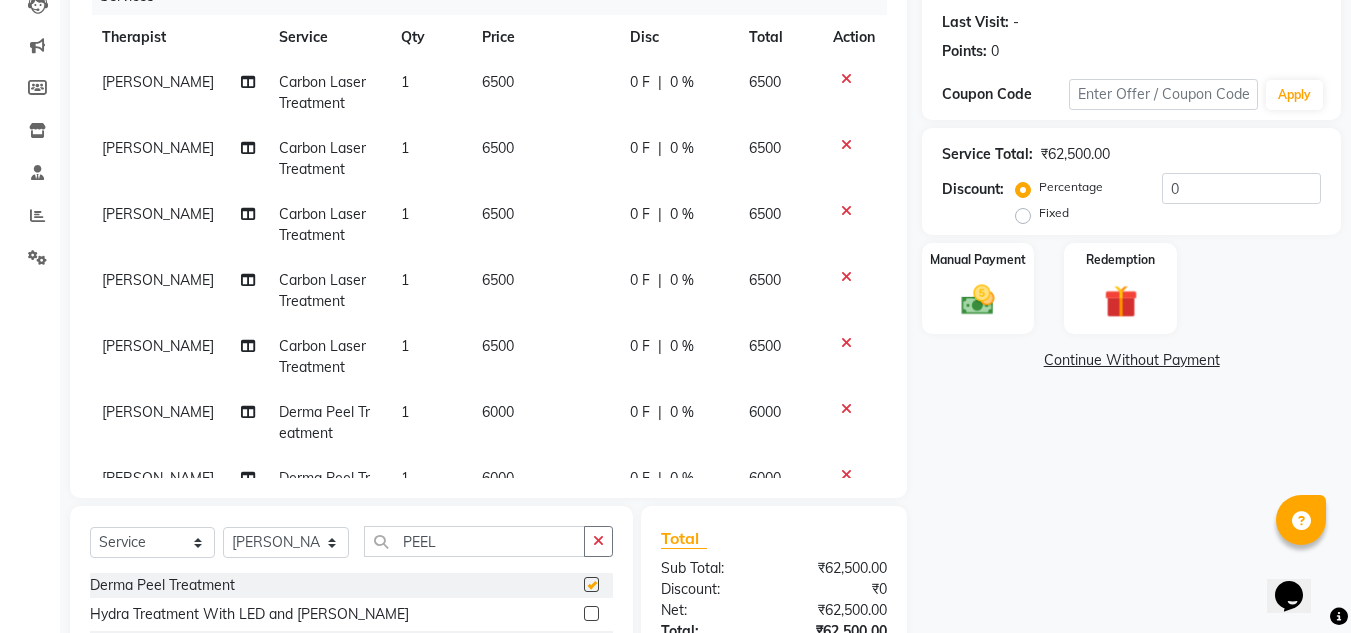 checkbox on "false" 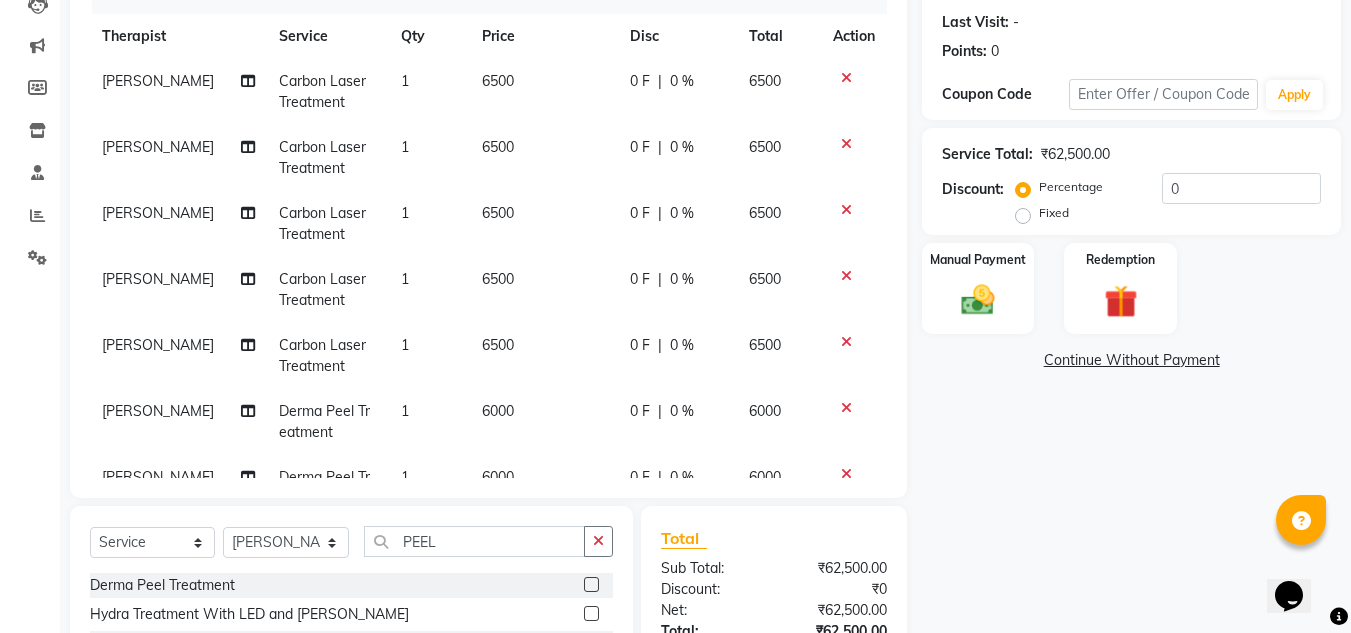 scroll, scrollTop: 0, scrollLeft: 0, axis: both 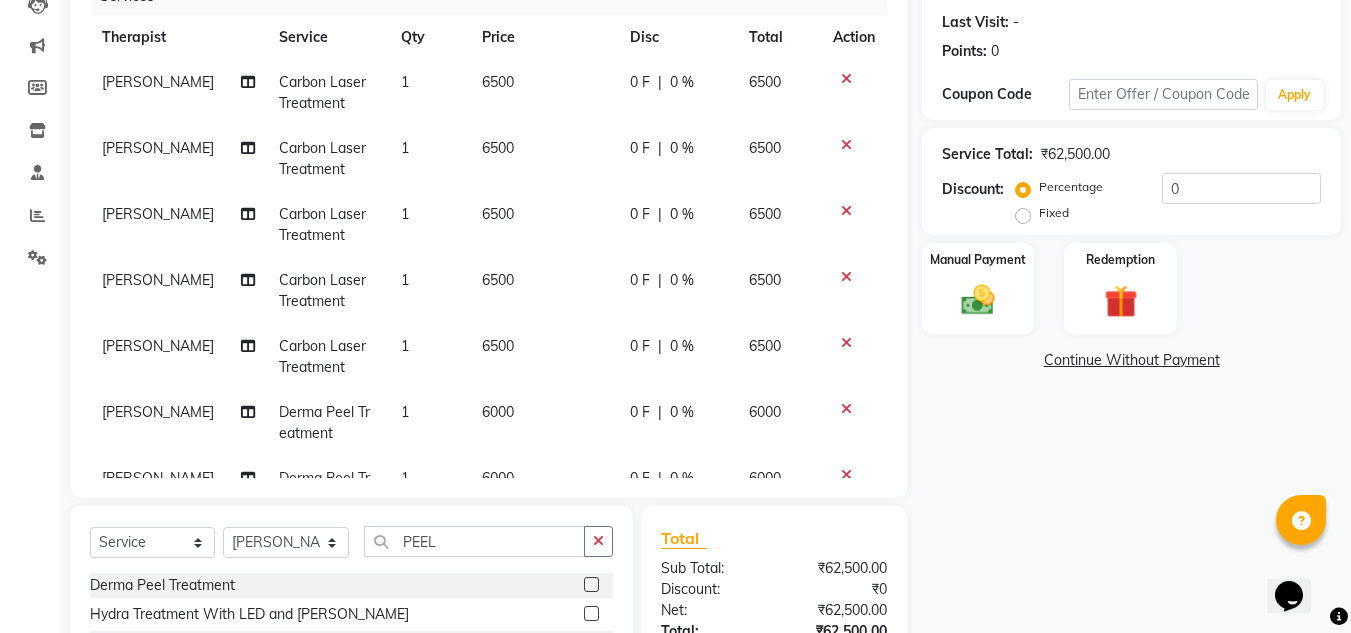 click on "6000" 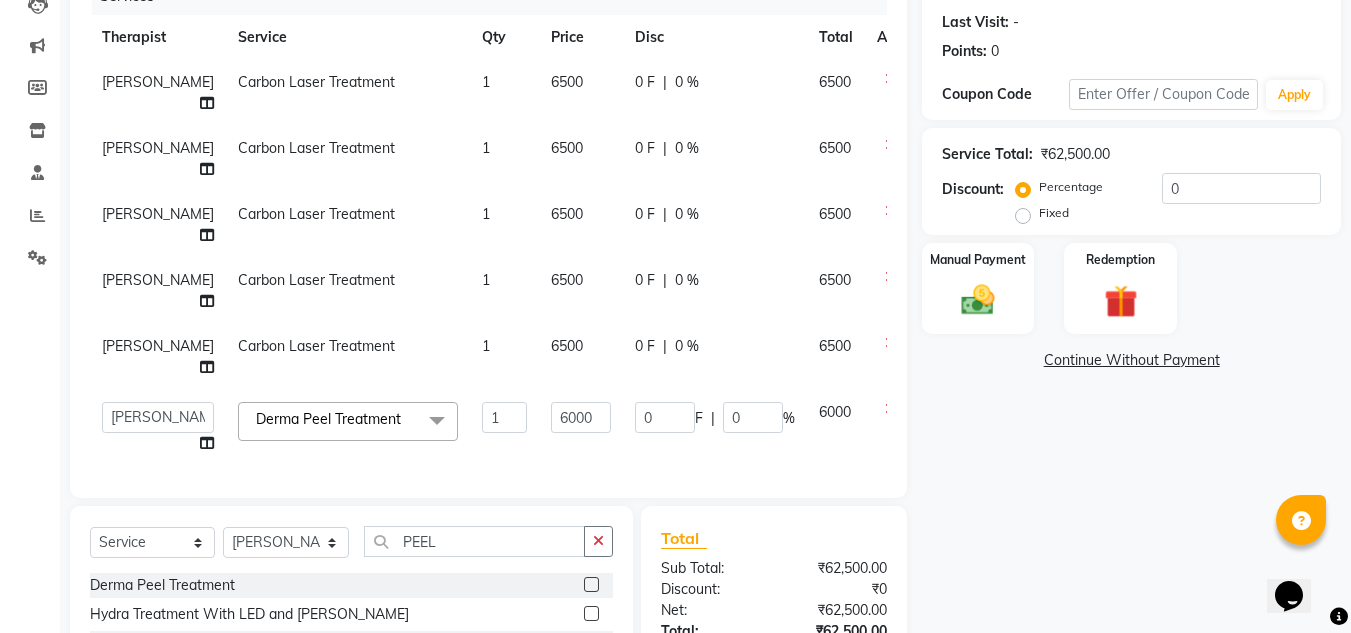click on "6500" 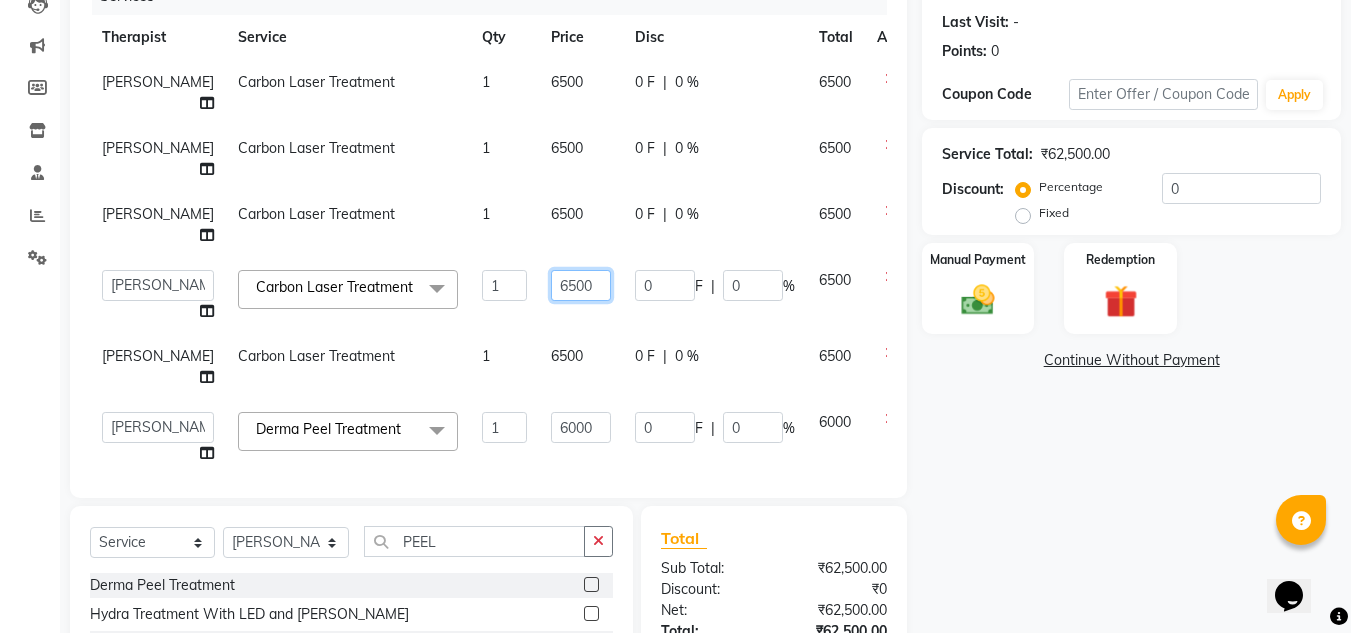 click on "6500" 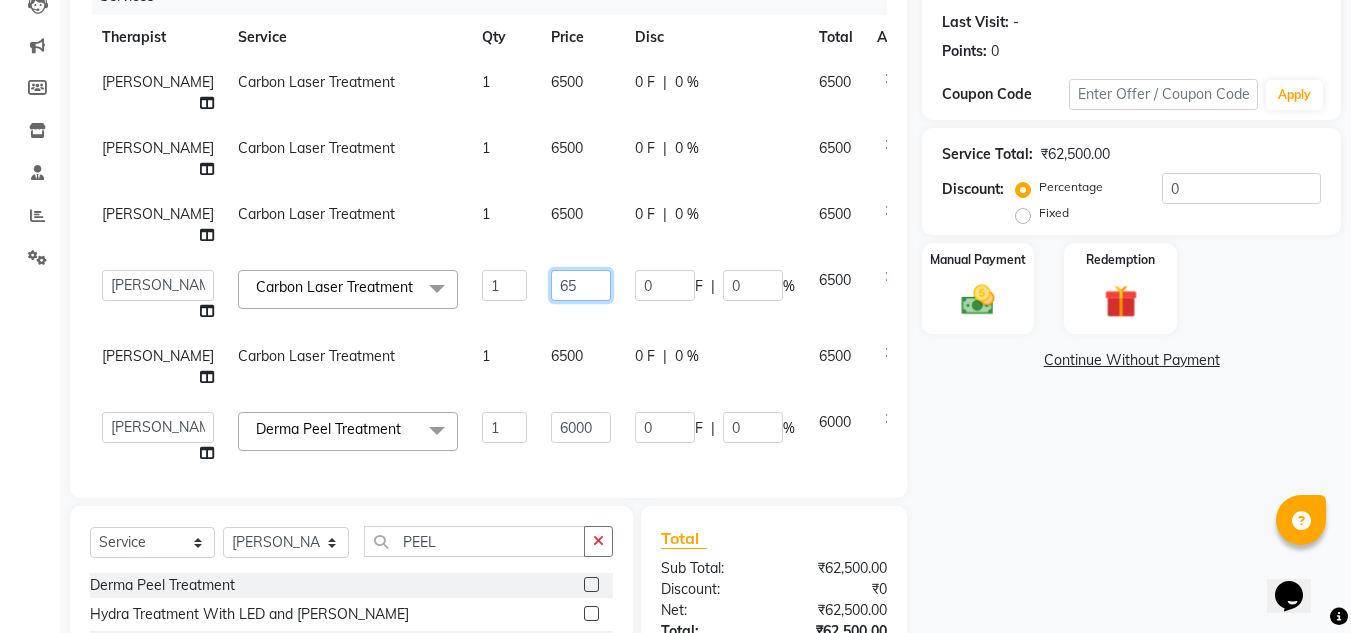 type on "6" 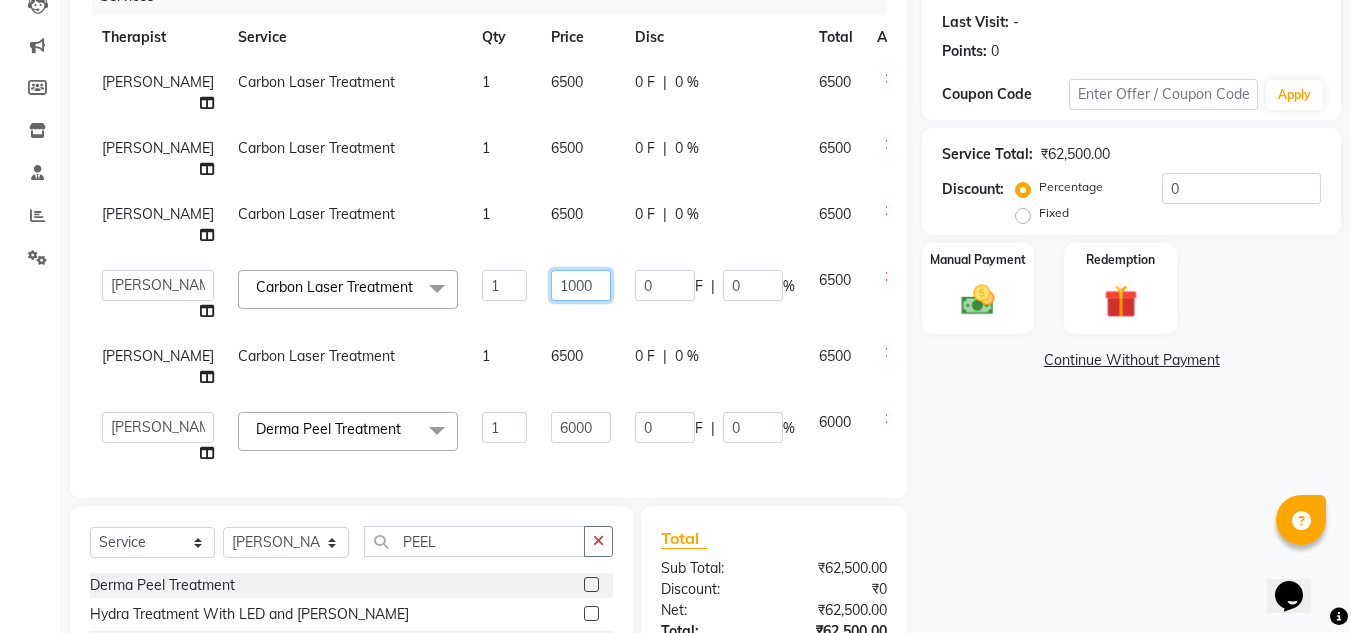 type on "10000" 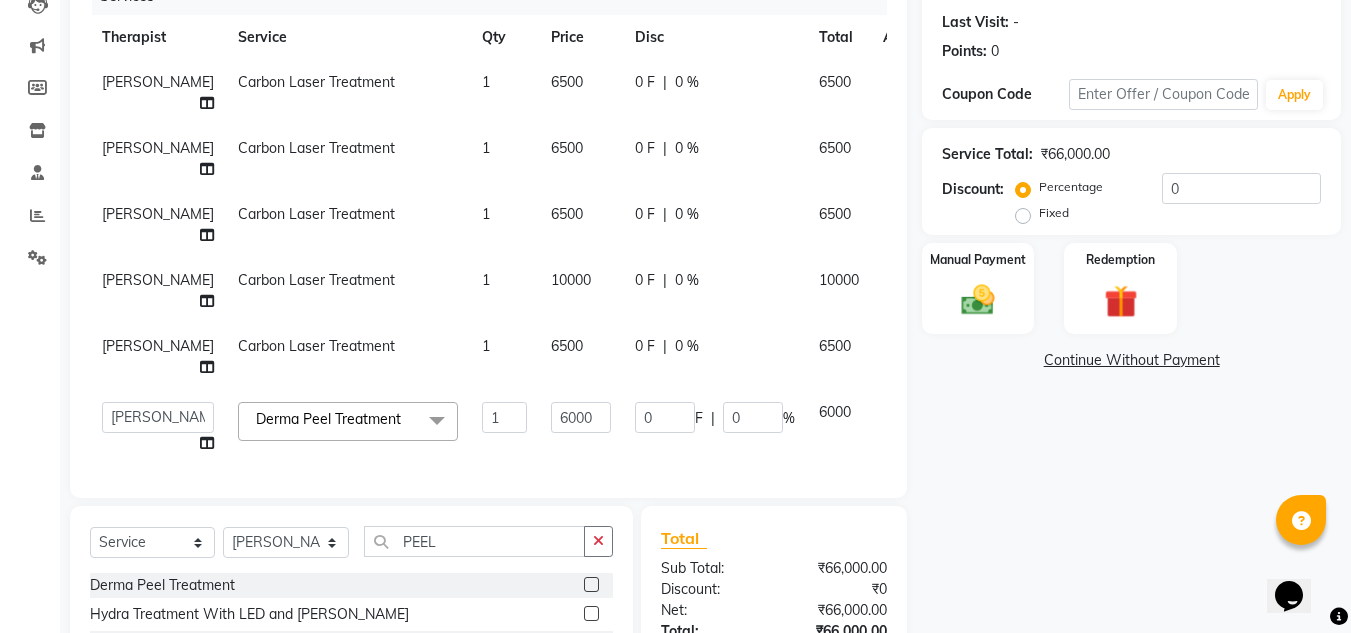 click on "Client [PHONE_NUMBER] Date [DATE] Invoice Number V/2025 V/[PHONE_NUMBER] Services Therapist Service Qty Price Disc Total Action [PERSON_NAME] Carbon Laser Treatment 1 6500 0 F | 0 % 6500 [PERSON_NAME] Carbon Laser Treatment 1 6500 0 F | 0 % 6500 [PERSON_NAME] Carbon Laser Treatment 1 6500 0 F | 0 % 6500 [PERSON_NAME] Carbon Laser Treatment 1 10000 0 F | 0 % 10000 [PERSON_NAME] Carbon Laser Treatment 1 6500 0 F | 0 % 6500  [PERSON_NAME]   [PERSON_NAME]   [PERSON_NAME]   [PERSON_NAME]   [PERSON_NAME] [PERSON_NAME]   HEALTHCARE SCAN DIAGNOSTIC   [PERSON_NAME] [PERSON_NAME] [PERSON_NAME]  Derma Peel Treatment  x Bikni LHR Treatment Bikni LHR Treatment Package Carbon Laser Treatment Chemical Head Wash Chin LHR Treatment Consultation Derma Peel Treatment Face And Under Arm LHR Treatment Face LHR Treatment Face LHR Treatment Package Face Prp Treatment Face [PERSON_NAME] Treatment Fractional Laser Treatment Front And Back LHR Treatment Full Arms LHR Treatment Hydra Treatment  1 0" 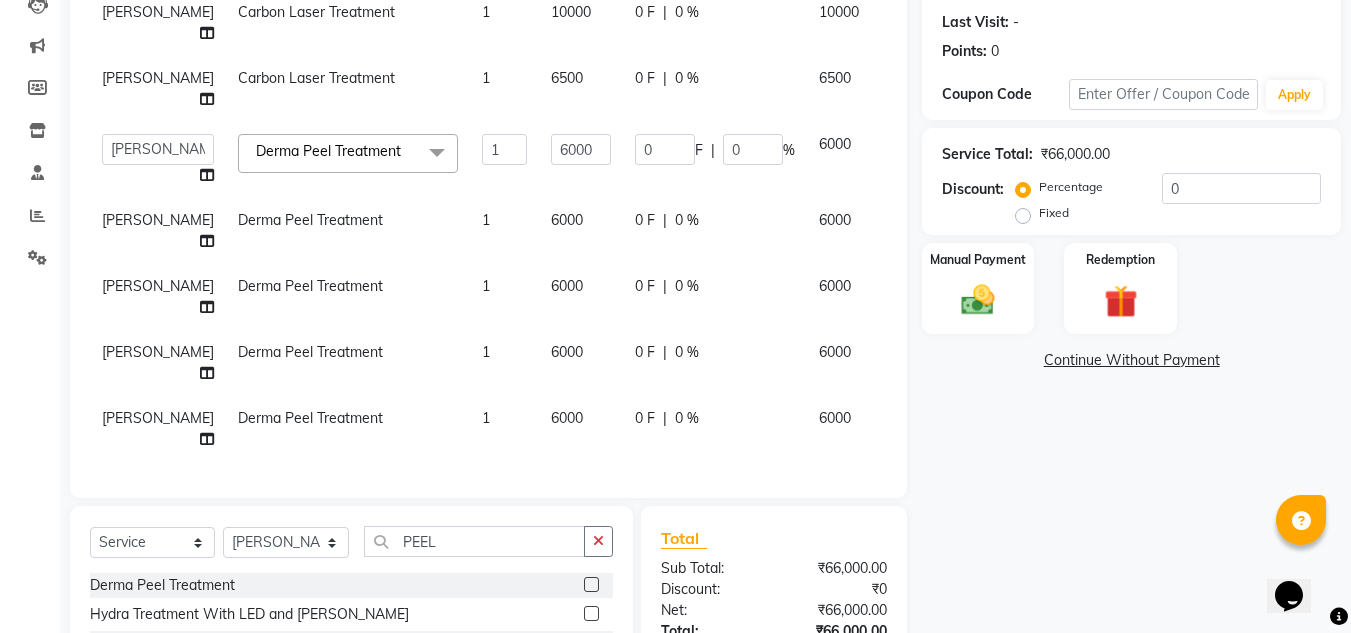 scroll, scrollTop: 200, scrollLeft: 0, axis: vertical 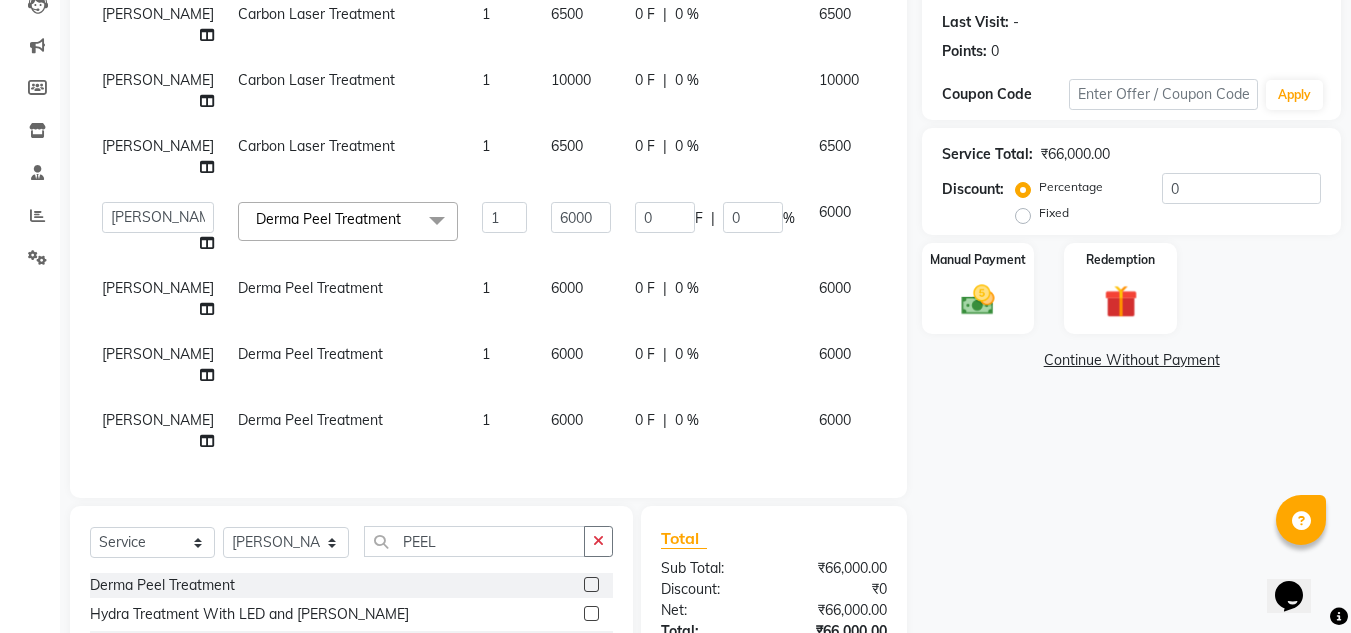 click on "6500" 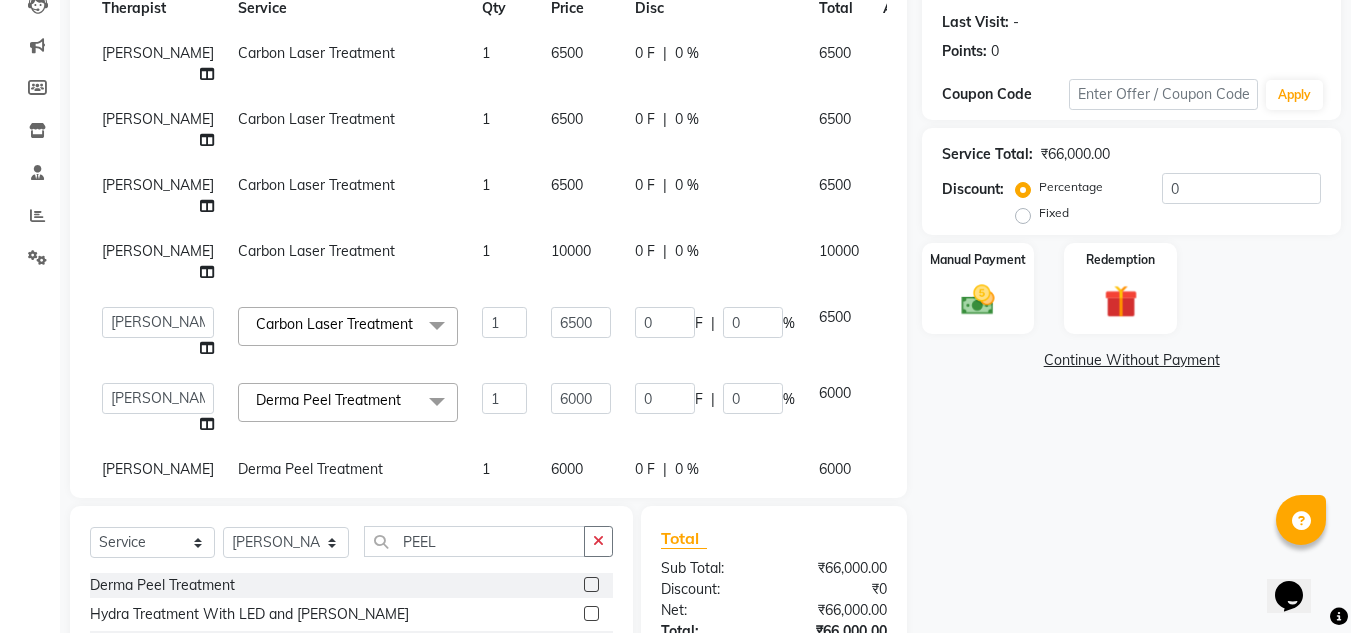 scroll, scrollTop: 0, scrollLeft: 0, axis: both 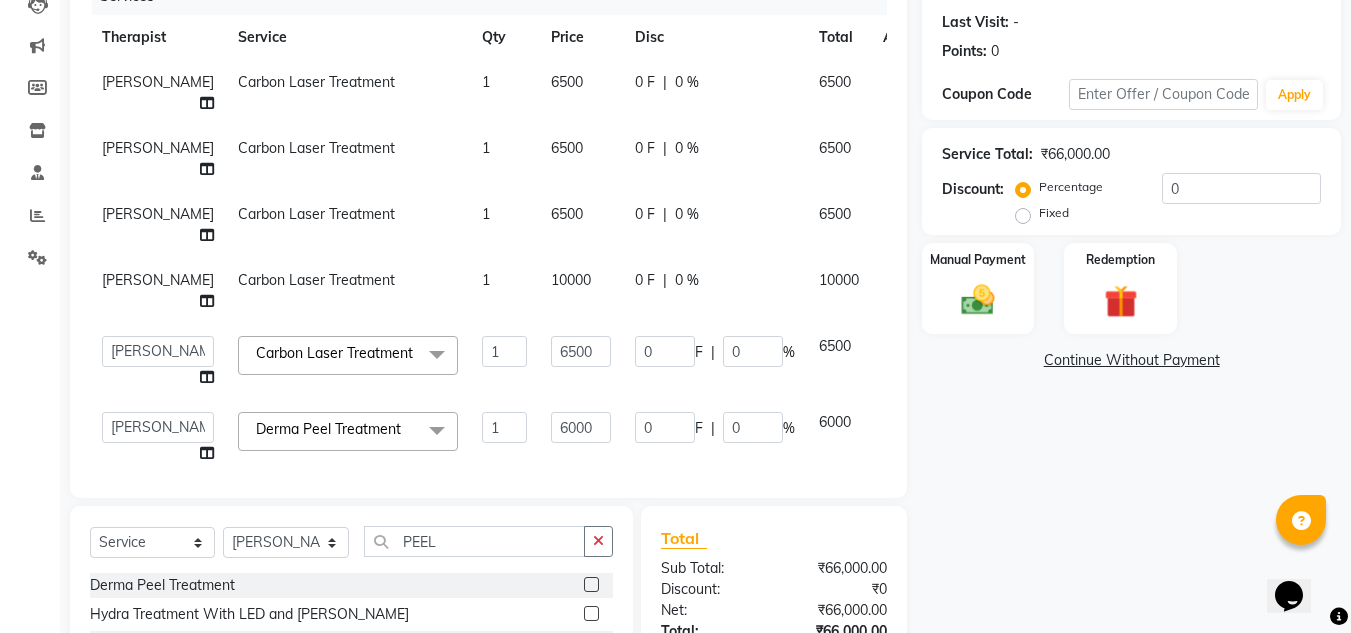 click on "10000" 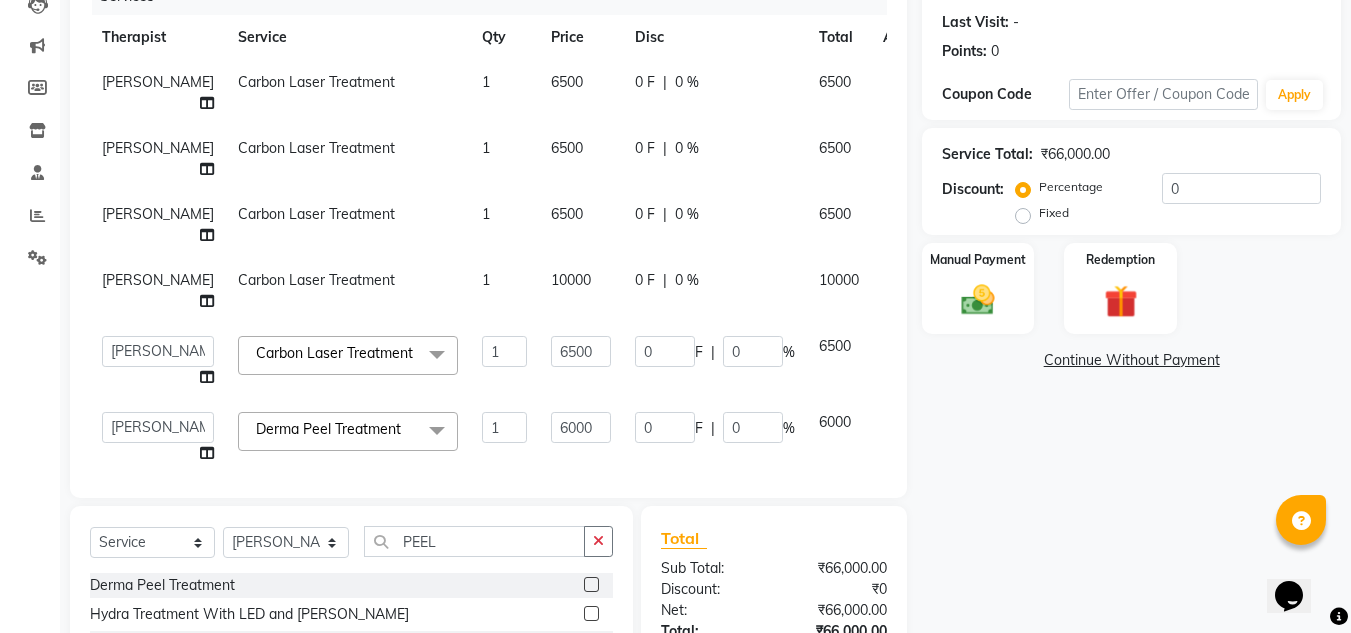 select on "83203" 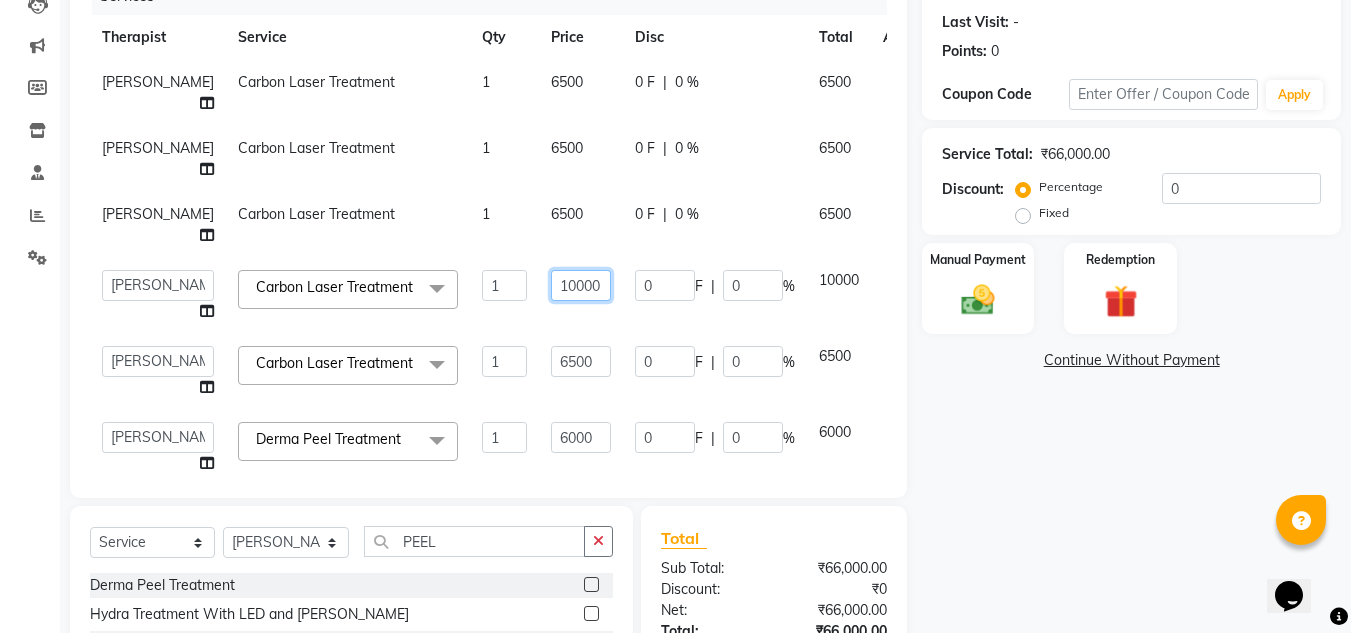 click on "10000" 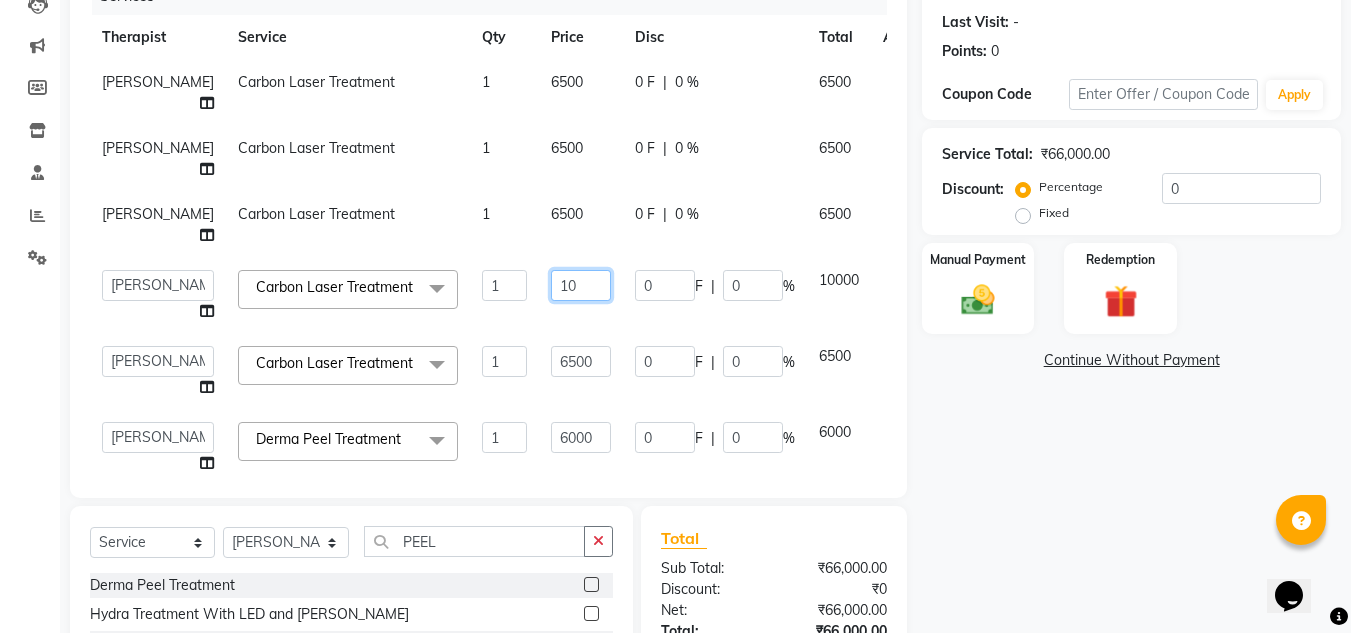 type on "1" 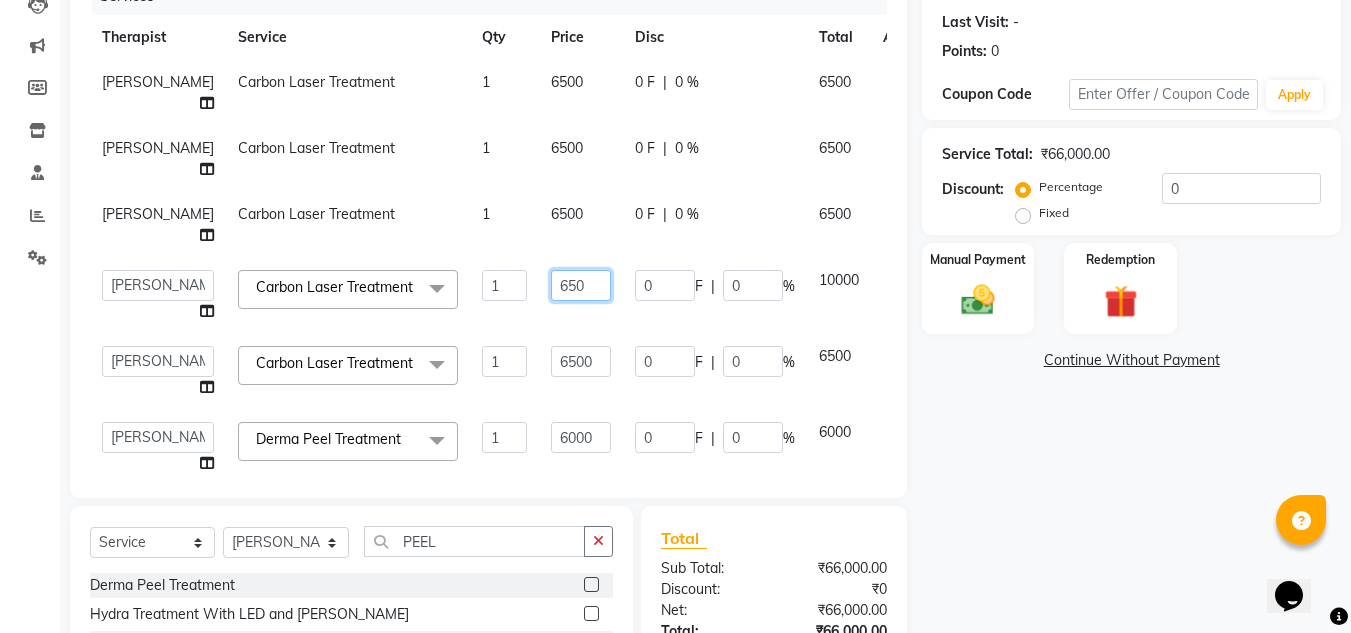 type on "6500" 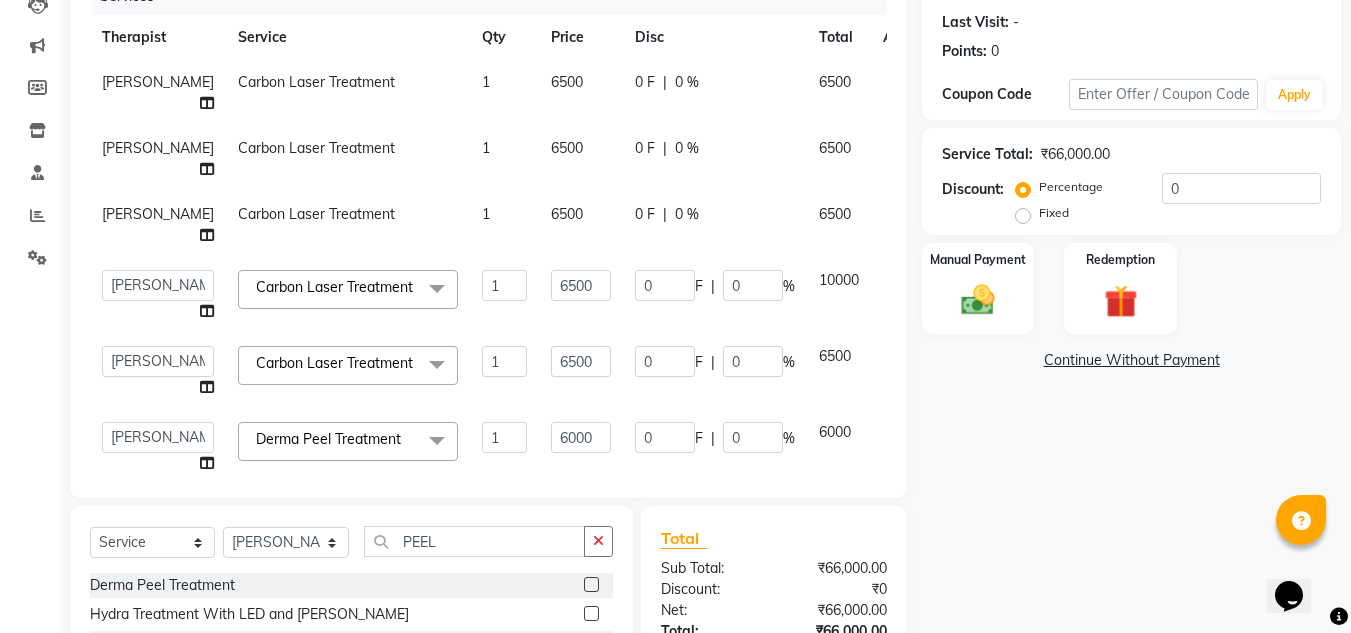 drag, startPoint x: 1098, startPoint y: 514, endPoint x: 1054, endPoint y: 478, distance: 56.85068 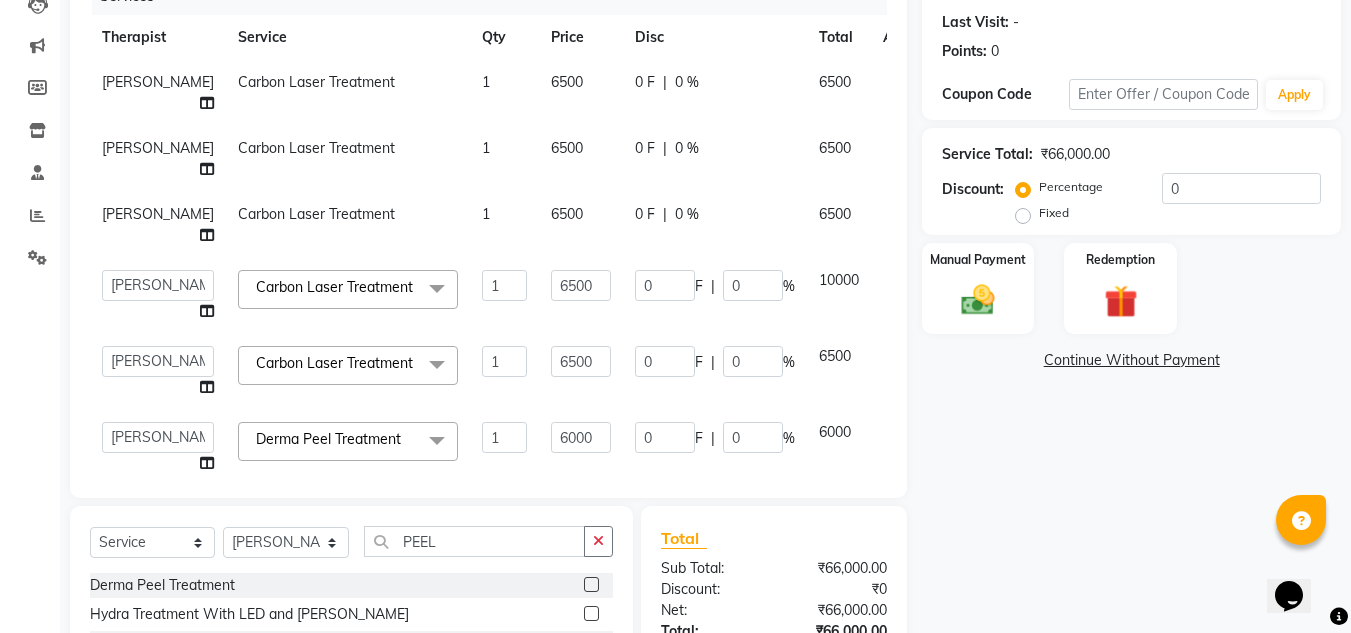 click on "Name: [PERSON_NAME] Membership:  No Active Membership  Total Visits:   Card on file:  0 Last Visit:   - Points:   0  Coupon Code Apply Service Total:  ₹66,000.00  Discount:  Percentage   Fixed  0 Manual Payment Redemption  Continue Without Payment" 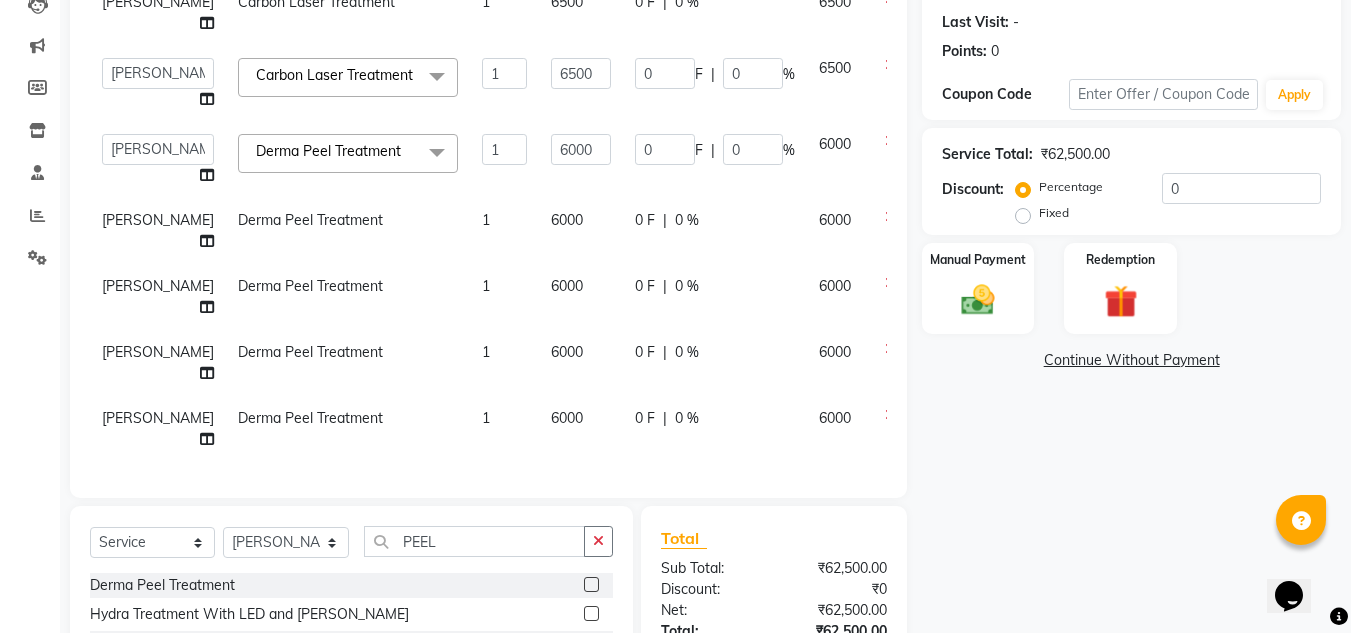 scroll, scrollTop: 638, scrollLeft: 0, axis: vertical 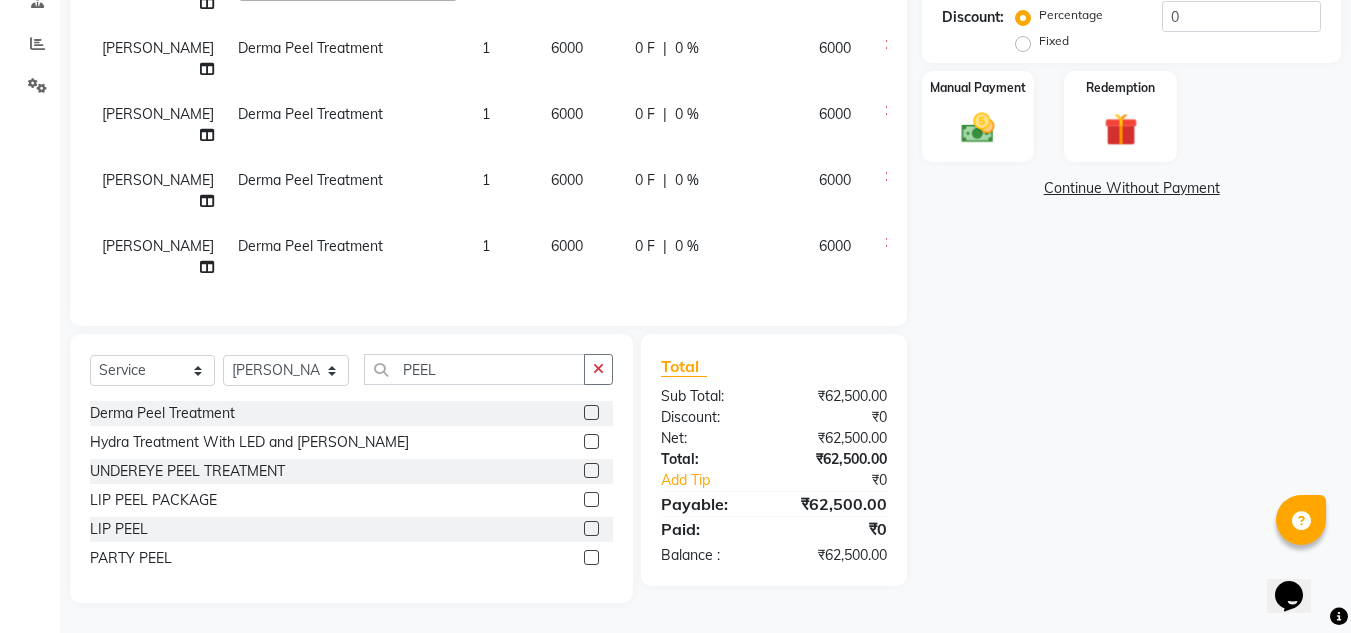 click on "6000" 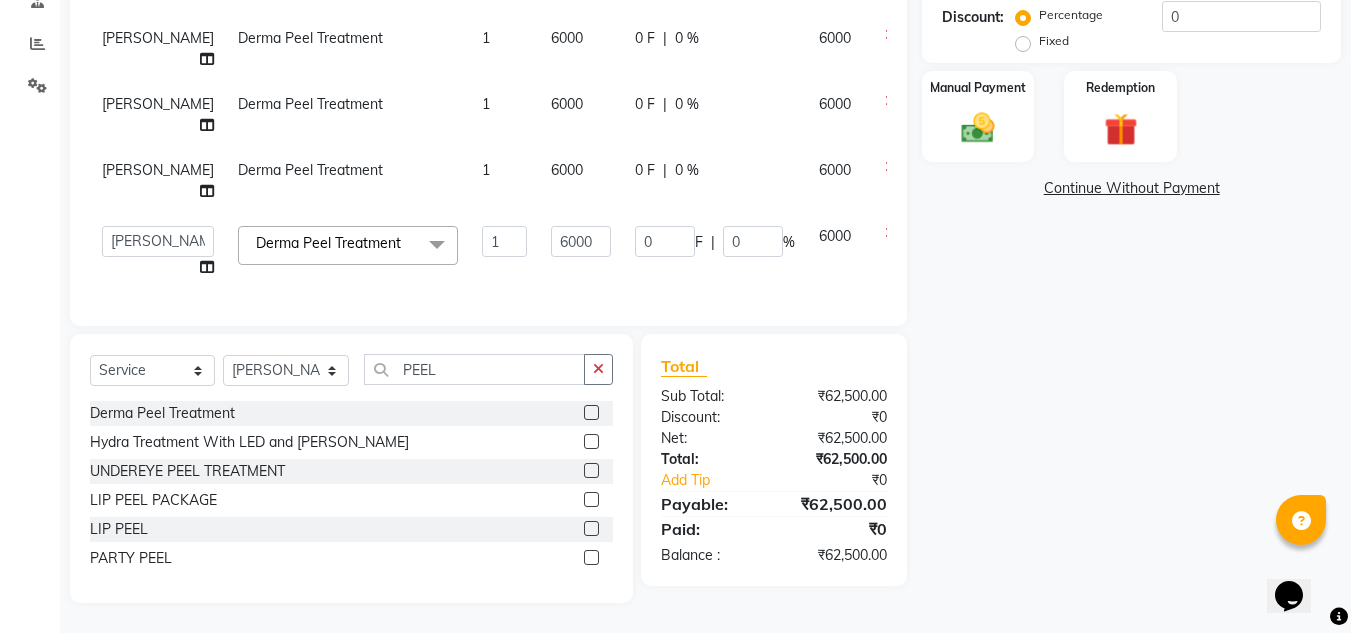 click on "6000" 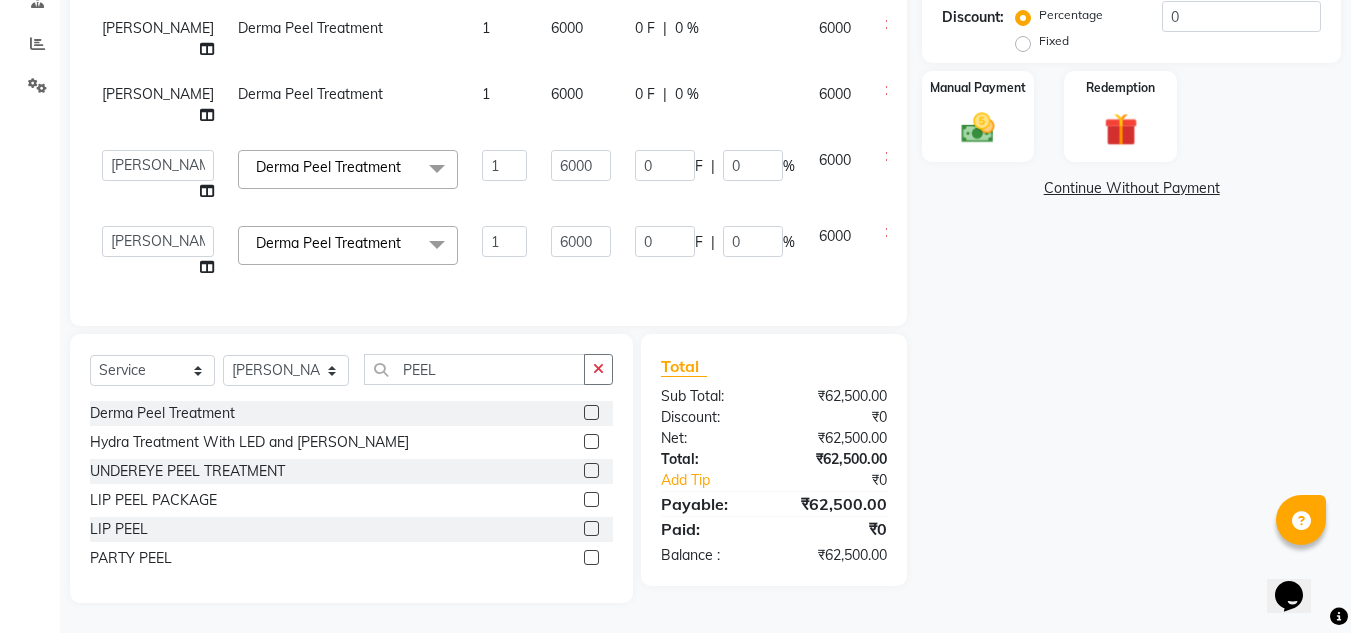 scroll, scrollTop: 574, scrollLeft: 0, axis: vertical 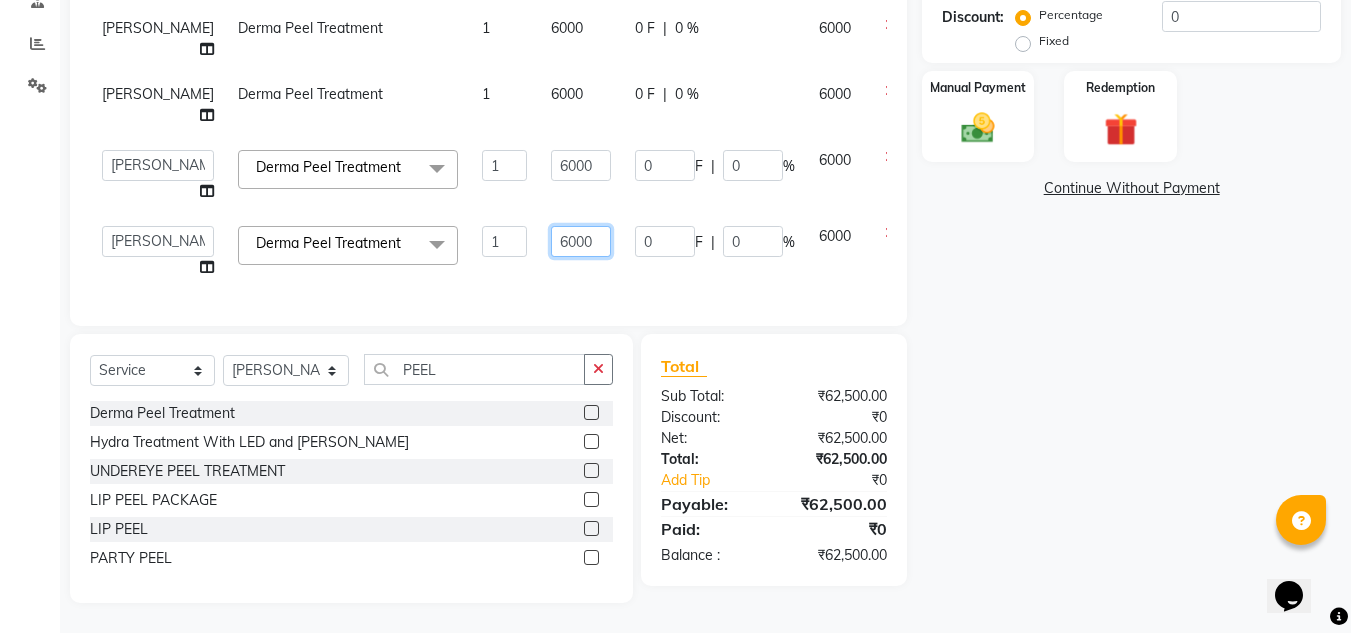 click on "6000" 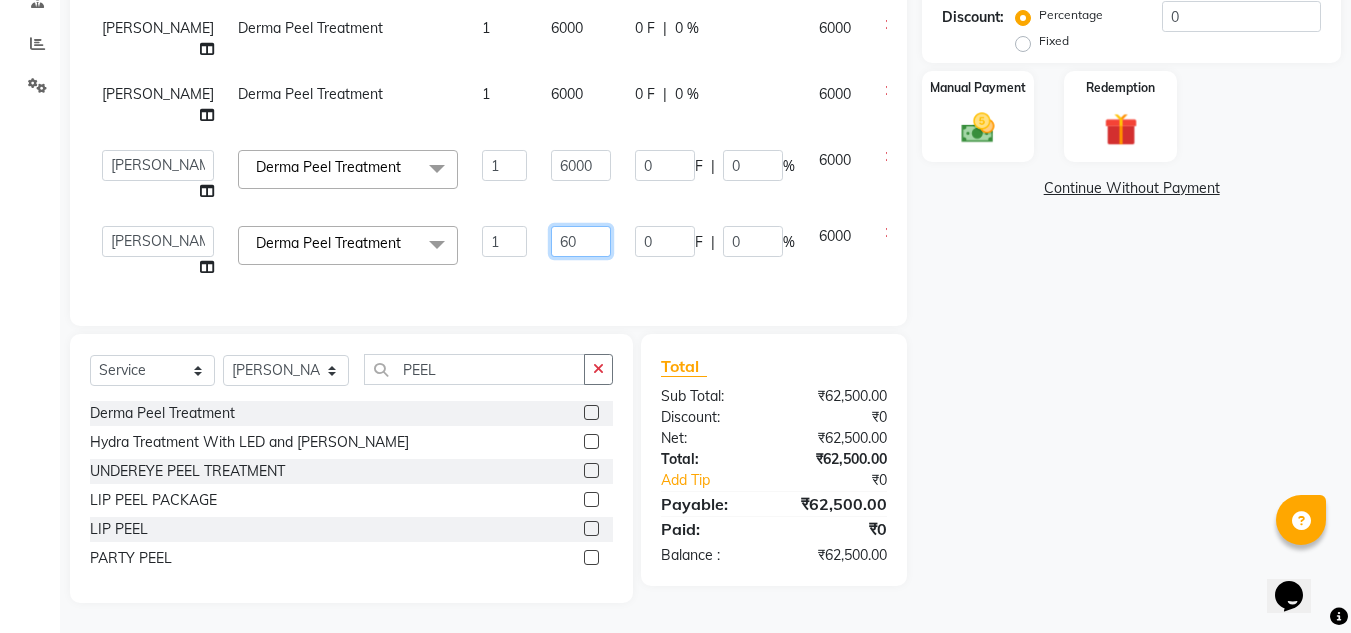 type on "6" 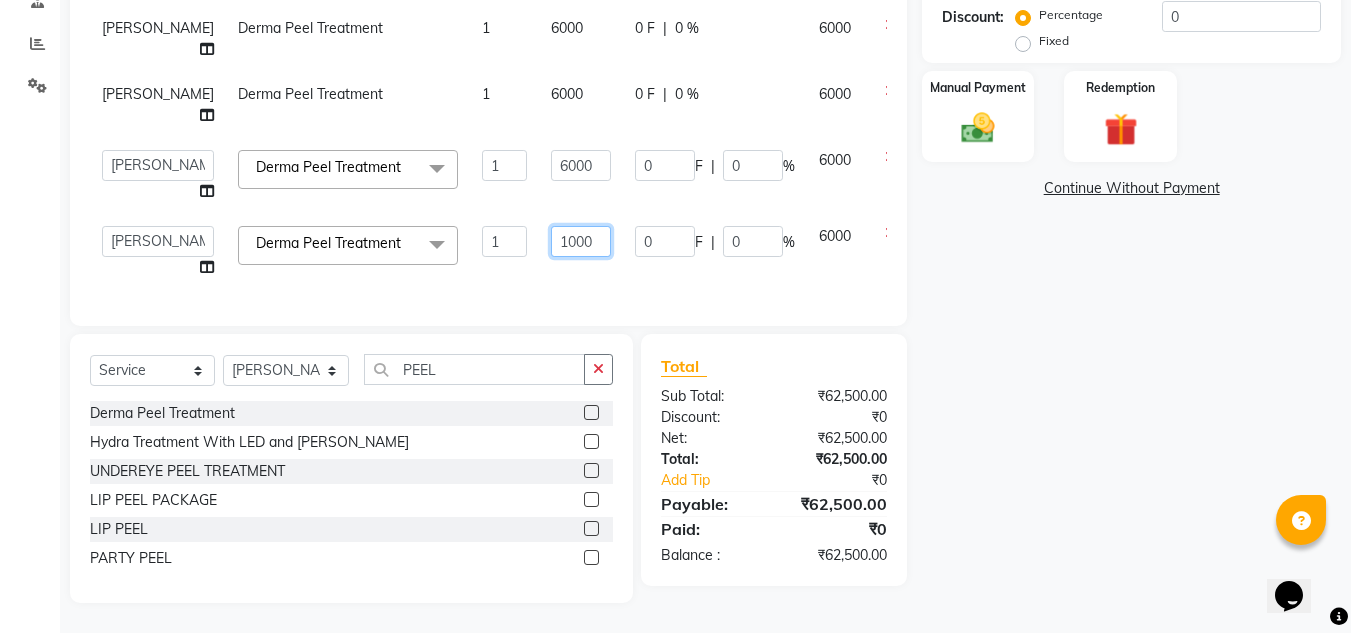 type on "10000" 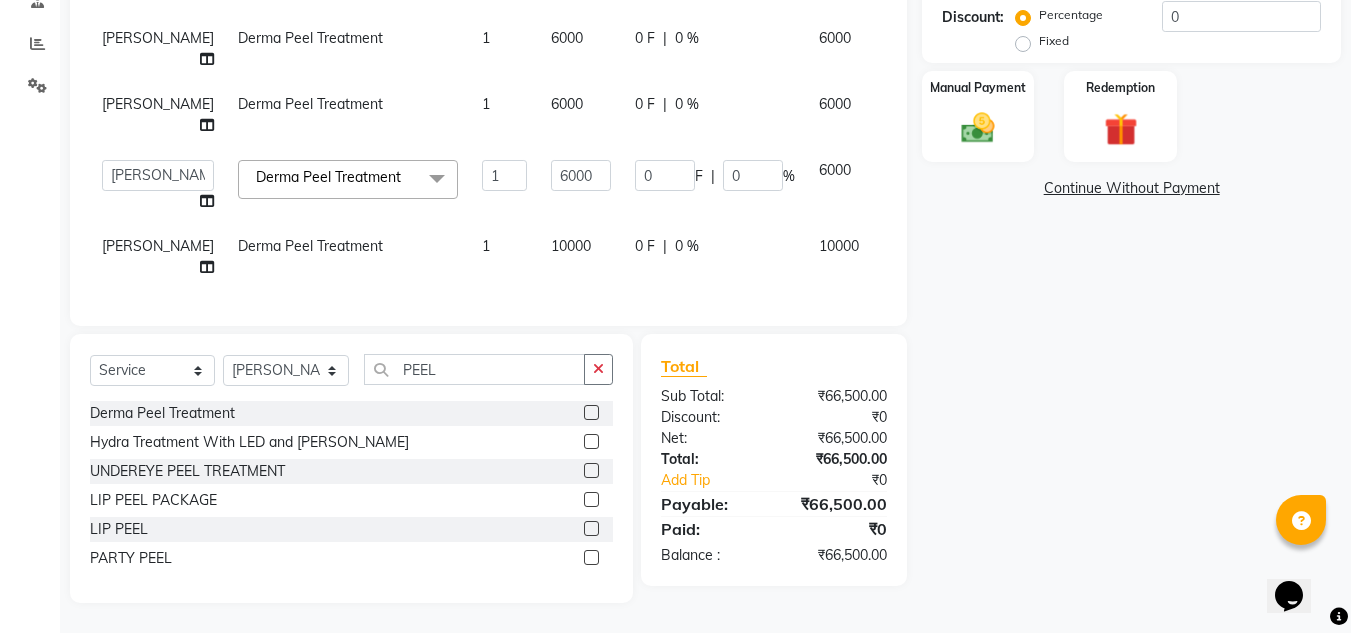 click on "Name: [PERSON_NAME] Membership:  No Active Membership  Total Visits:   Card on file:  0 Last Visit:   - Points:   0  Coupon Code Apply Service Total:  ₹66,500.00  Discount:  Percentage   Fixed  0 Manual Payment Redemption  Continue Without Payment" 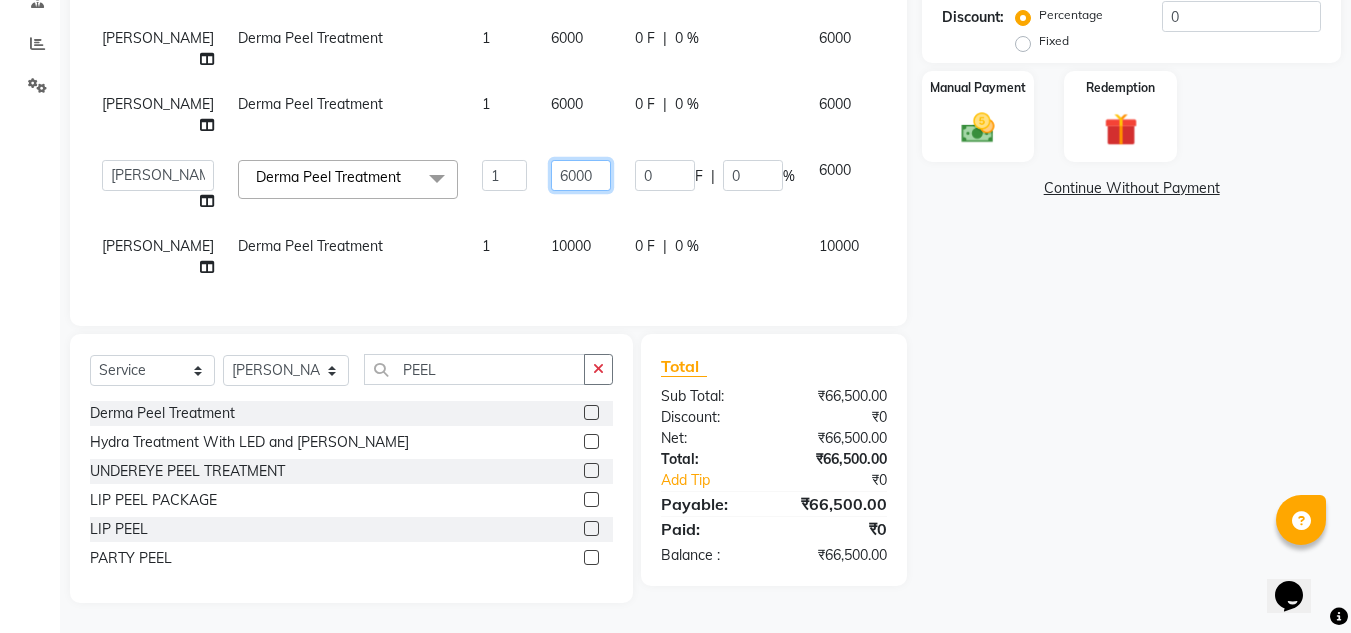 click on "6000" 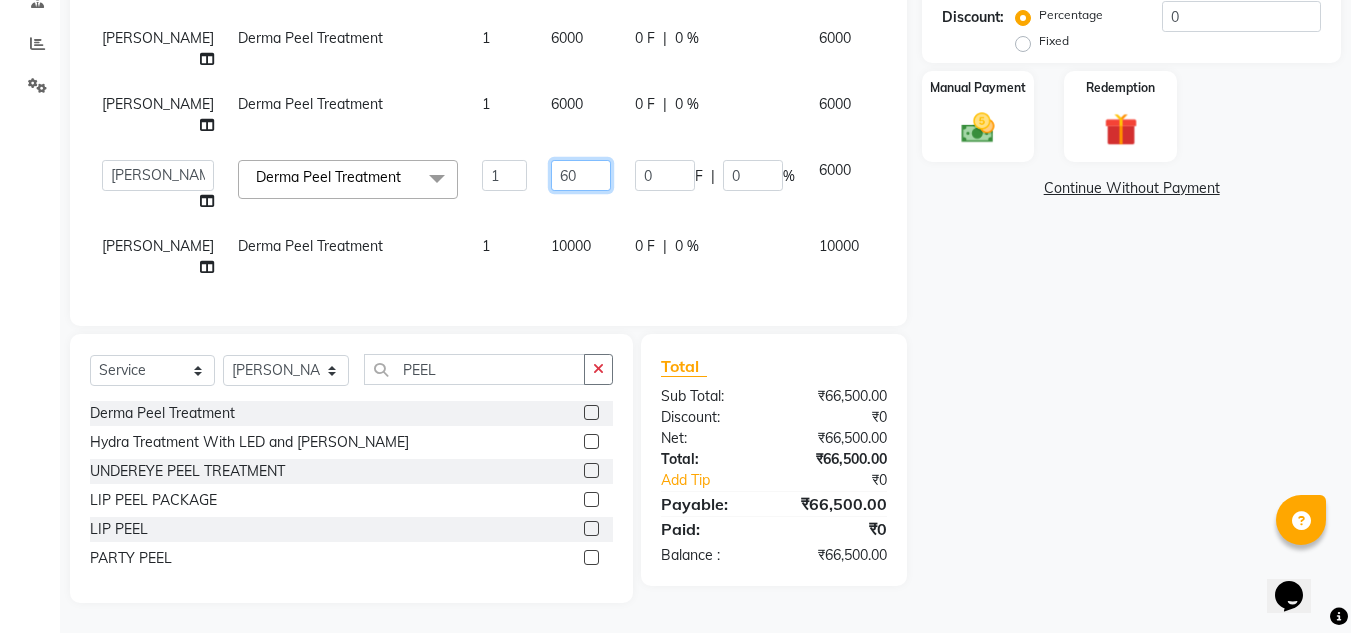 type on "6" 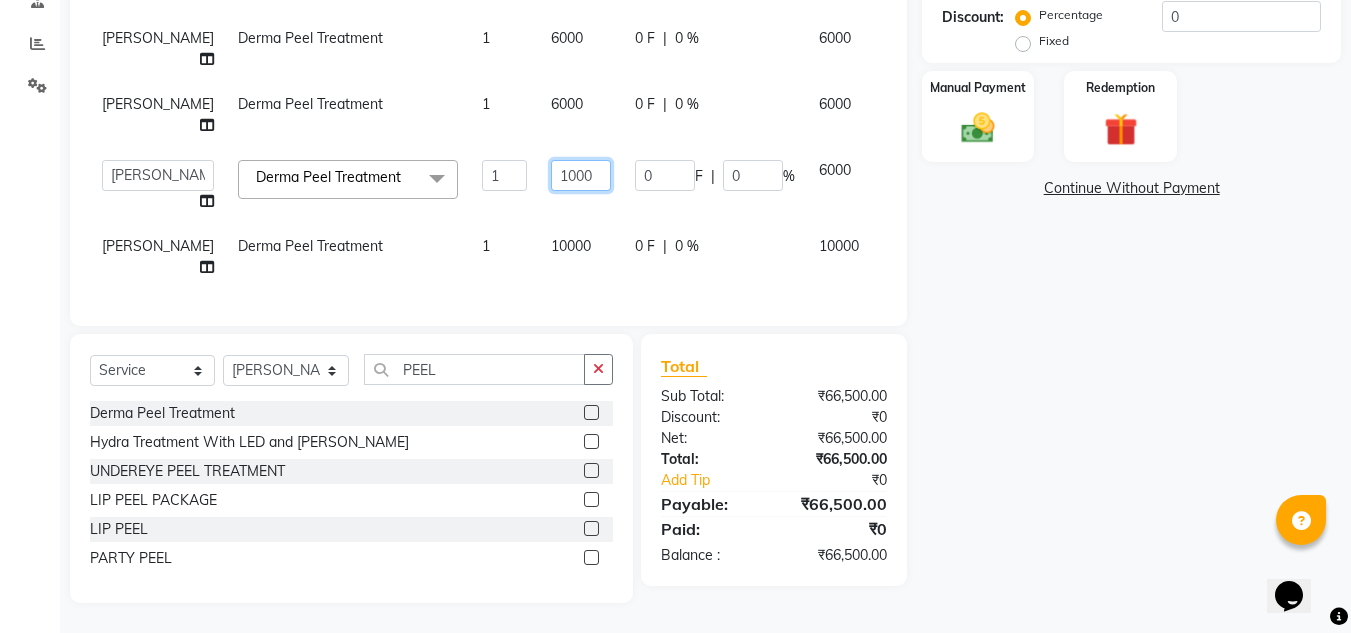 type on "10000" 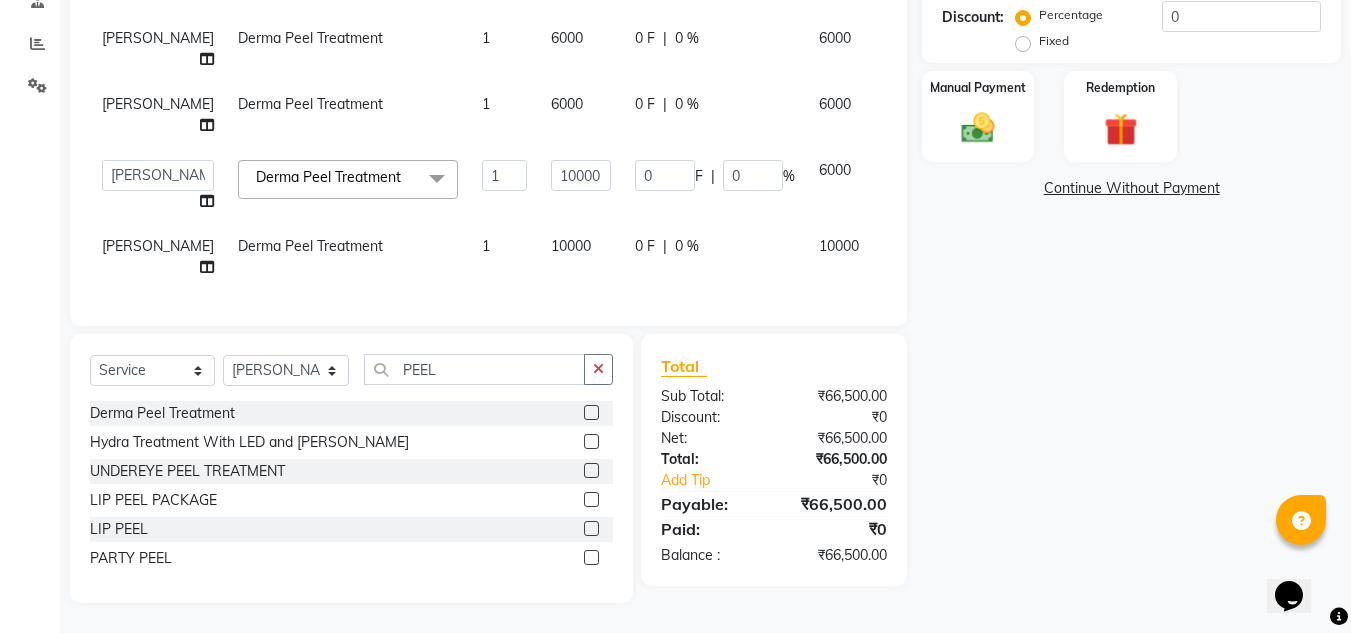 click on "Client [PHONE_NUMBER] Date [DATE] Invoice Number V/2025 V/[PHONE_NUMBER] Services Therapist Service Qty Price Disc Total Action [PERSON_NAME] Carbon Laser Treatment 1 6500 0 F | 0 % 6500 [PERSON_NAME] Carbon Laser Treatment 1 6500 0 F | 0 % 6500 [PERSON_NAME] Carbon Laser Treatment 1 6500 0 F | 0 % 6500 [PERSON_NAME] Carbon Laser Treatment 1 6500 0 F | 0 % 6500  [PERSON_NAME]   [PERSON_NAME]   [PERSON_NAME]   [PERSON_NAME]   [PERSON_NAME] [PERSON_NAME]   HEALTHCARE SCAN DIAGNOSTIC   [PERSON_NAME] [PERSON_NAME] [PERSON_NAME]  Carbon Laser Treatment  x Bikni LHR Treatment Bikni LHR Treatment Package Carbon Laser Treatment Chemical Head Wash Chin LHR Treatment Consultation Derma Peel Treatment Face And Under Arm LHR Treatment Face LHR Treatment Face LHR Treatment Package Face Prp Treatment Face [PERSON_NAME] Treatment Fractional Laser Treatment Front And Back LHR Treatment Full Arms LHR Treatment Full Body LHR Treatment Hair Fall Treatment Package Hydra Treatment  MNRF TREATMENT" 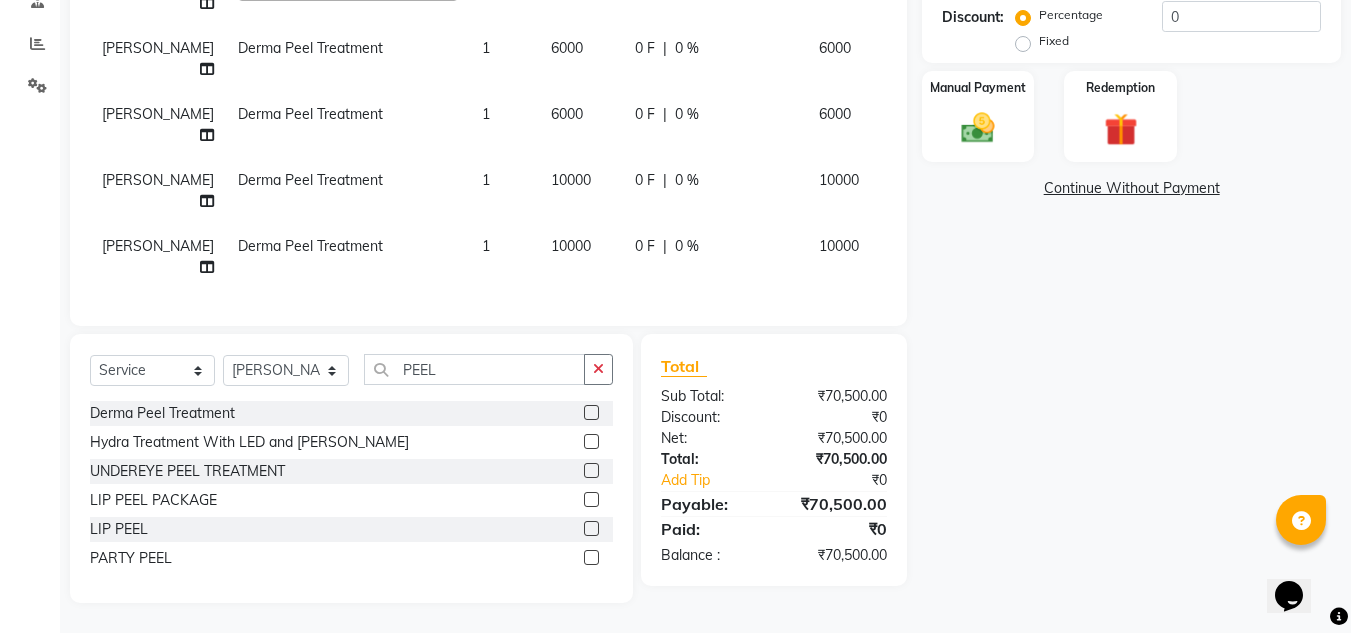 scroll, scrollTop: 574, scrollLeft: 0, axis: vertical 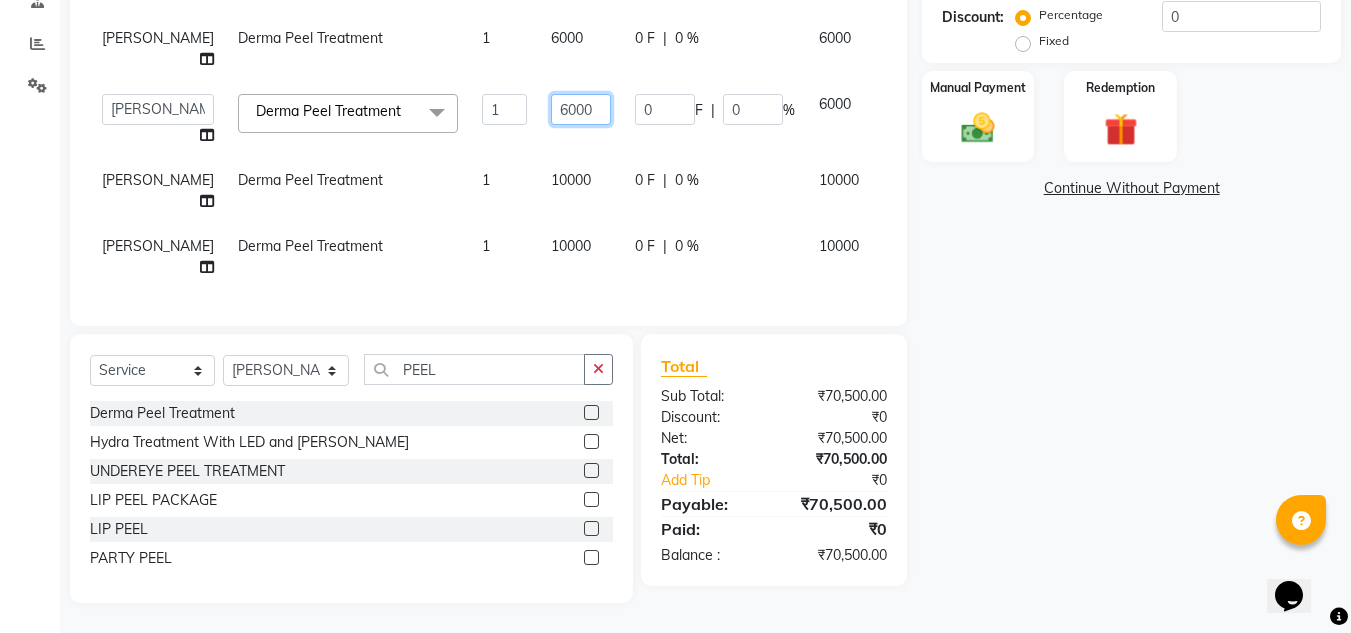 click on "6000" 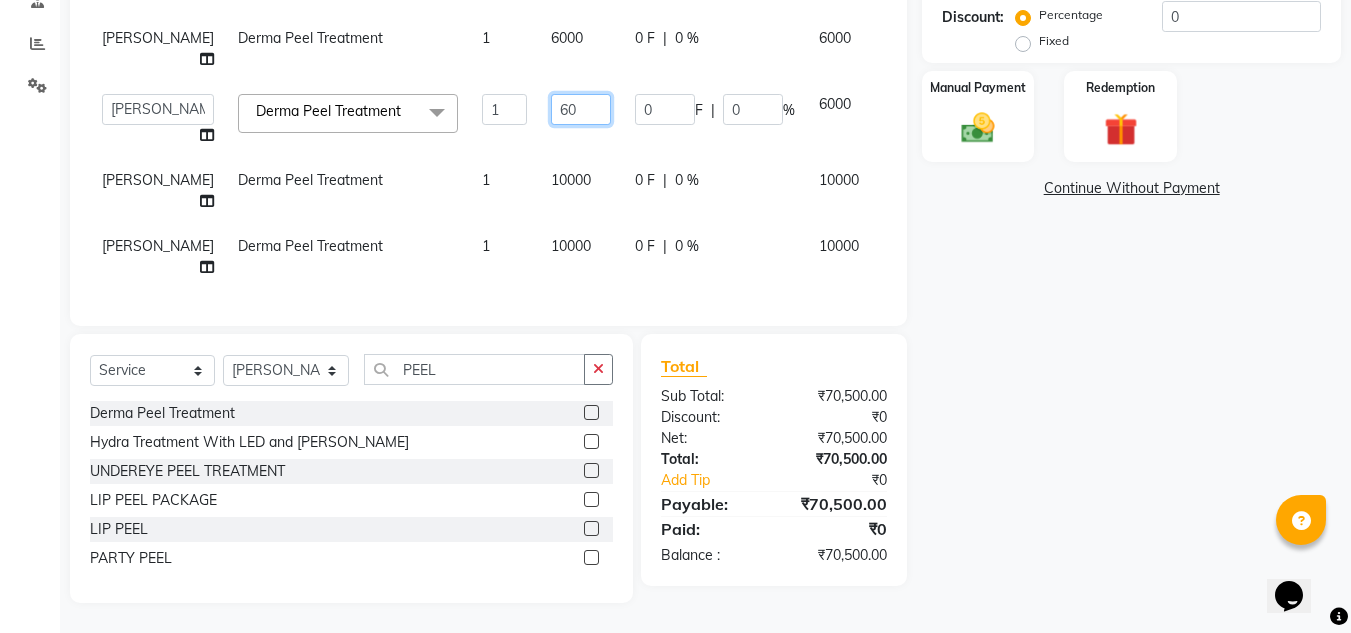 type on "6" 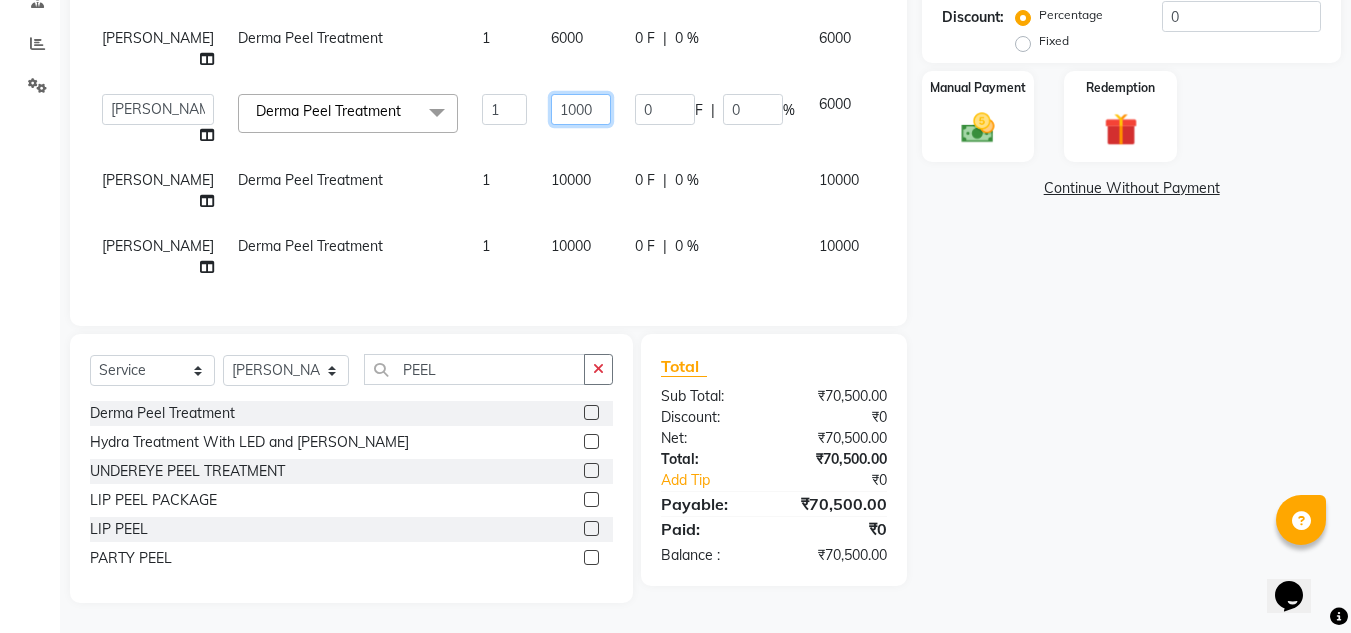 type on "10000" 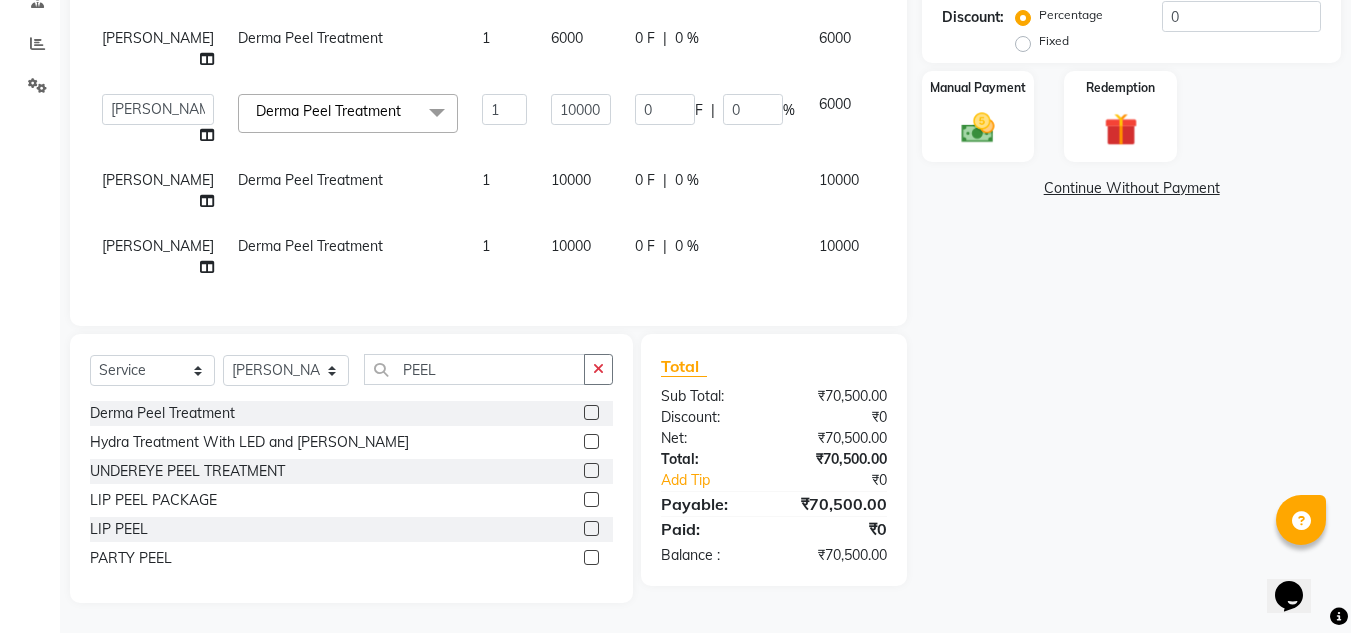 click on "Name: [PERSON_NAME] Membership:  No Active Membership  Total Visits:   Card on file:  0 Last Visit:   - Points:   0  Coupon Code Apply Service Total:  ₹70,500.00  Discount:  Percentage   Fixed  0 Manual Payment Redemption  Continue Without Payment" 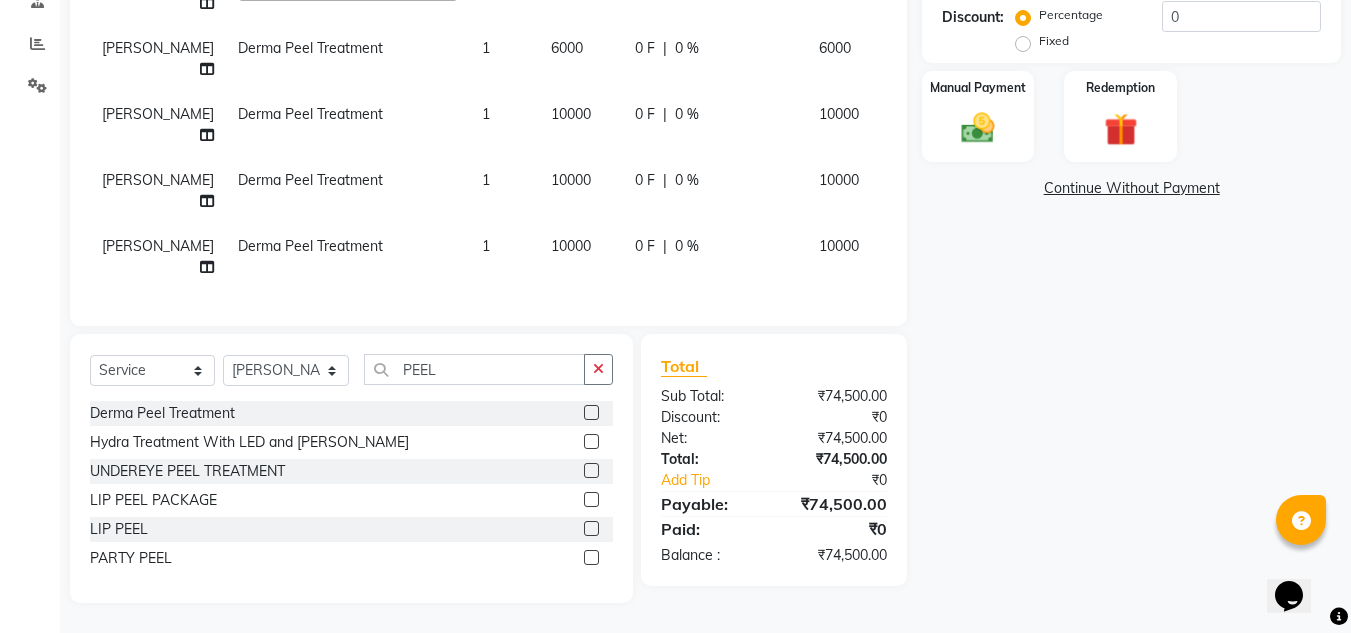 scroll, scrollTop: 438, scrollLeft: 0, axis: vertical 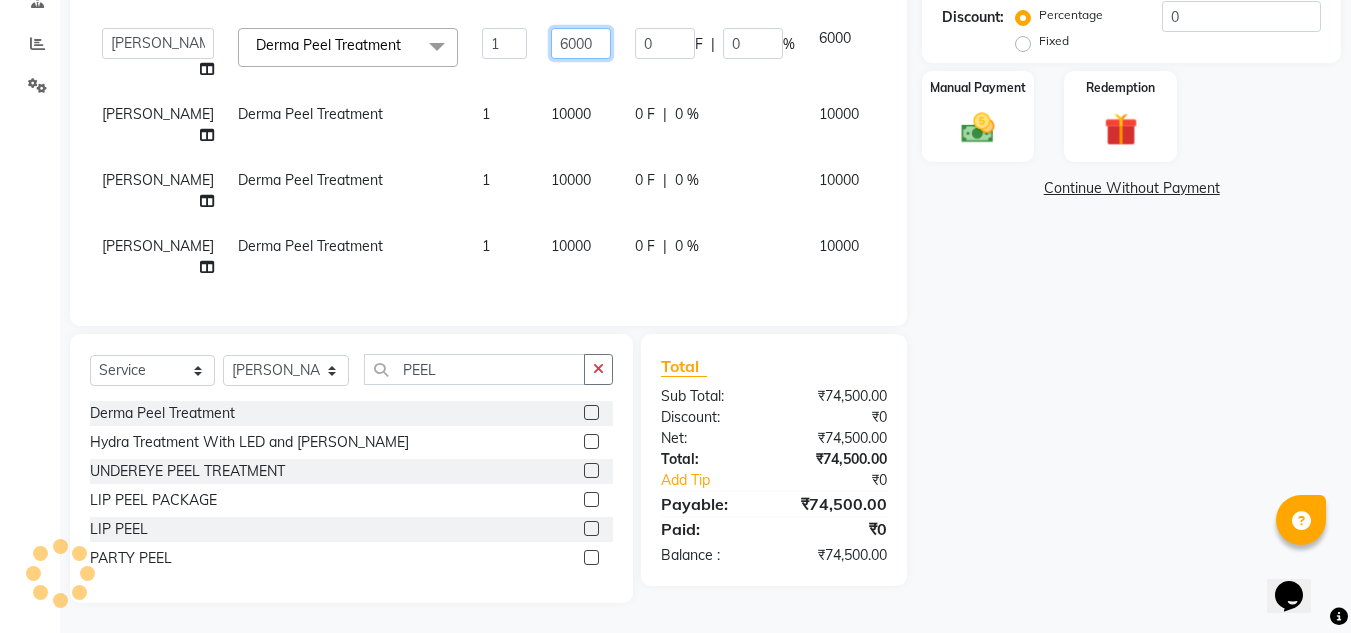 click on "6000" 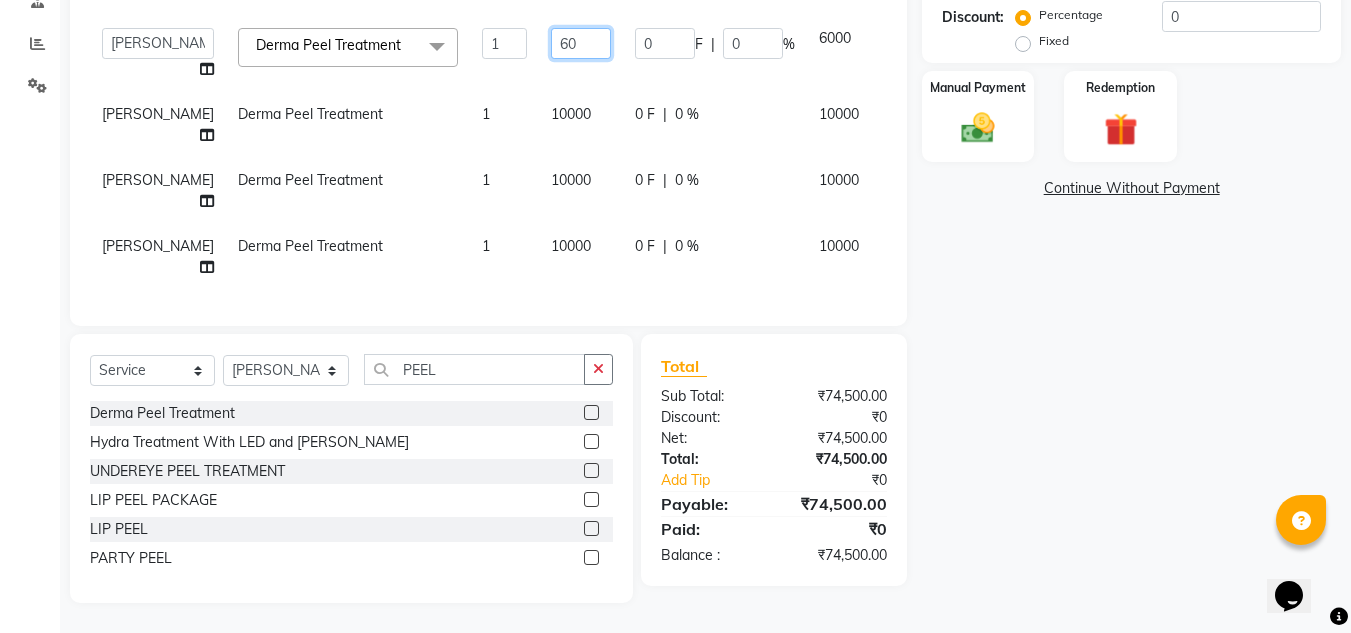 type on "6" 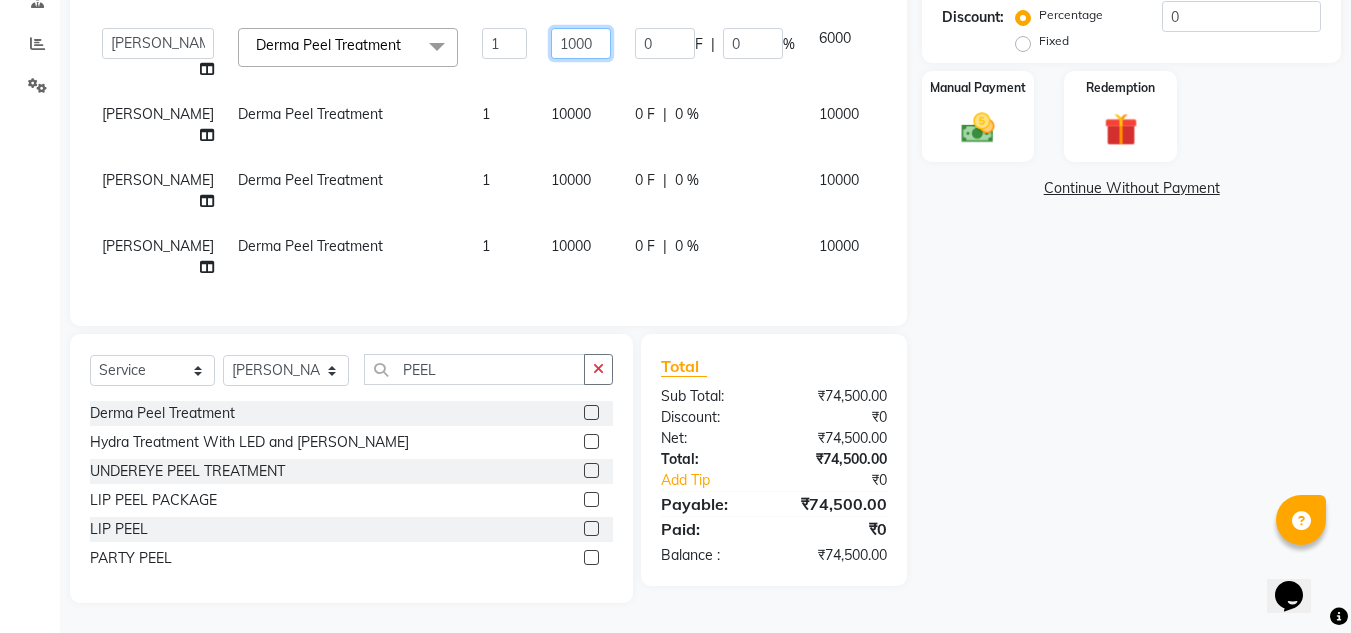 type on "10000" 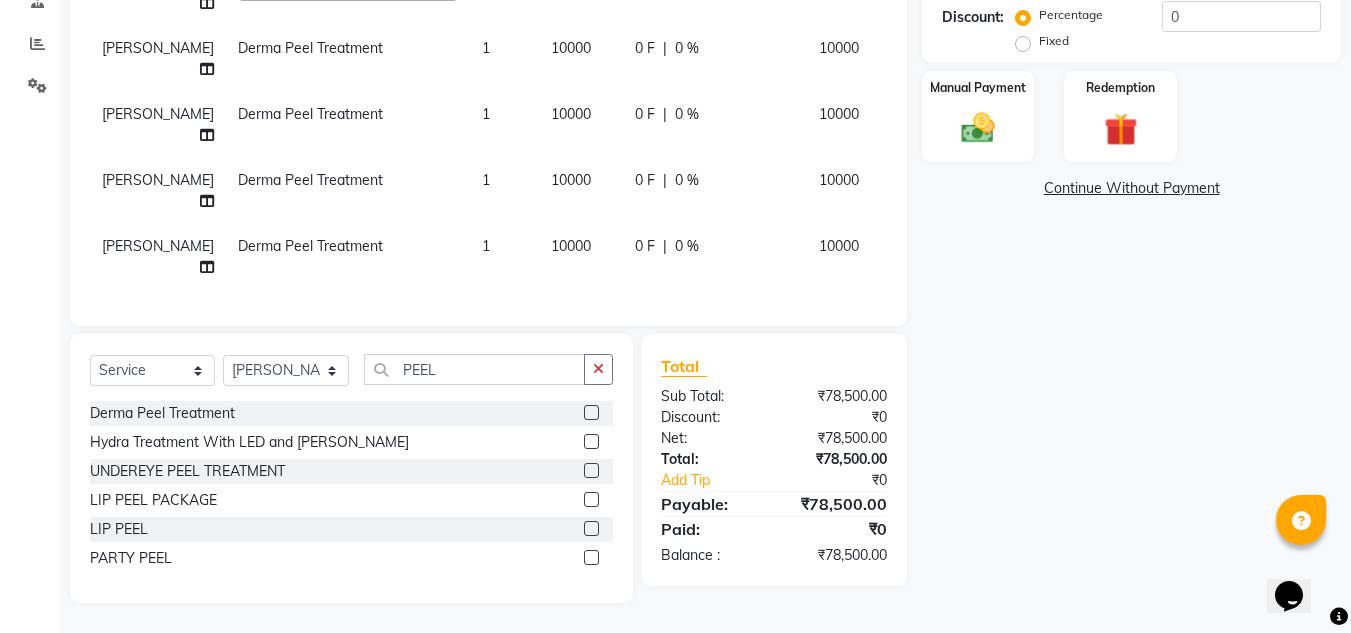 click on "Name: [PERSON_NAME] Membership:  No Active Membership  Total Visits:   Card on file:  0 Last Visit:   - Points:   0  Coupon Code Apply Service Total:  ₹78,500.00  Discount:  Percentage   Fixed  0 Manual Payment Redemption  Continue Without Payment" 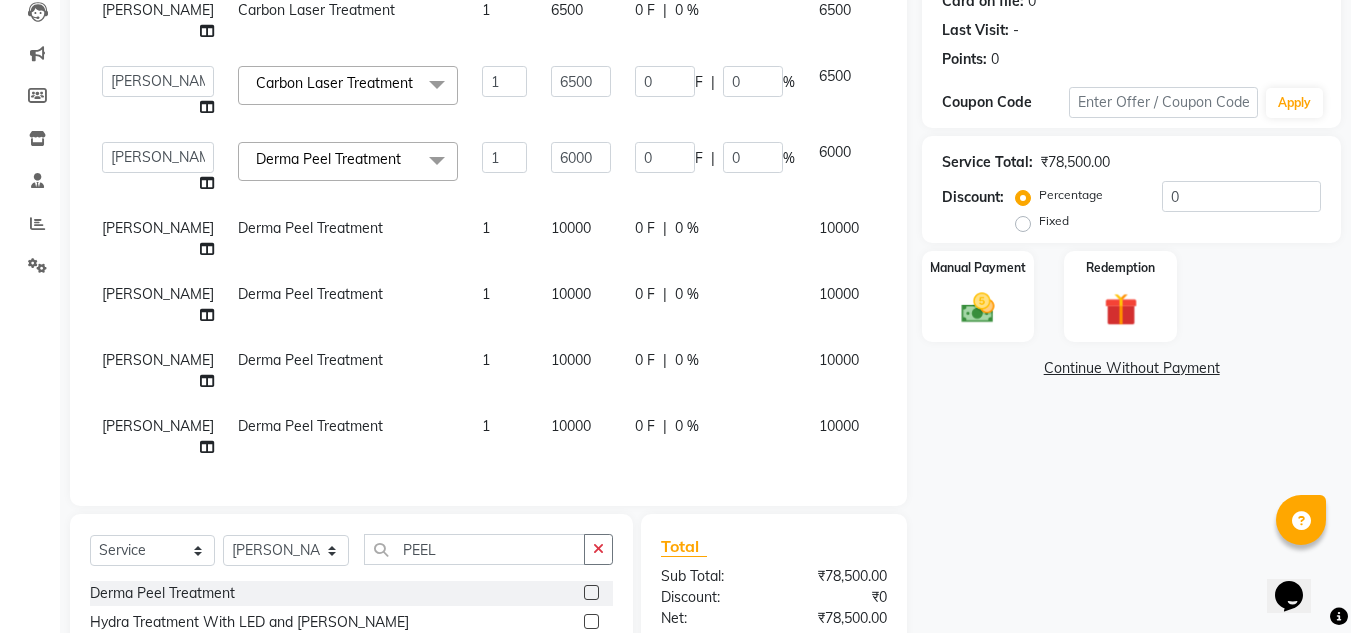scroll, scrollTop: 242, scrollLeft: 0, axis: vertical 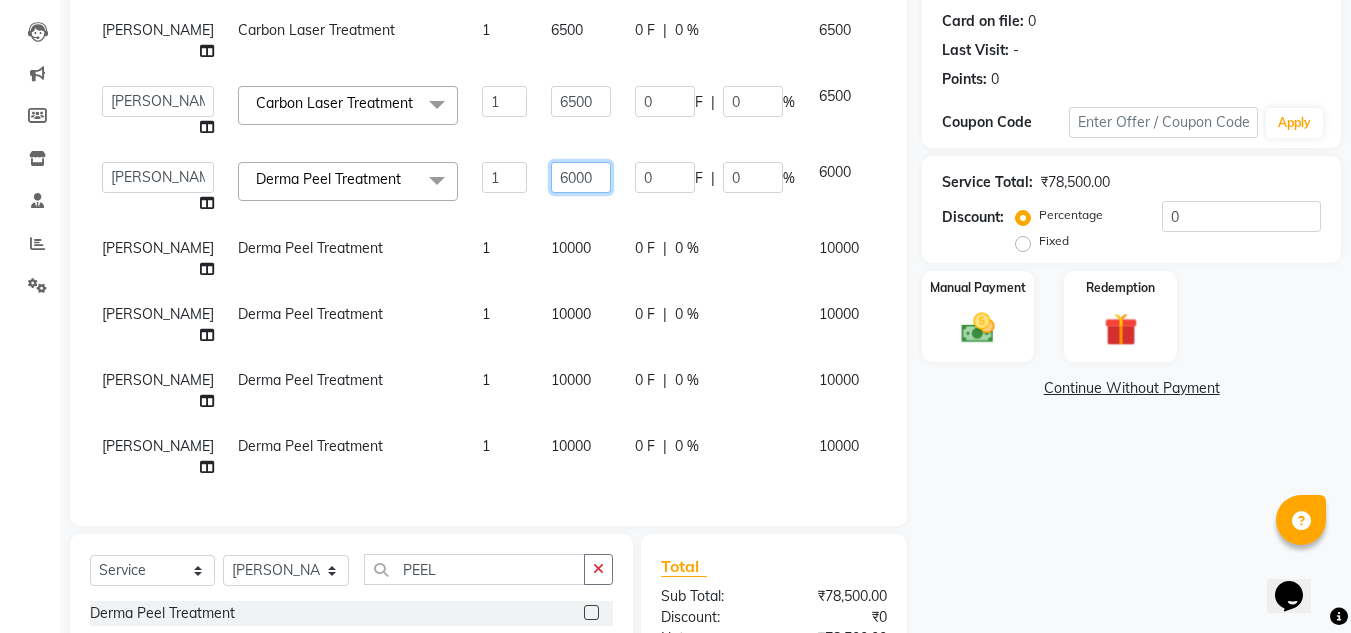 click on "6000" 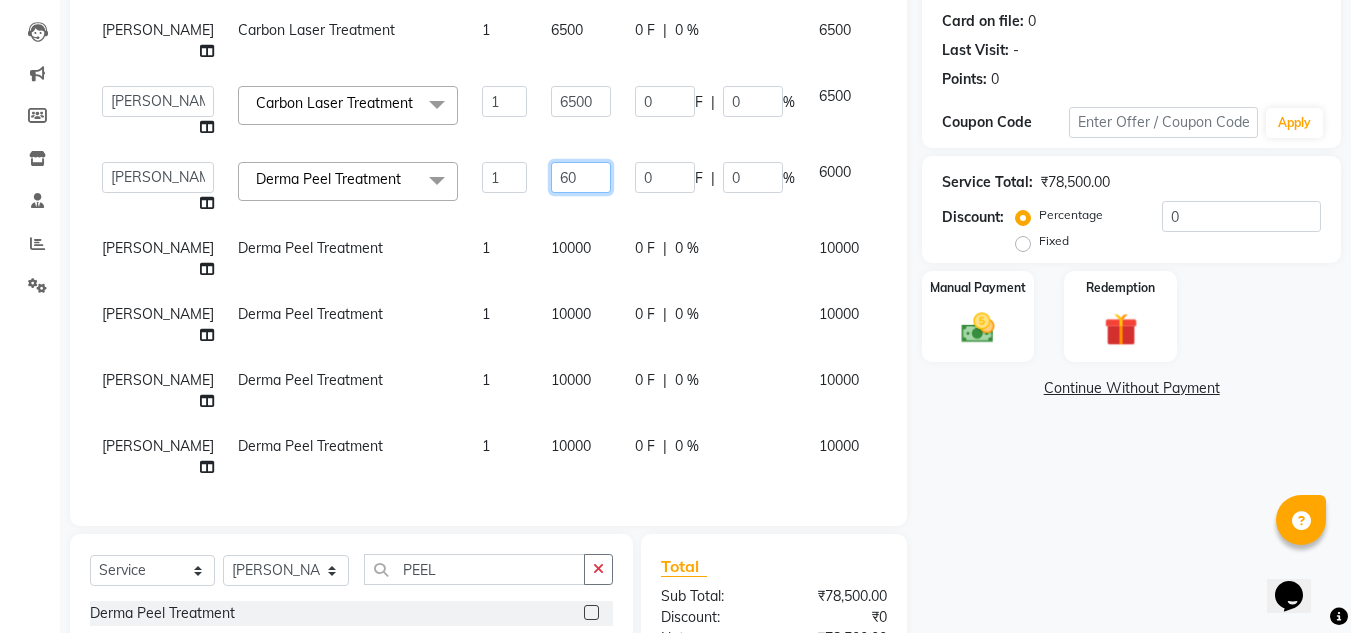 type on "6" 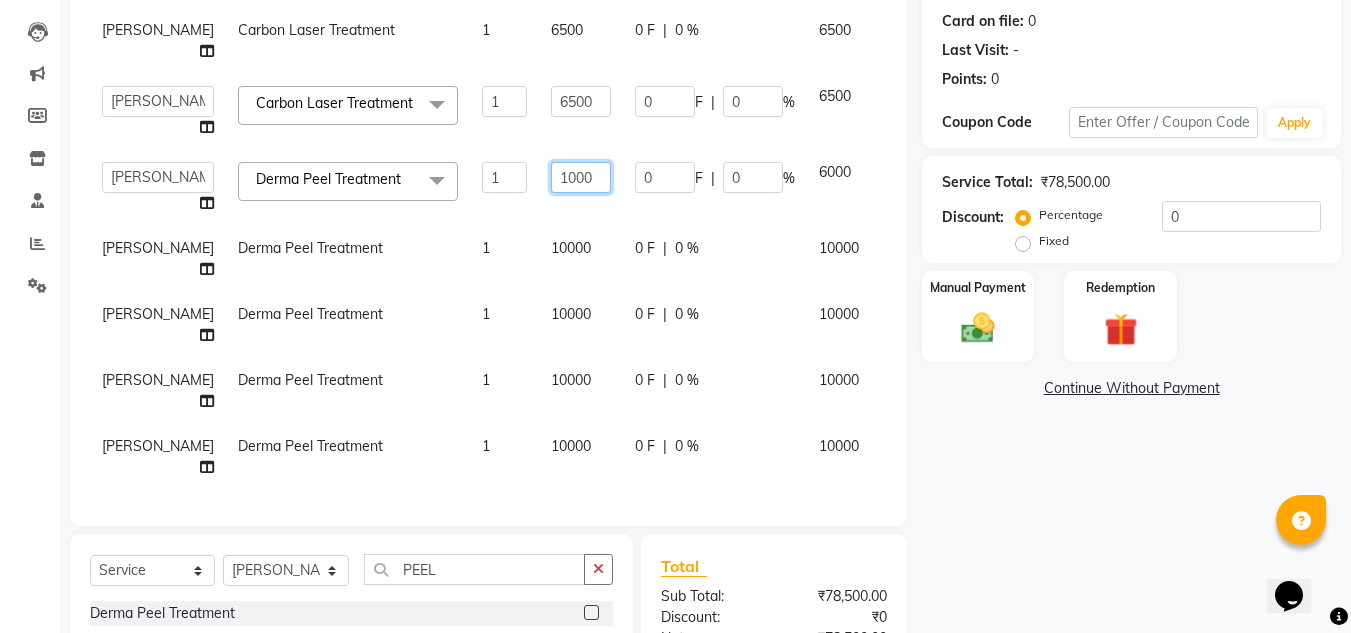 type on "10000" 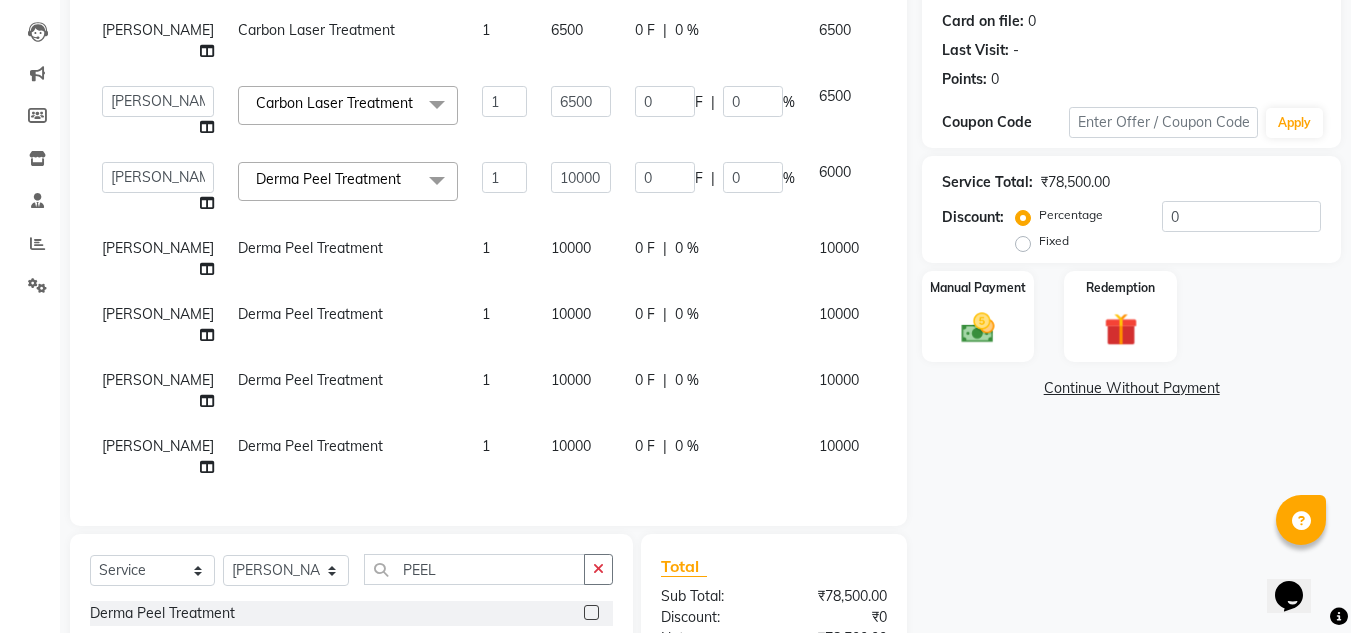 click on "Name: [PERSON_NAME] Membership:  No Active Membership  Total Visits:   Card on file:  0 Last Visit:   - Points:   0  Coupon Code Apply Service Total:  ₹78,500.00  Discount:  Percentage   Fixed  0 Manual Payment Redemption  Continue Without Payment" 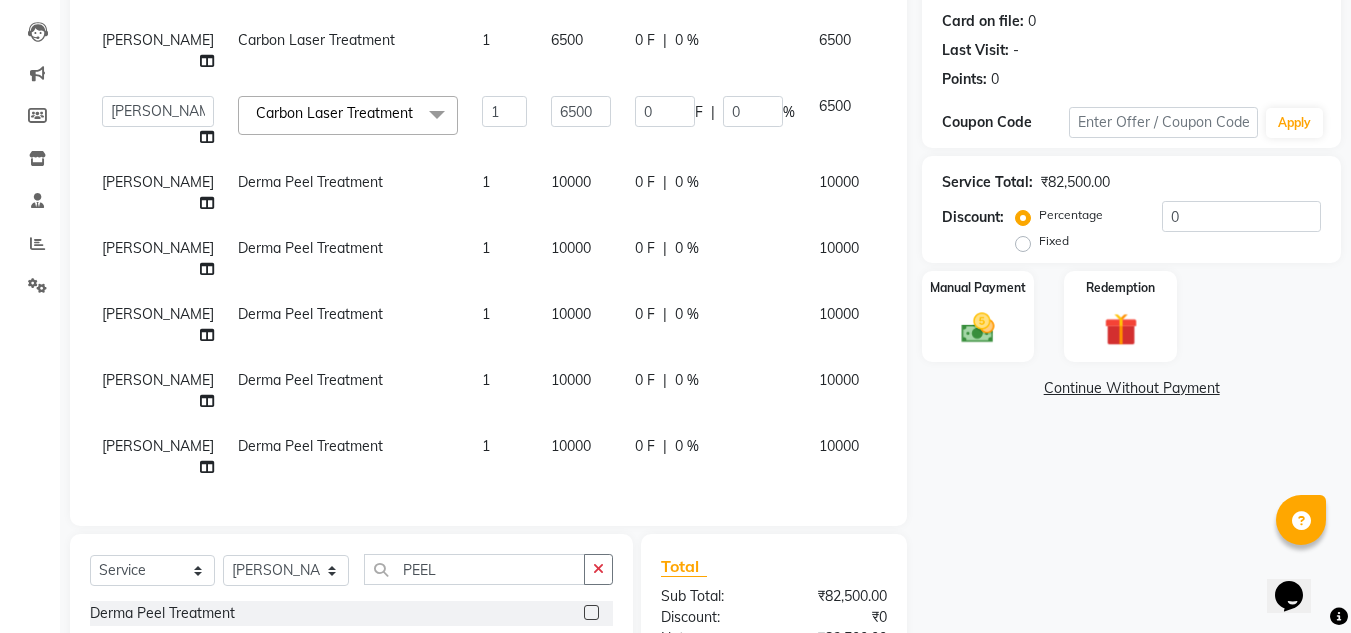 scroll, scrollTop: 670, scrollLeft: 0, axis: vertical 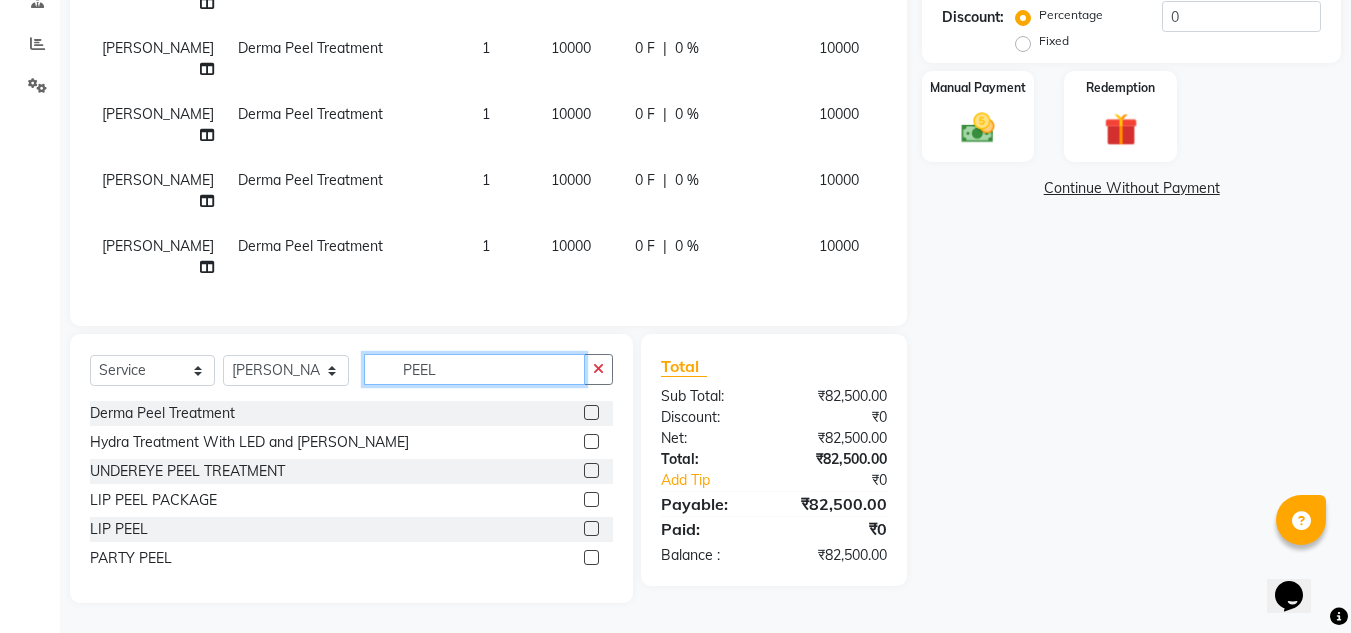 click on "PEEL" 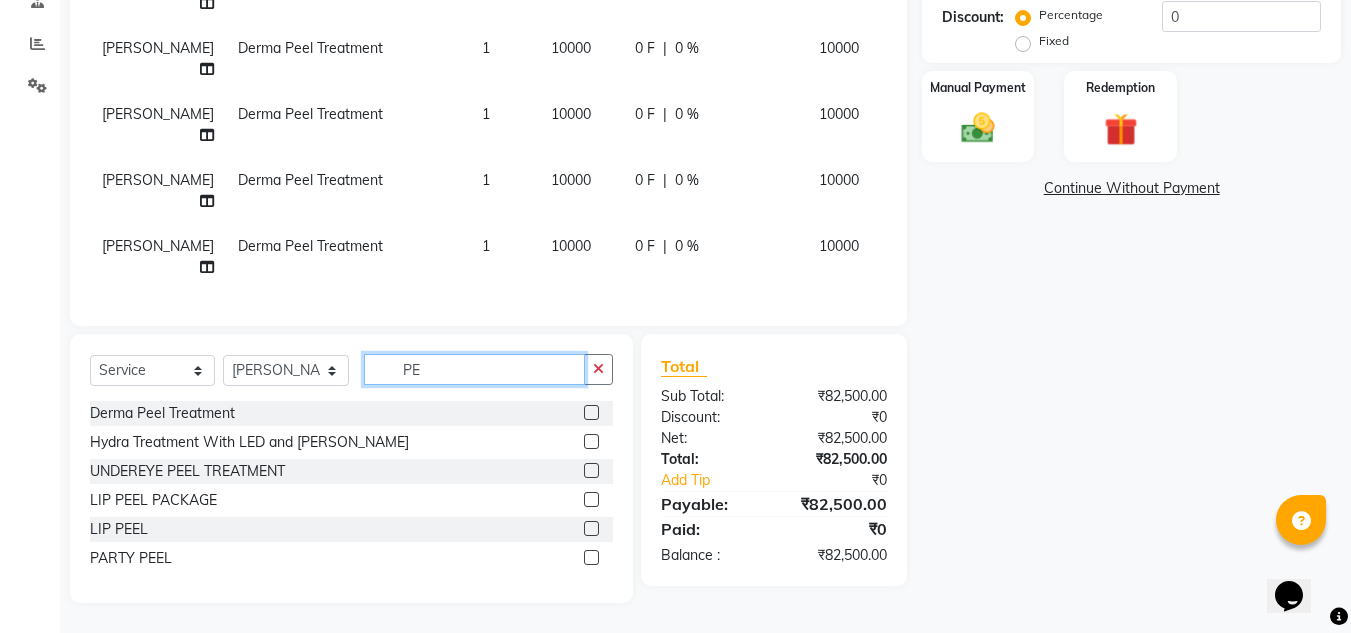 type on "P" 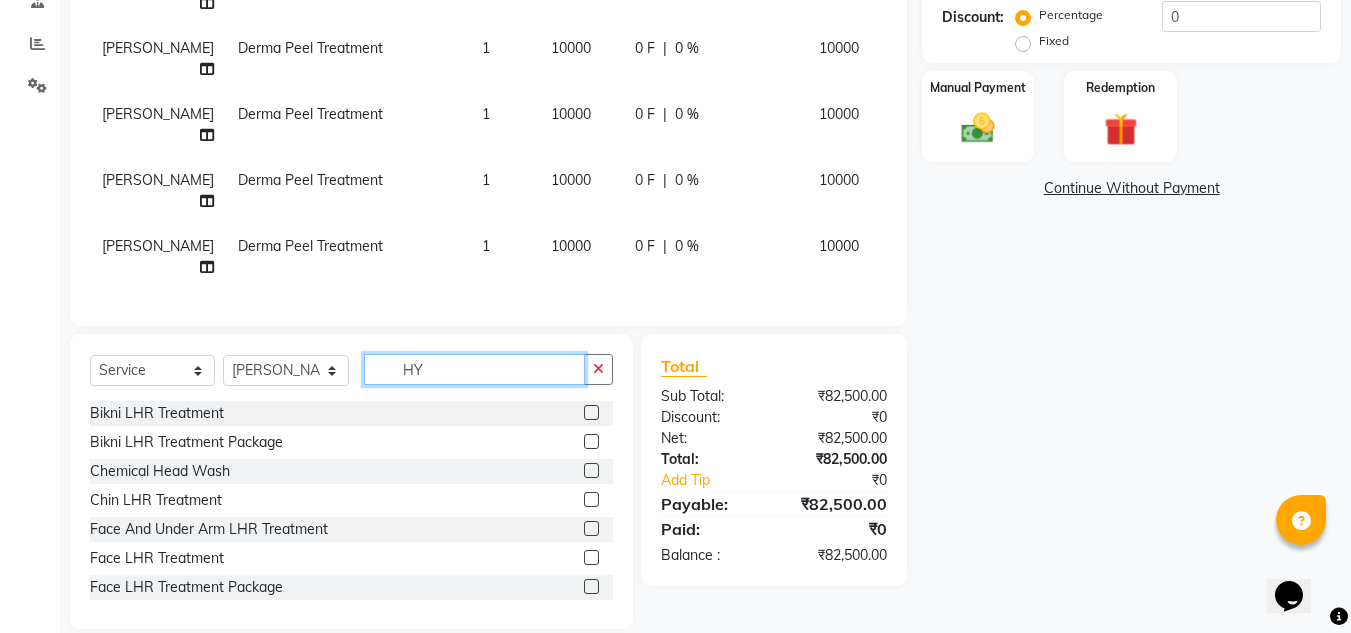 scroll, scrollTop: 425, scrollLeft: 0, axis: vertical 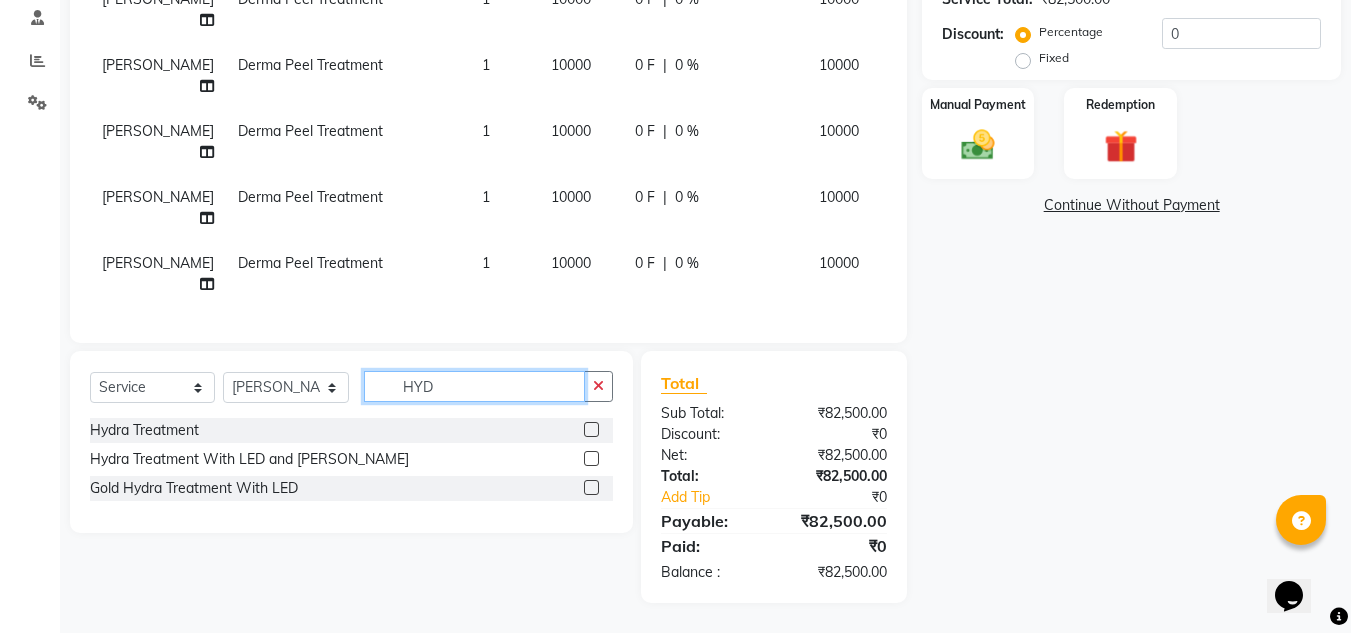 type on "HYD" 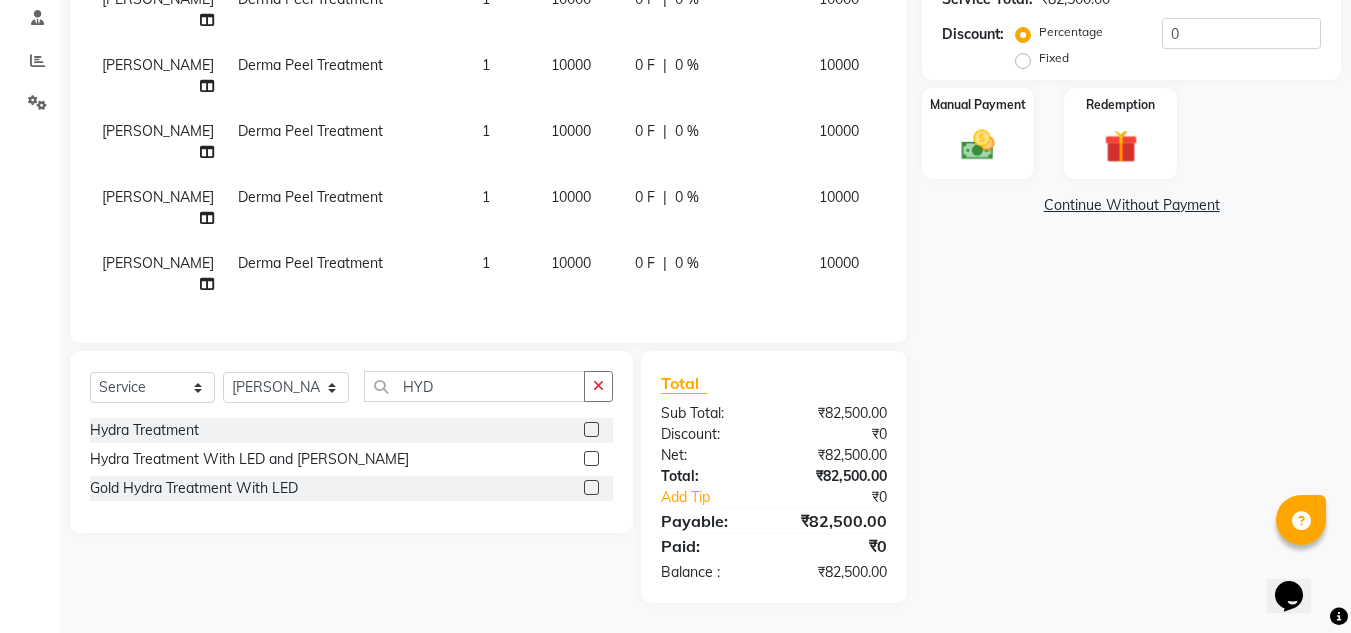 click 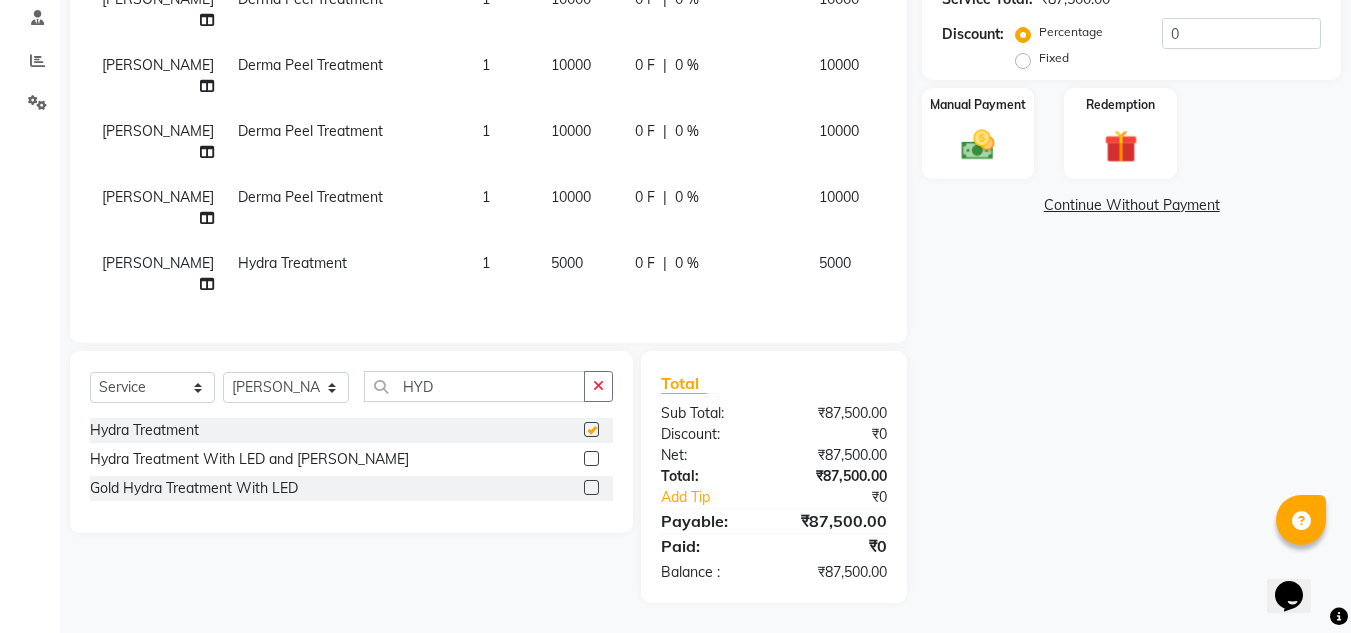 checkbox on "false" 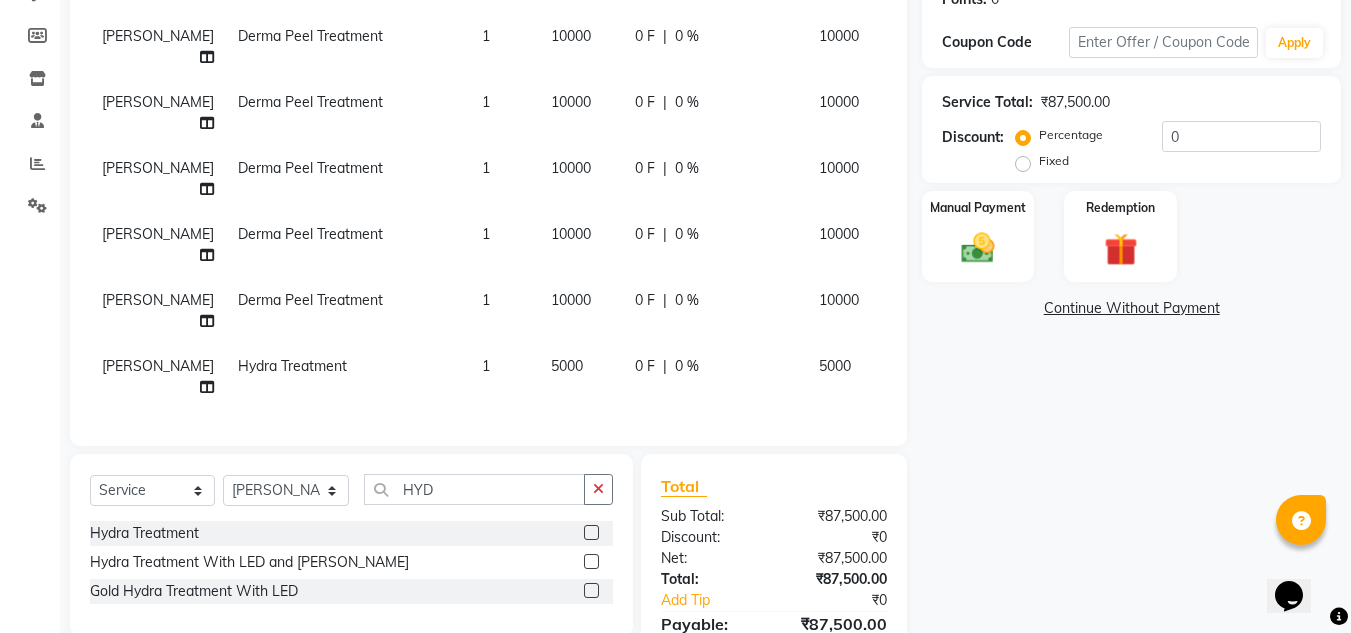 scroll, scrollTop: 325, scrollLeft: 0, axis: vertical 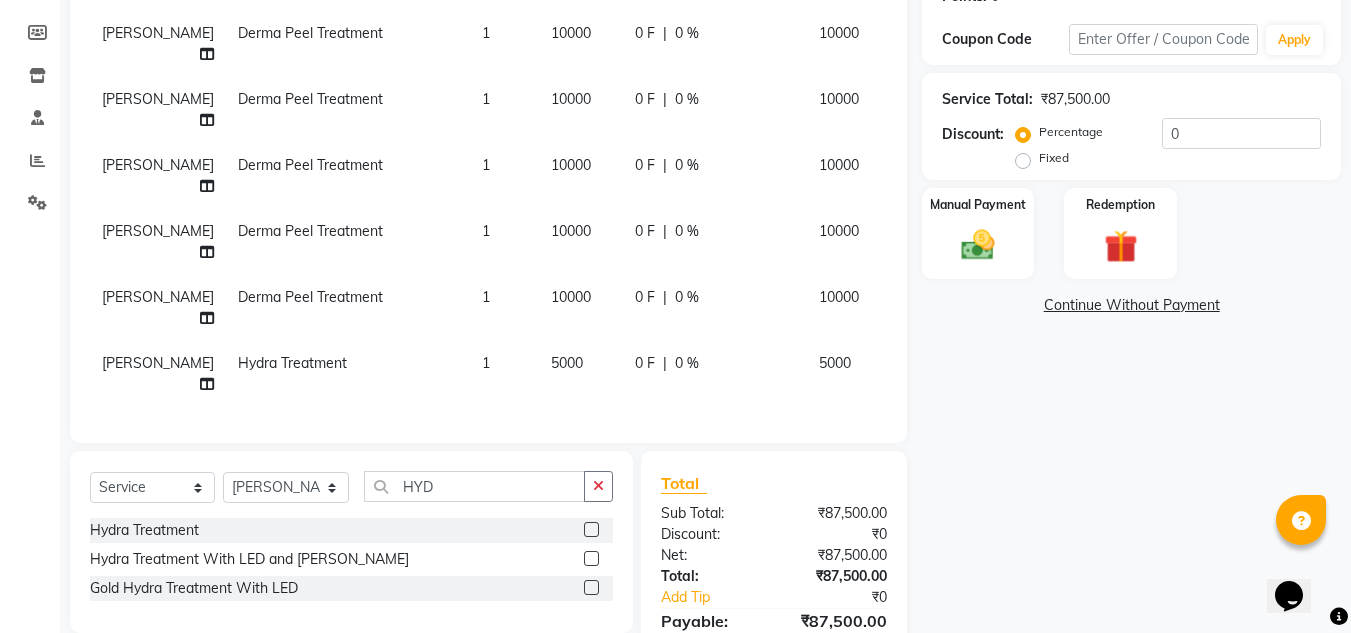 click on "0 F | 0 %" 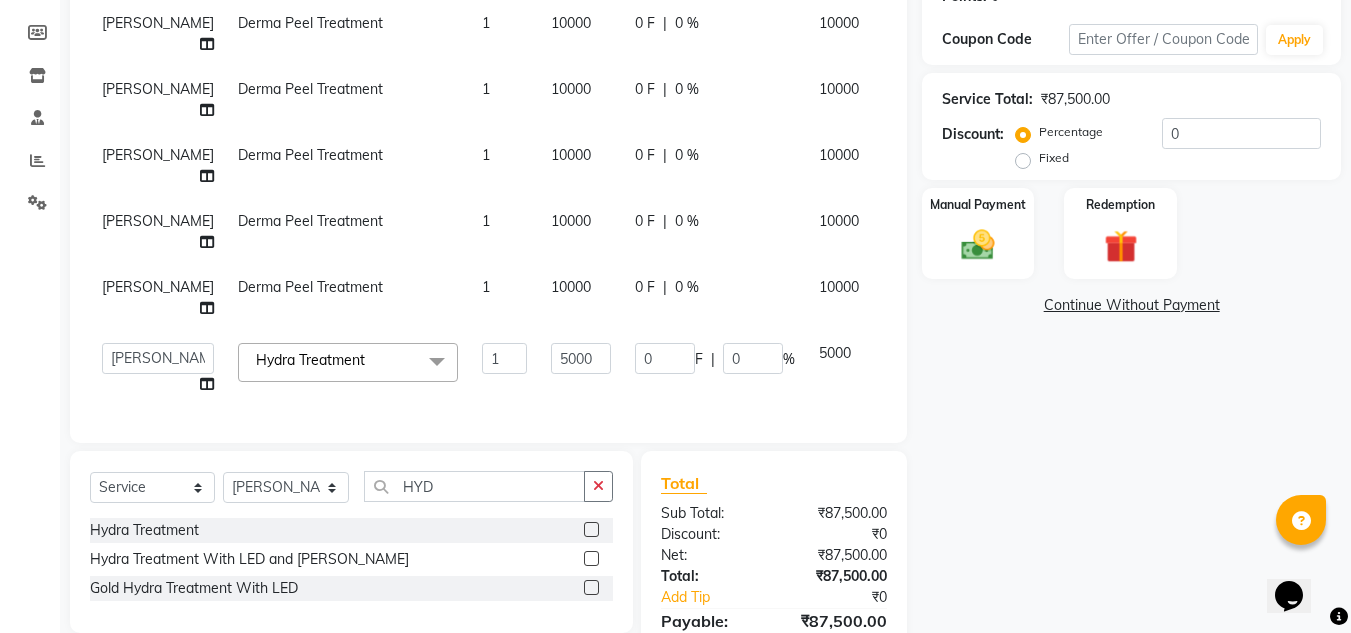 scroll, scrollTop: 746, scrollLeft: 0, axis: vertical 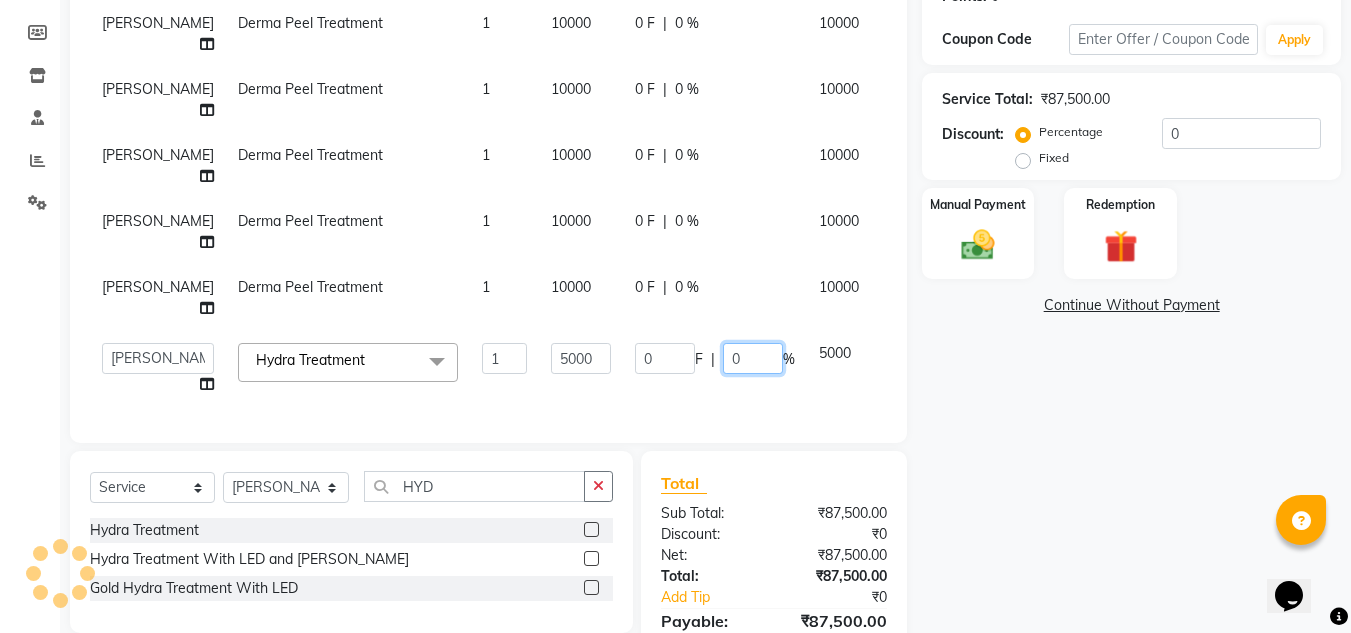 click on "0" 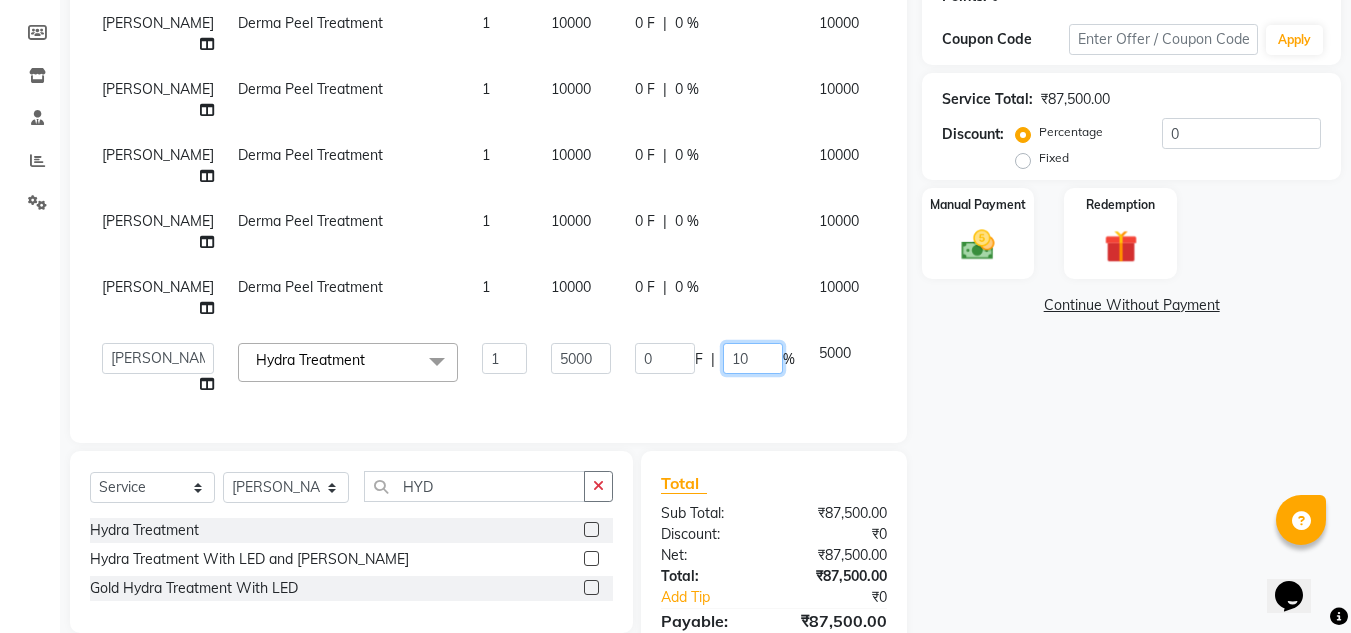 type on "100" 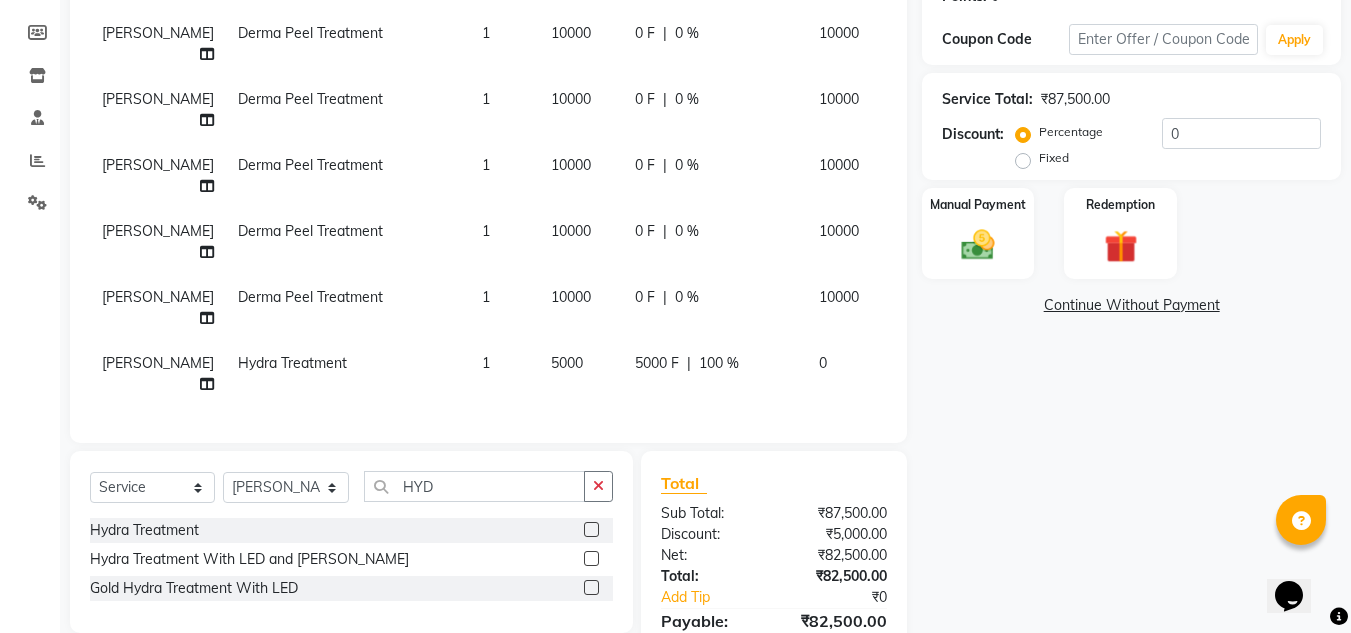 click on "Name: [PERSON_NAME] Membership:  No Active Membership  Total Visits:   Card on file:  0 Last Visit:   - Points:   0  Coupon Code Apply Service Total:  ₹87,500.00  Discount:  Percentage   Fixed  0 Manual Payment Redemption  Continue Without Payment" 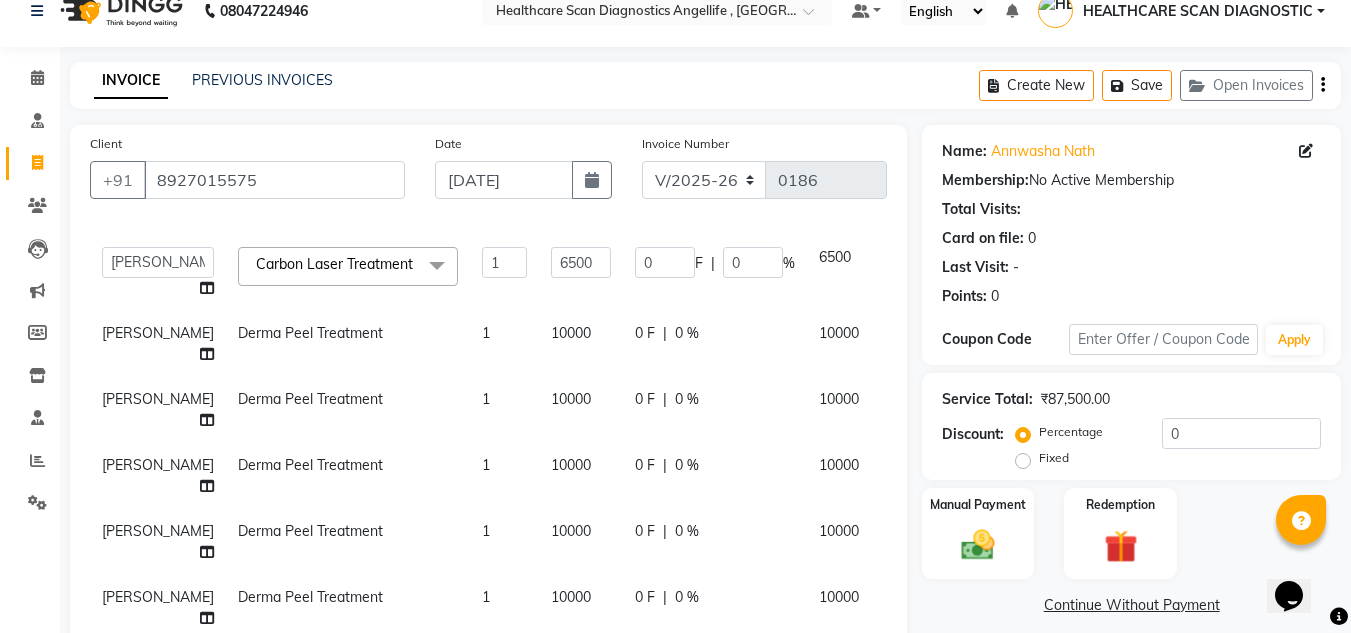 scroll, scrollTop: 225, scrollLeft: 0, axis: vertical 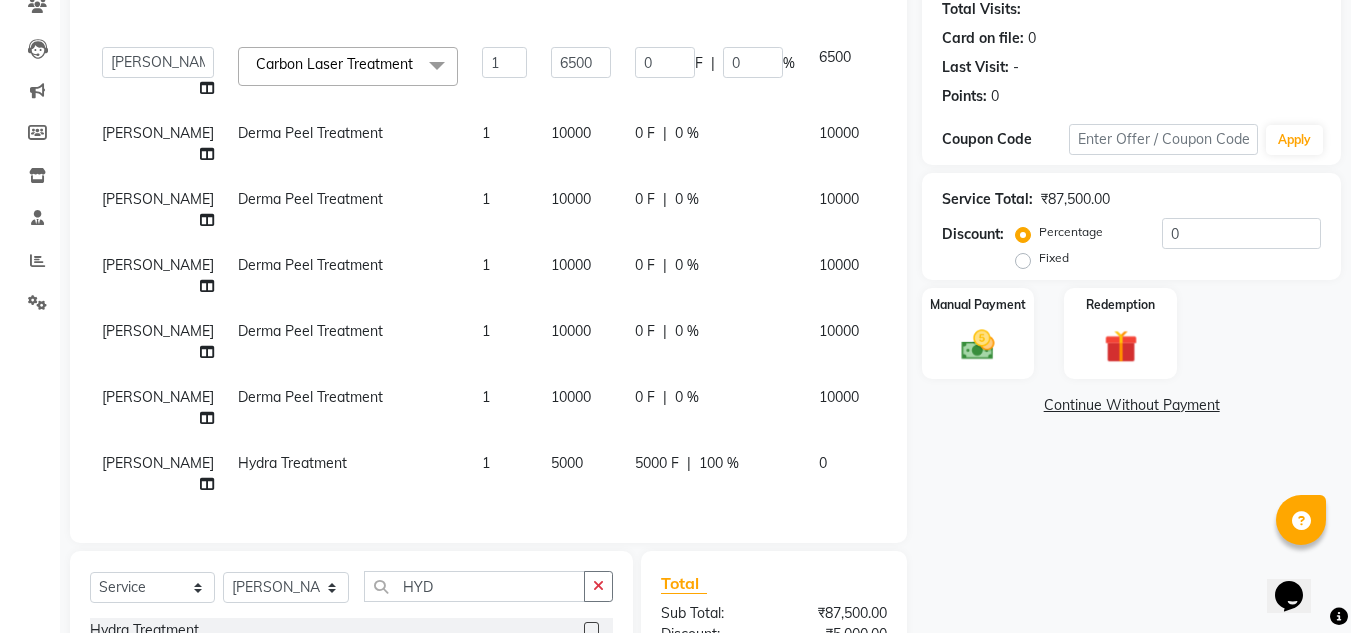 click on "Fixed" 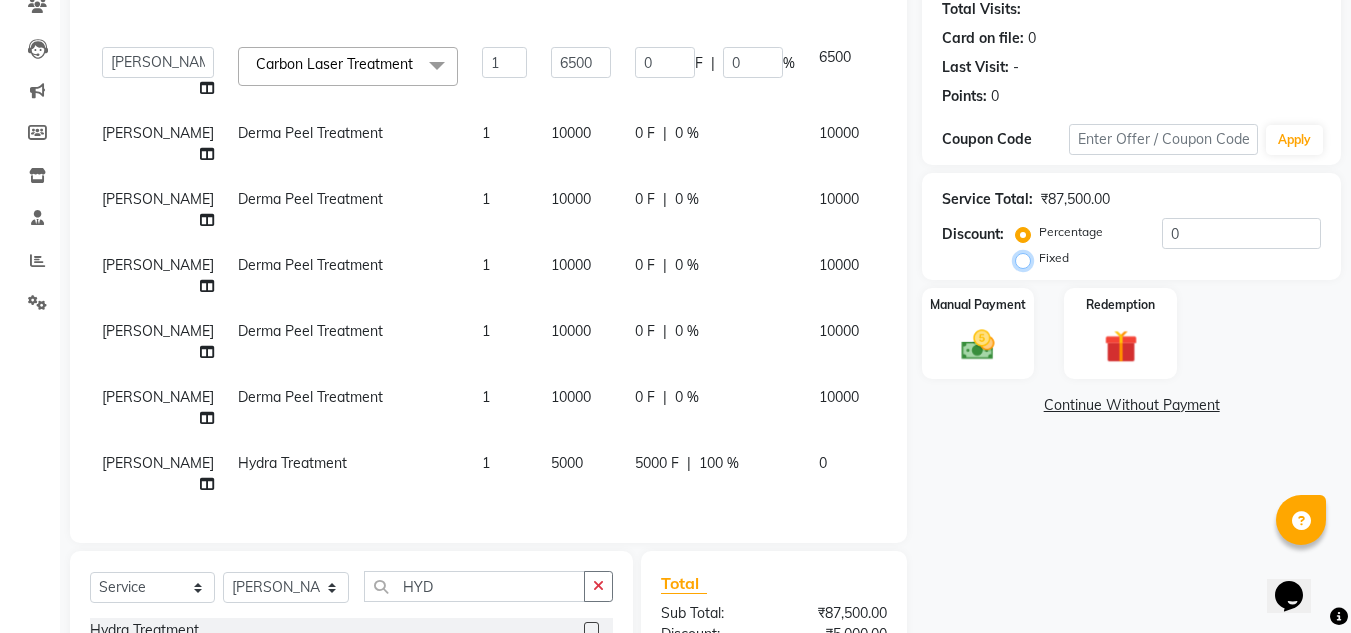 click on "Fixed" at bounding box center [1027, 258] 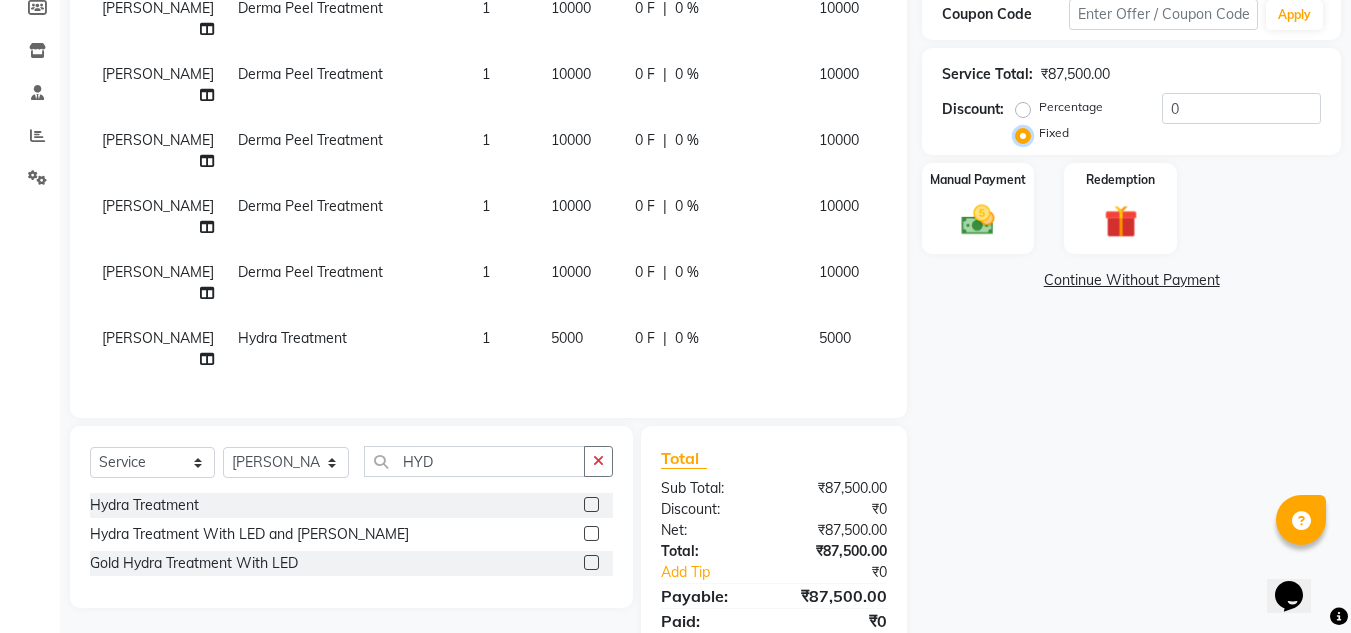 scroll, scrollTop: 425, scrollLeft: 0, axis: vertical 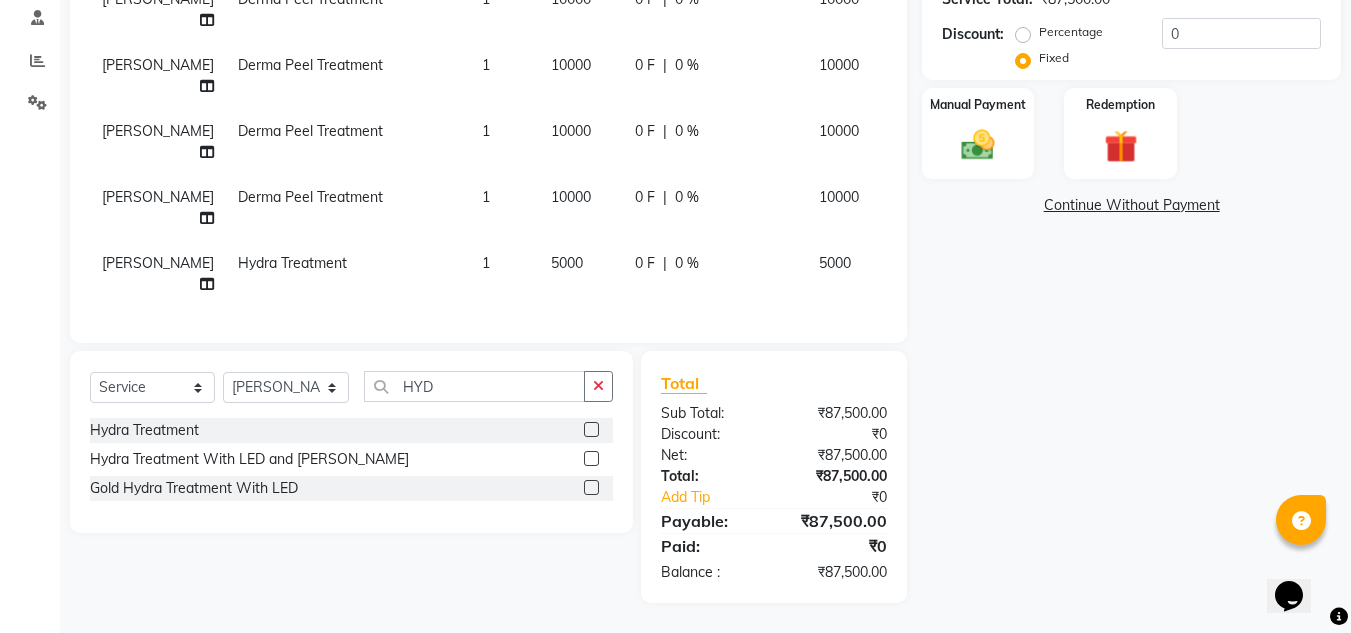 click on "0 %" 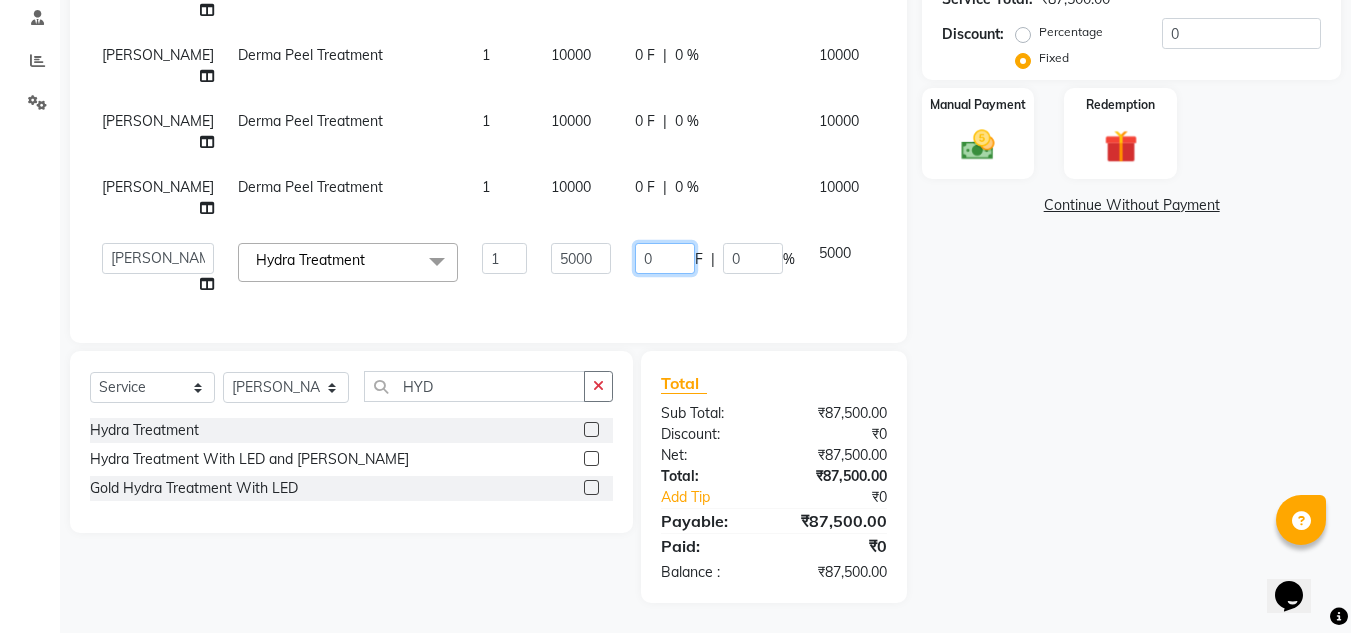 click on "0" 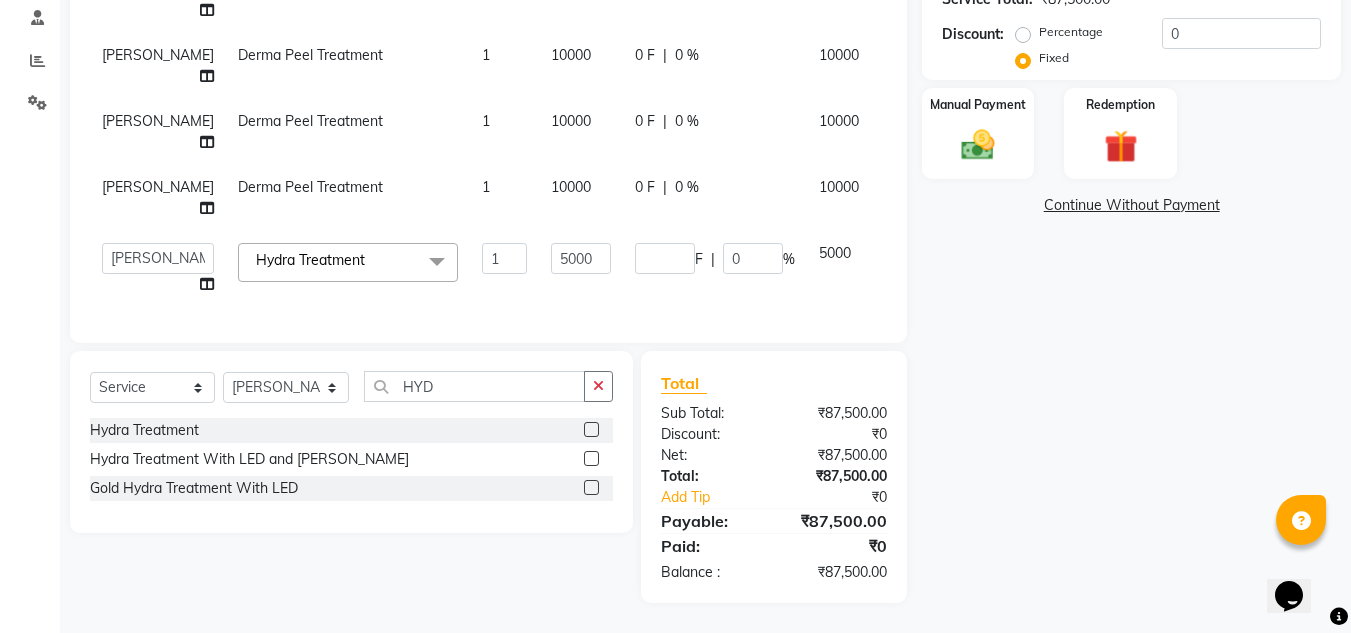 click on "Name: [PERSON_NAME] Membership:  No Active Membership  Total Visits:   Card on file:  0 Last Visit:   - Points:   0  Coupon Code Apply Service Total:  ₹87,500.00  Discount:  Percentage   Fixed  0 Manual Payment Redemption  Continue Without Payment" 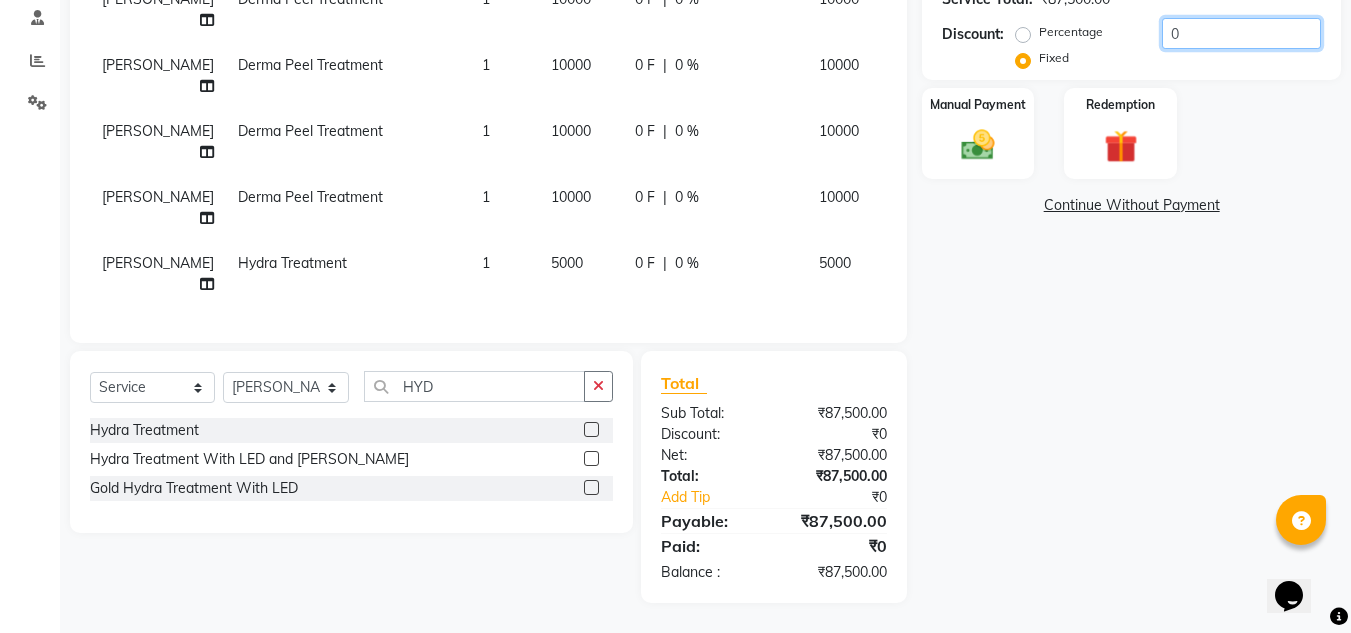 click on "0" 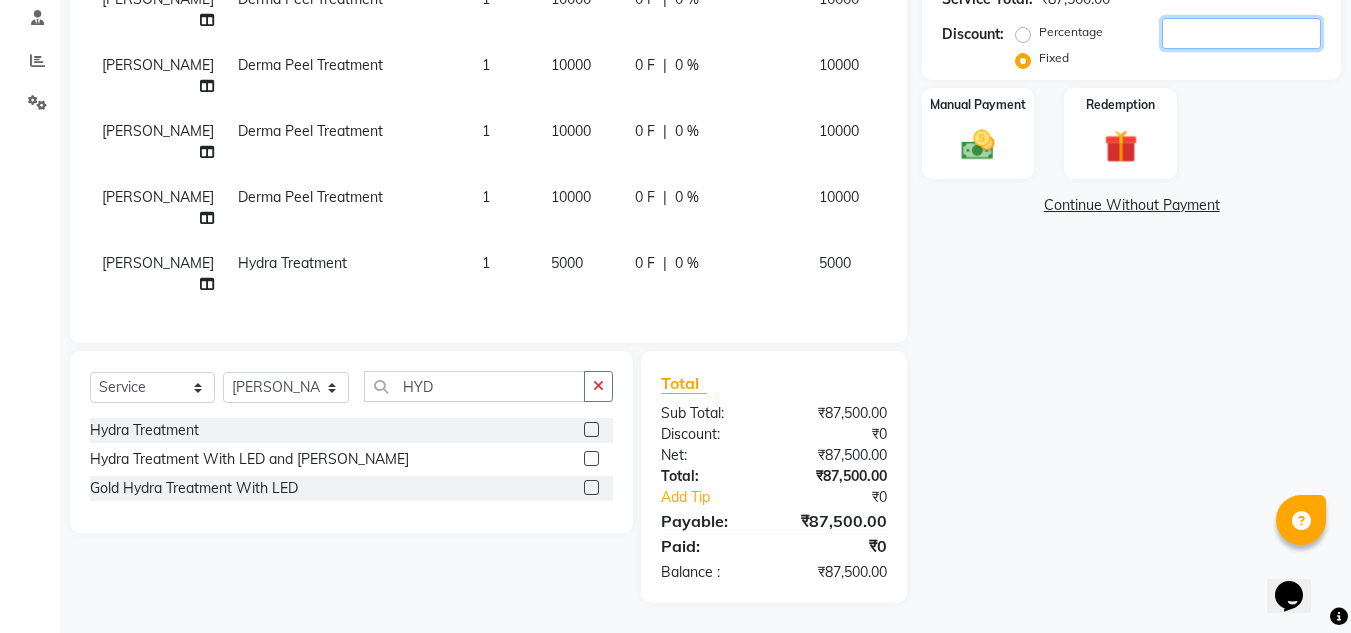 scroll, scrollTop: 778, scrollLeft: 0, axis: vertical 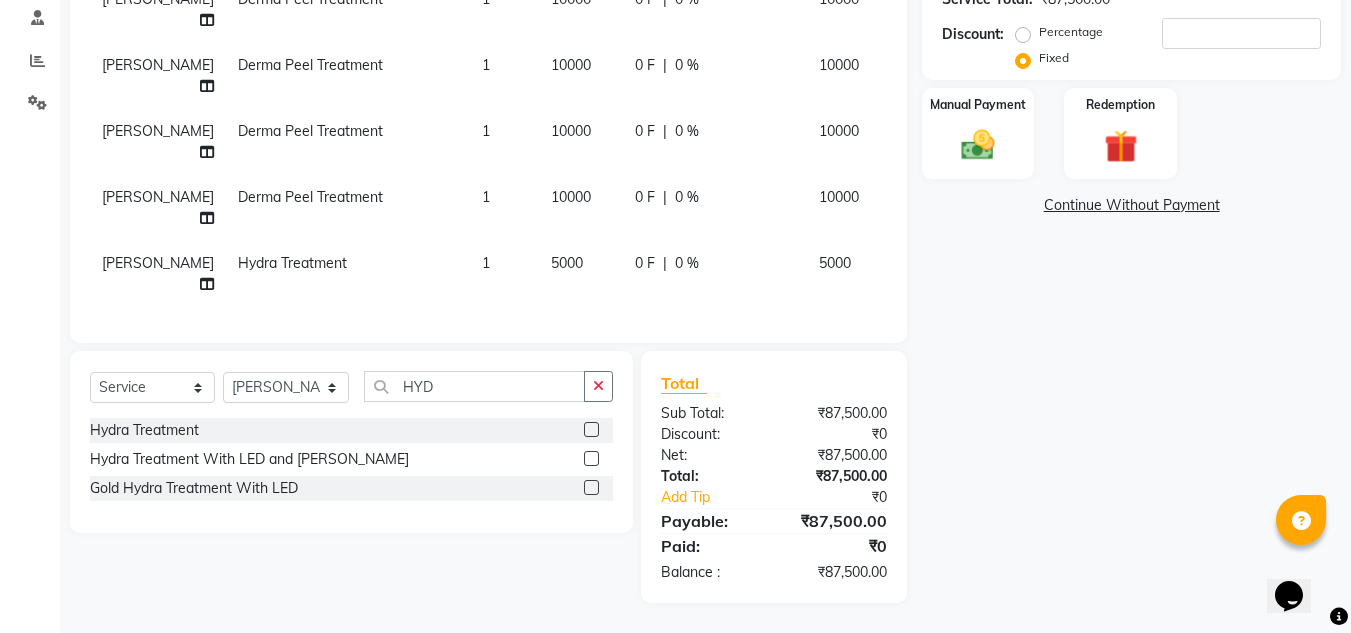 click on "0 F | 0 %" 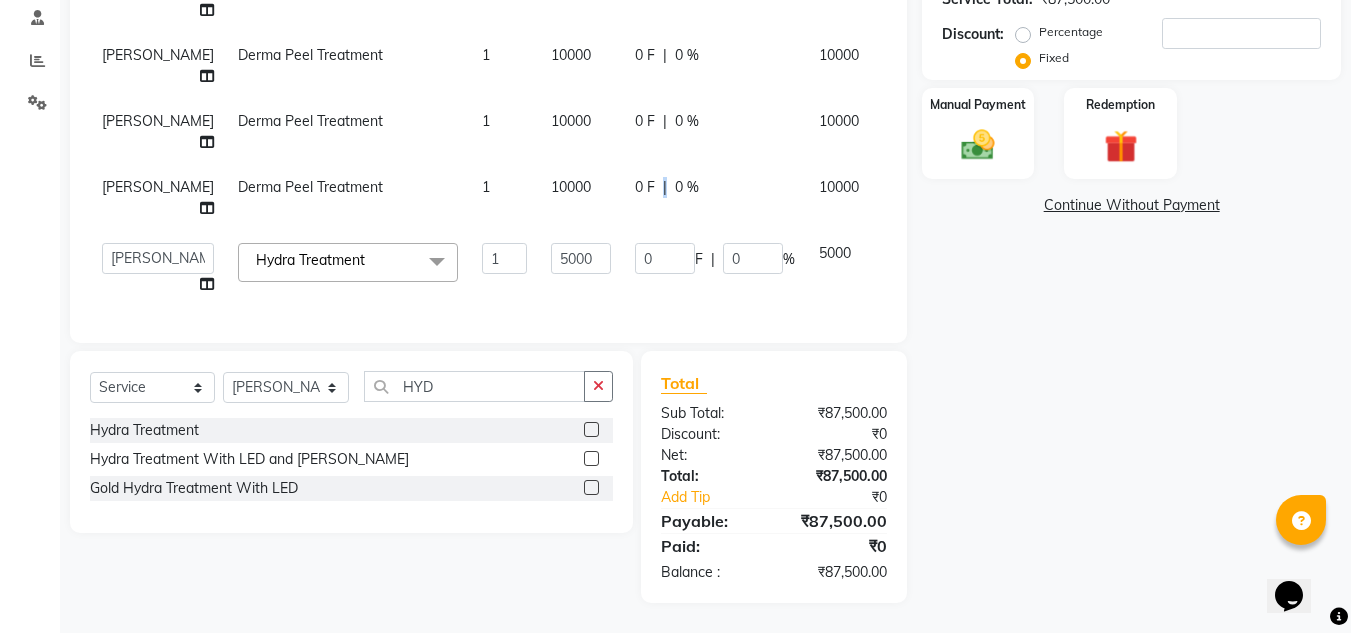 drag, startPoint x: 613, startPoint y: 200, endPoint x: 616, endPoint y: 212, distance: 12.369317 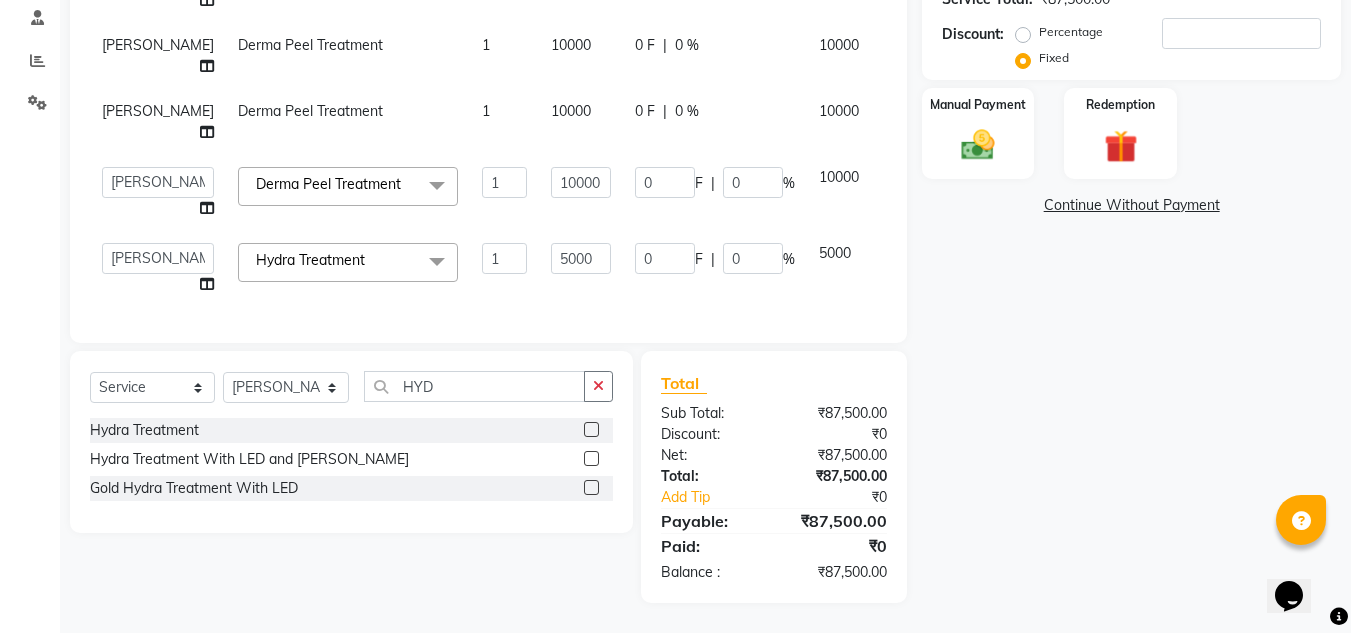 scroll, scrollTop: 714, scrollLeft: 0, axis: vertical 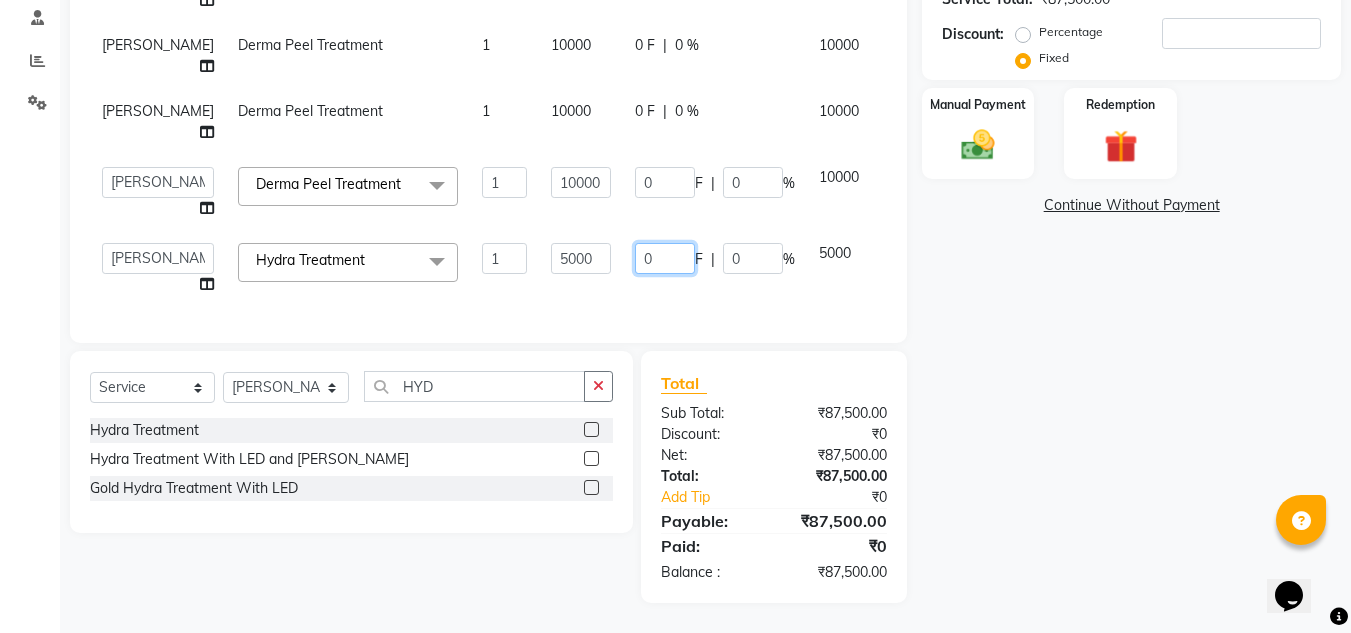 click on "0" 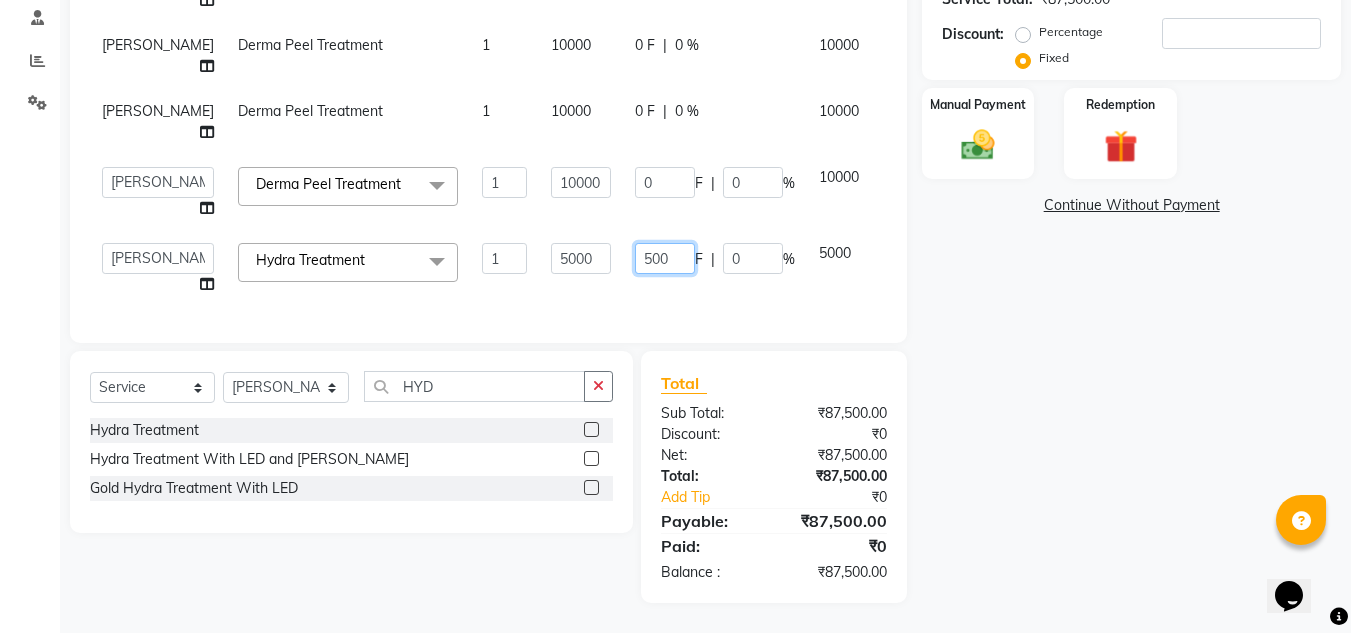 type on "5000" 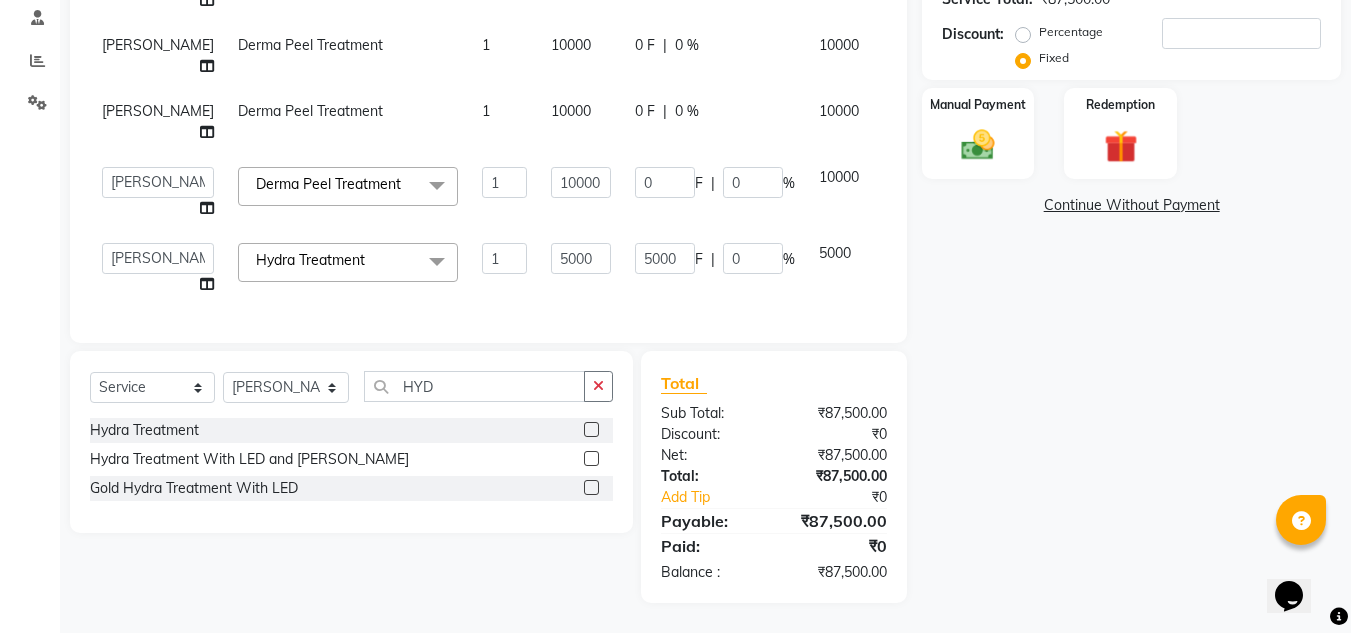 click on "Name: [PERSON_NAME] Membership:  No Active Membership  Total Visits:   Card on file:  0 Last Visit:   - Points:   0  Coupon Code Apply Service Total:  ₹87,500.00  Discount:  Percentage   Fixed  Manual Payment Redemption  Continue Without Payment" 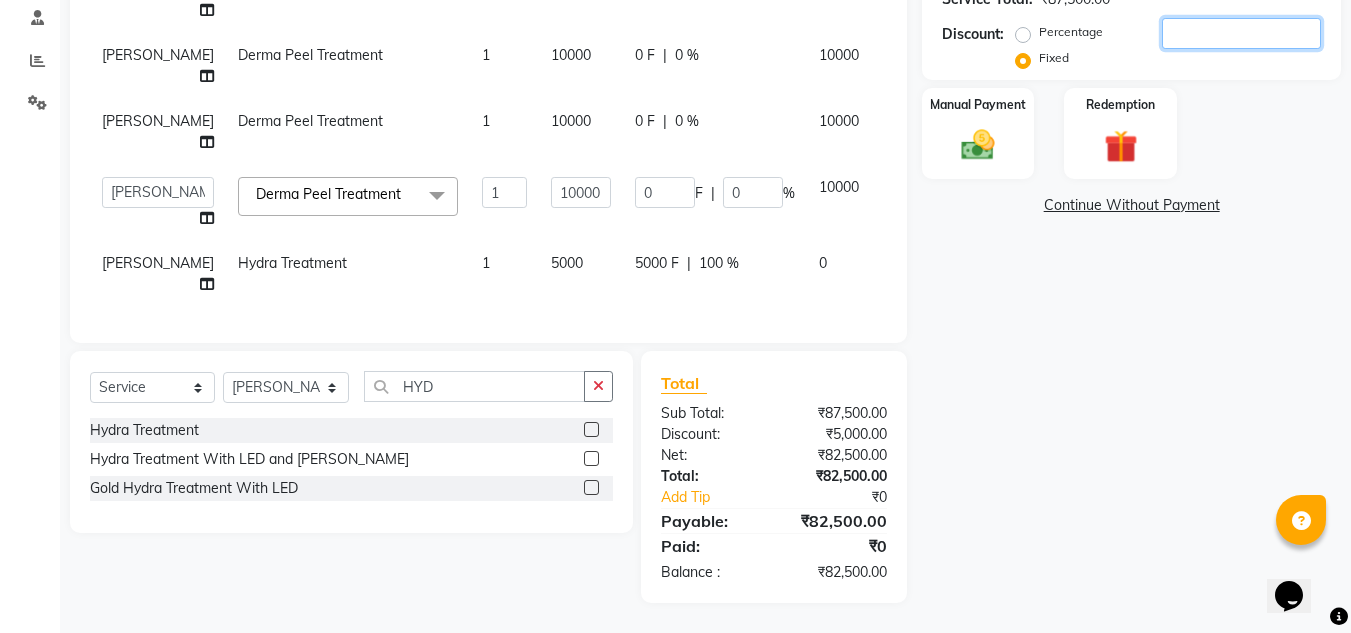click 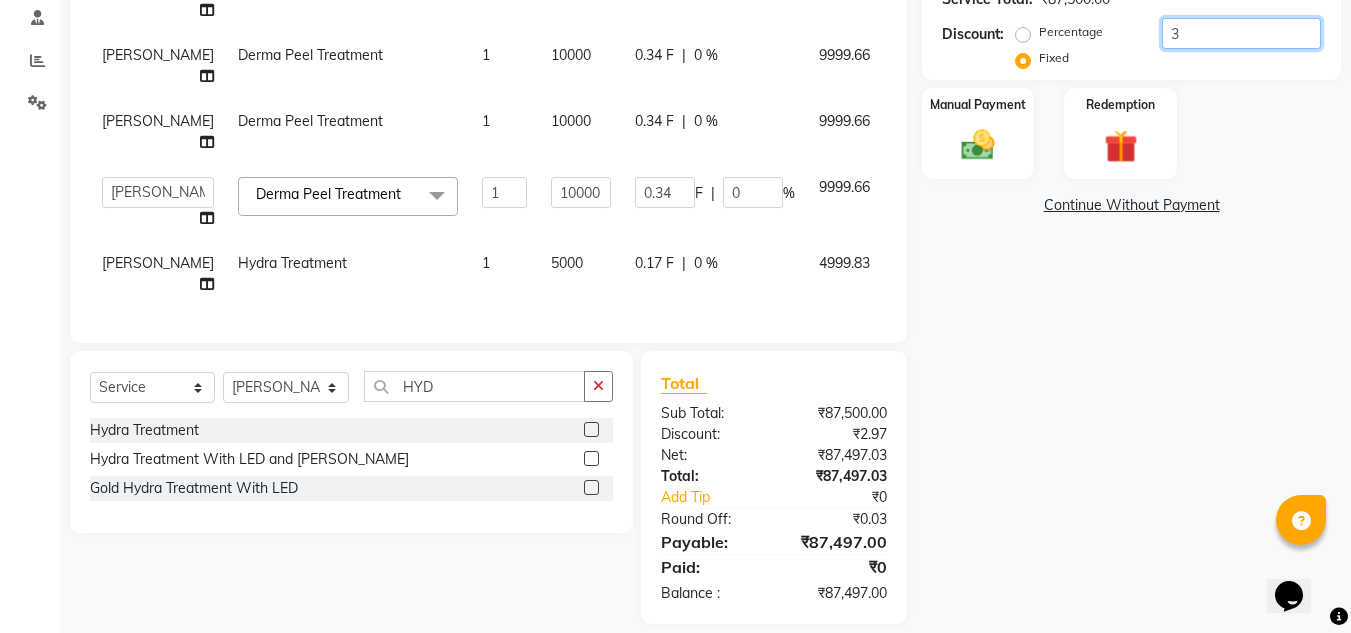 type on "37" 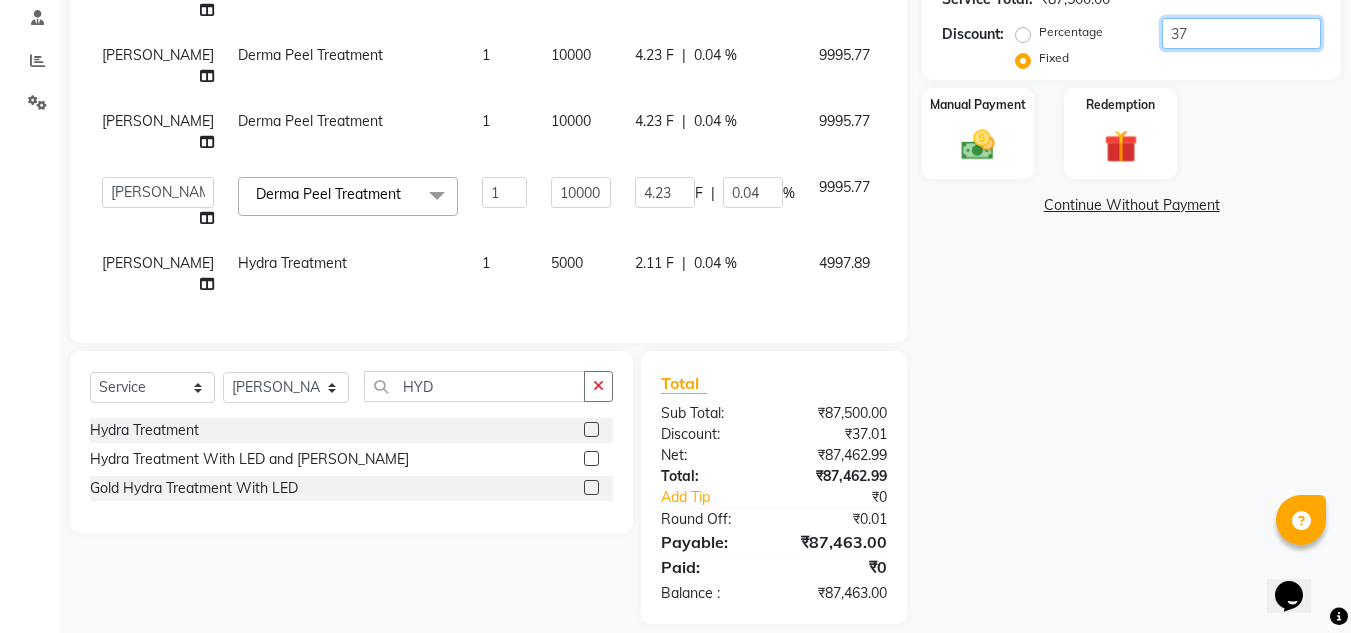 type on "375" 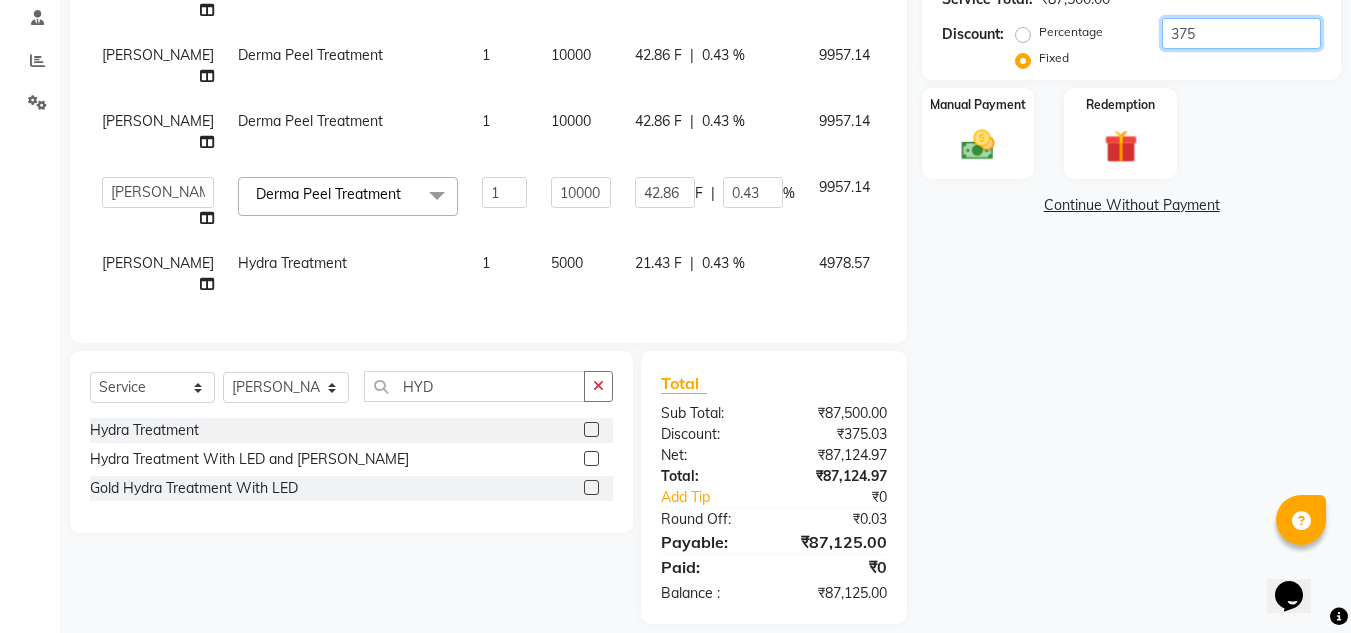 type on "3750" 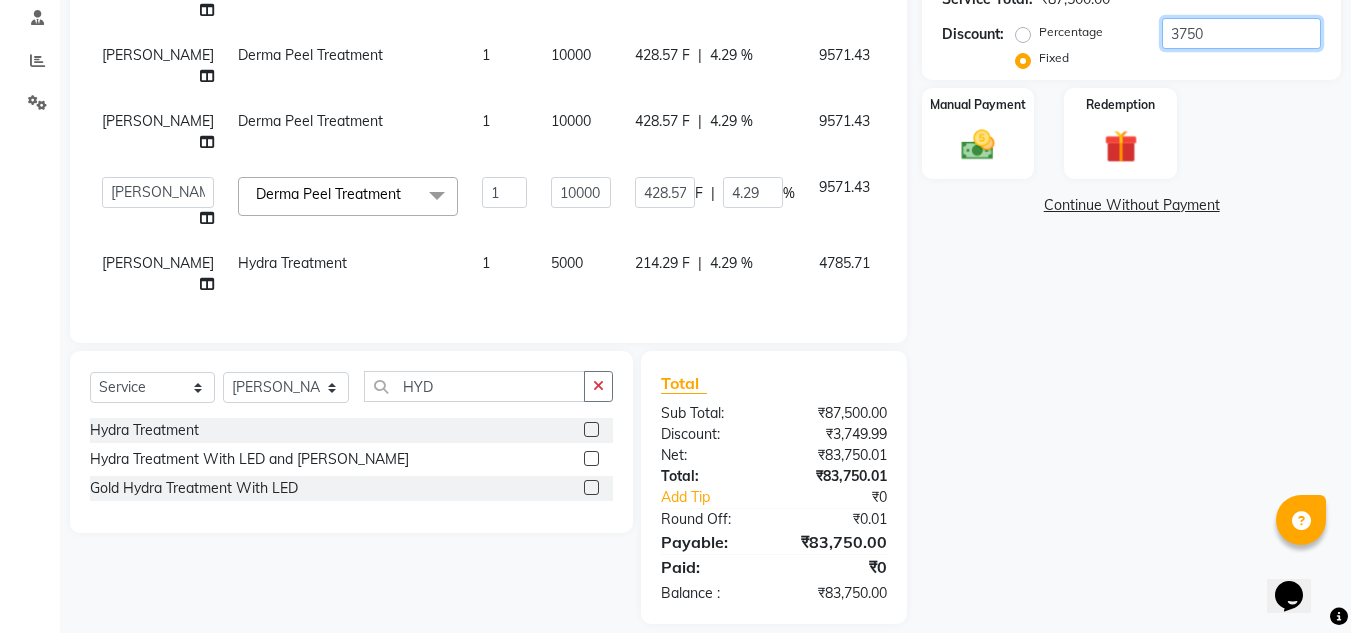 type on "37500" 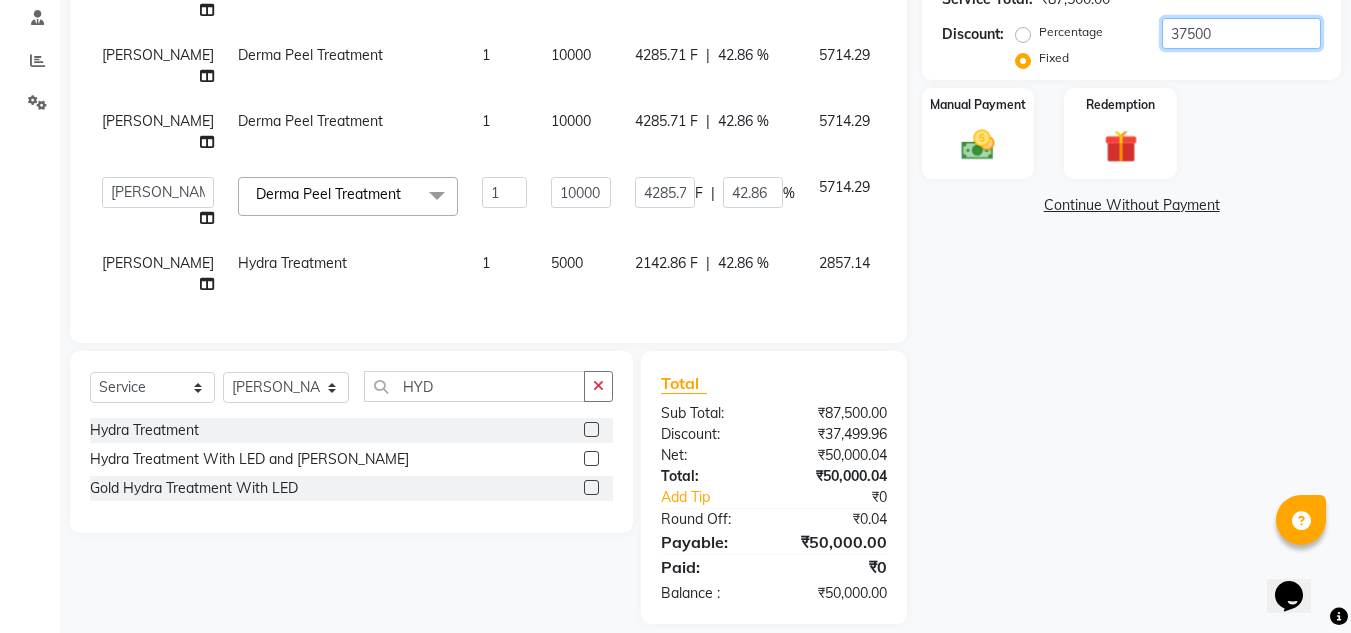 scroll, scrollTop: 746, scrollLeft: 0, axis: vertical 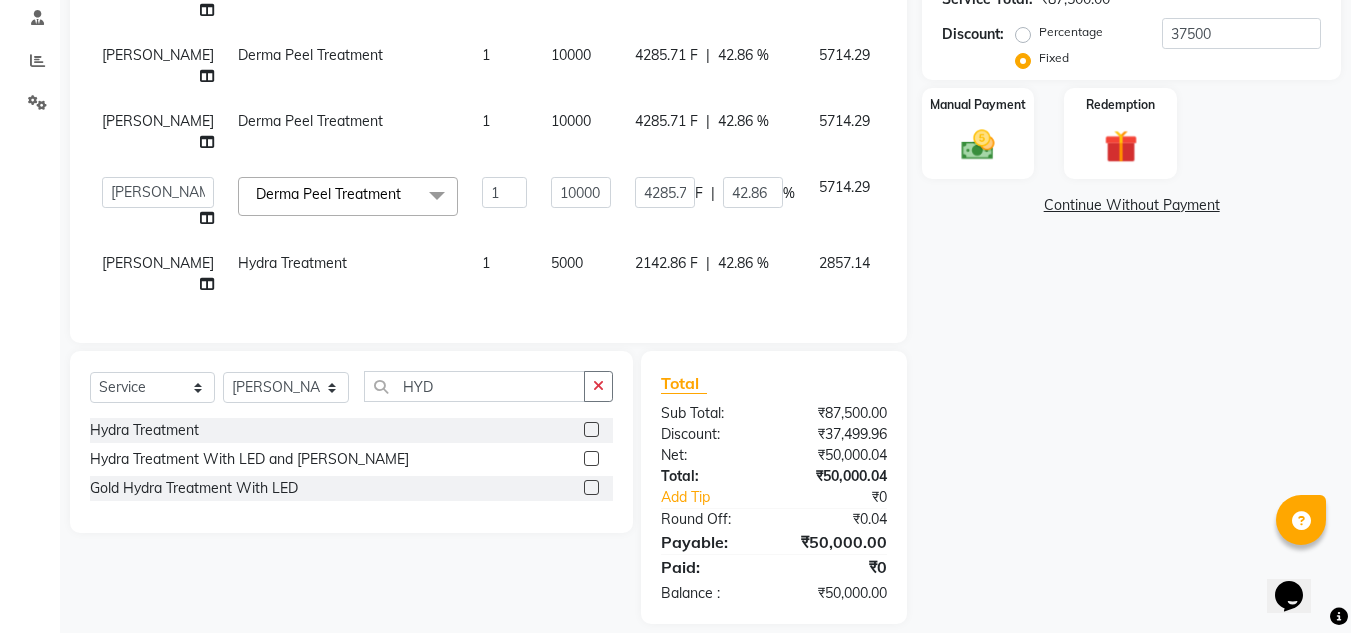 click on "42.86 %" 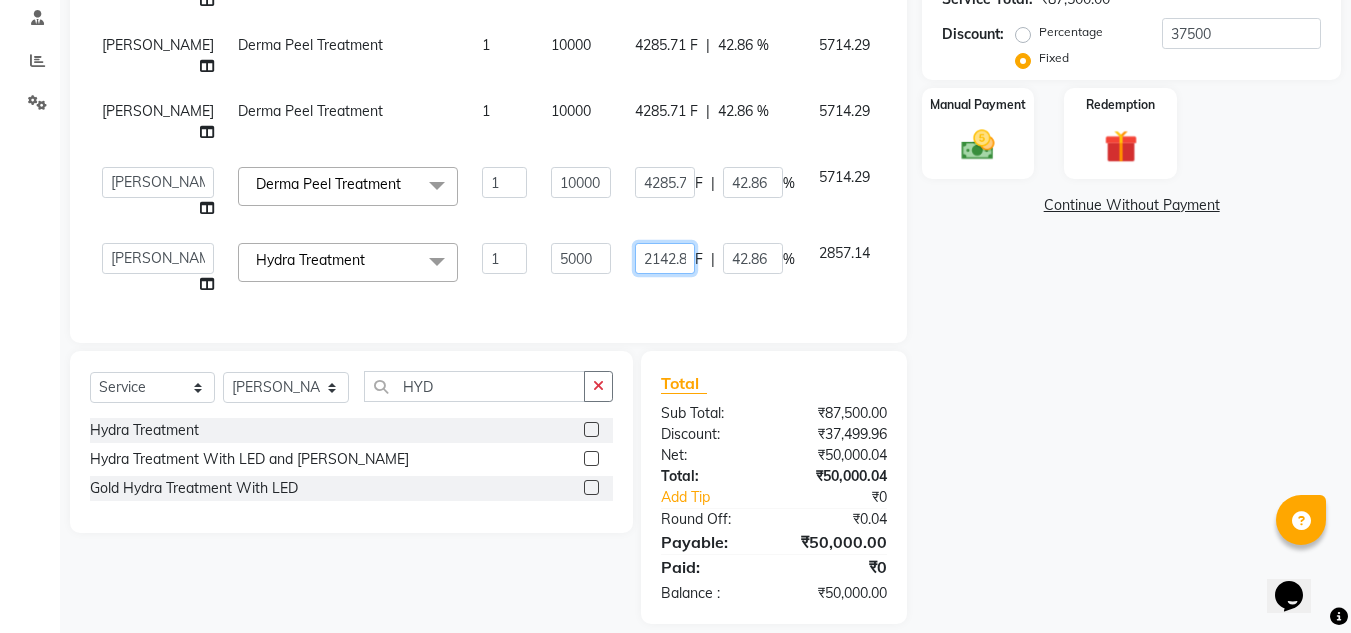 click on "2142.86" 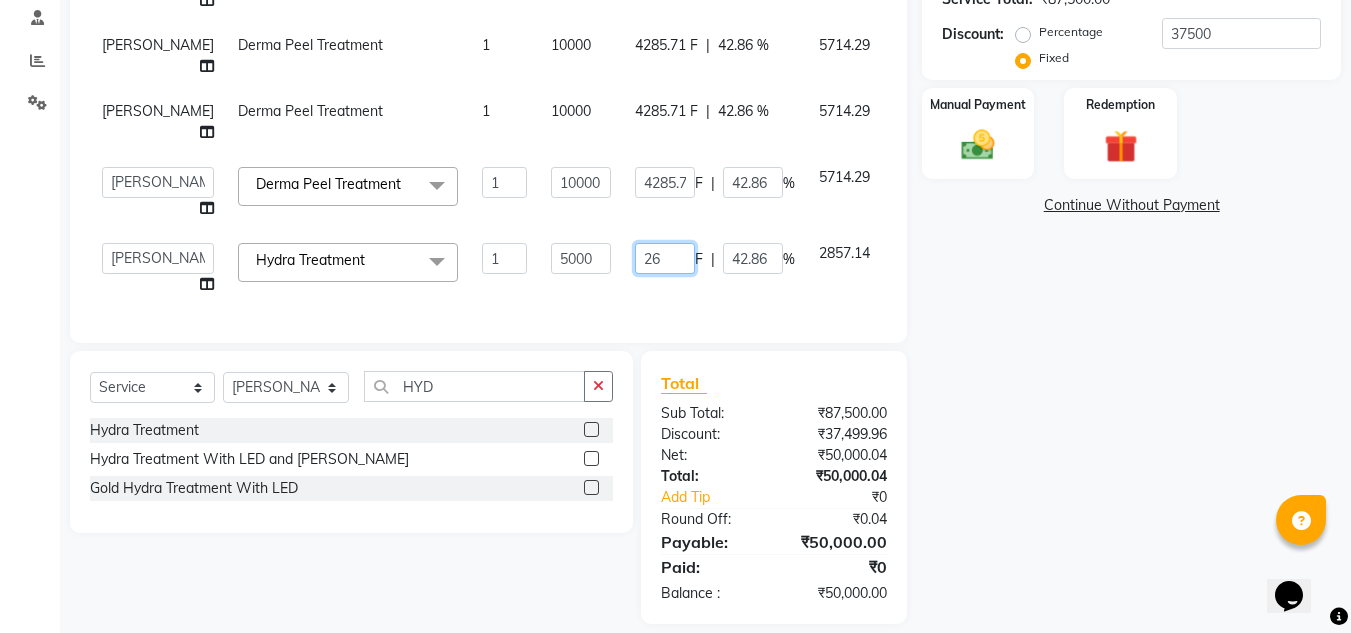 type on "6" 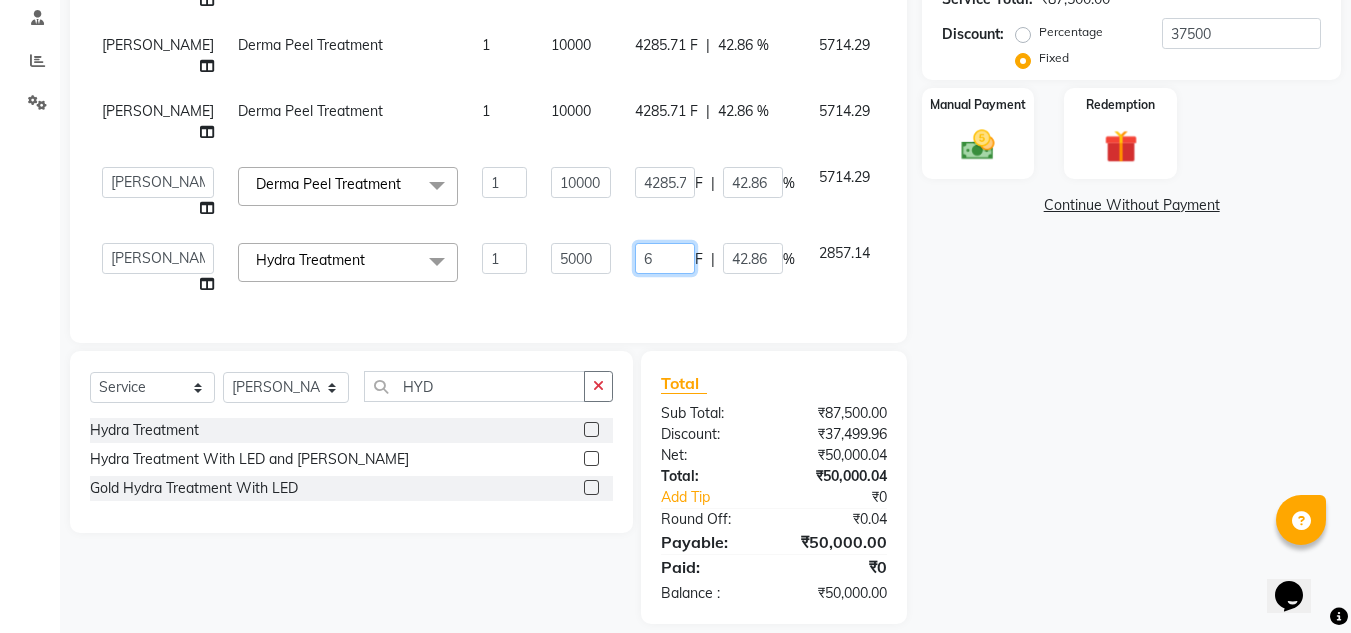 click on "6" 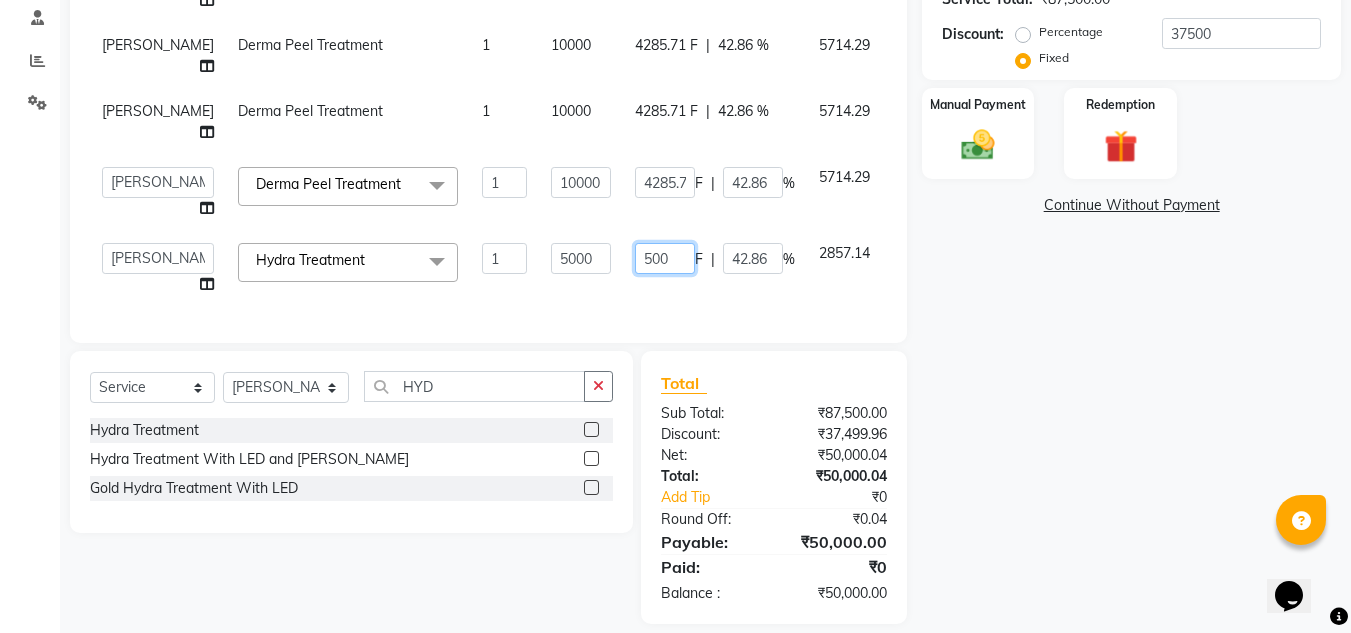 type on "5000" 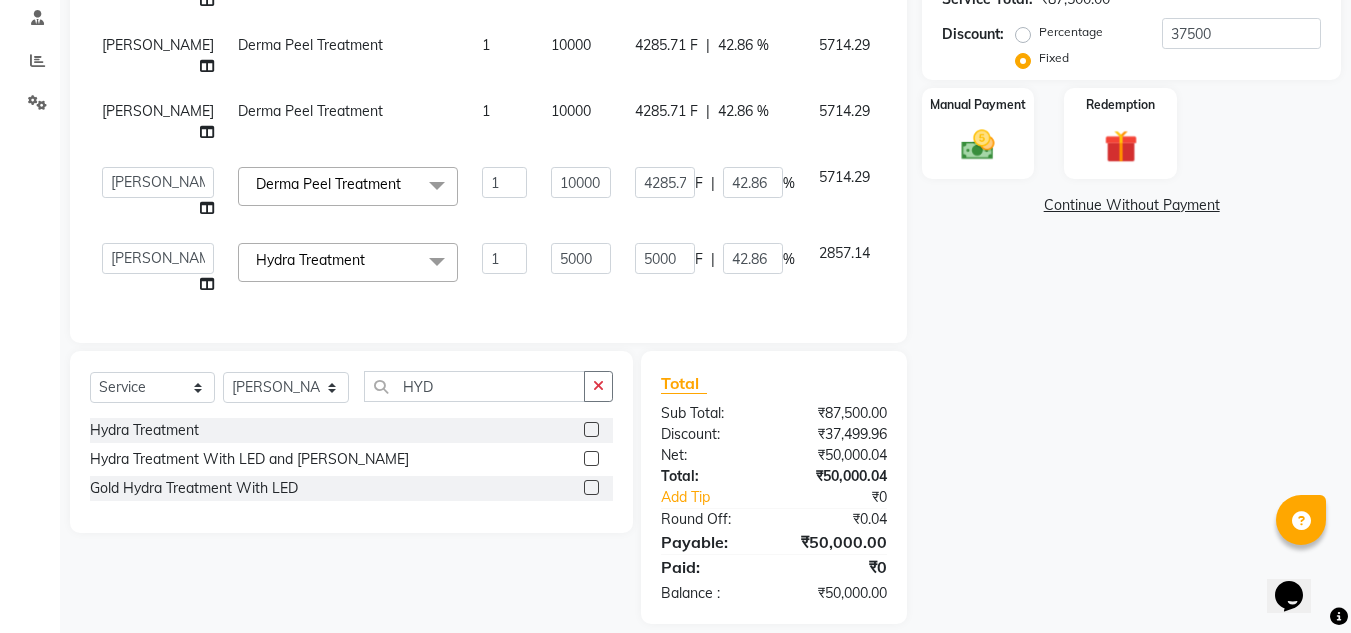 click on "Name: [PERSON_NAME] Membership:  No Active Membership  Total Visits:   Card on file:  0 Last Visit:   - Points:   0  Coupon Code Apply Service Total:  ₹87,500.00  Discount:  Percentage   Fixed  37500 Manual Payment Redemption  Continue Without Payment" 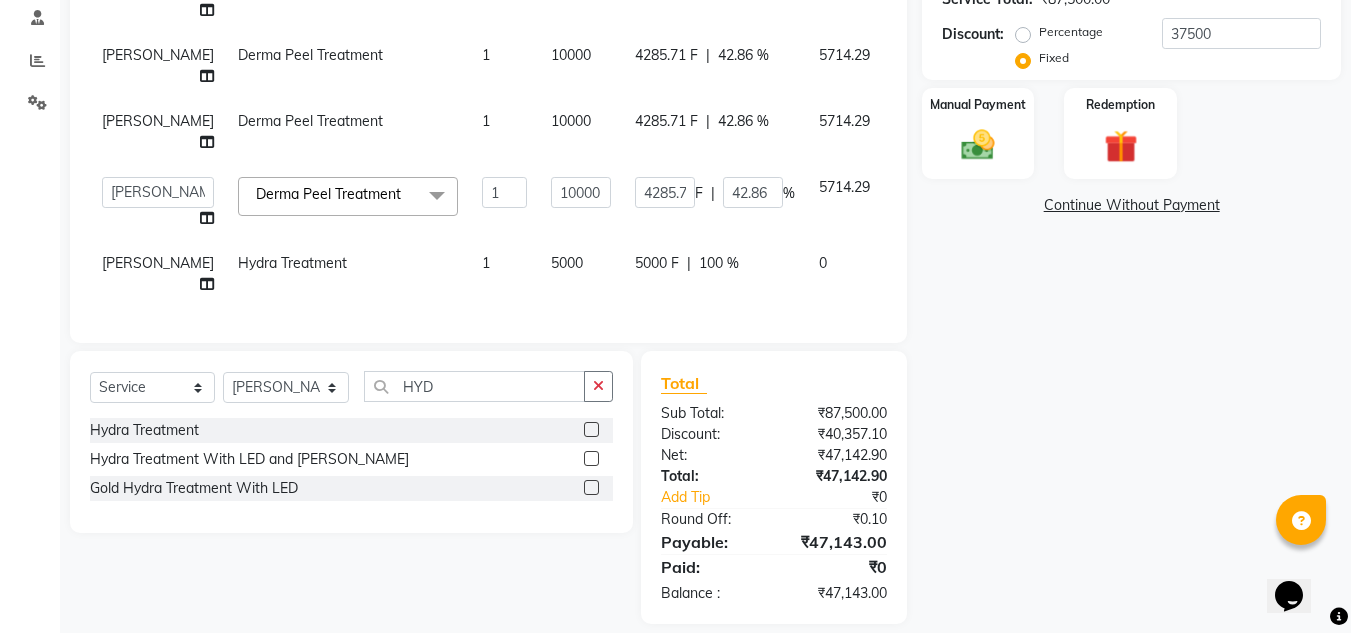 scroll, scrollTop: 746, scrollLeft: 0, axis: vertical 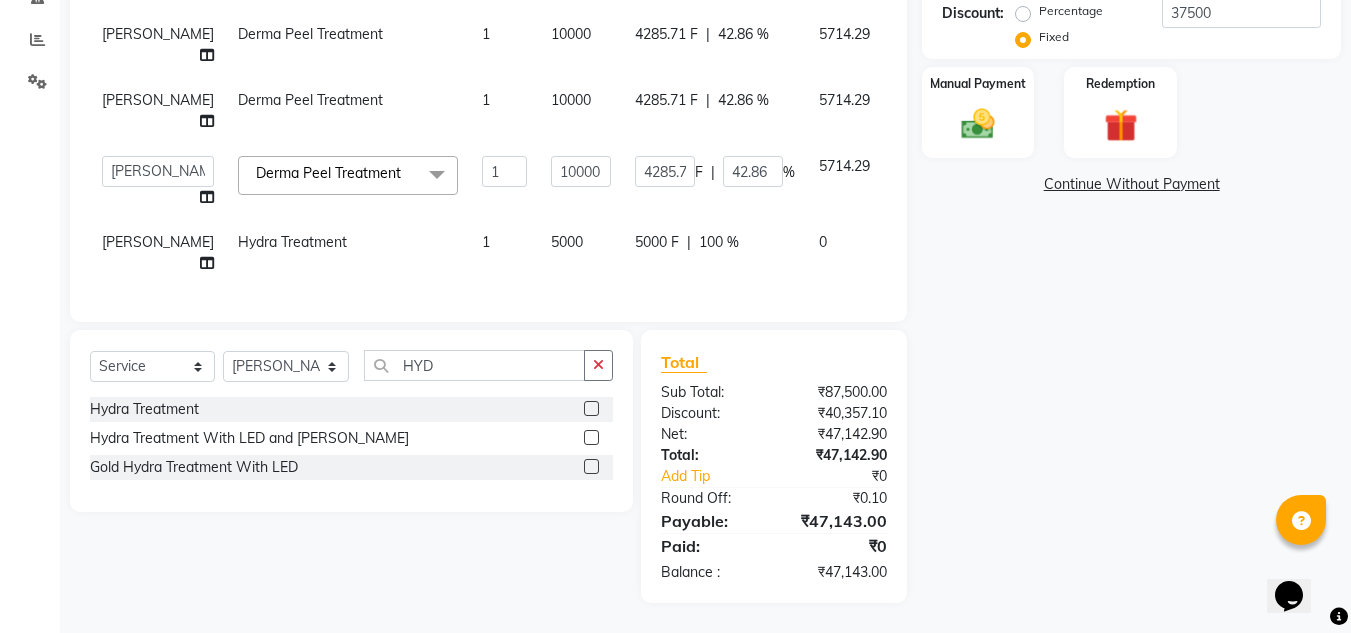 click on "5000 F | 100 %" 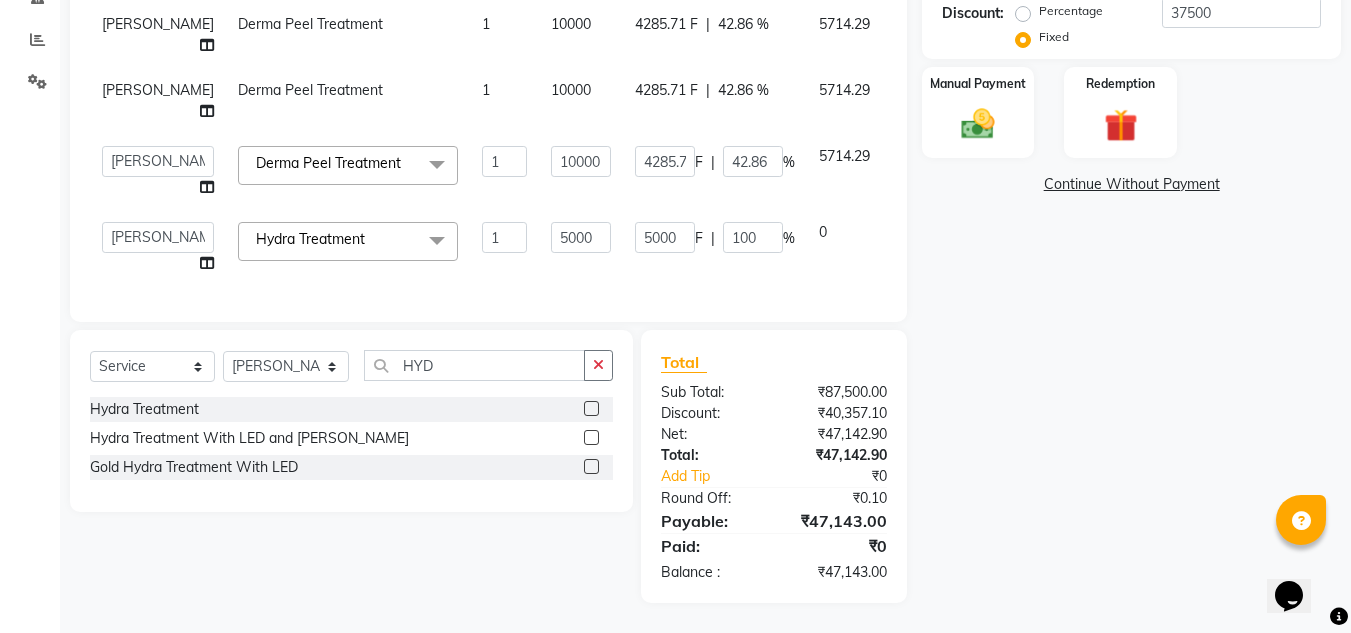 scroll, scrollTop: 714, scrollLeft: 0, axis: vertical 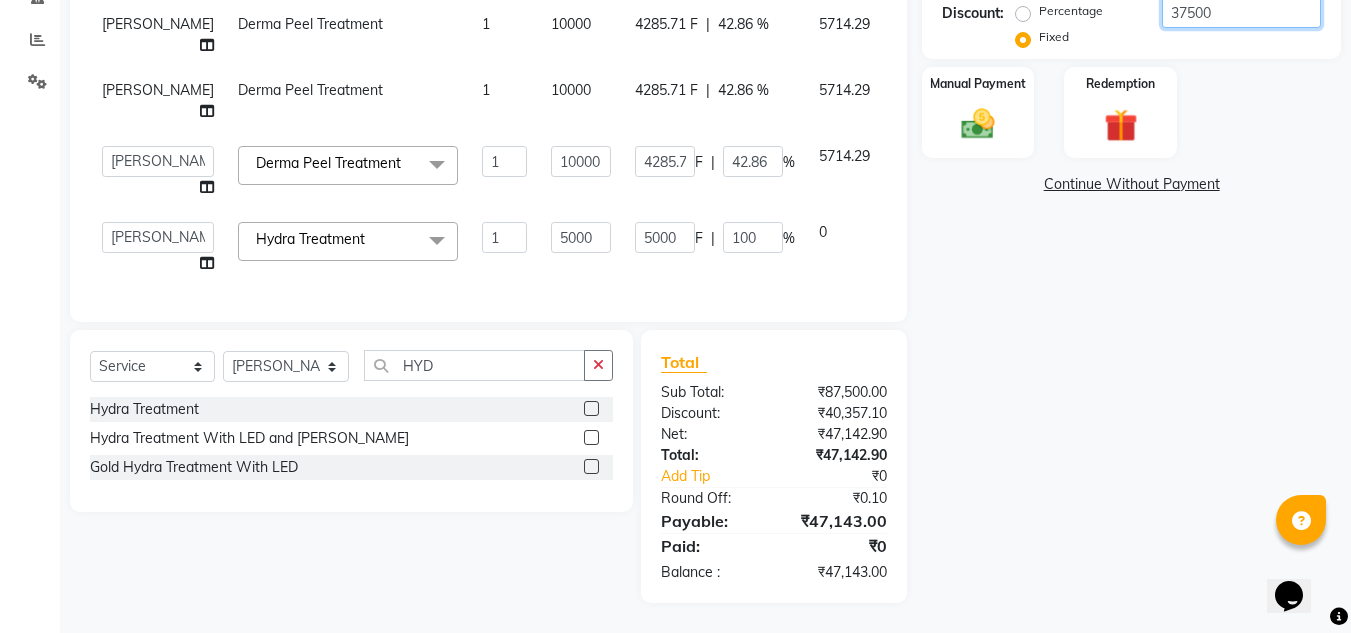 click on "37500" 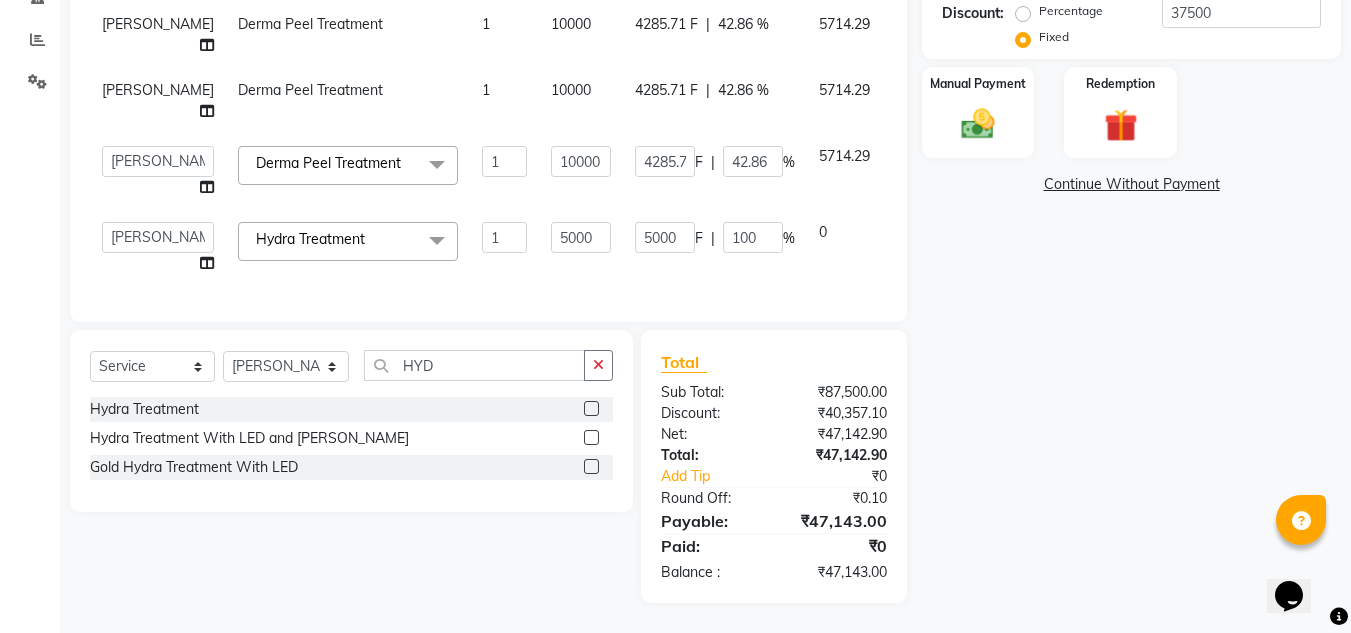 click on "Percentage" 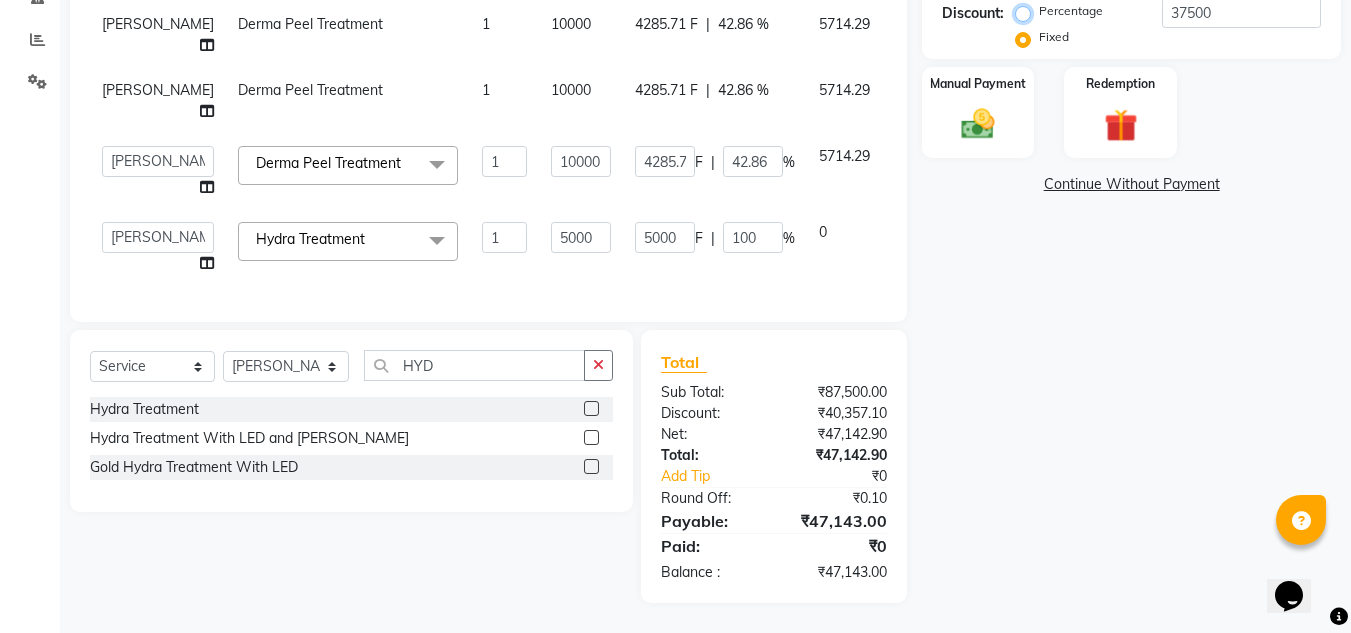 click on "Percentage" at bounding box center [1027, 11] 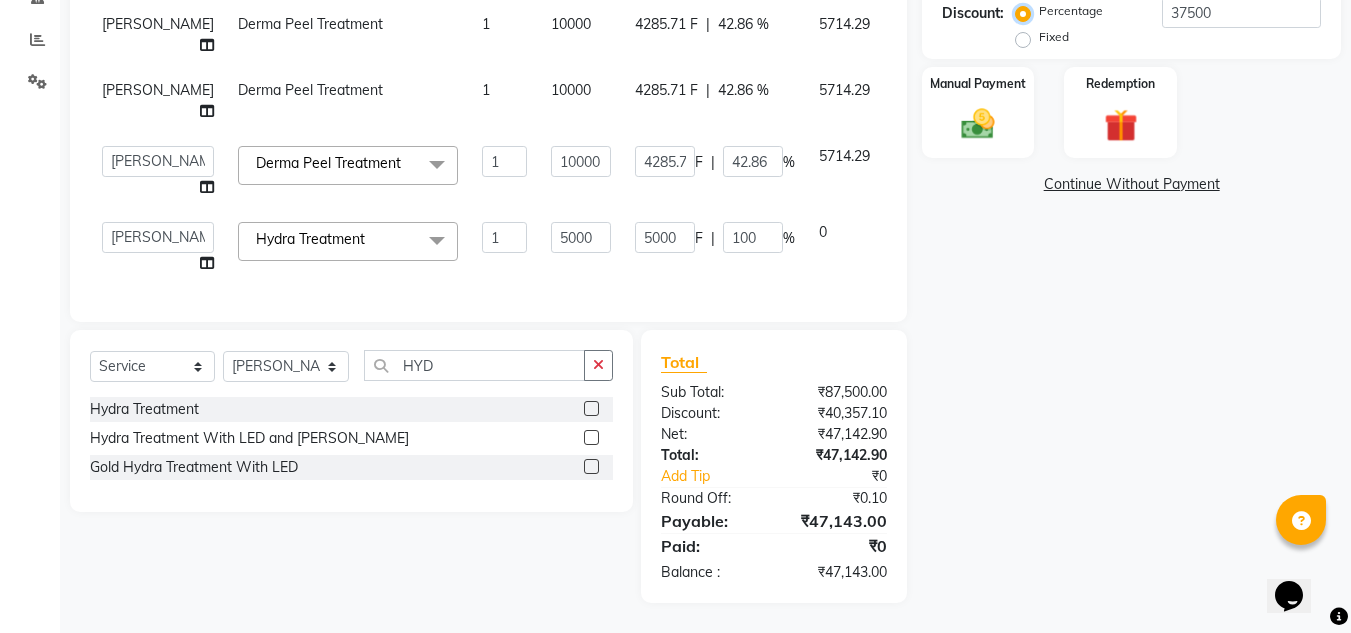 type on "100" 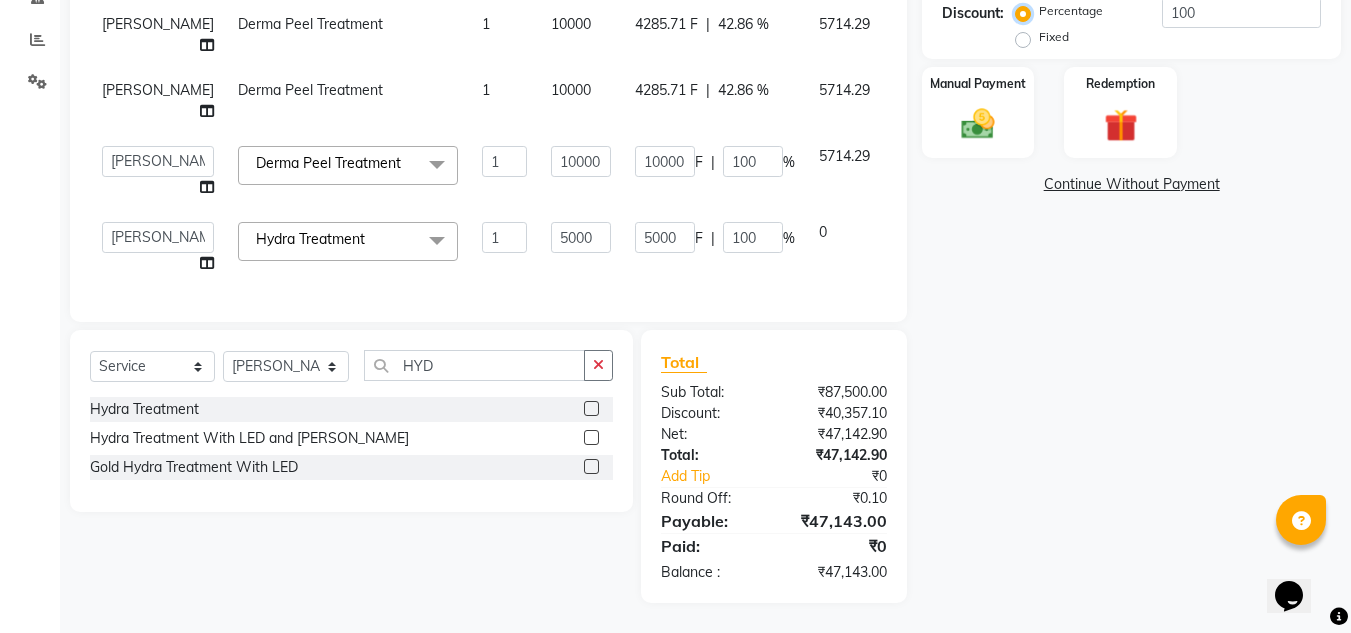 scroll, scrollTop: 425, scrollLeft: 0, axis: vertical 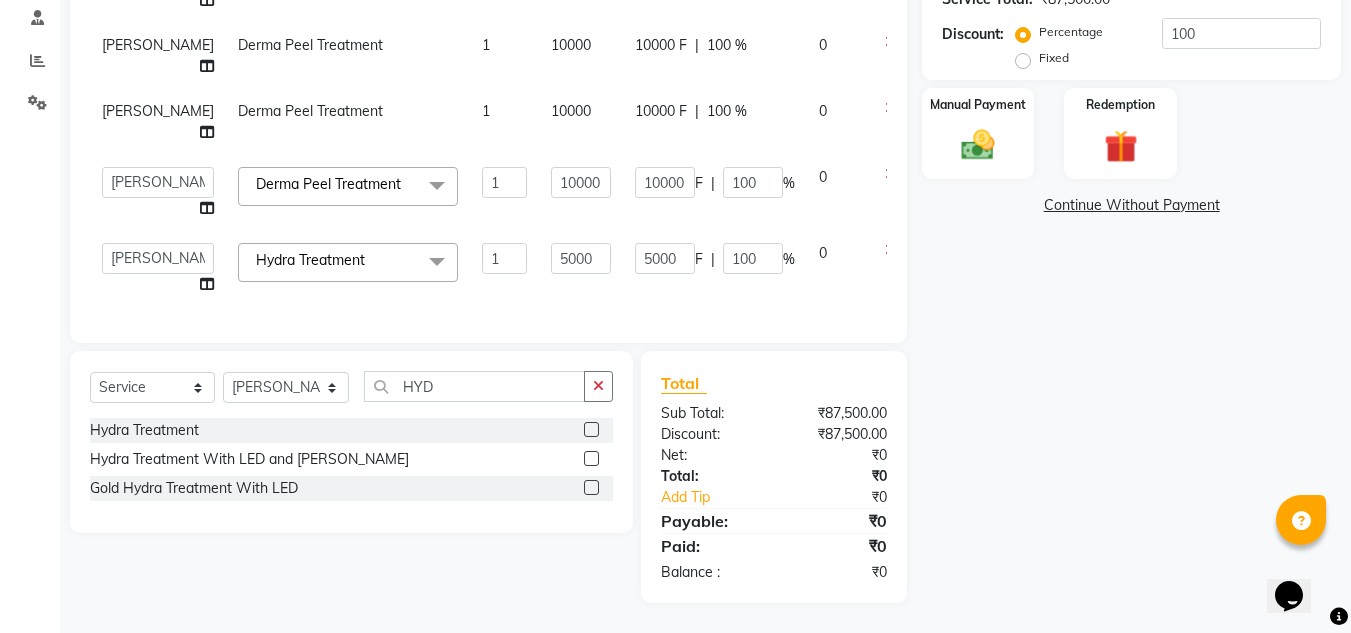 click on "Fixed" 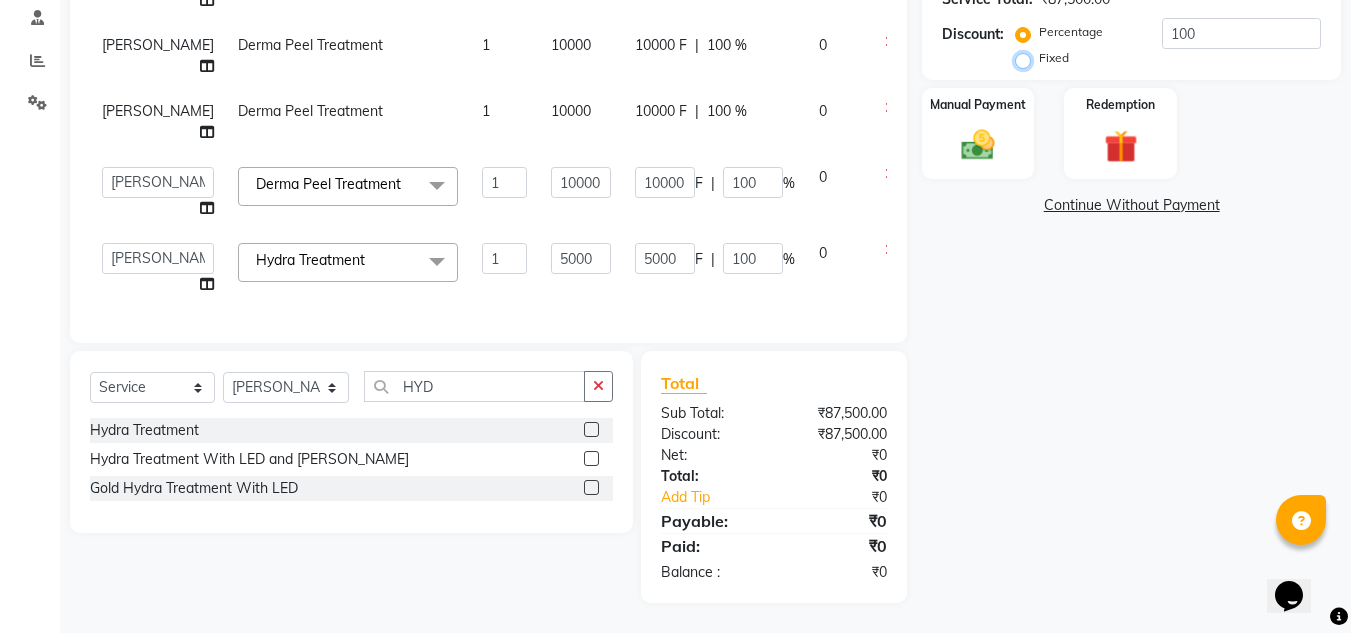 click on "Fixed" at bounding box center (1027, 58) 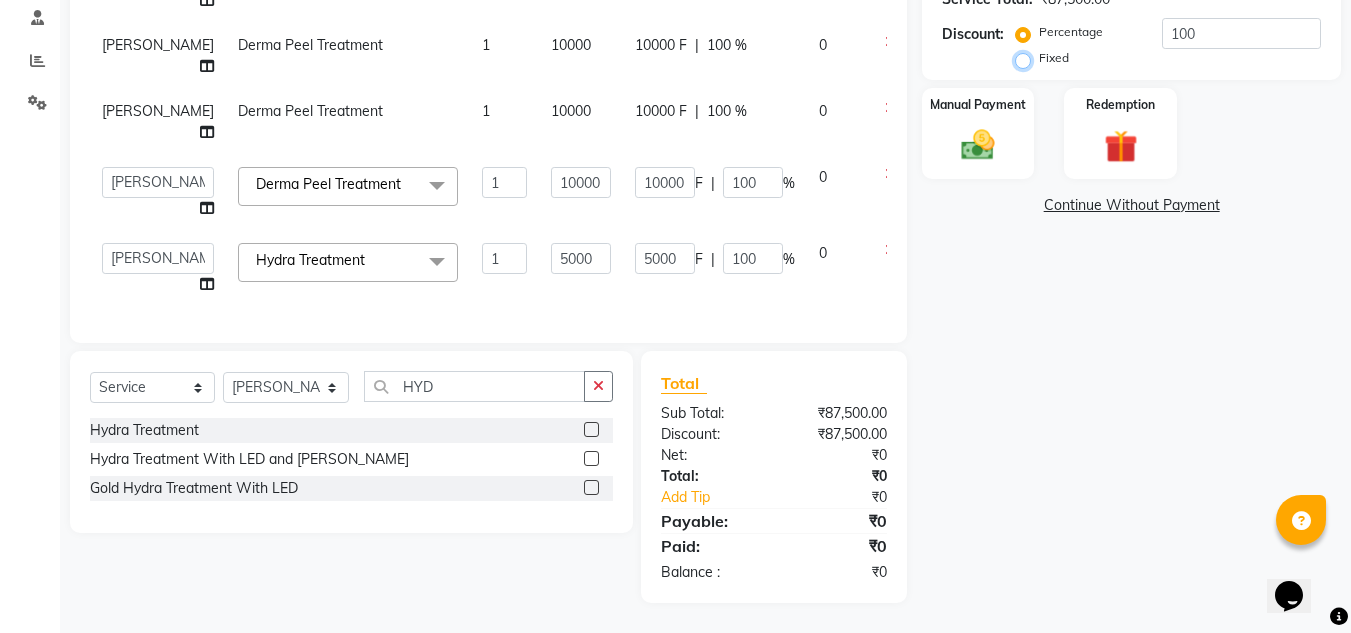 radio on "true" 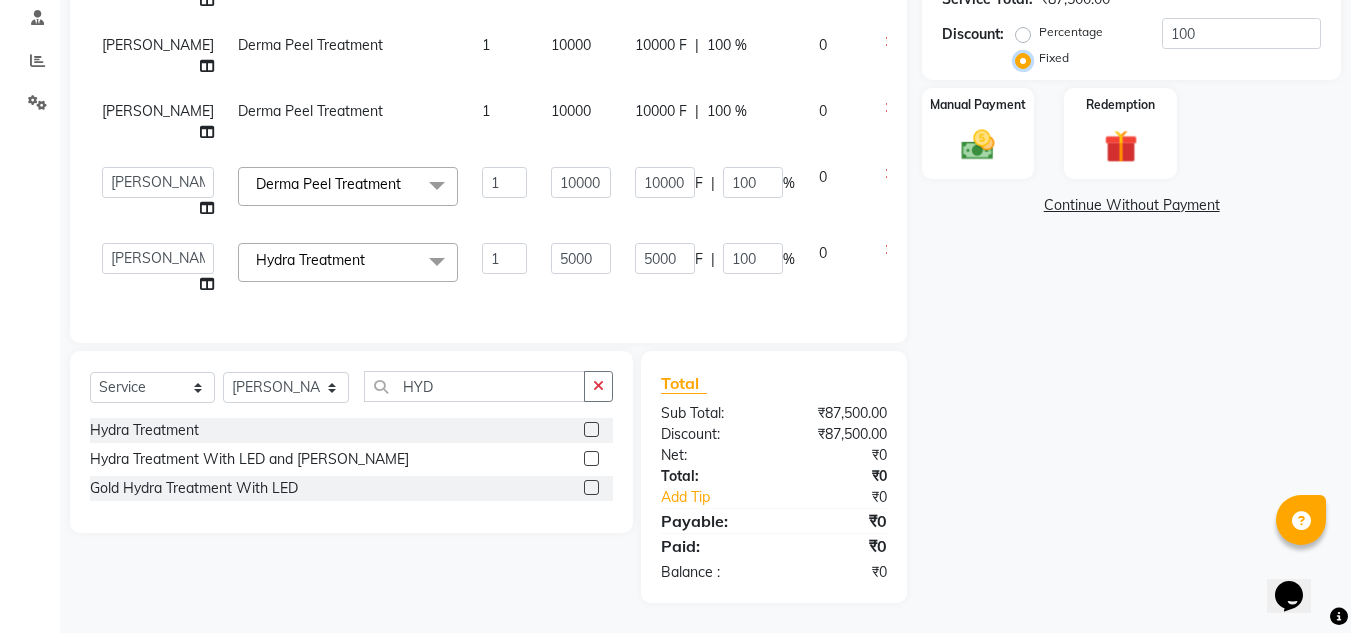 type on "7.43" 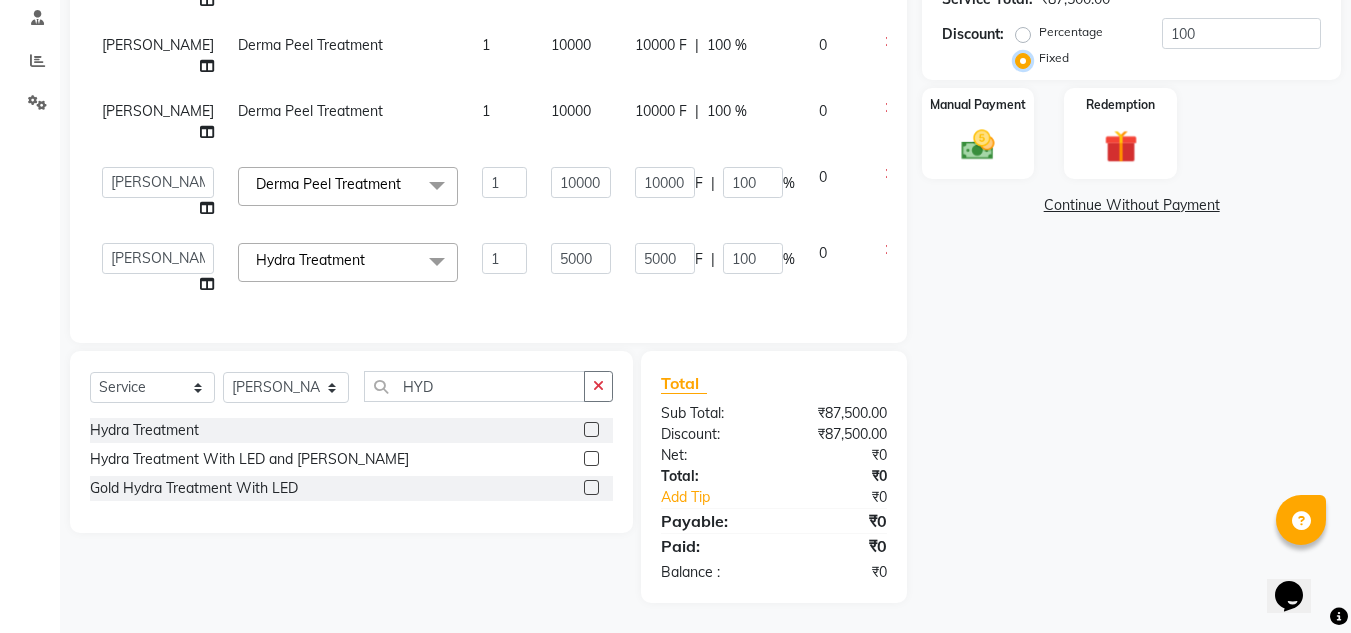 type on "0.11" 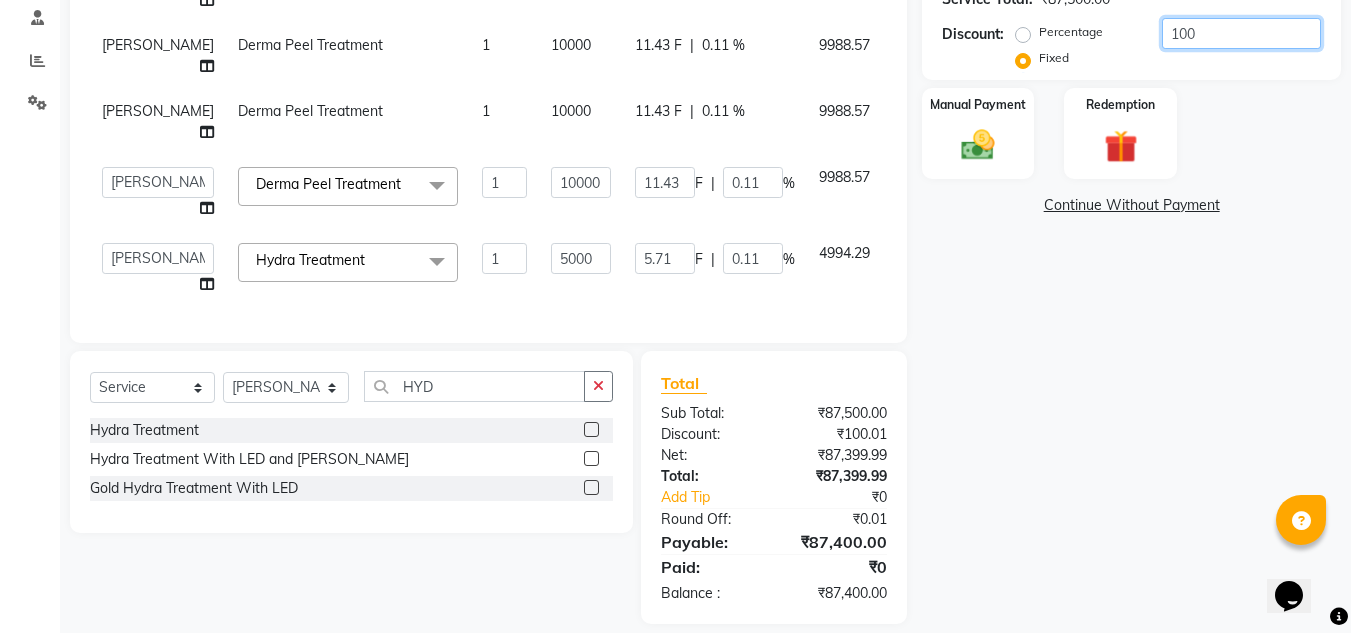 drag, startPoint x: 1337, startPoint y: 21, endPoint x: 1309, endPoint y: 26, distance: 28.442924 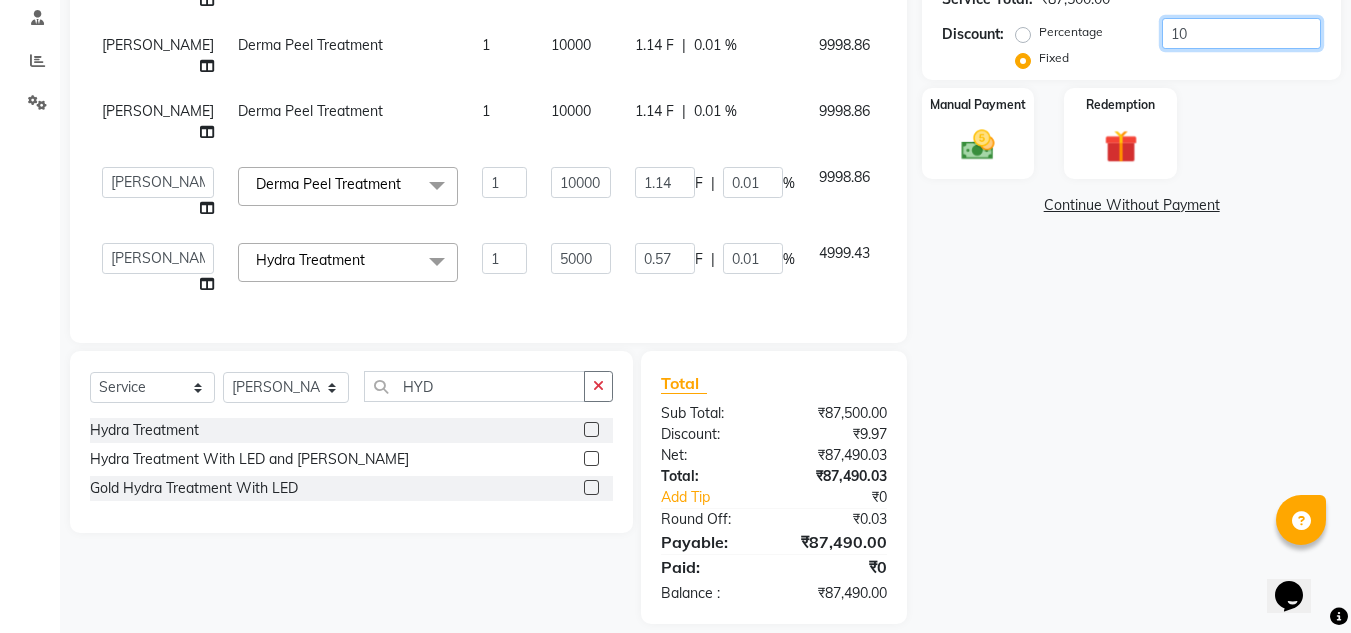 type on "1" 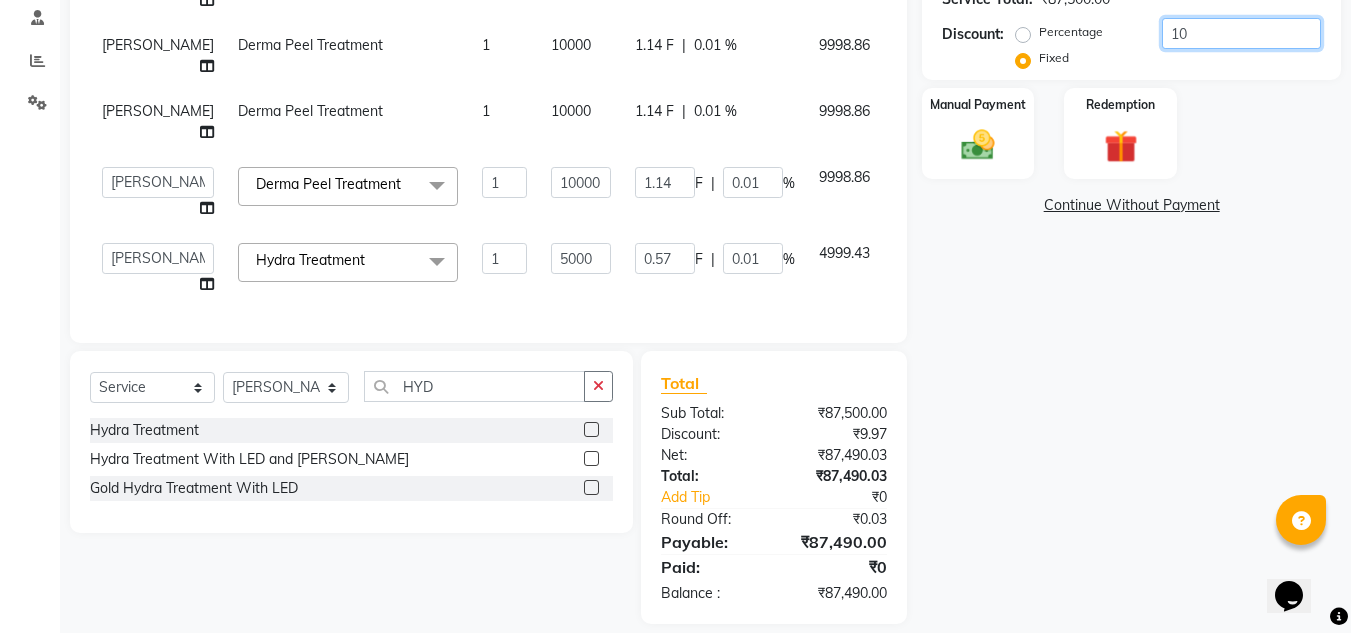 type on "0.07" 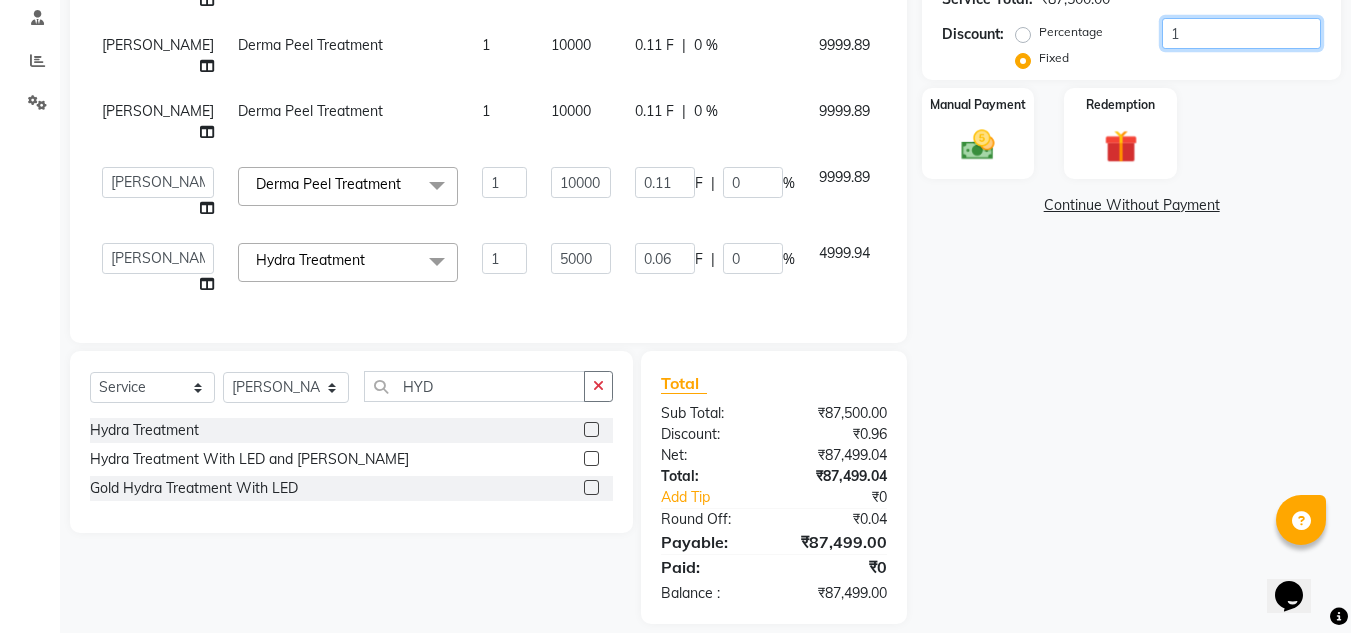 type 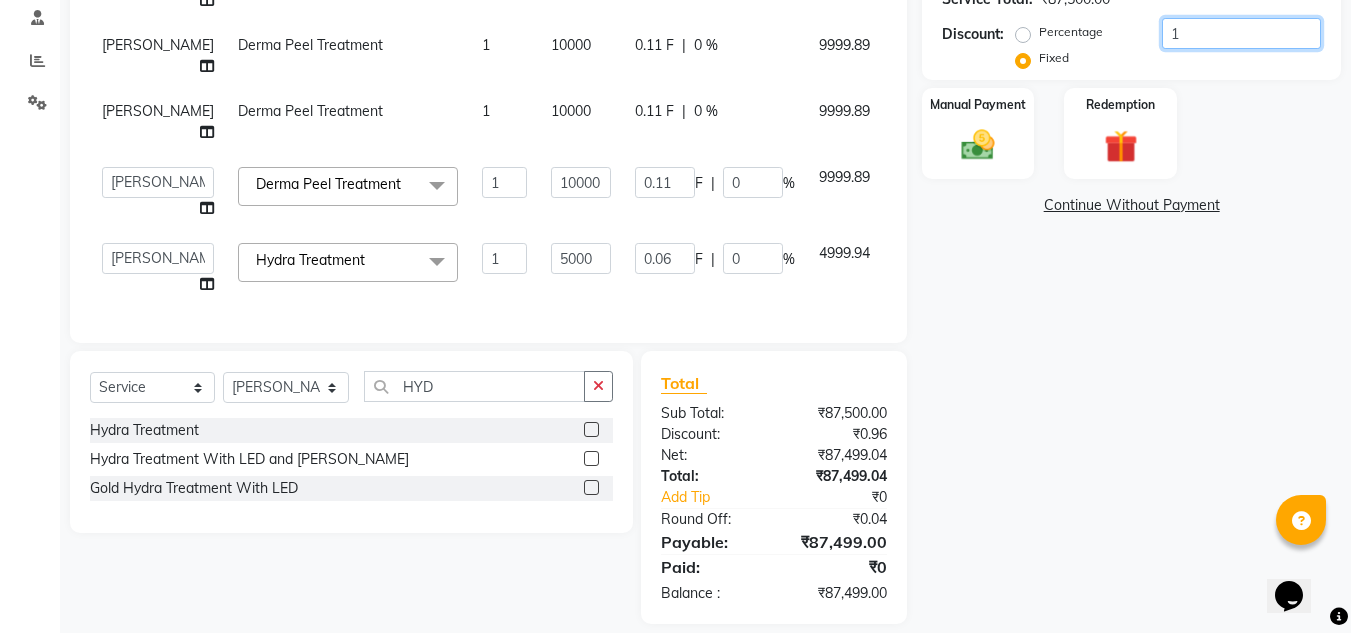 type on "0" 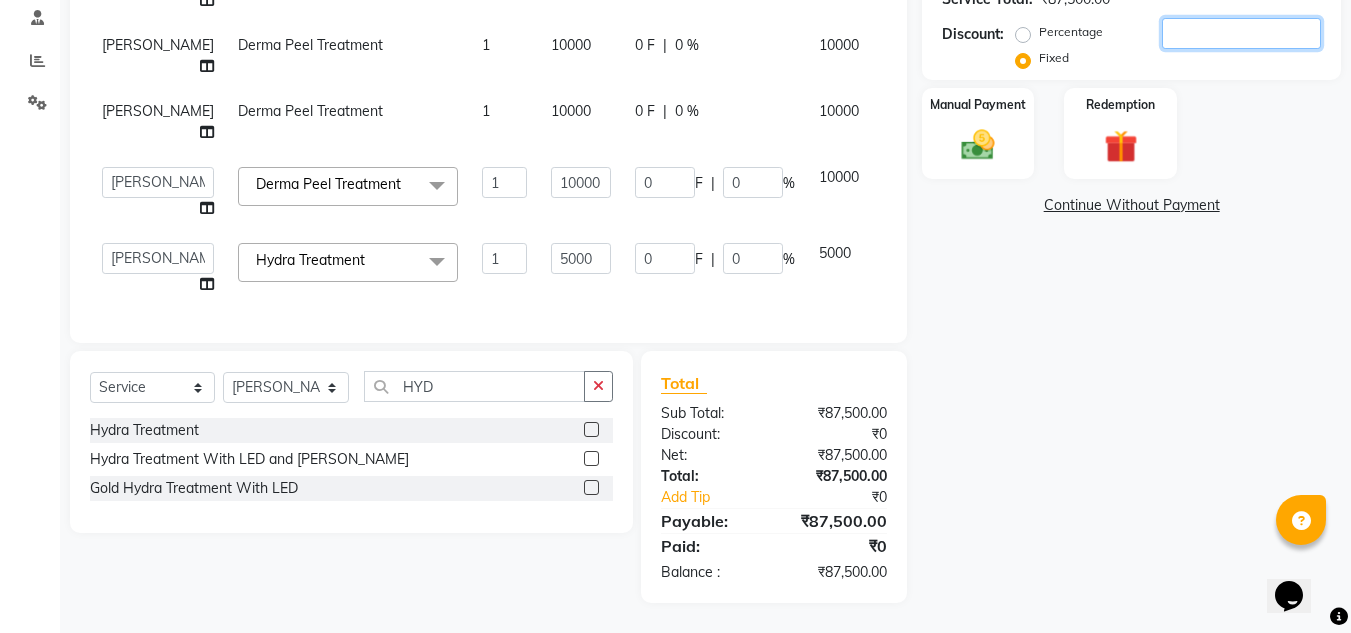 type on "3" 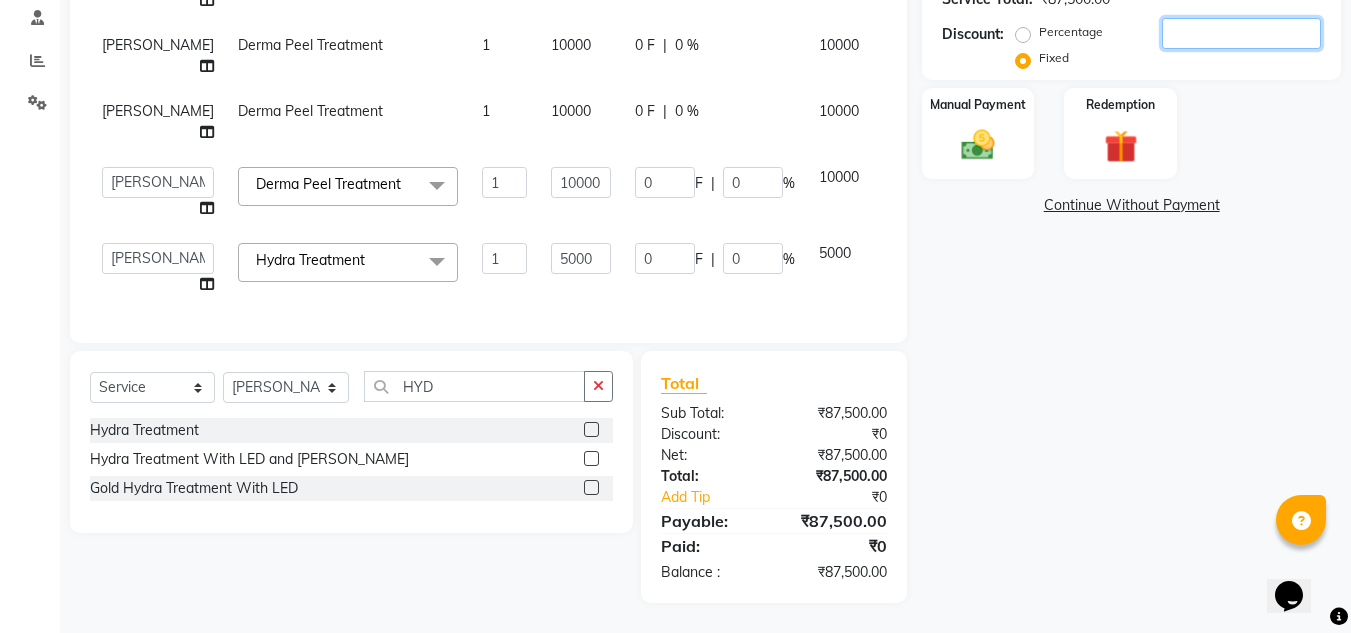 type on "0.22" 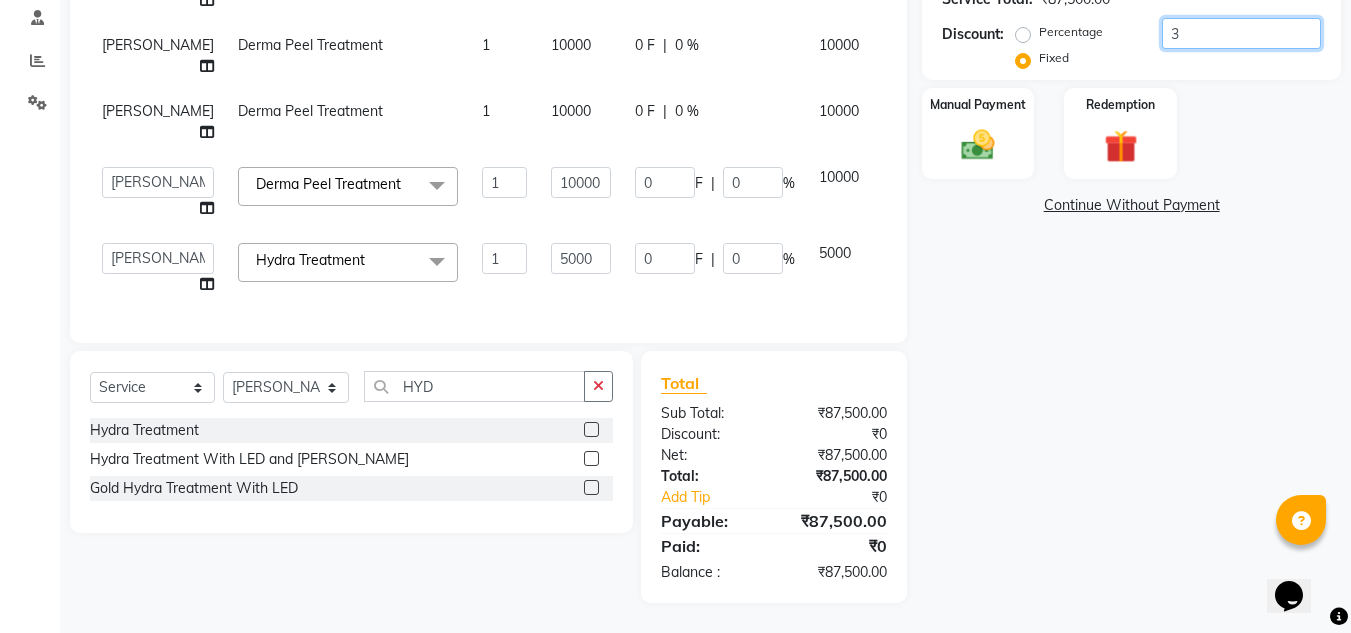 type on "0.34" 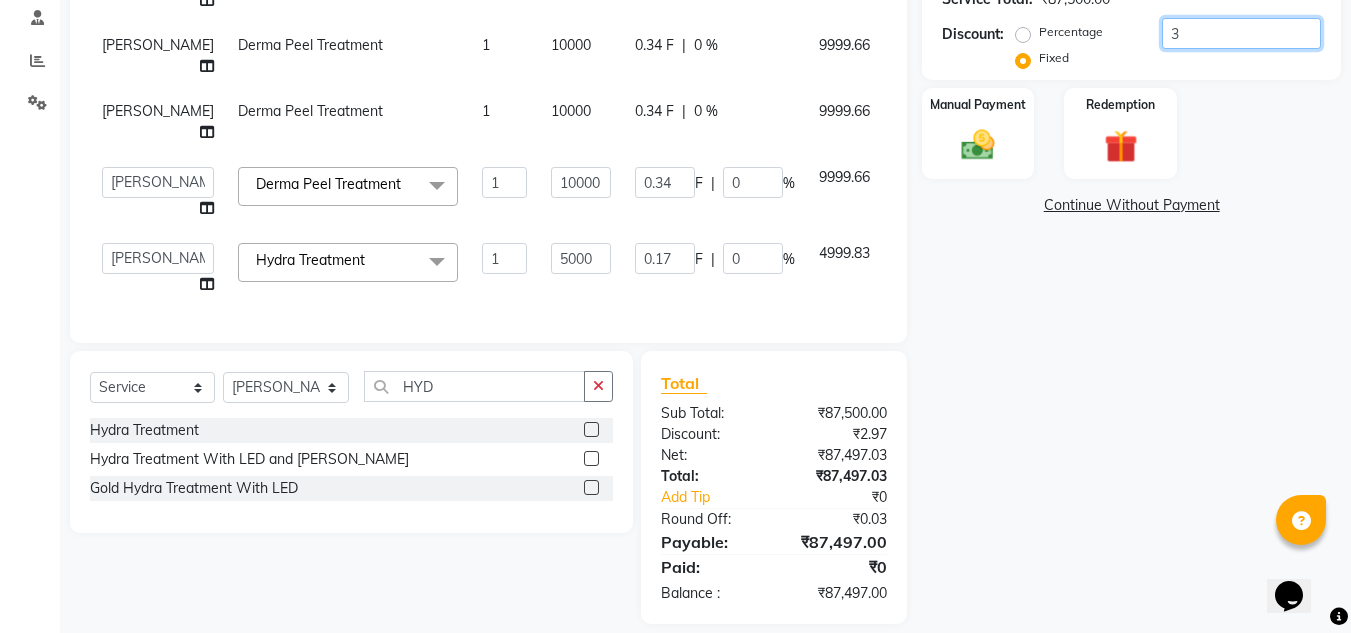 type on "37" 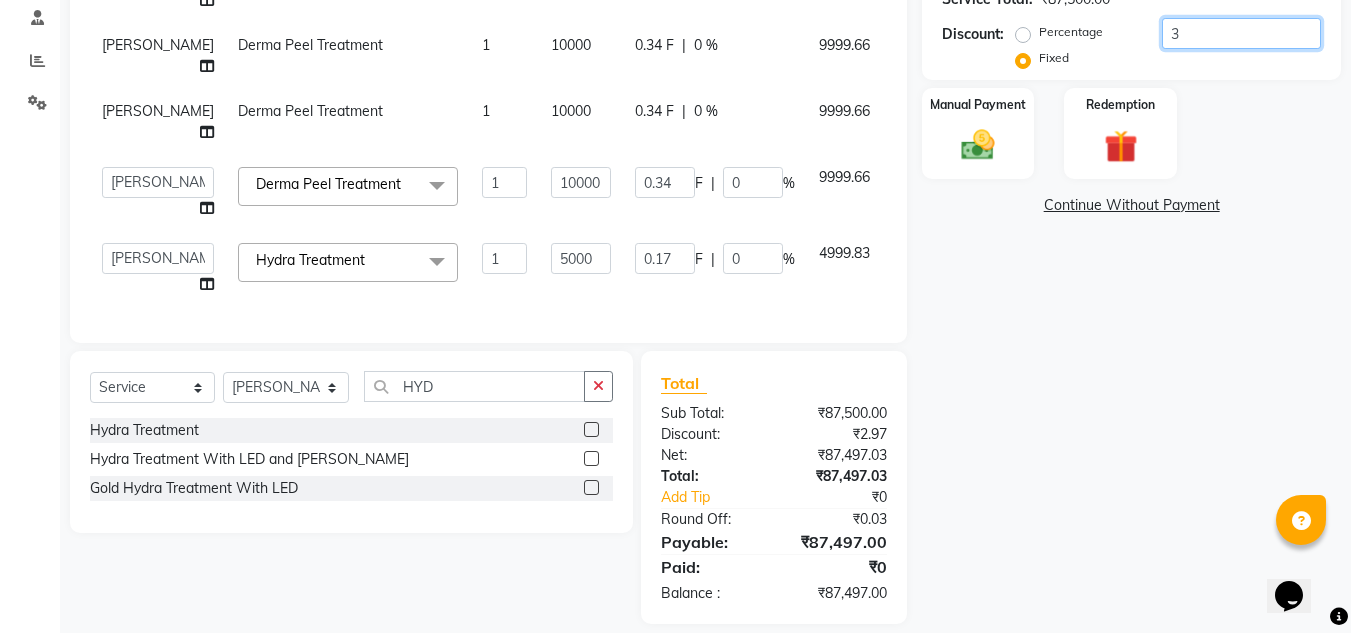 type on "2.75" 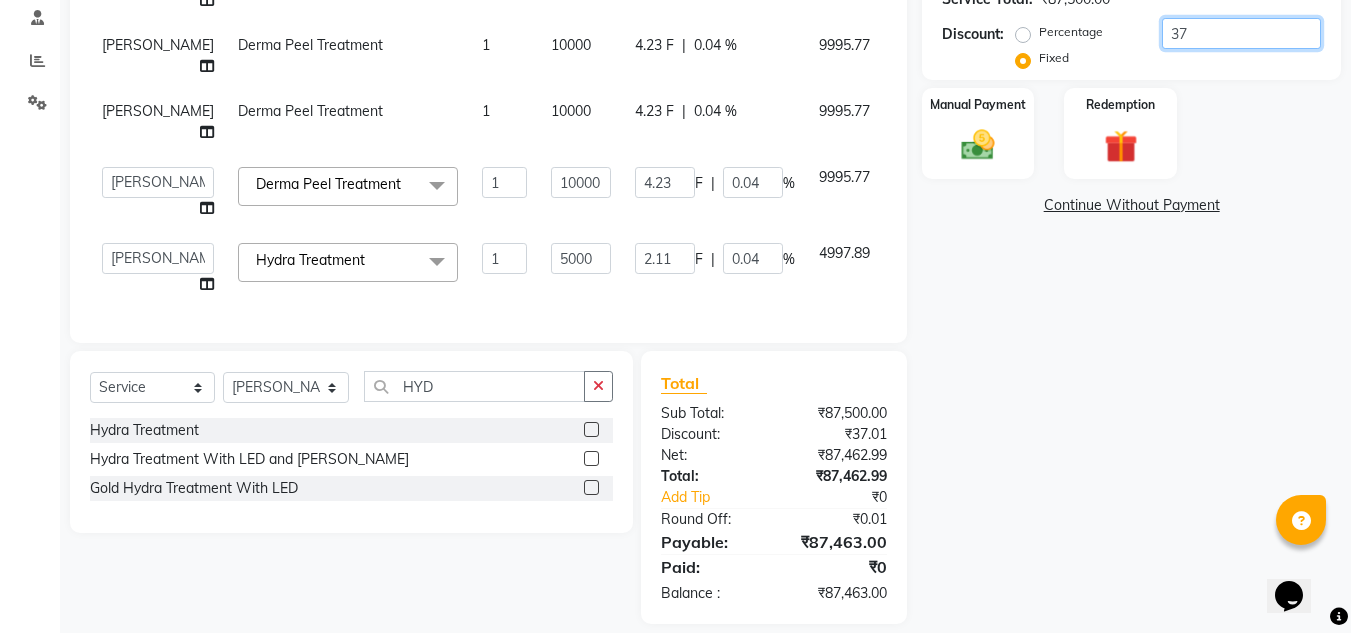 type on "375" 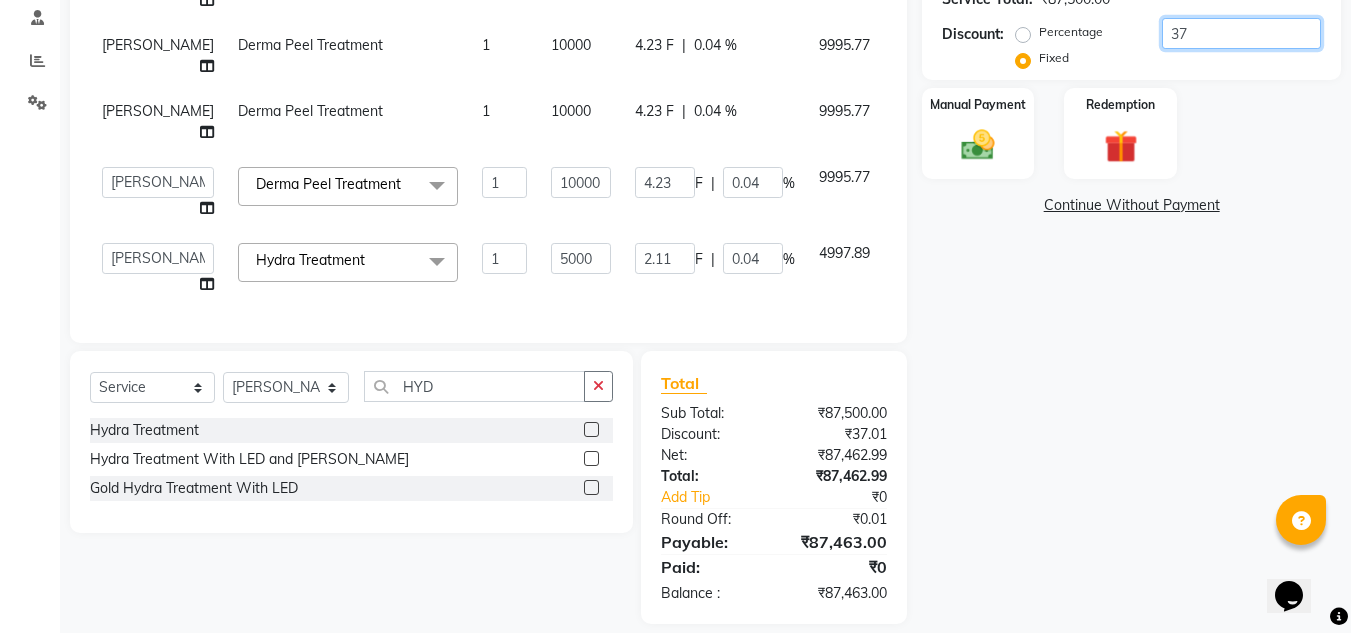 type on "27.86" 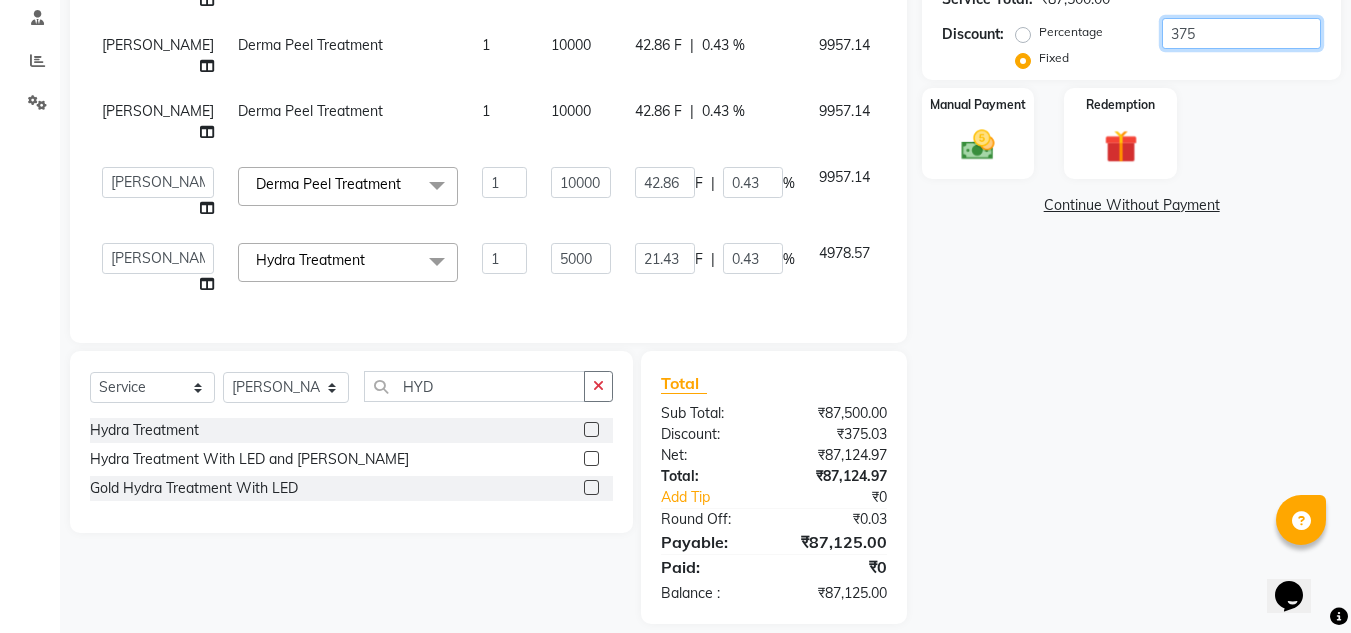 type on "3750" 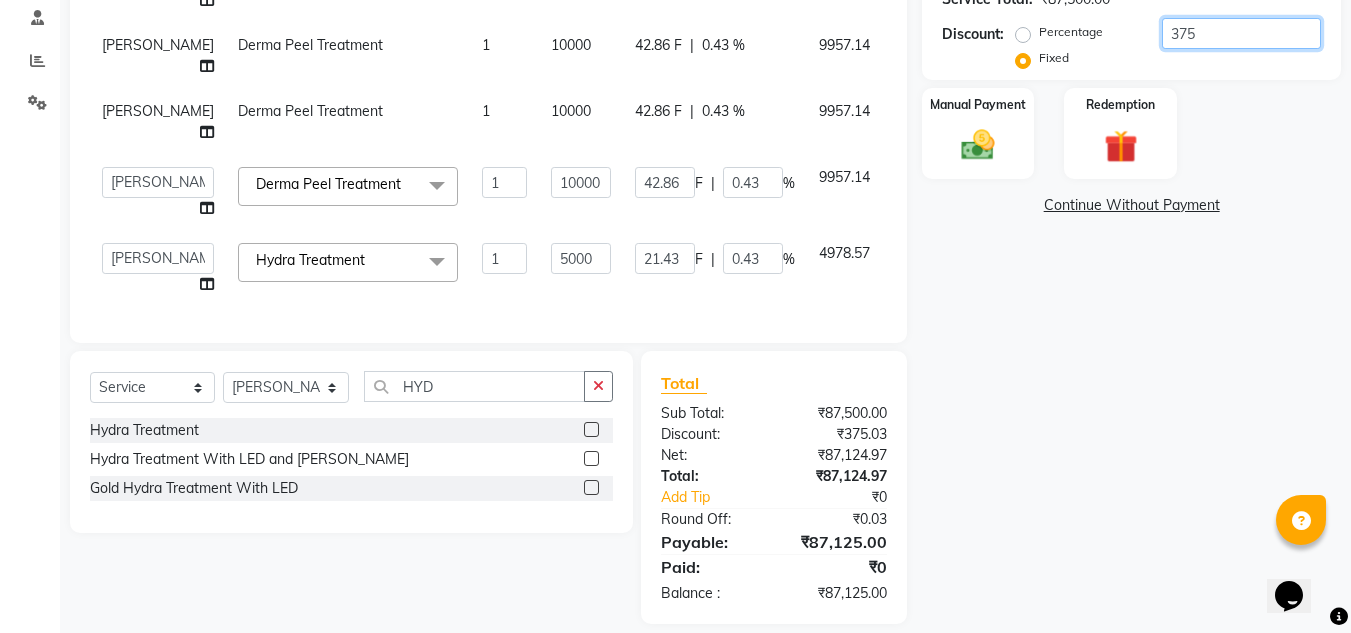 type on "278.57" 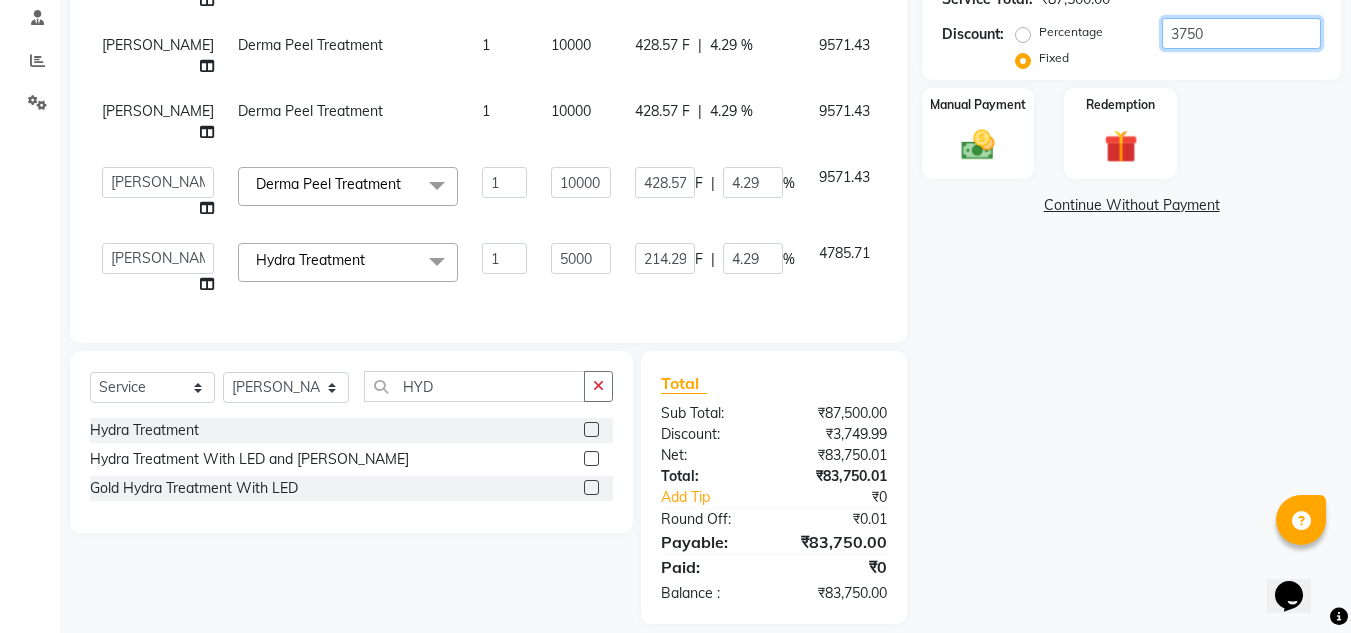 type on "37500" 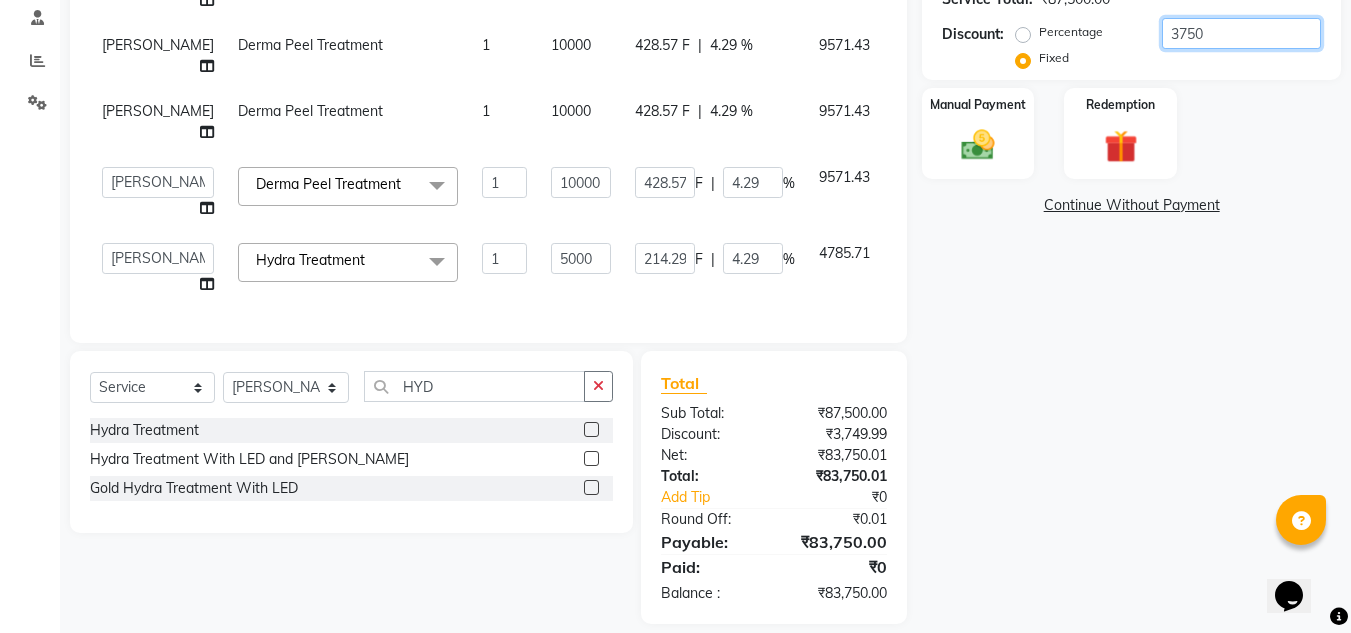 type on "2785.71" 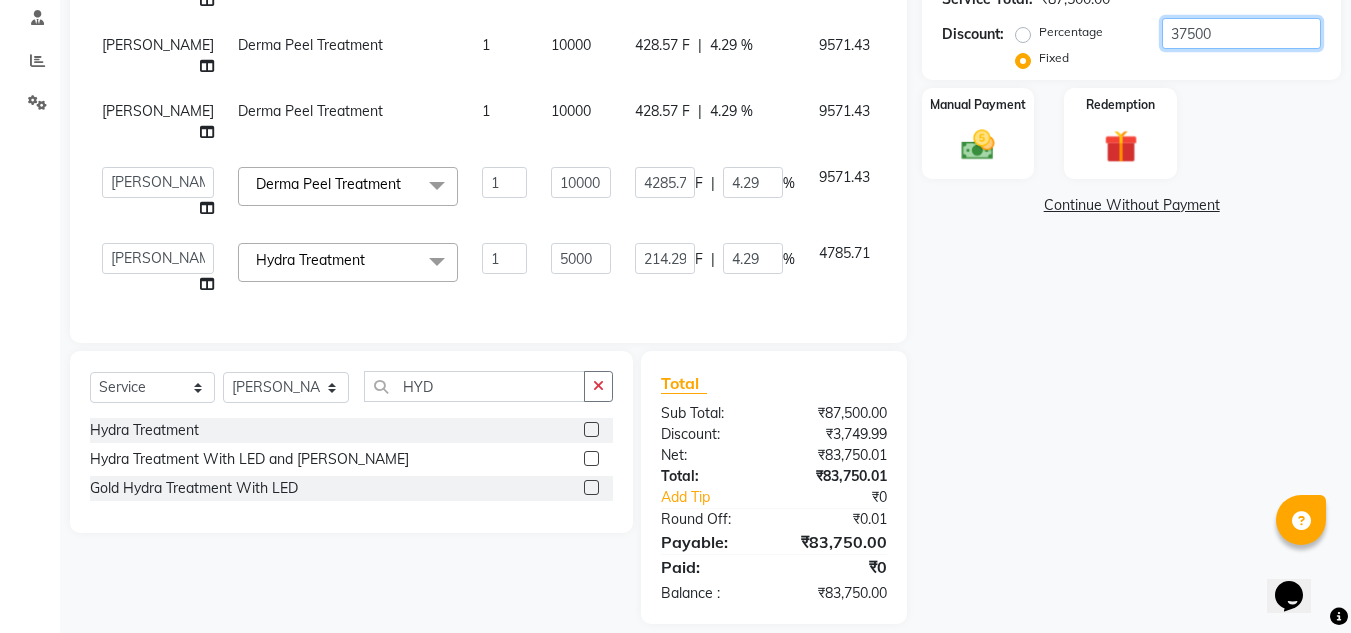 type on "42.86" 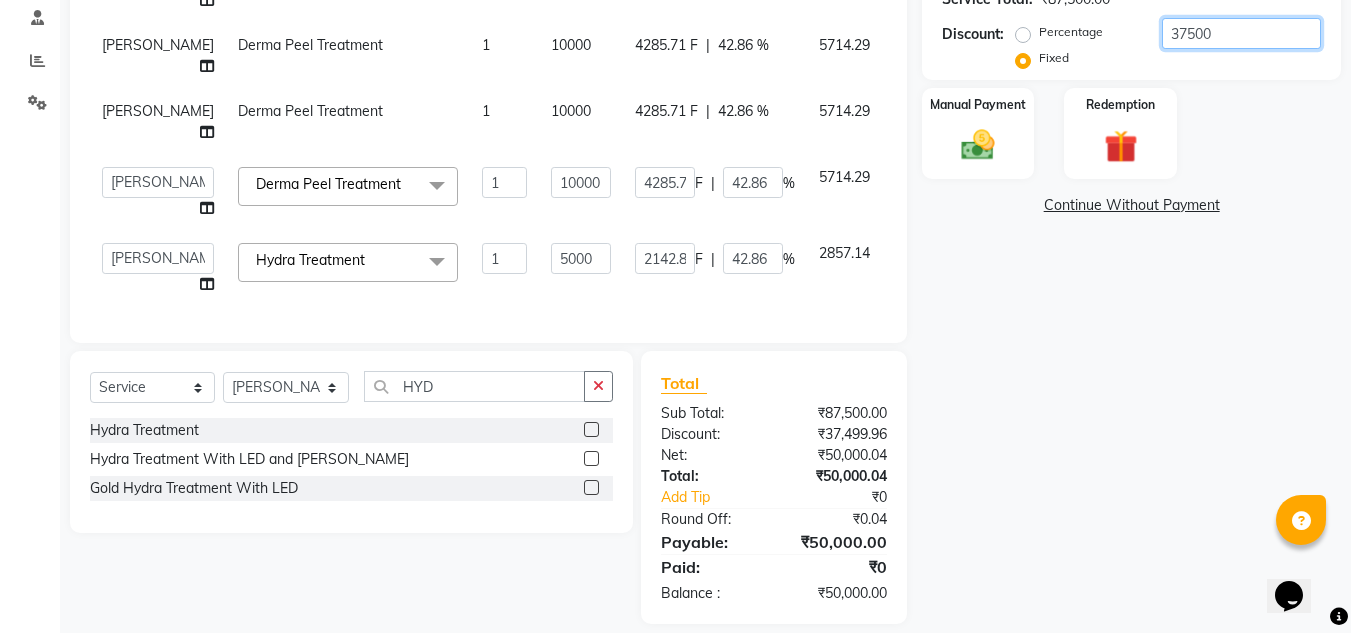 type on "37500" 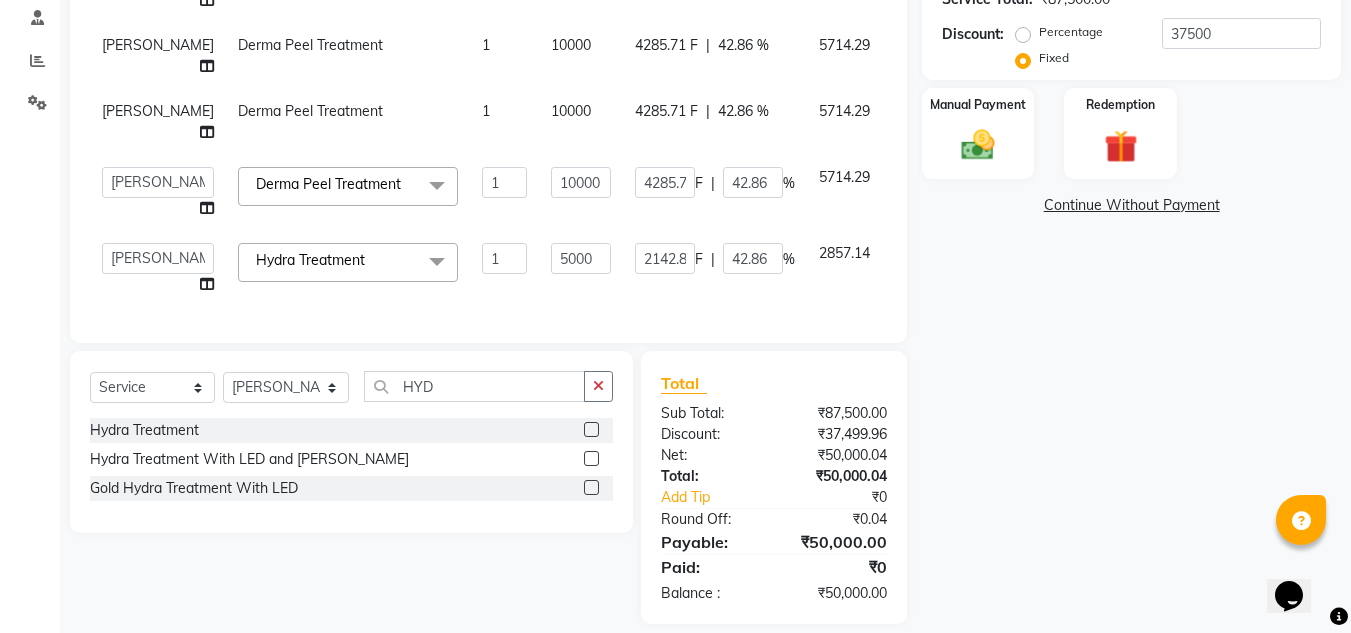 click on "Name: [PERSON_NAME] Membership:  No Active Membership  Total Visits:   Card on file:  0 Last Visit:   - Points:   0  Coupon Code Apply Service Total:  ₹87,500.00  Discount:  Percentage   Fixed  37500 Manual Payment Redemption  Continue Without Payment" 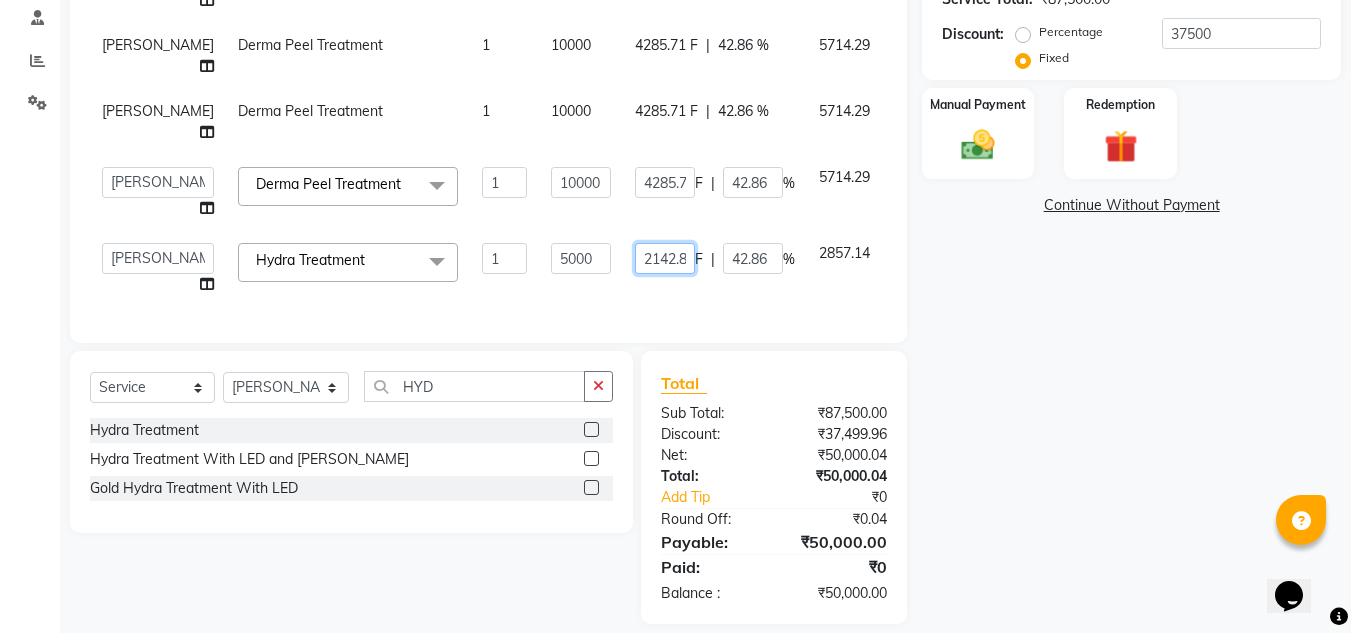 click on "2142.86" 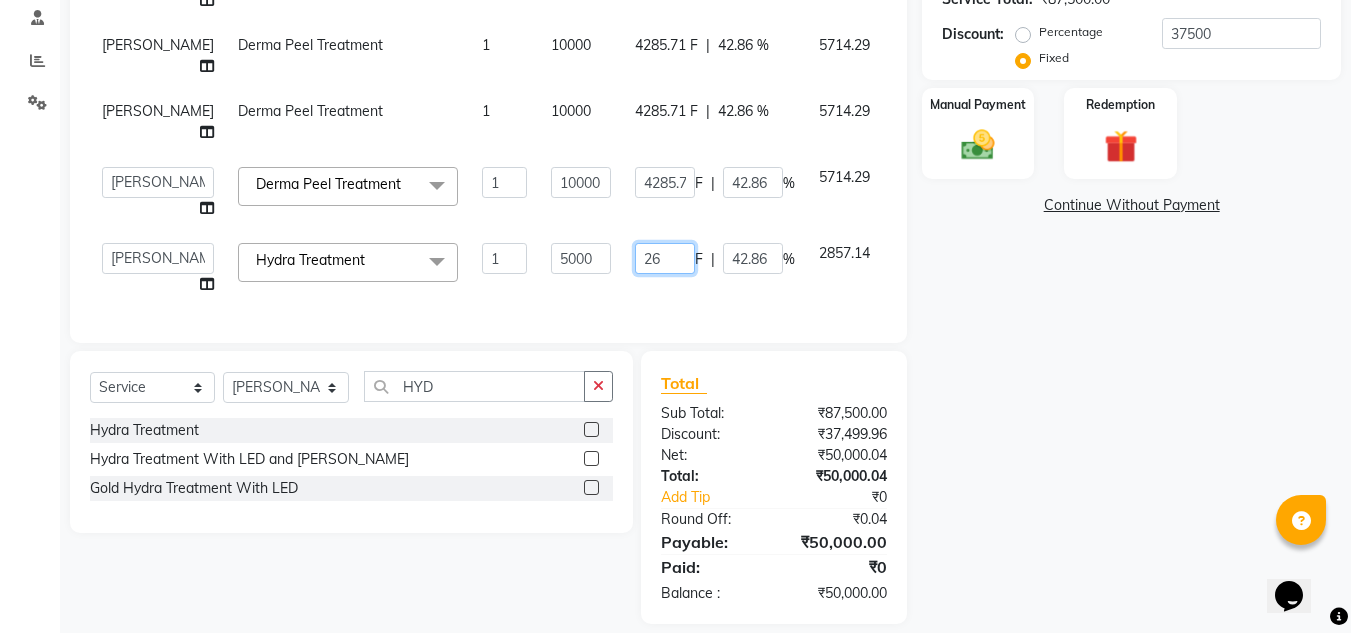 type on "6" 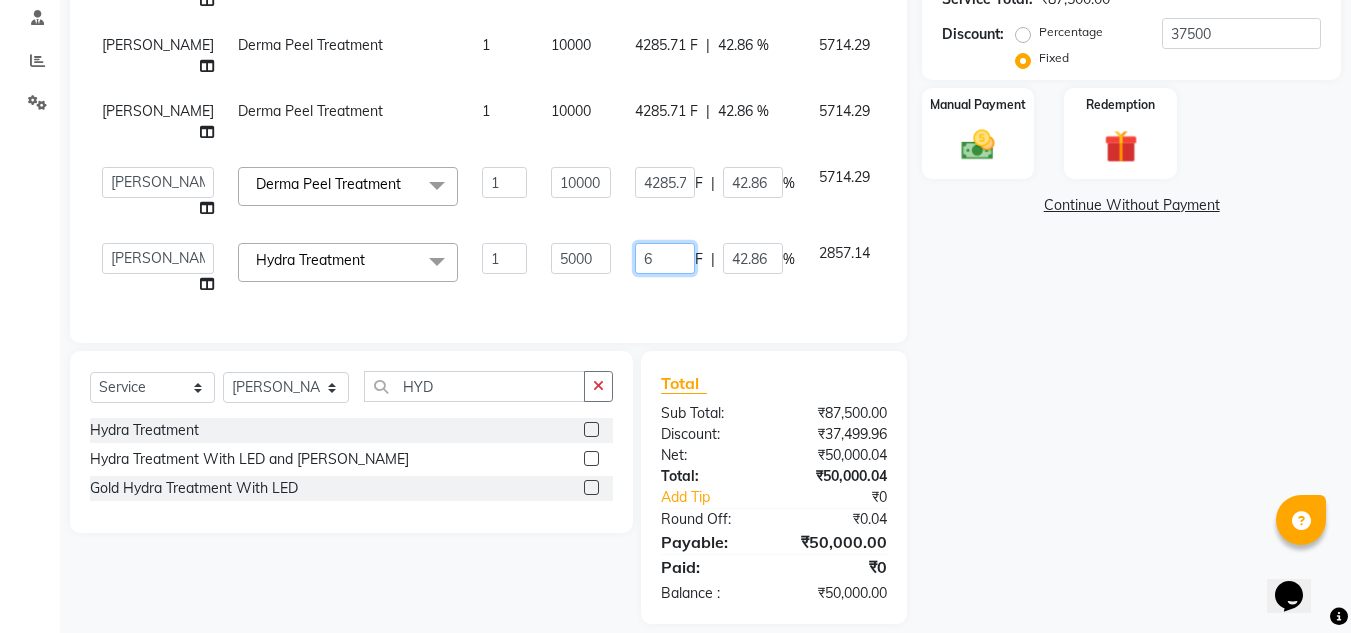 click on "6" 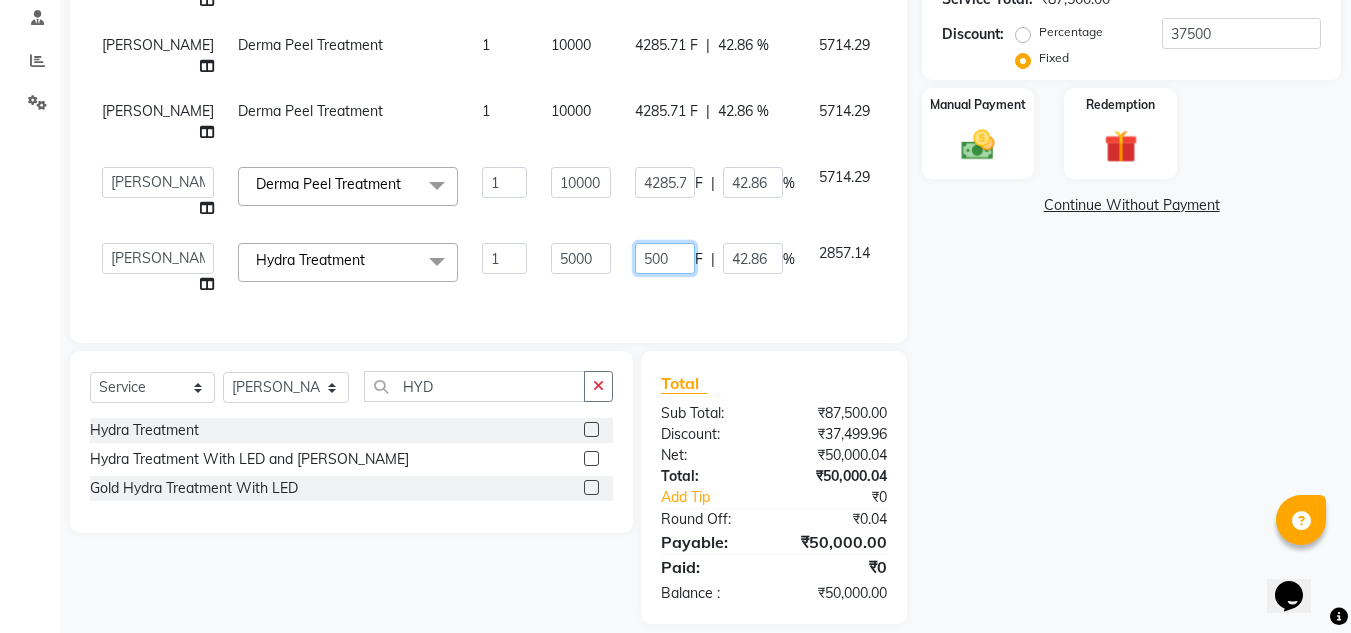 type on "5000" 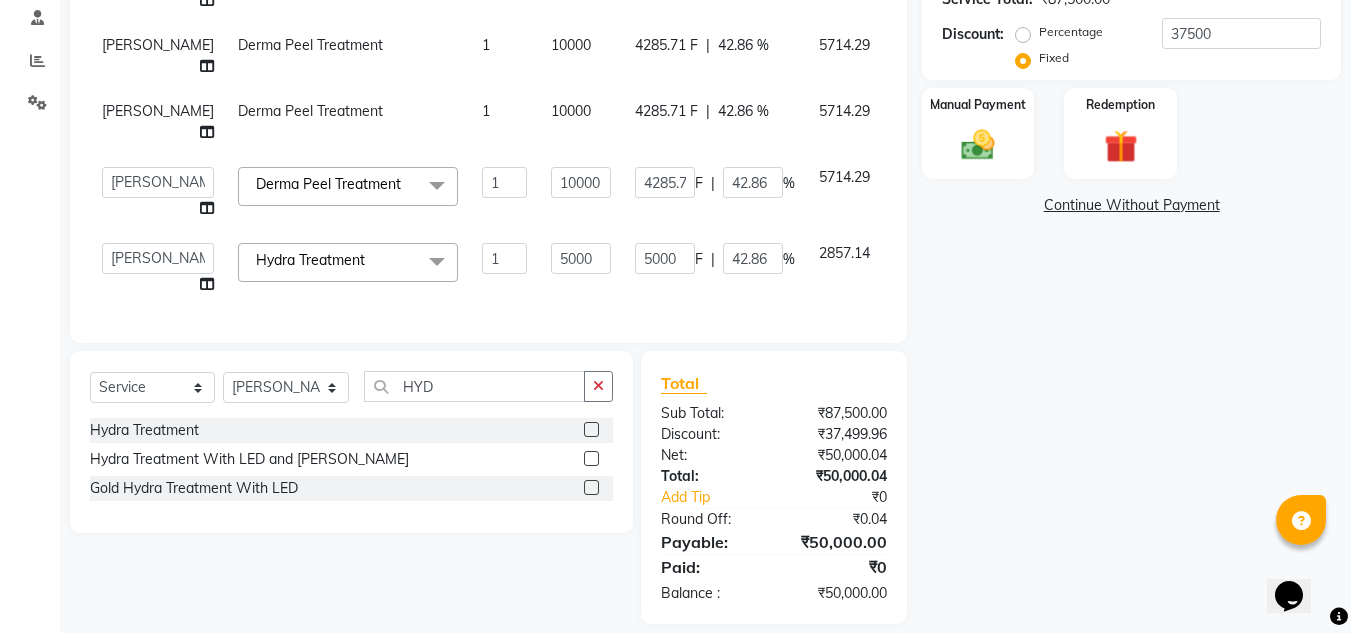 click on "Name: [PERSON_NAME] Membership:  No Active Membership  Total Visits:   Card on file:  0 Last Visit:   - Points:   0  Coupon Code Apply Service Total:  ₹87,500.00  Discount:  Percentage   Fixed  37500 Manual Payment Redemption  Continue Without Payment" 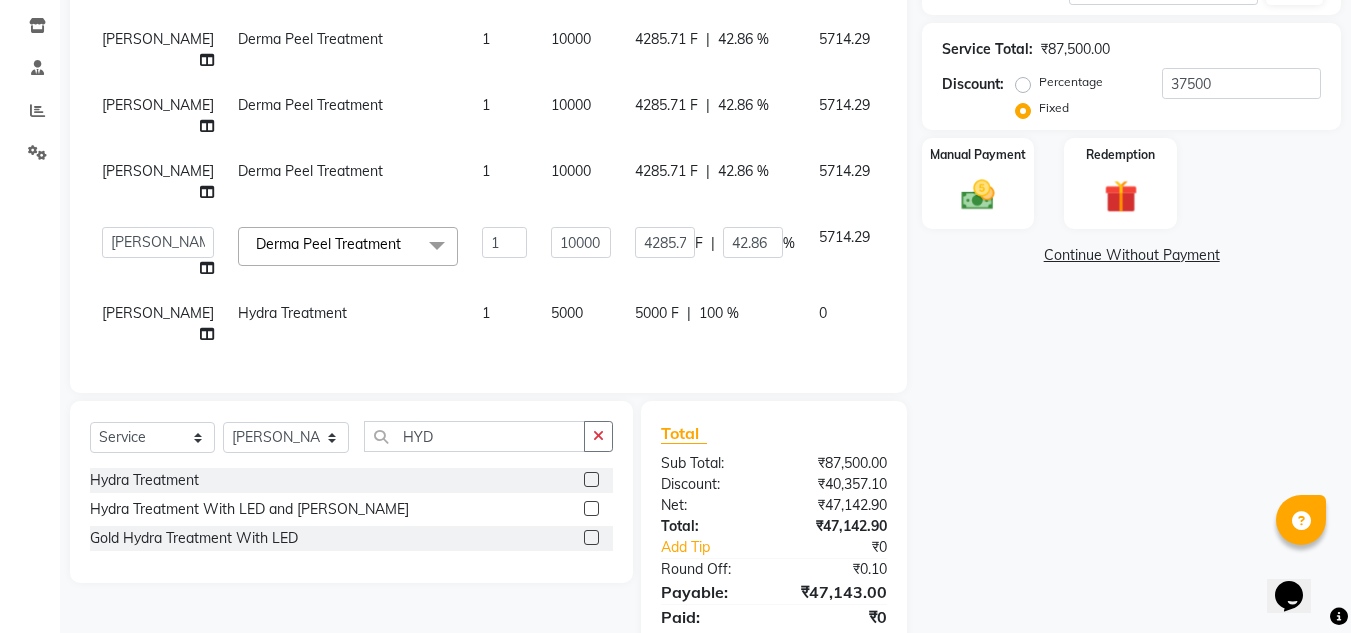 scroll, scrollTop: 425, scrollLeft: 0, axis: vertical 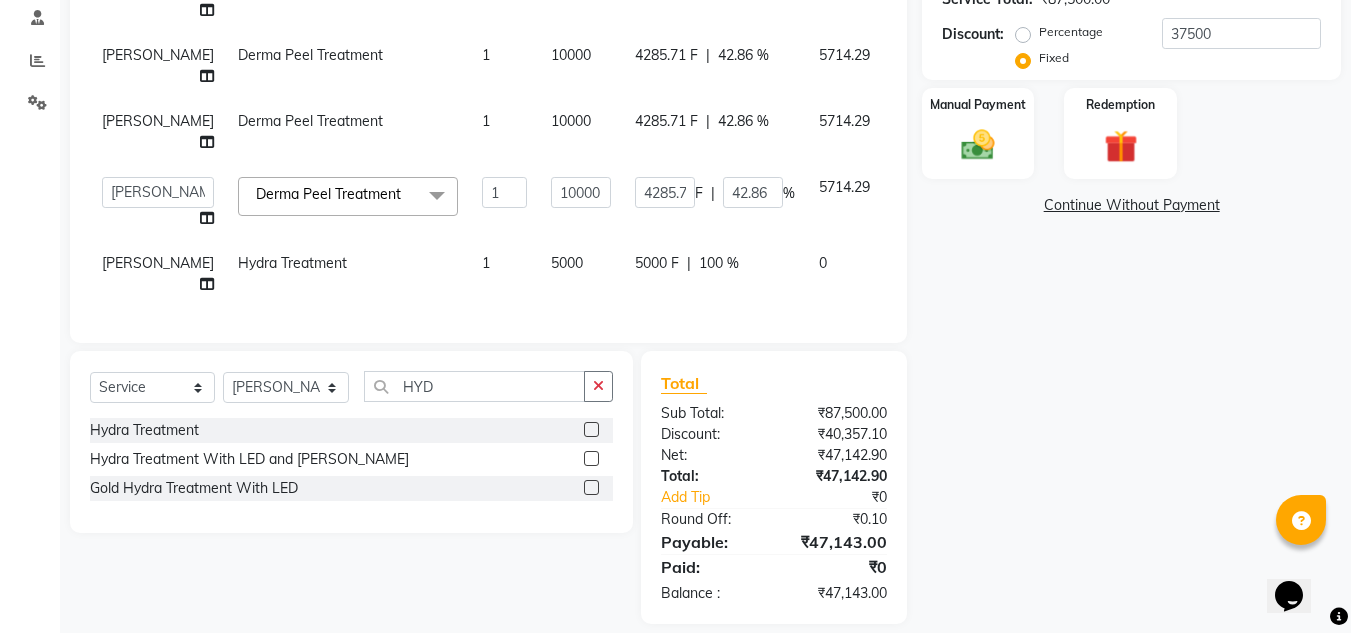 click on "5000 F" 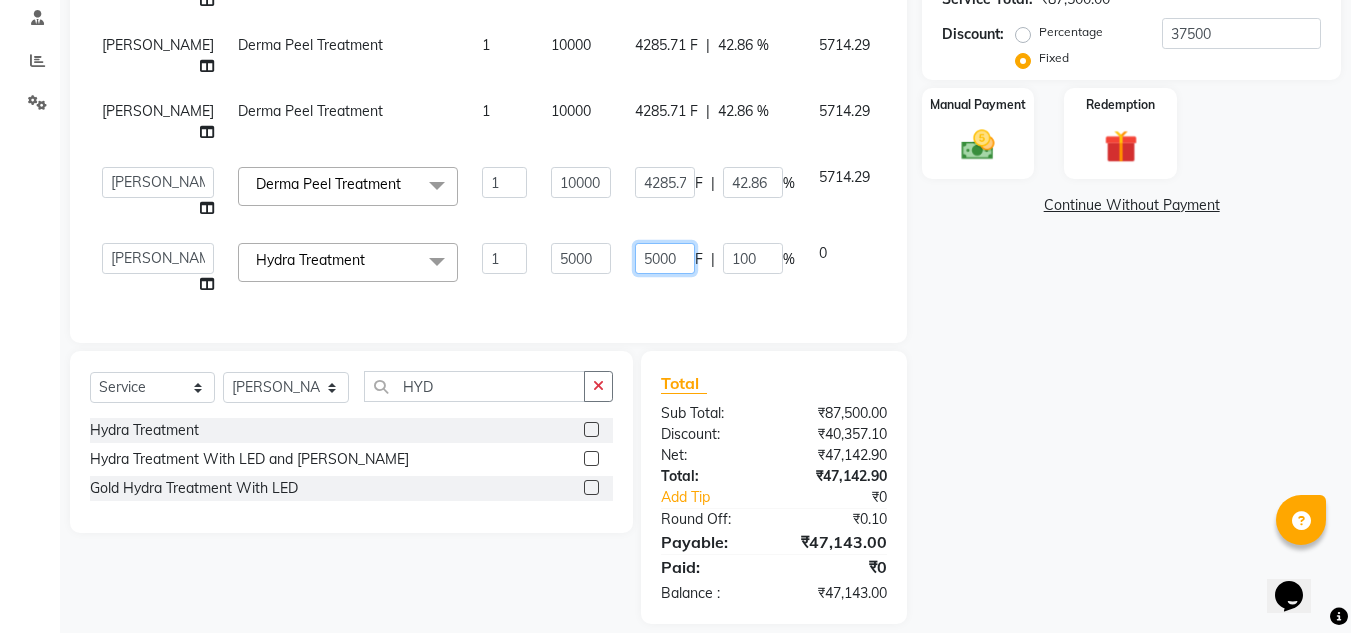 click on "5000" 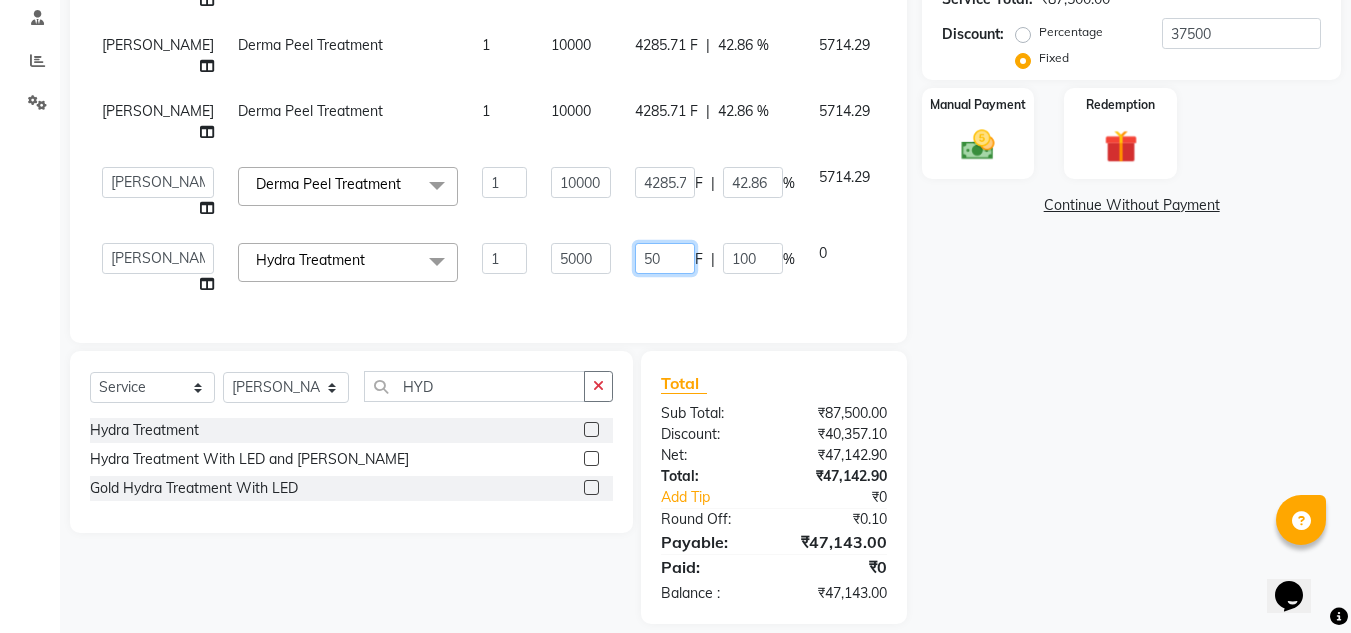 type on "5" 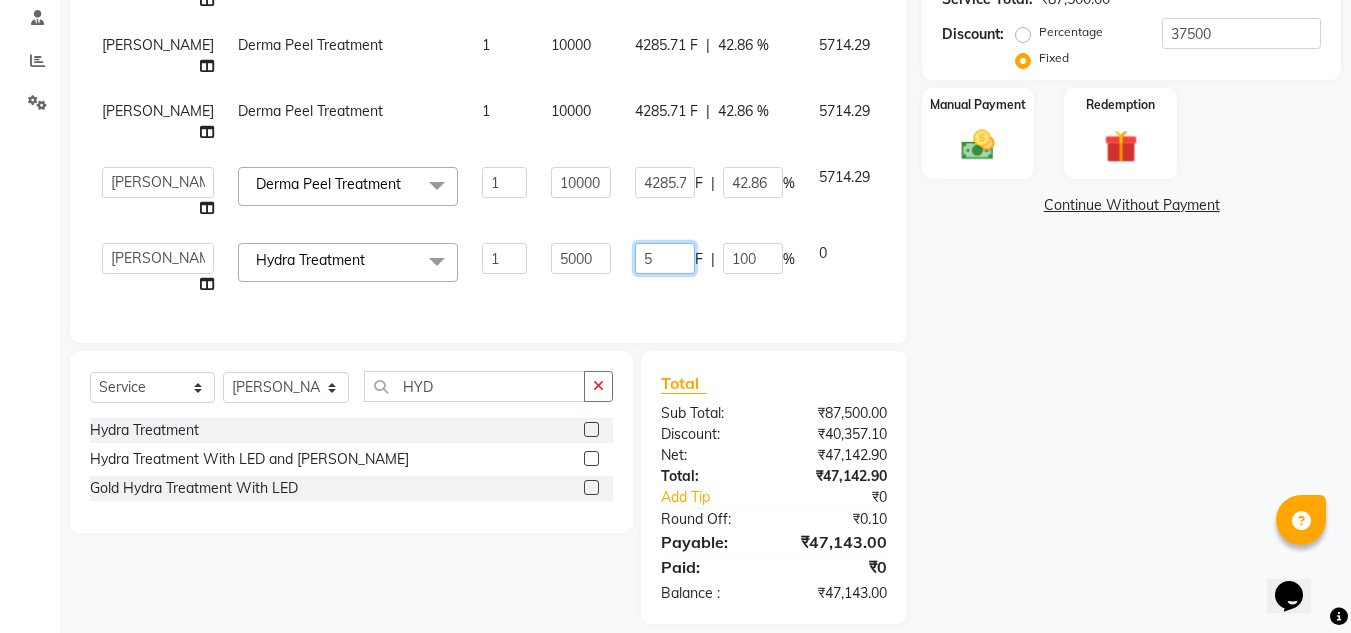 type 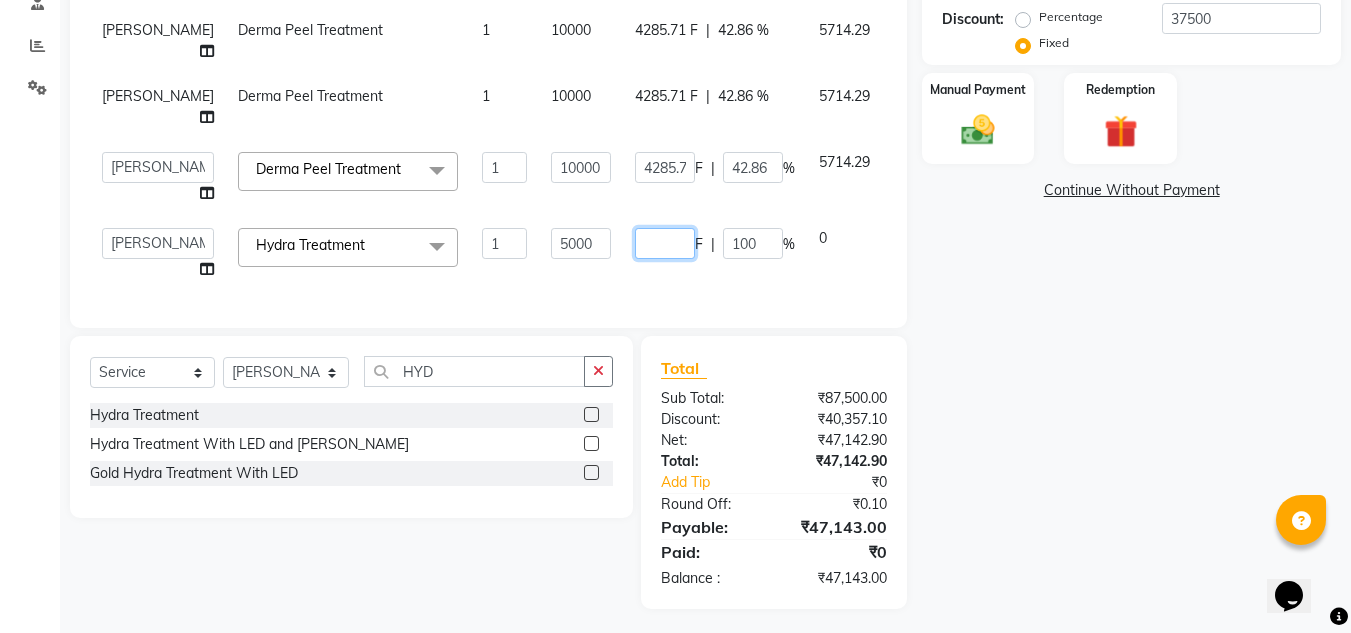 scroll, scrollTop: 446, scrollLeft: 0, axis: vertical 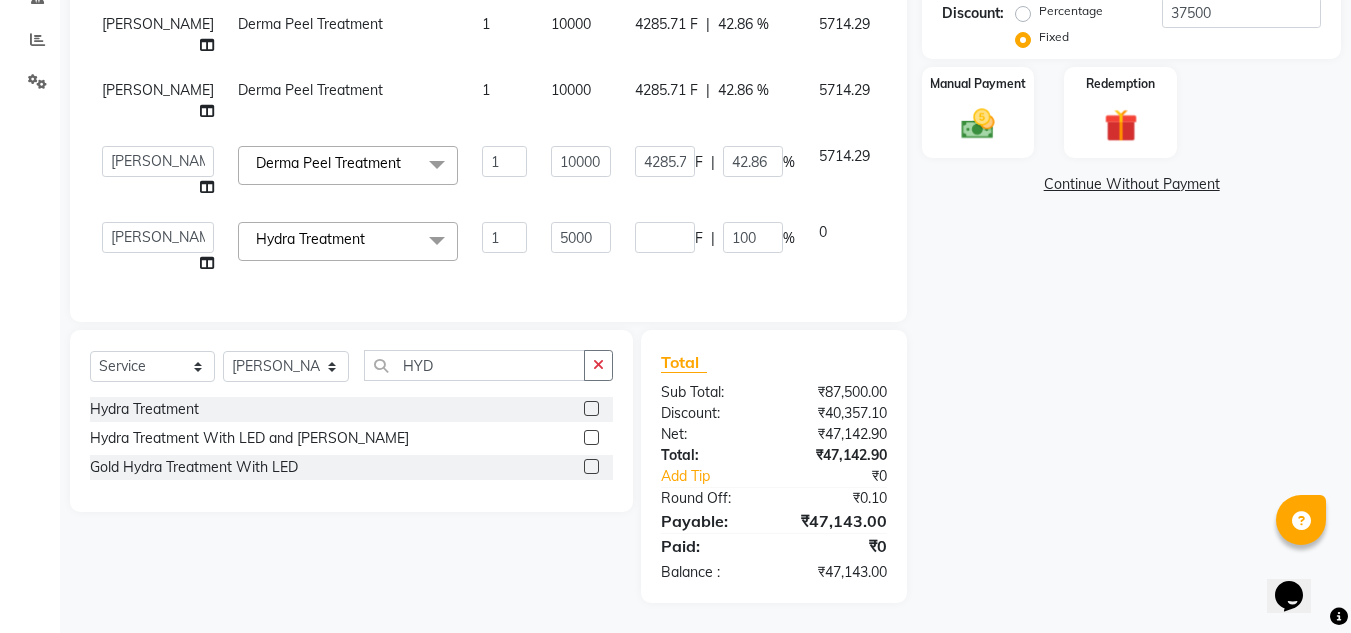 click on "Name: [PERSON_NAME] Membership:  No Active Membership  Total Visits:   Card on file:  0 Last Visit:   - Points:   0  Coupon Code Apply Service Total:  ₹87,500.00  Discount:  Percentage   Fixed  37500 Manual Payment Redemption  Continue Without Payment" 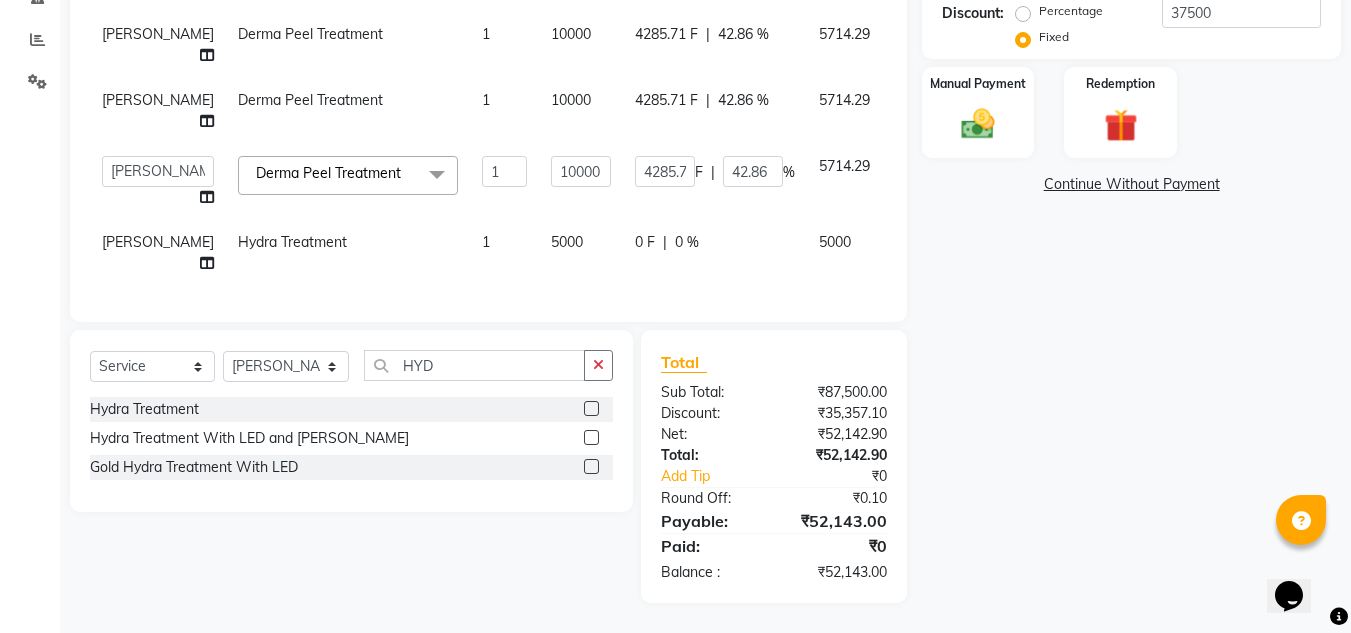 click on "0 %" 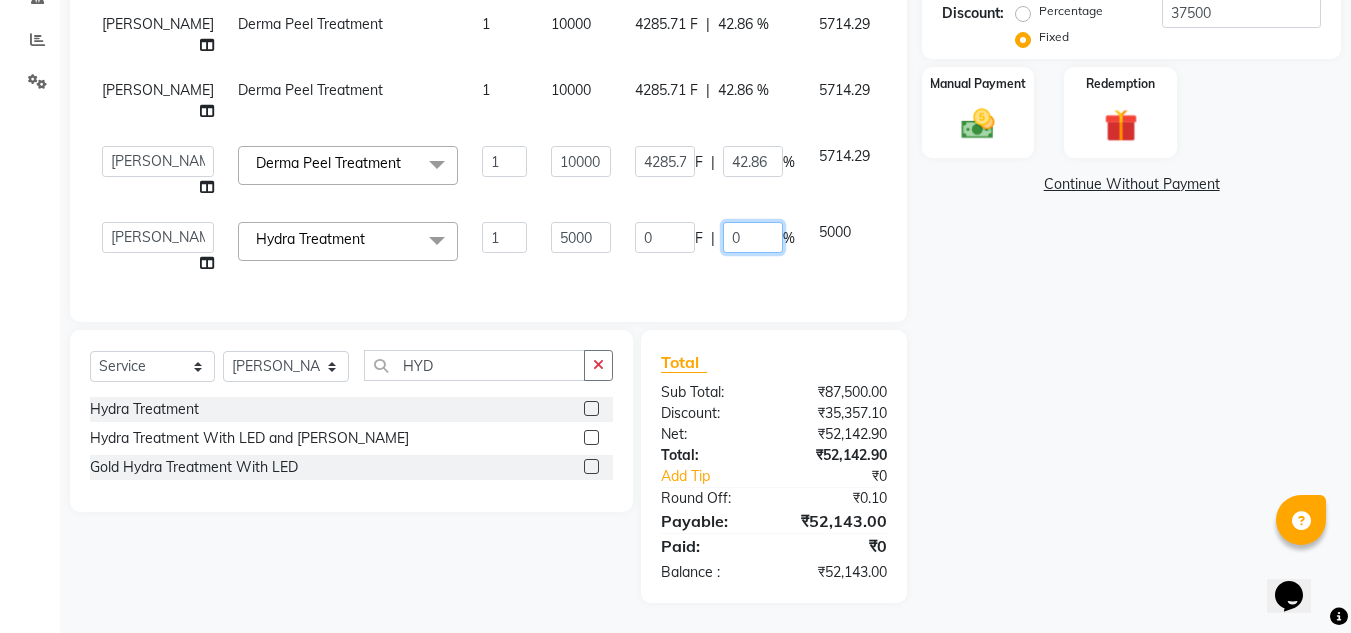 click on "0" 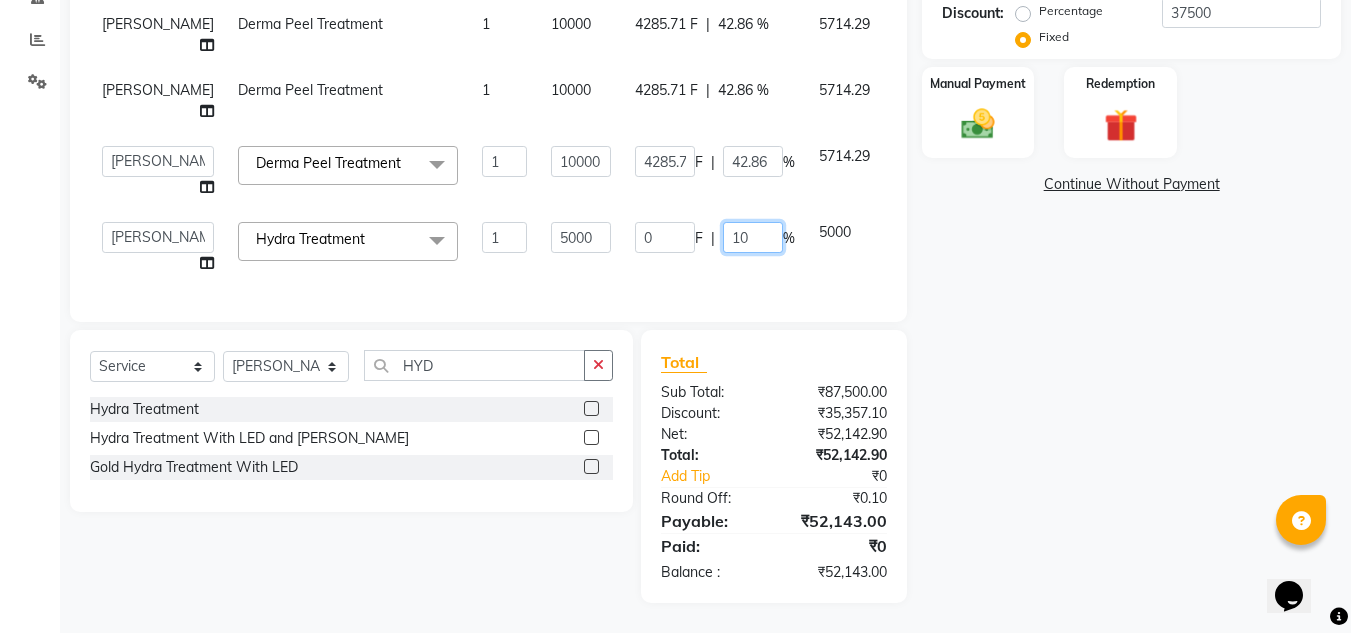 type on "100" 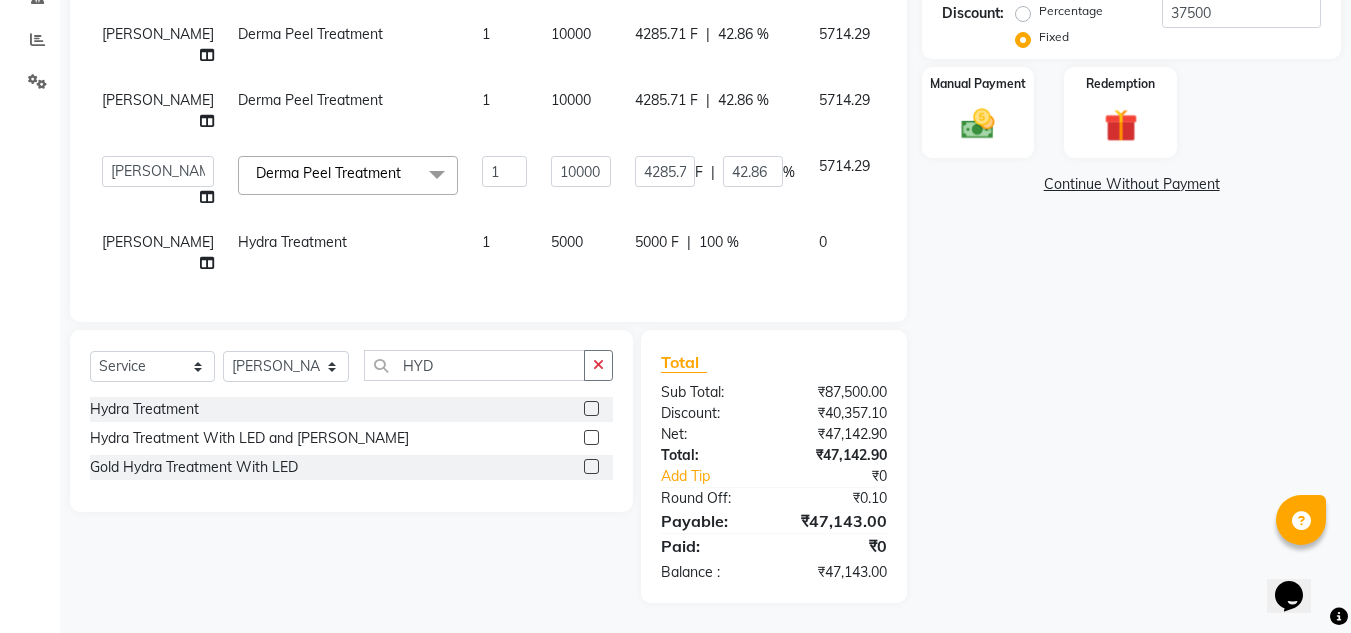click on "Name: [PERSON_NAME] Membership:  No Active Membership  Total Visits:   Card on file:  0 Last Visit:   - Points:   0  Coupon Code Apply Service Total:  ₹87,500.00  Discount:  Percentage   Fixed  37500 Manual Payment Redemption  Continue Without Payment" 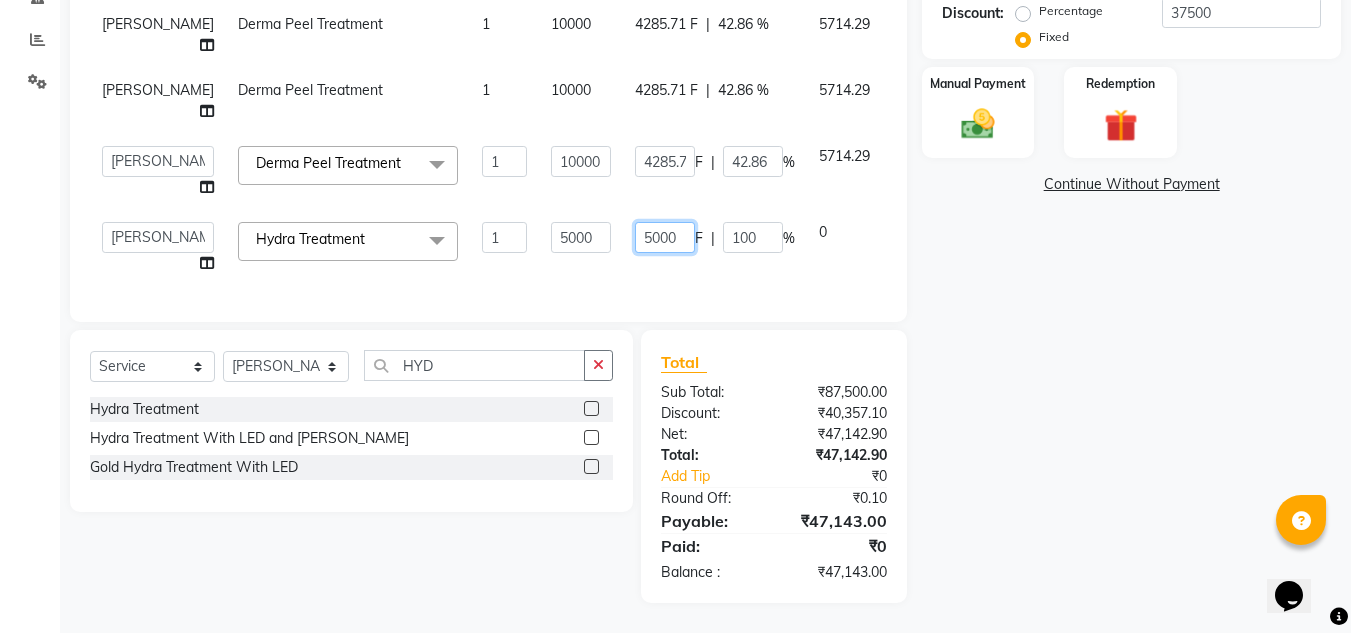 click on "5000" 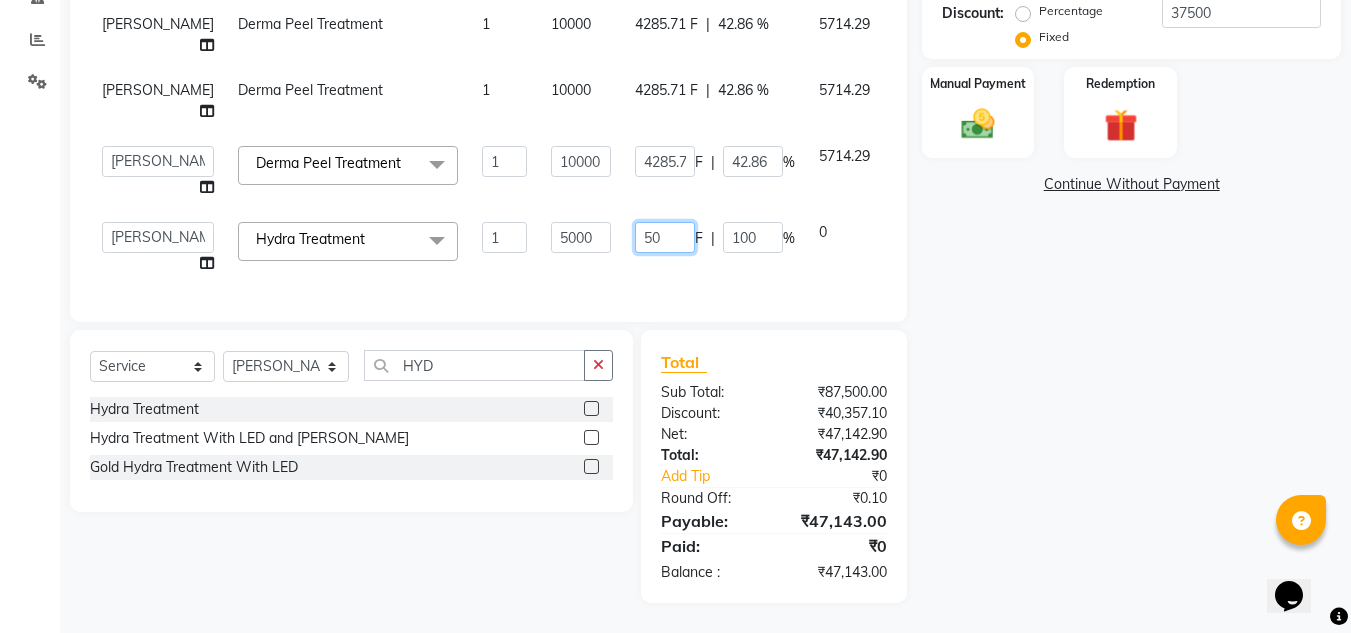 type on "5" 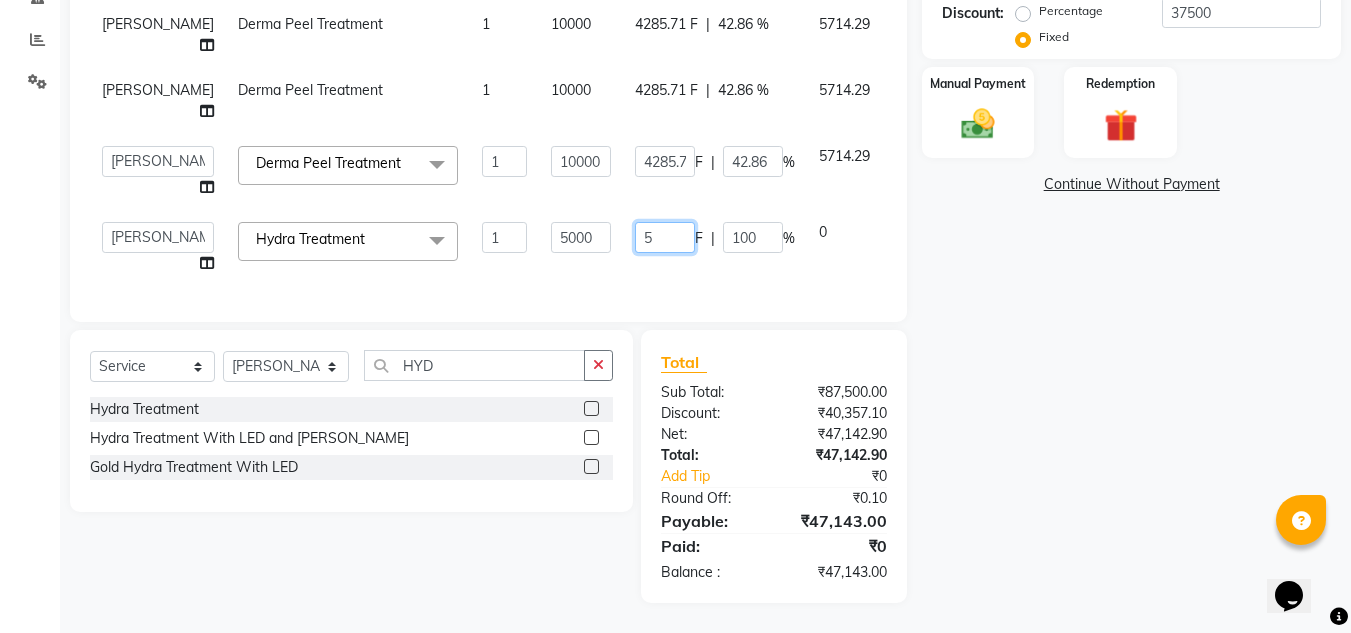 type 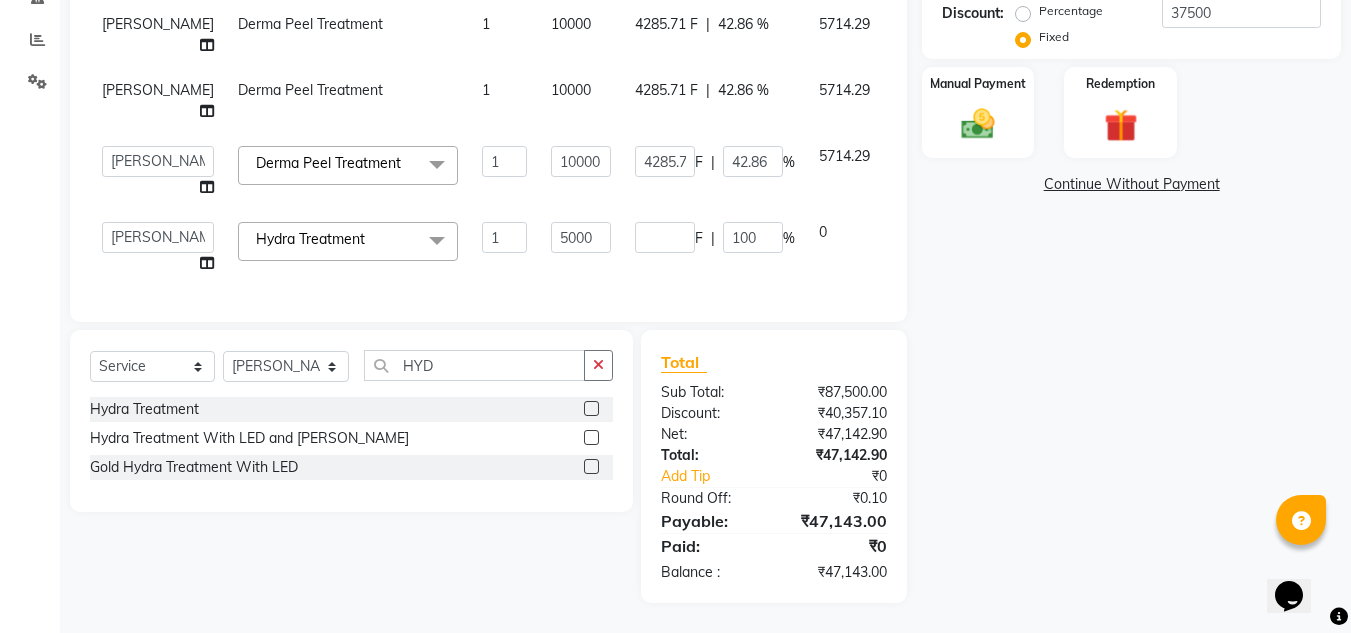click on "Name: [PERSON_NAME] Membership:  No Active Membership  Total Visits:   Card on file:  0 Last Visit:   - Points:   0  Coupon Code Apply Service Total:  ₹87,500.00  Discount:  Percentage   Fixed  37500 Manual Payment Redemption  Continue Without Payment" 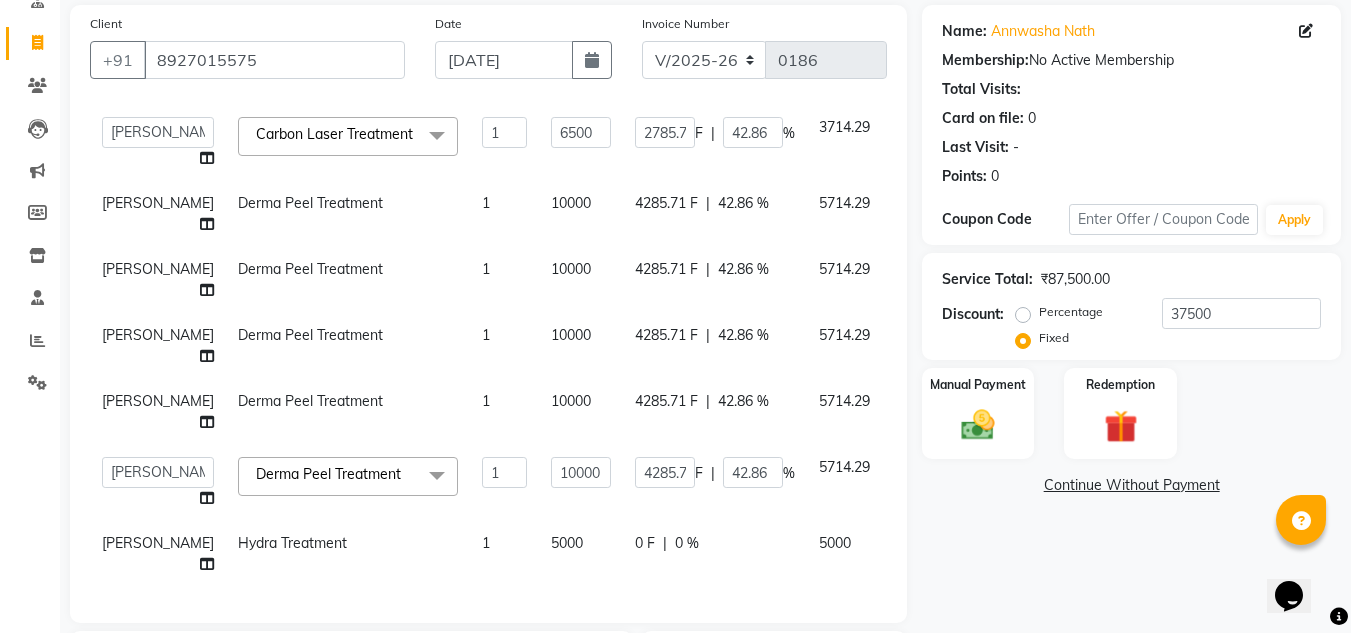 scroll, scrollTop: 346, scrollLeft: 0, axis: vertical 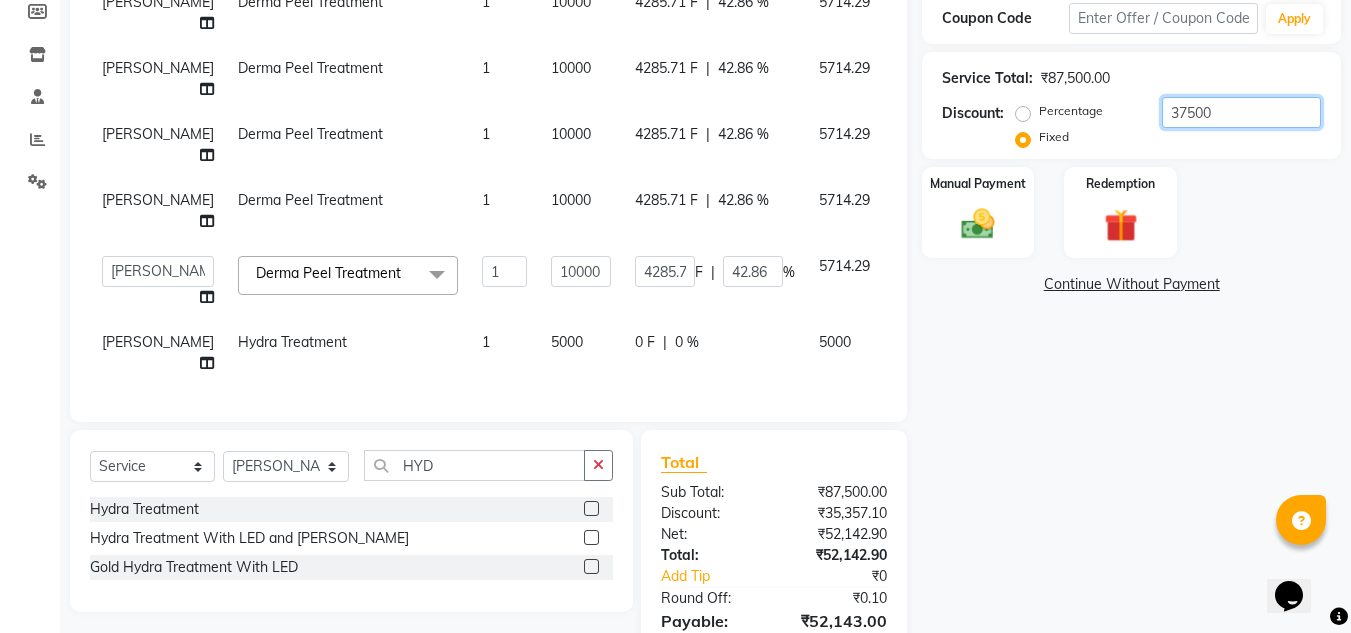 drag, startPoint x: 1248, startPoint y: 133, endPoint x: 1240, endPoint y: 110, distance: 24.351591 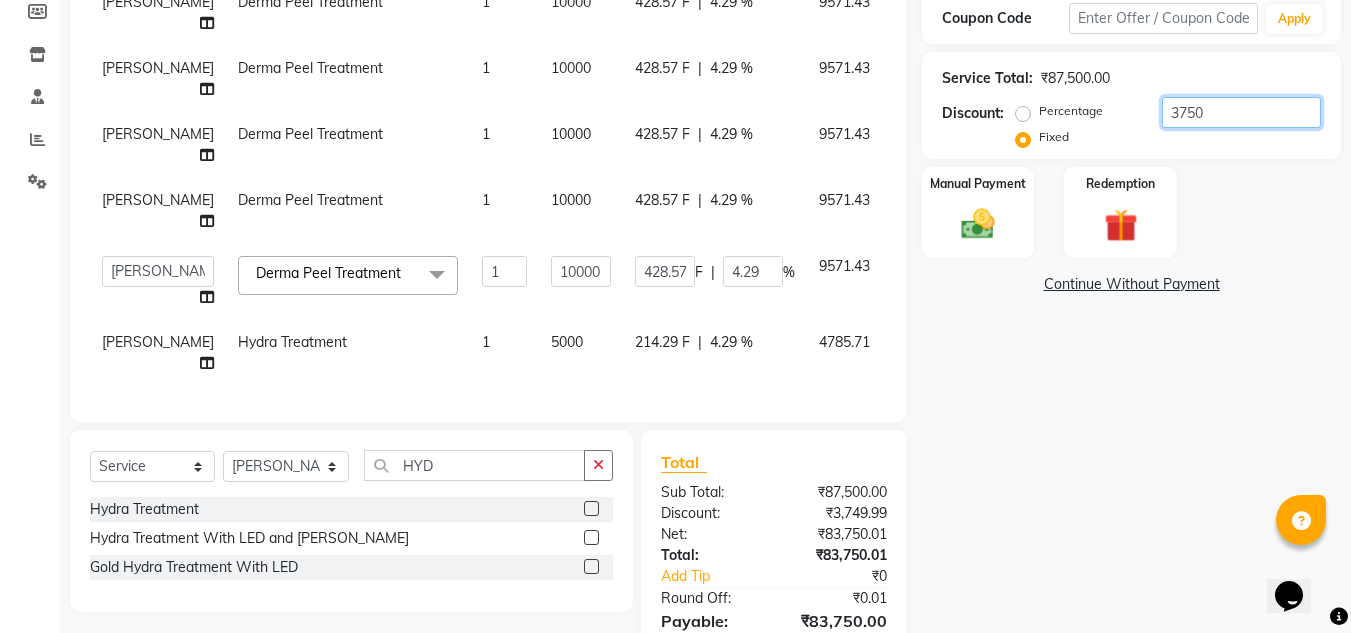type on "375" 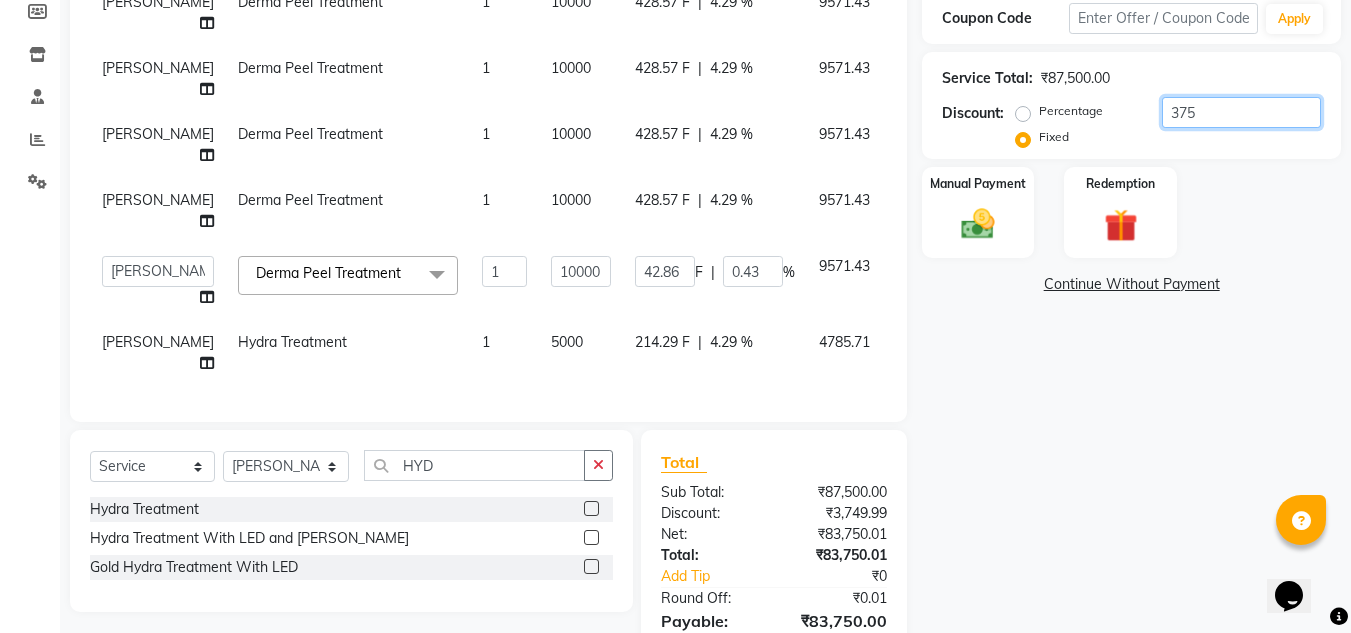type on "37" 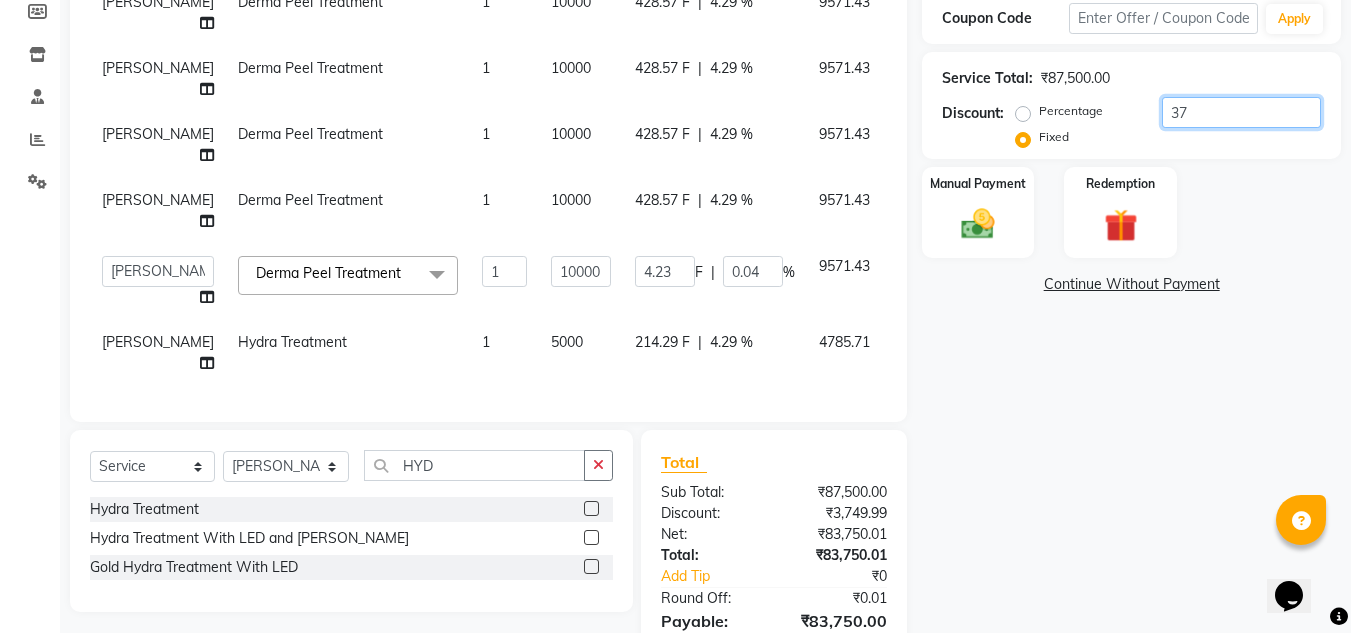 type on "3" 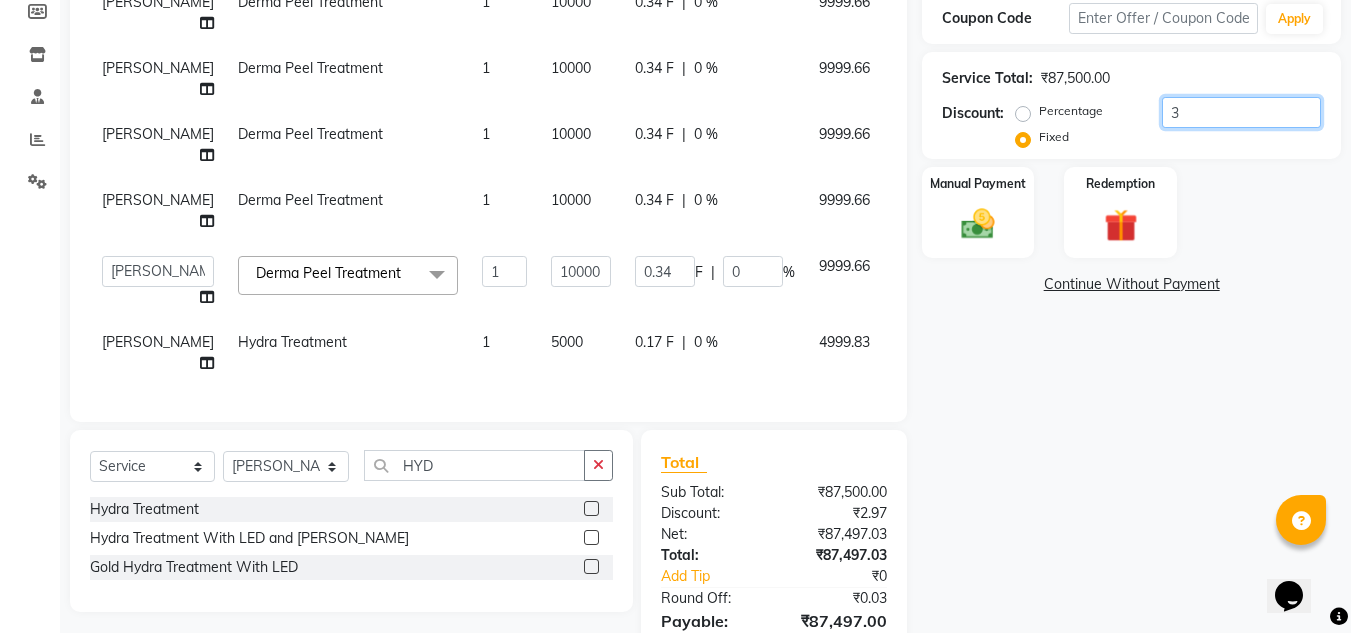 type 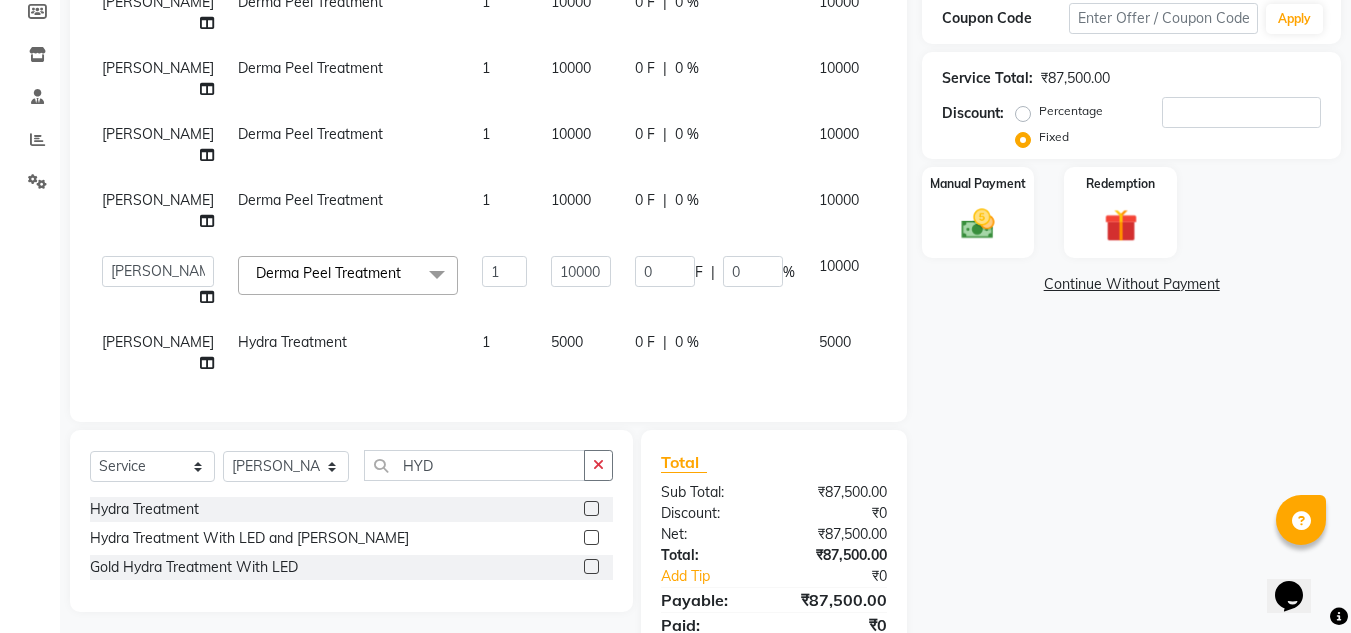 click on "Name: [PERSON_NAME] Membership:  No Active Membership  Total Visits:   Card on file:  0 Last Visit:   - Points:   0  Coupon Code Apply Service Total:  ₹87,500.00  Discount:  Percentage   Fixed  Manual Payment Redemption  Continue Without Payment" 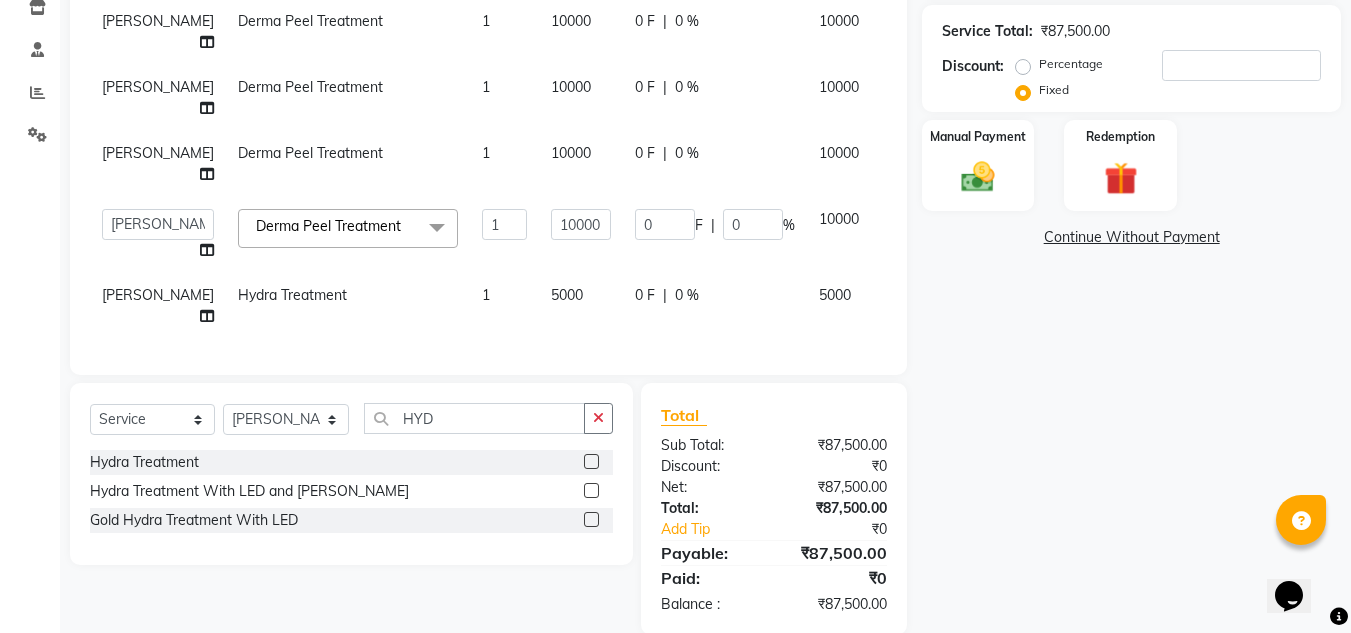 scroll, scrollTop: 425, scrollLeft: 0, axis: vertical 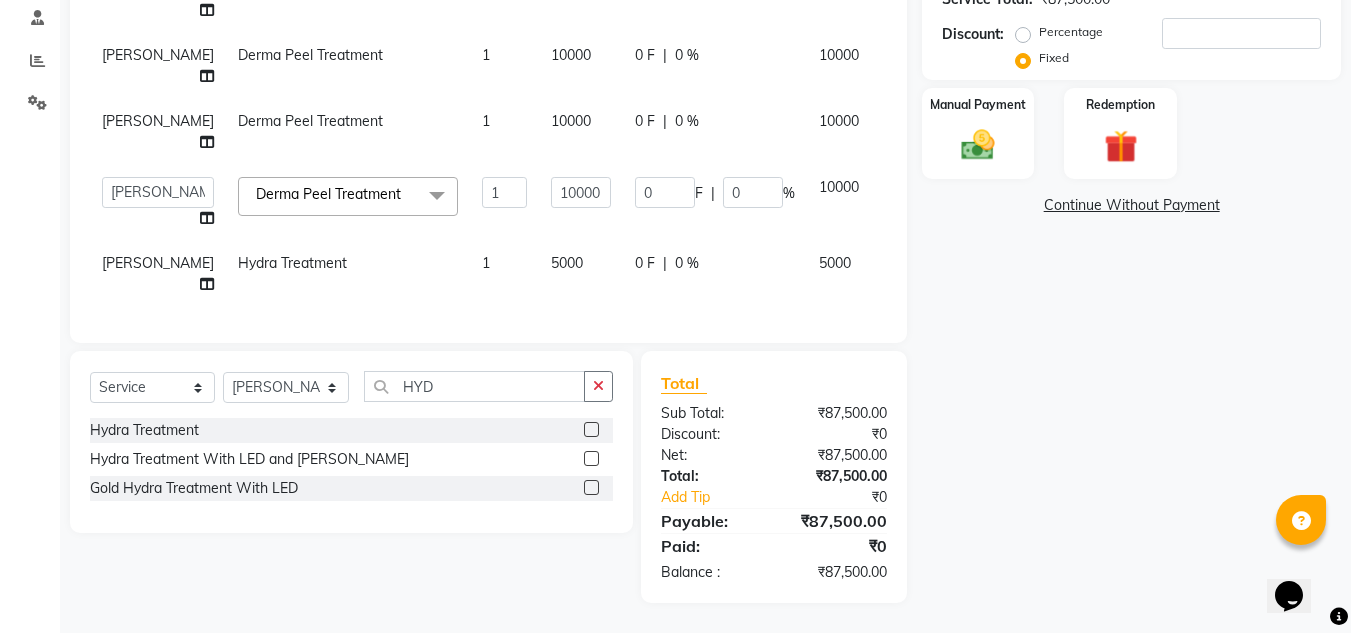 click on "Name: [PERSON_NAME] Membership:  No Active Membership  Total Visits:   Card on file:  0 Last Visit:   - Points:   0  Coupon Code Apply Service Total:  ₹87,500.00  Discount:  Percentage   Fixed  Manual Payment Redemption  Continue Without Payment" 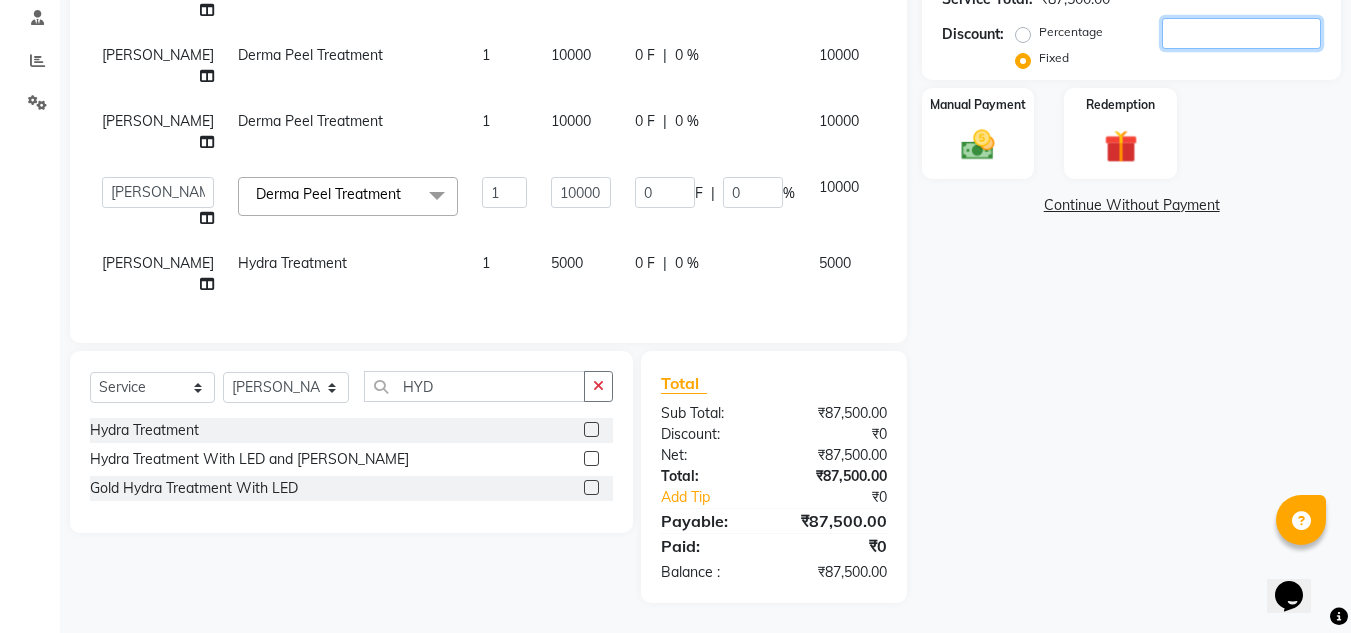 click 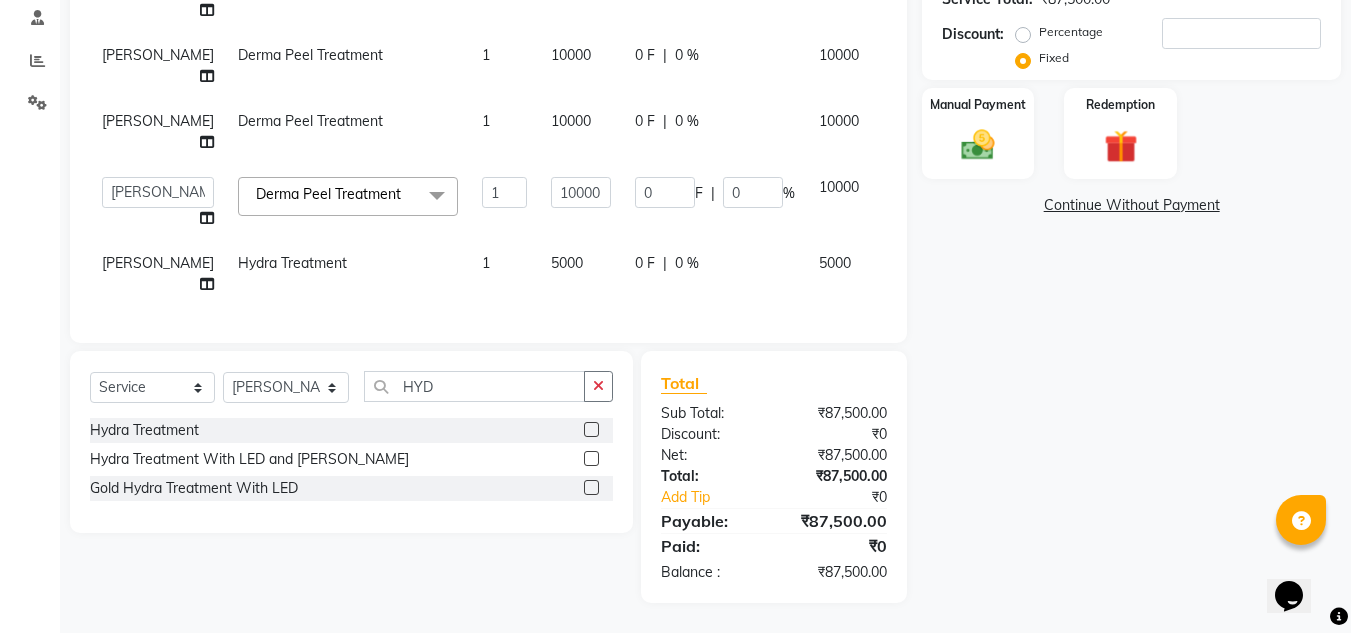 click on "Service Total:  ₹87,500.00  Discount:  Percentage   Fixed" 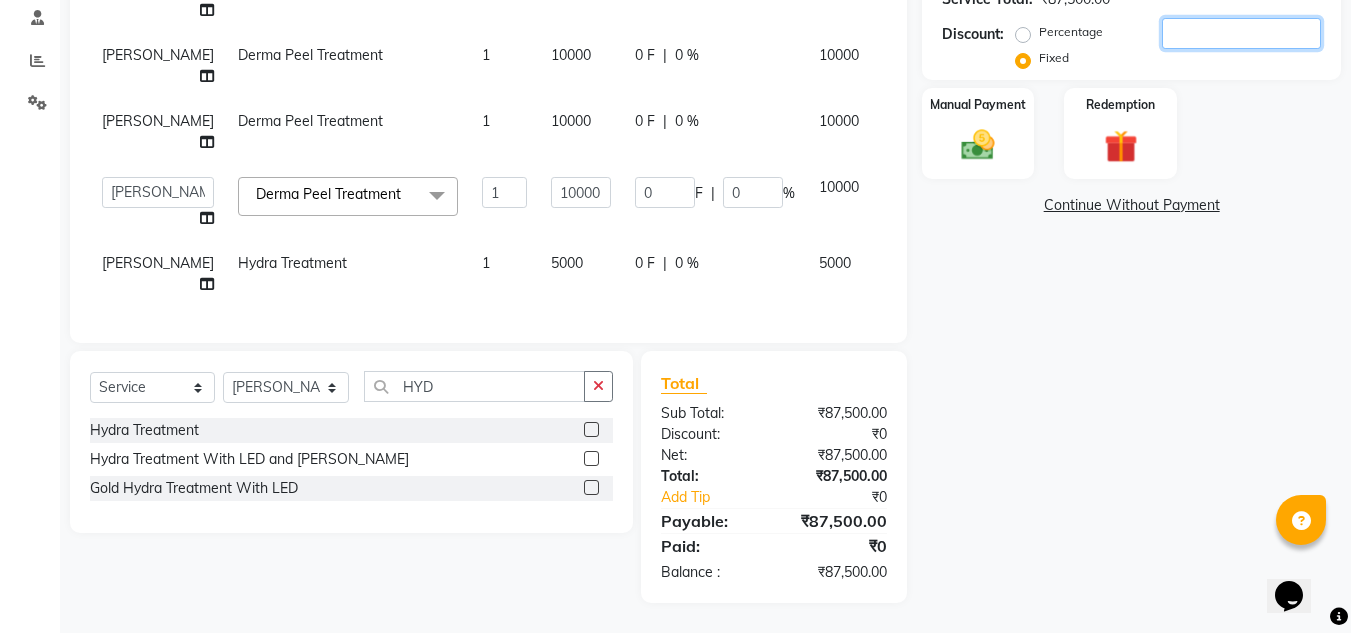 click 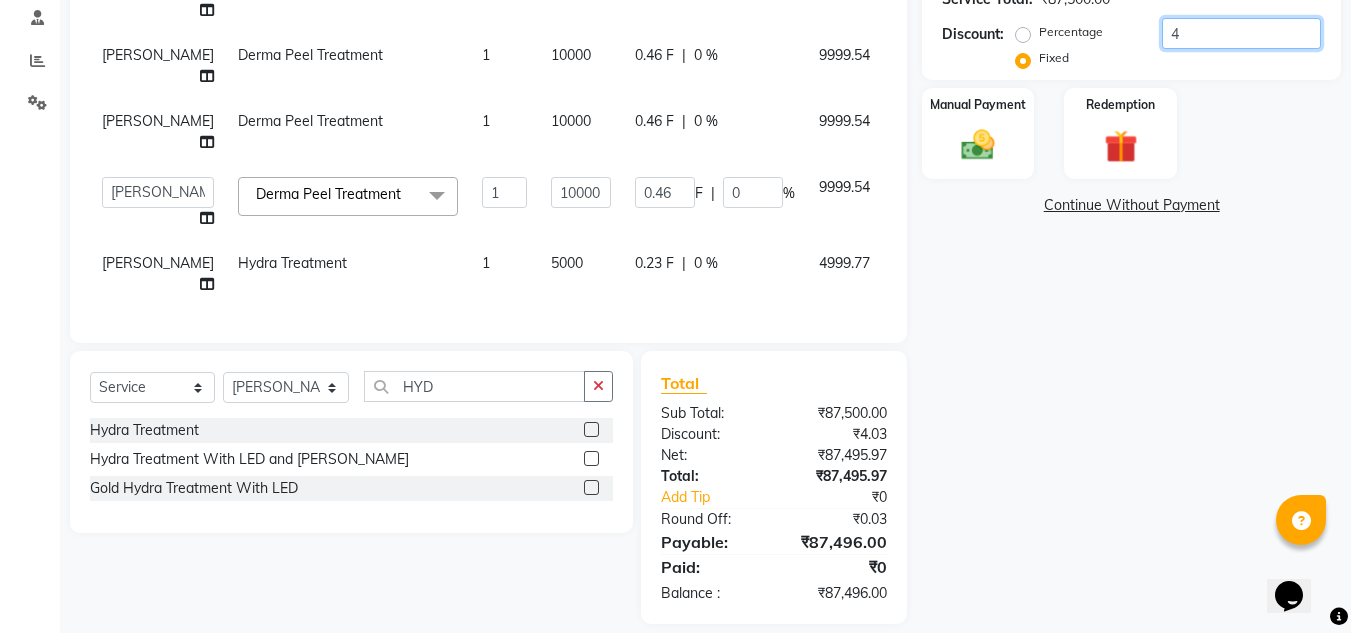 type on "42" 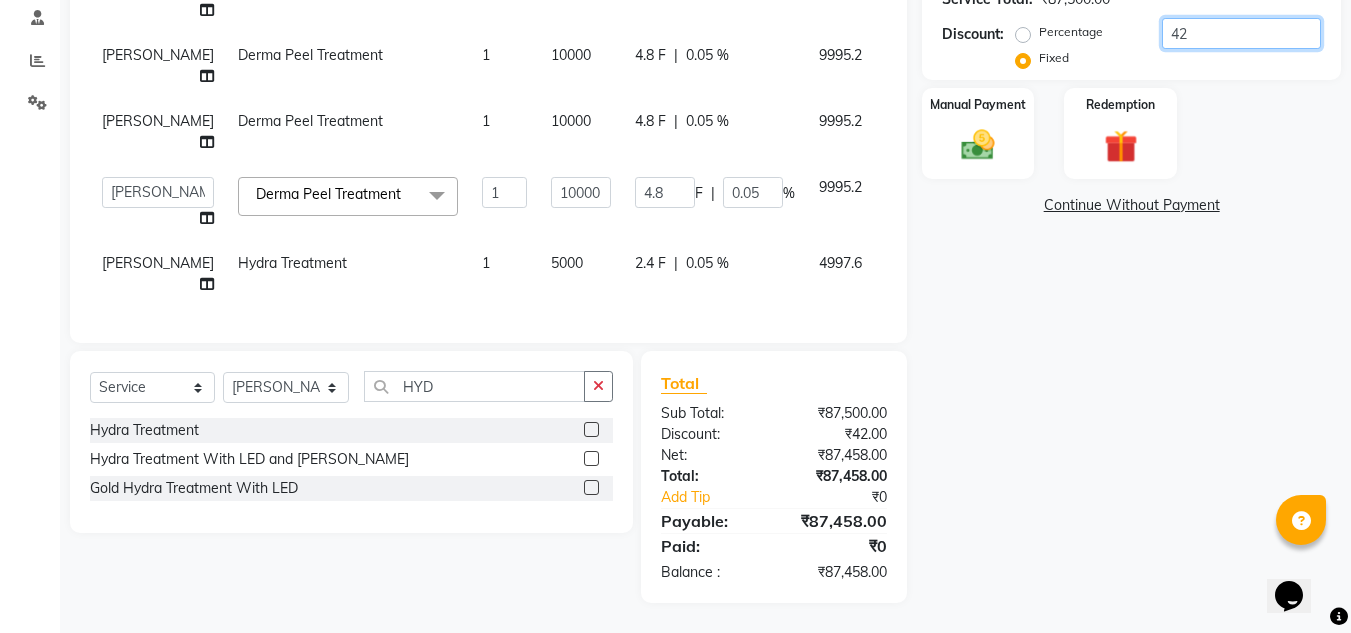 type on "425" 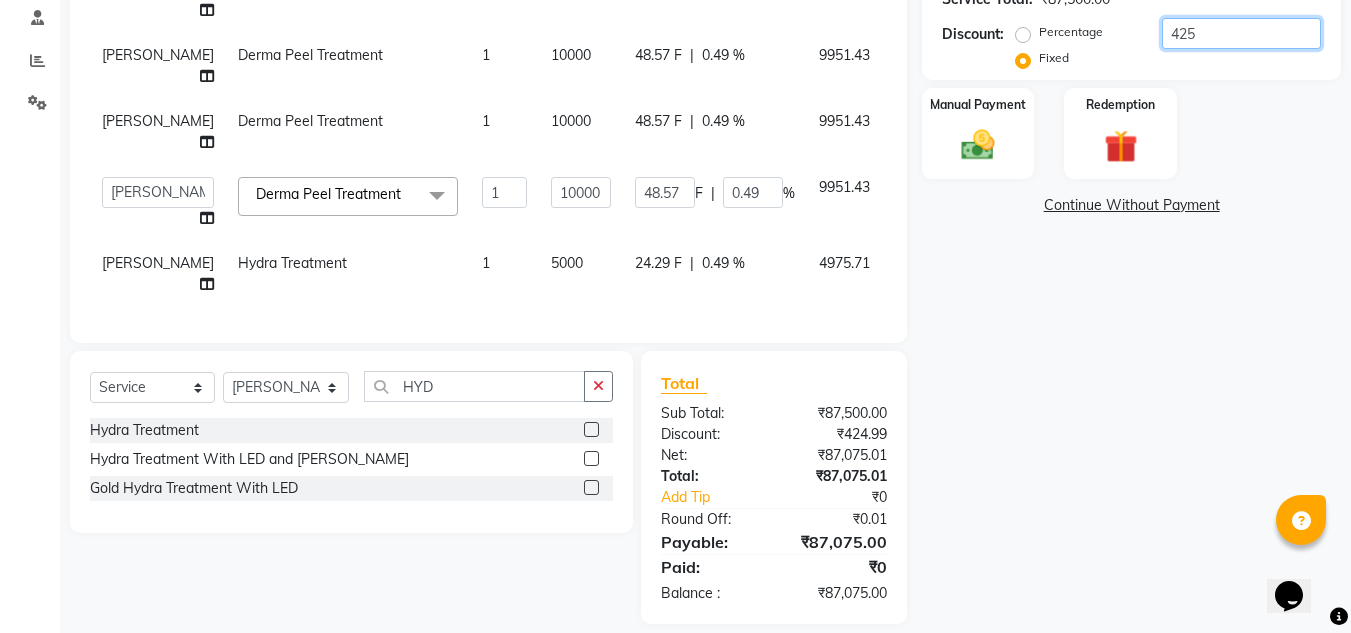 type on "4250" 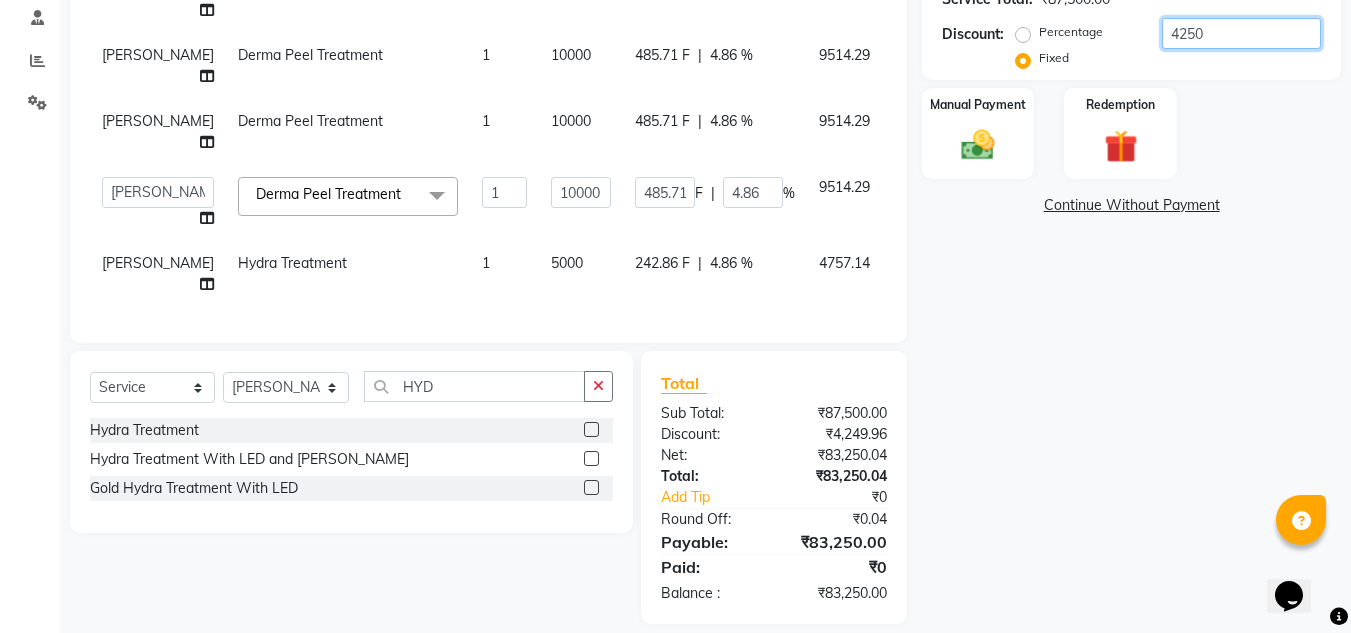 type on "42500" 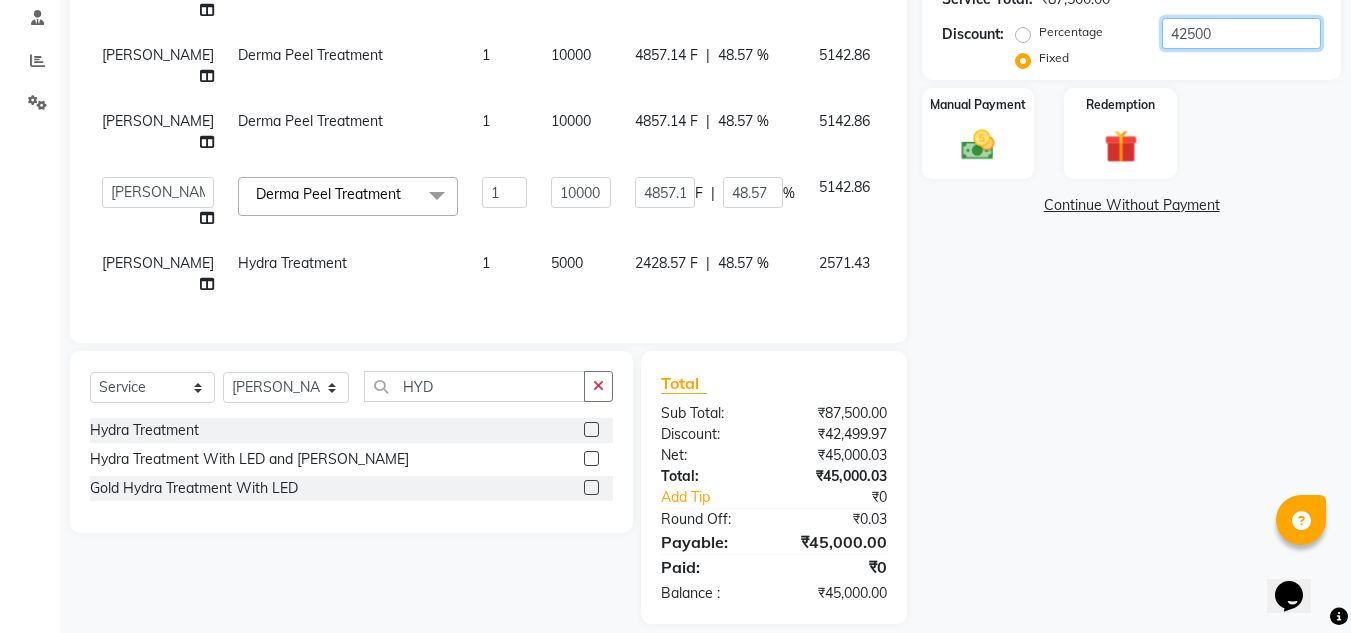 type on "42500" 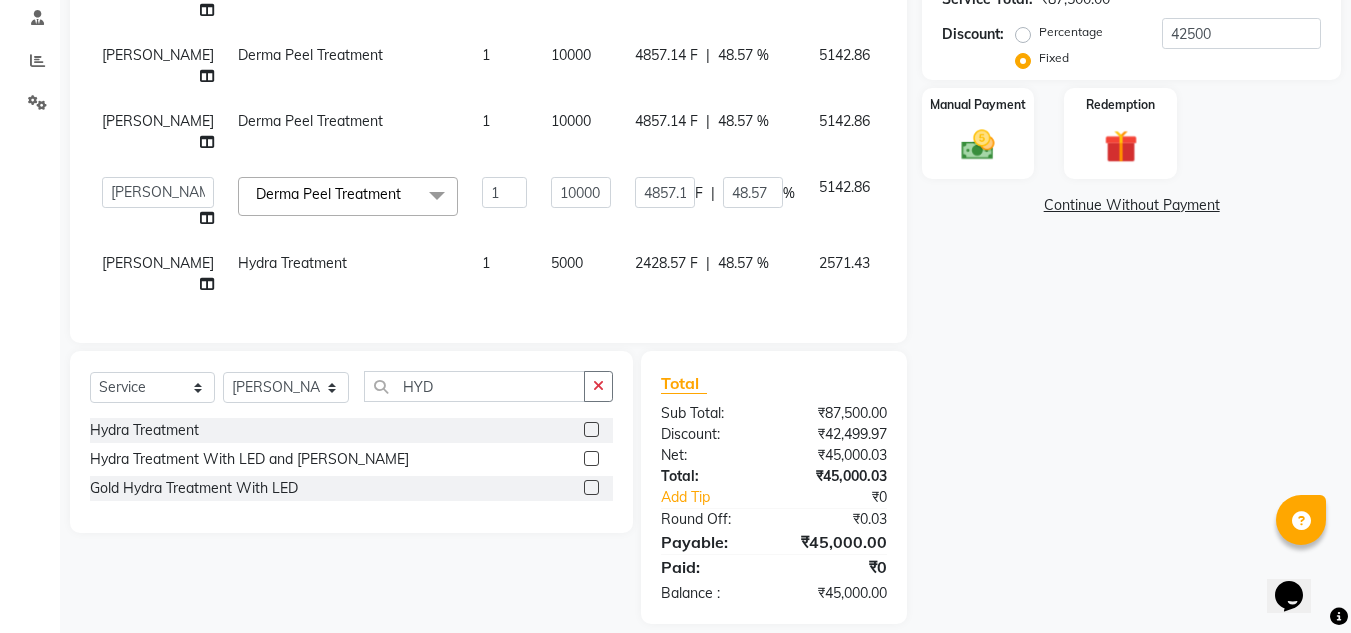 click on "Name: [PERSON_NAME] Membership:  No Active Membership  Total Visits:   Card on file:  0 Last Visit:   - Points:   0  Coupon Code Apply Service Total:  ₹87,500.00  Discount:  Percentage   Fixed  42500 Manual Payment Redemption  Continue Without Payment" 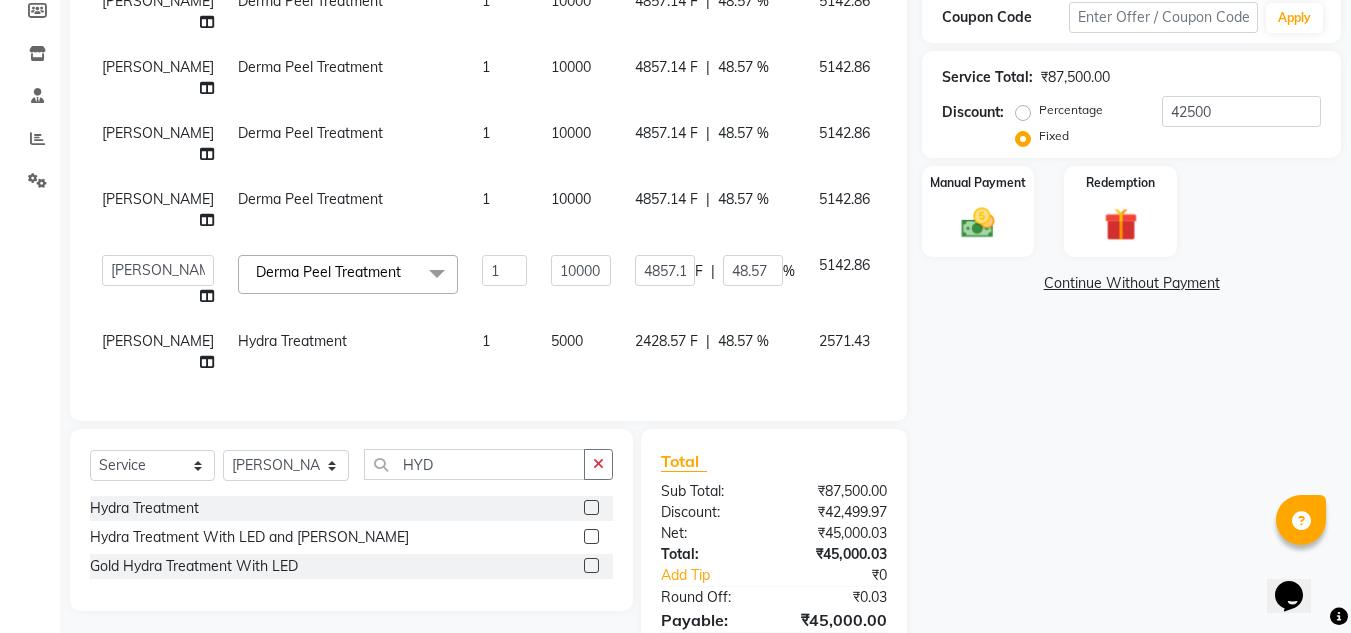 scroll, scrollTop: 225, scrollLeft: 0, axis: vertical 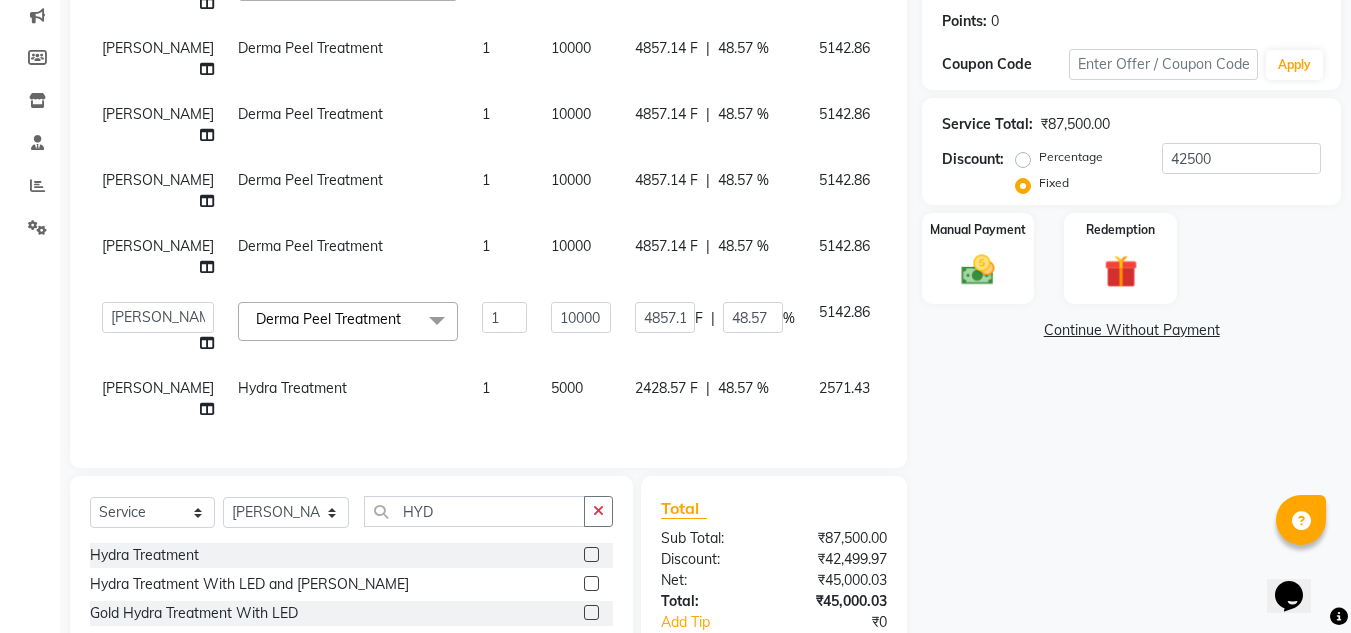 click on "2428.57 F" 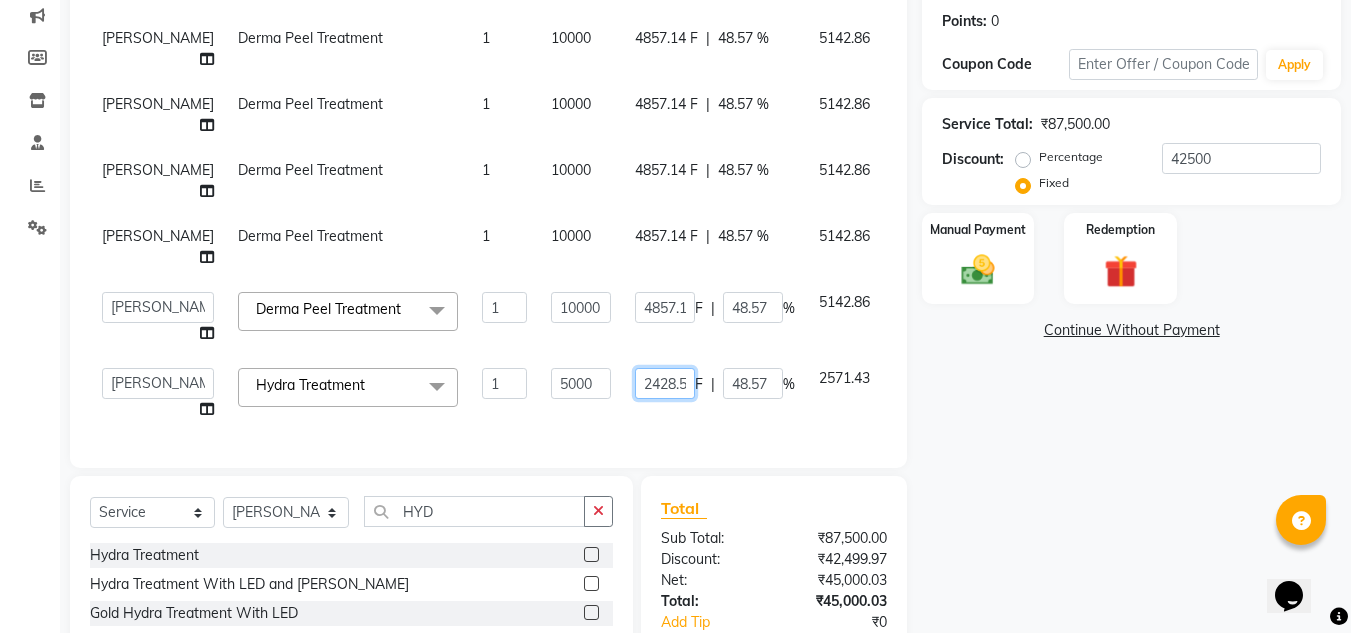 click on "2428.57" 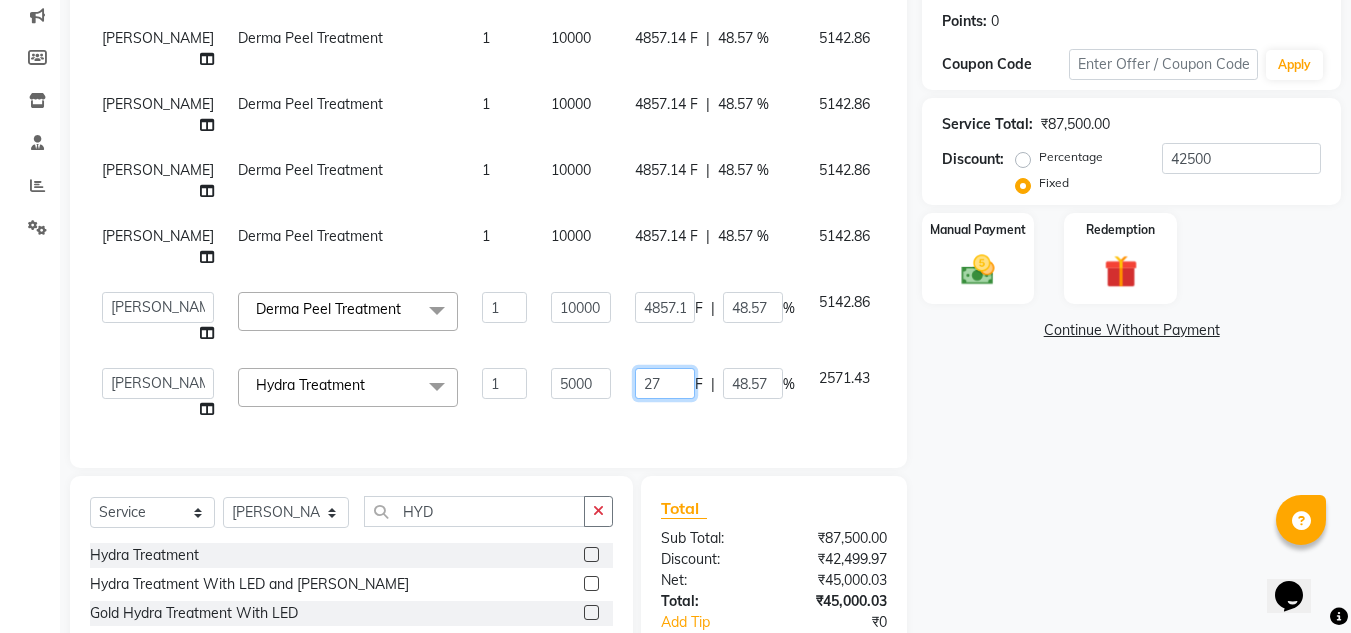 type on "7" 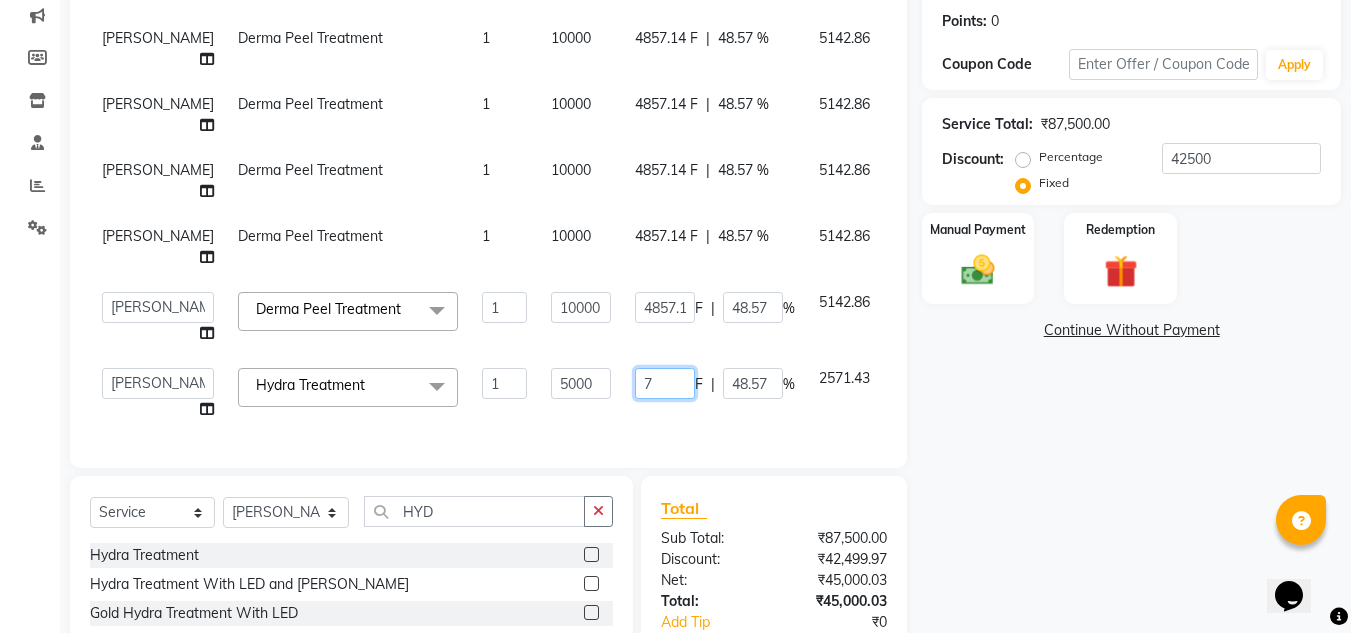 click on "7" 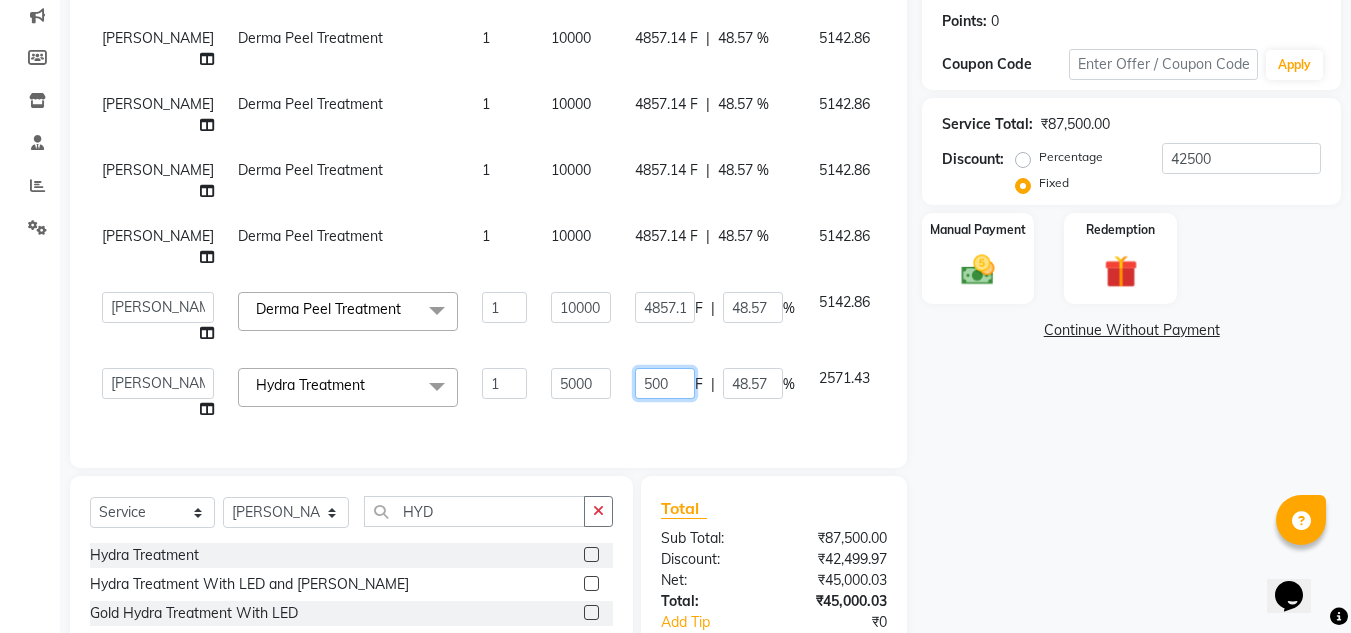 type 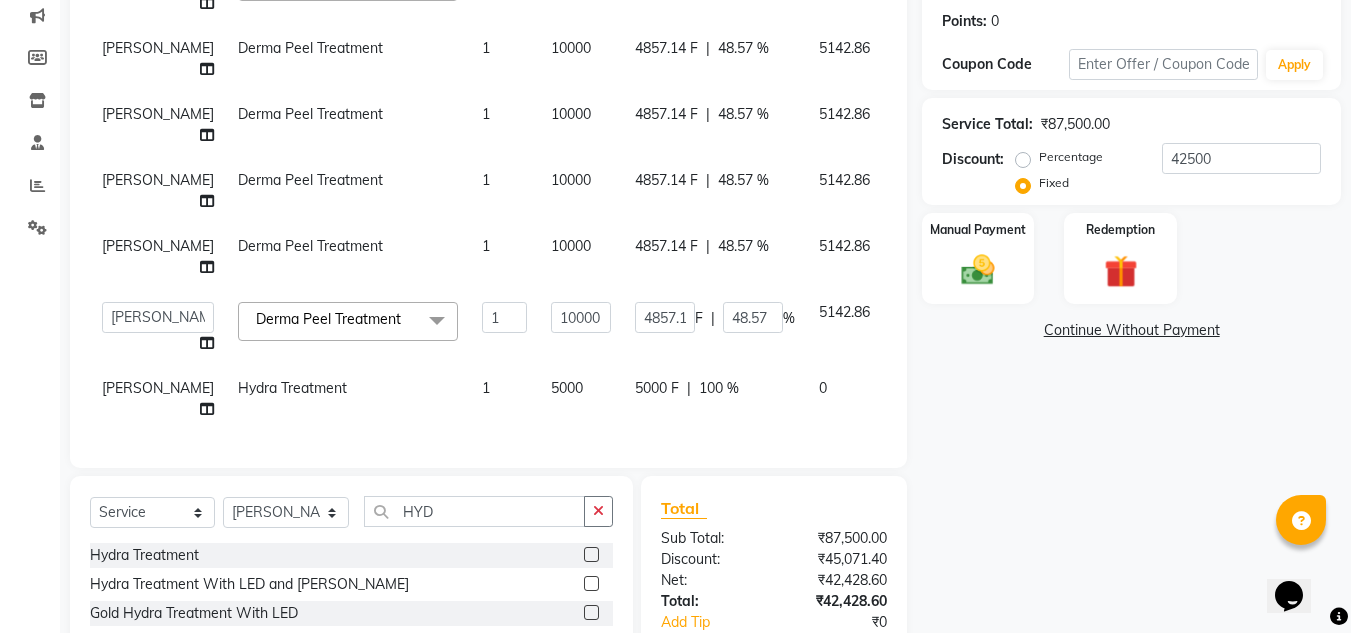 click on "Name: [PERSON_NAME] Membership:  No Active Membership  Total Visits:   Card on file:  0 Last Visit:   - Points:   0  Coupon Code Apply Service Total:  ₹87,500.00  Discount:  Percentage   Fixed  42500 Manual Payment Redemption  Continue Without Payment" 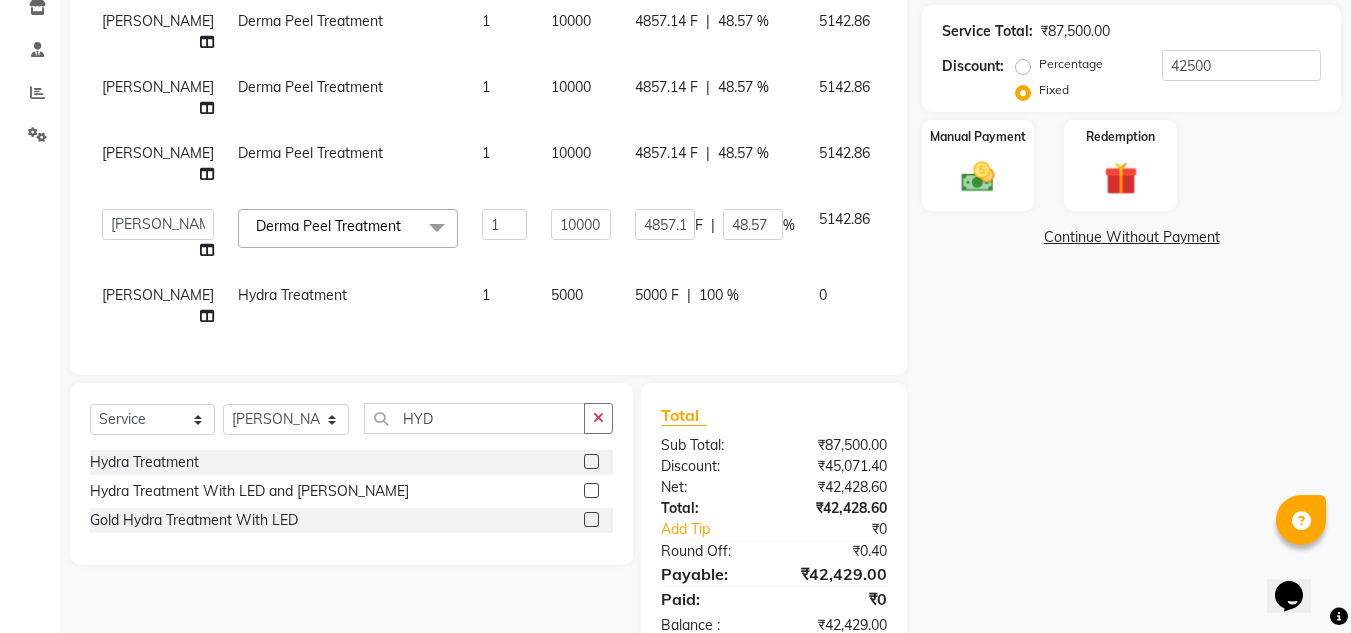 scroll, scrollTop: 446, scrollLeft: 0, axis: vertical 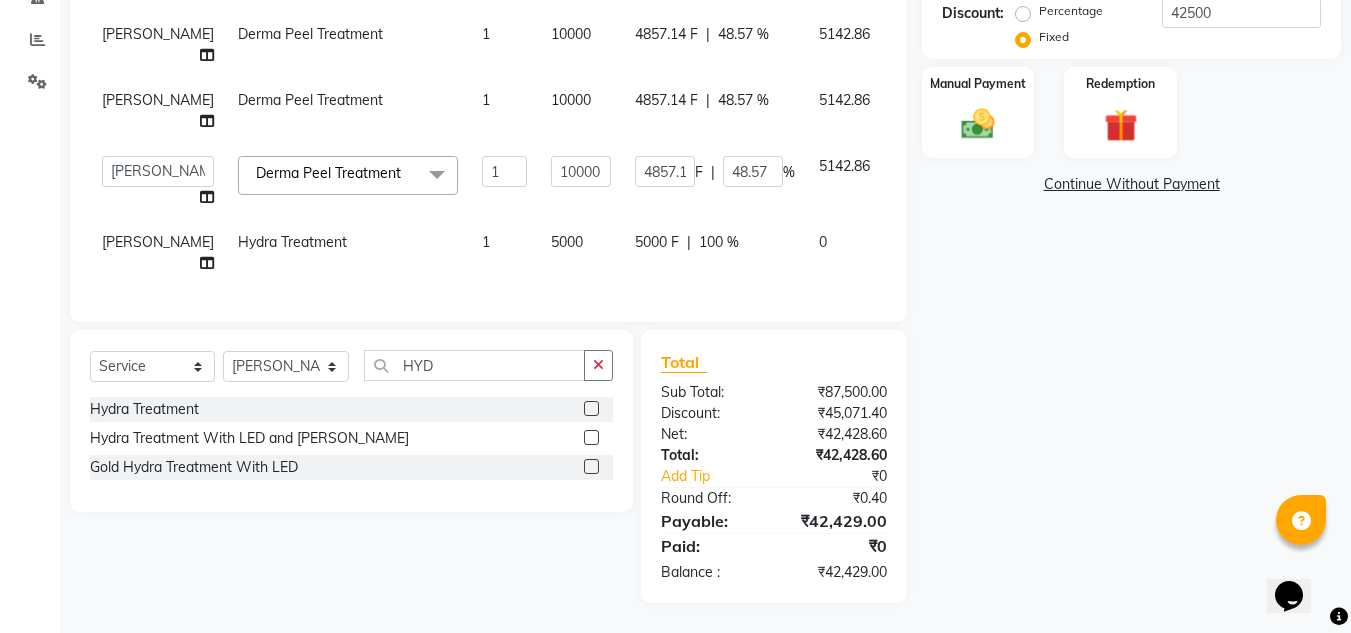 click on "Name: [PERSON_NAME] Membership:  No Active Membership  Total Visits:   Card on file:  0 Last Visit:   - Points:   0  Coupon Code Apply Service Total:  ₹87,500.00  Discount:  Percentage   Fixed  42500 Manual Payment Redemption  Continue Without Payment" 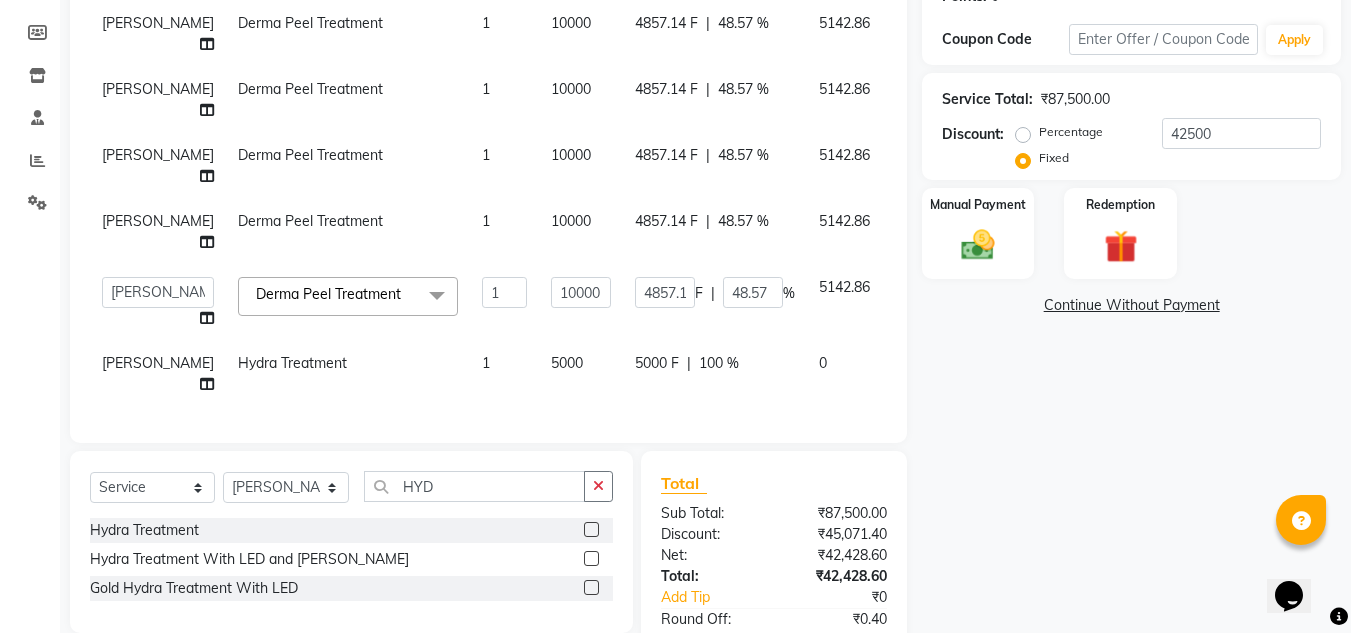 scroll, scrollTop: 46, scrollLeft: 0, axis: vertical 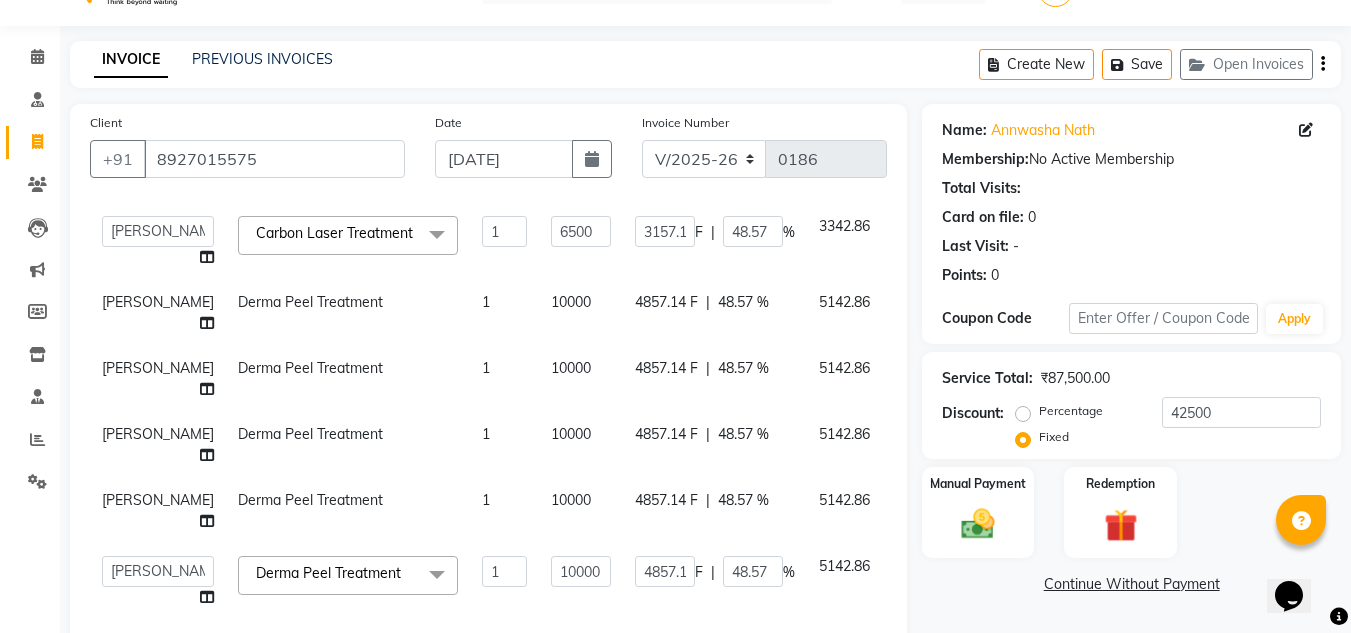click on "5000 F" 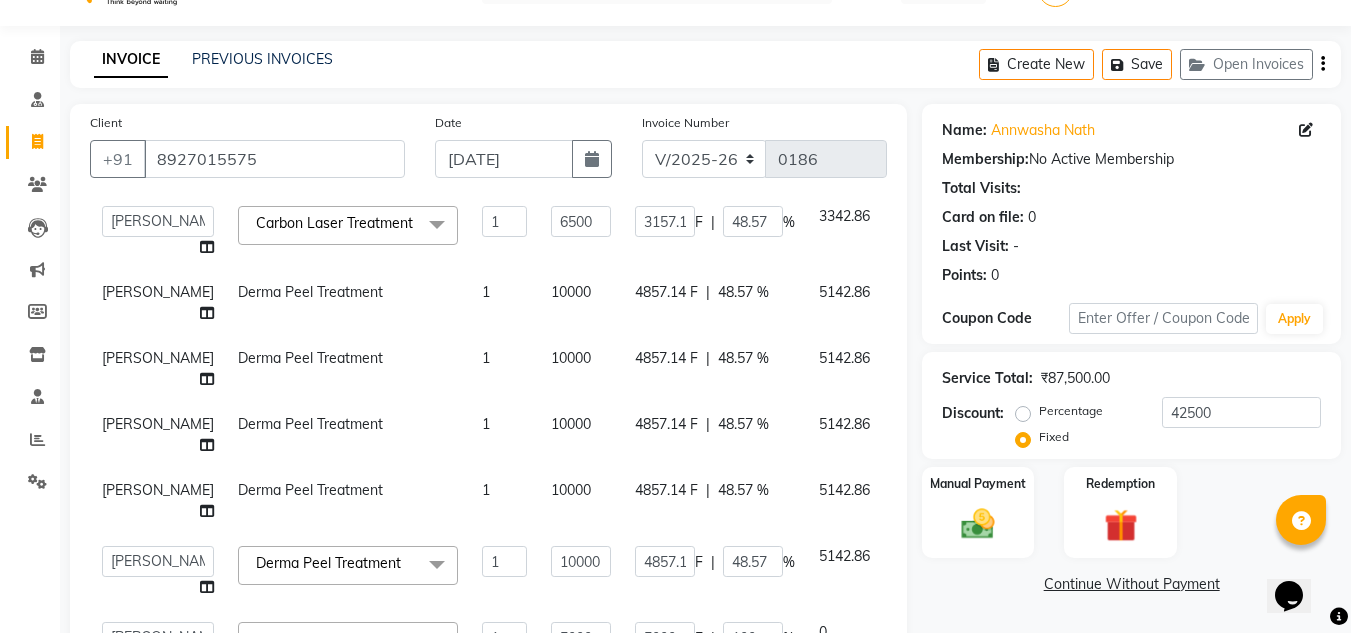click on "F" 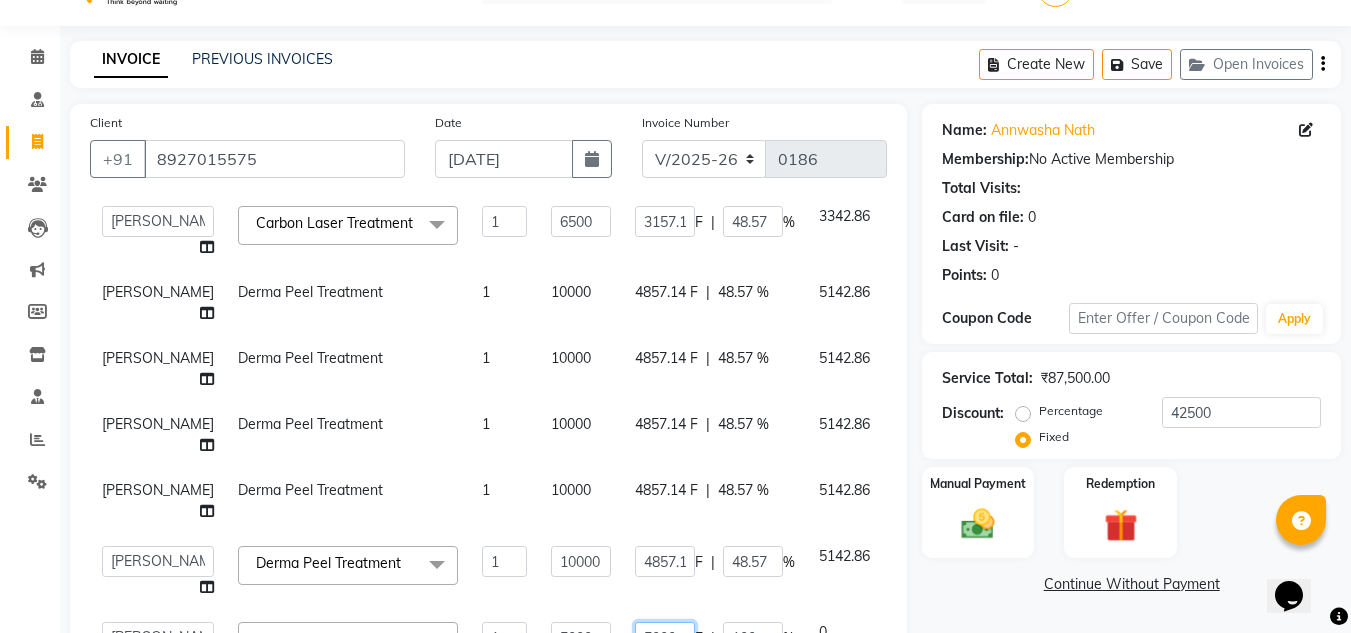 click on "5000" 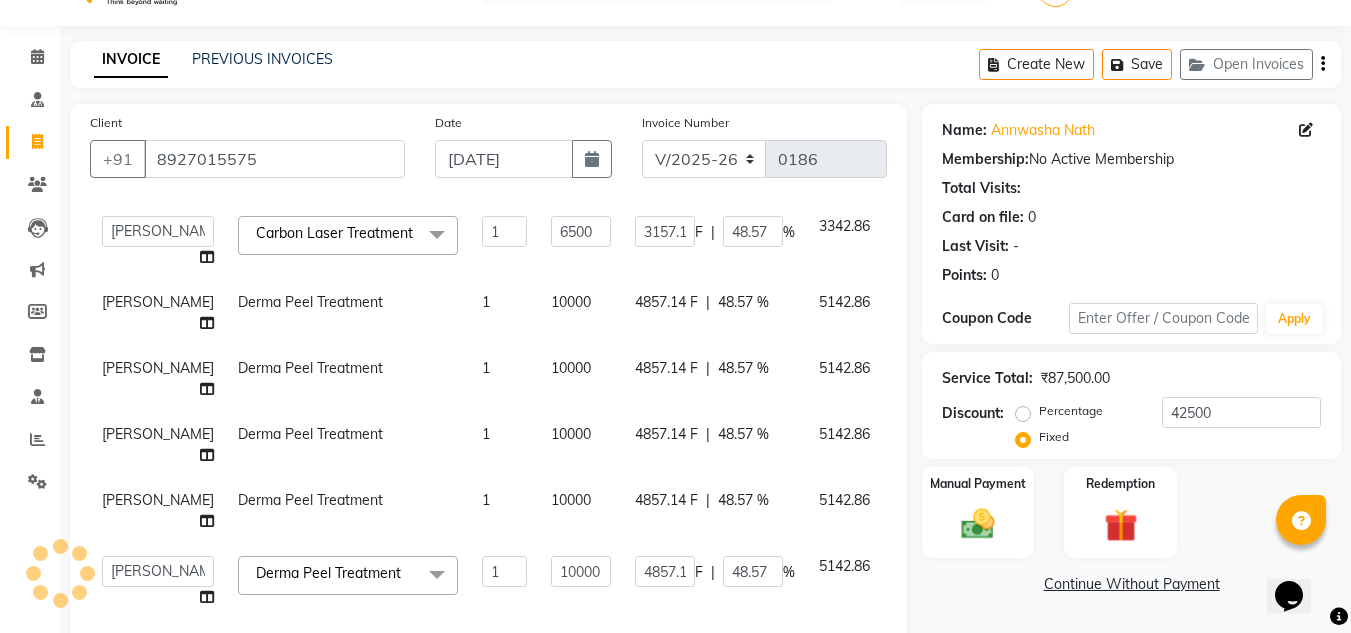 click on "Name: [PERSON_NAME] Membership:  No Active Membership  Total Visits:   Card on file:  0 Last Visit:   - Points:   0  Coupon Code Apply Service Total:  ₹87,500.00  Discount:  Percentage   Fixed  42500 Manual Payment Redemption  Continue Without Payment" 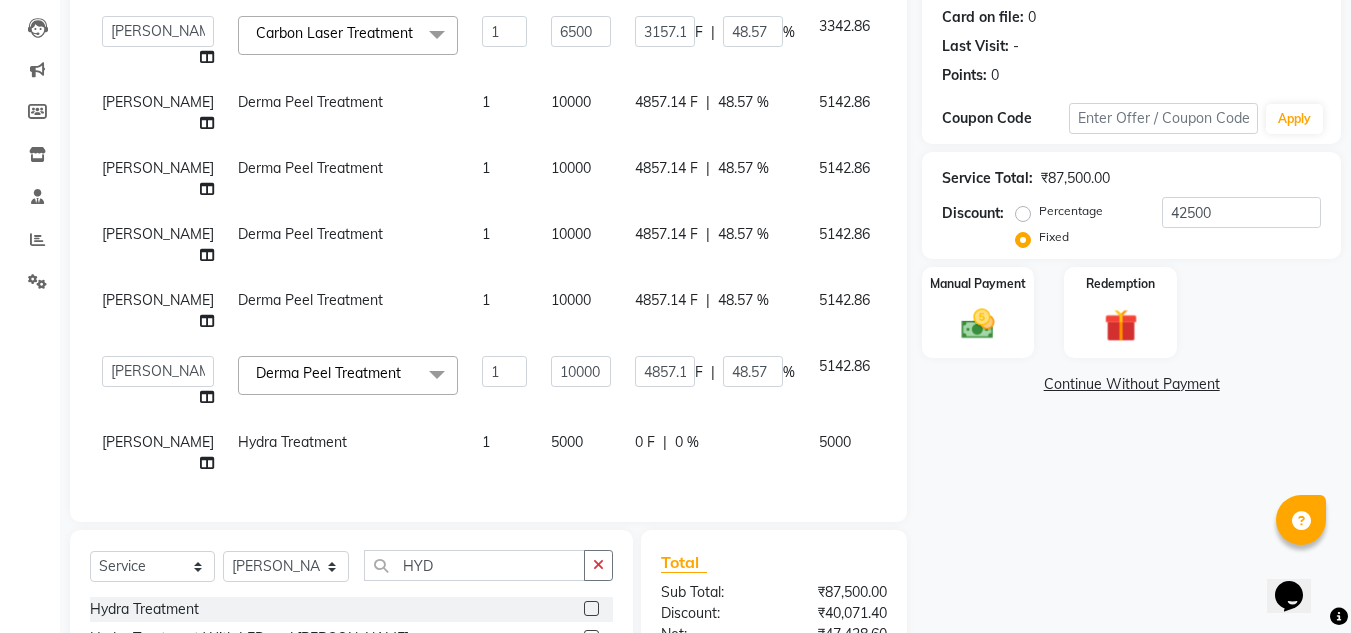 scroll, scrollTop: 446, scrollLeft: 0, axis: vertical 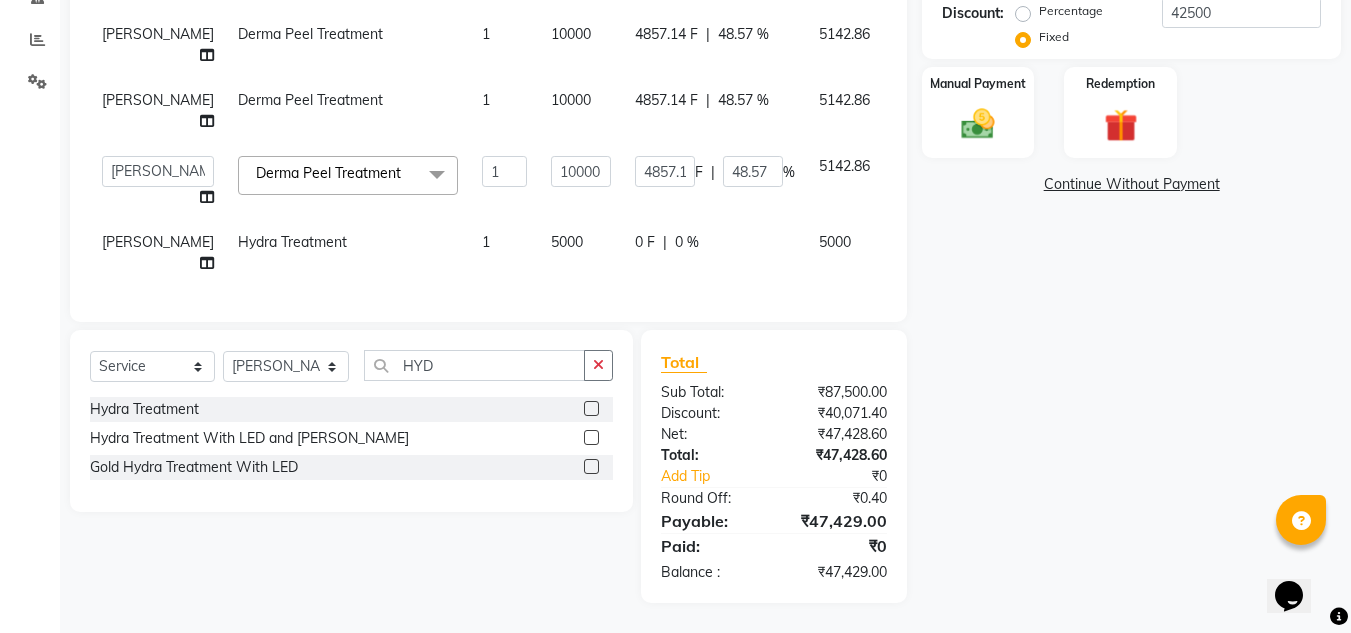 click on "Name: [PERSON_NAME] Membership:  No Active Membership  Total Visits:   Card on file:  0 Last Visit:   - Points:   0  Coupon Code Apply Service Total:  ₹87,500.00  Discount:  Percentage   Fixed  42500 Manual Payment Redemption  Continue Without Payment" 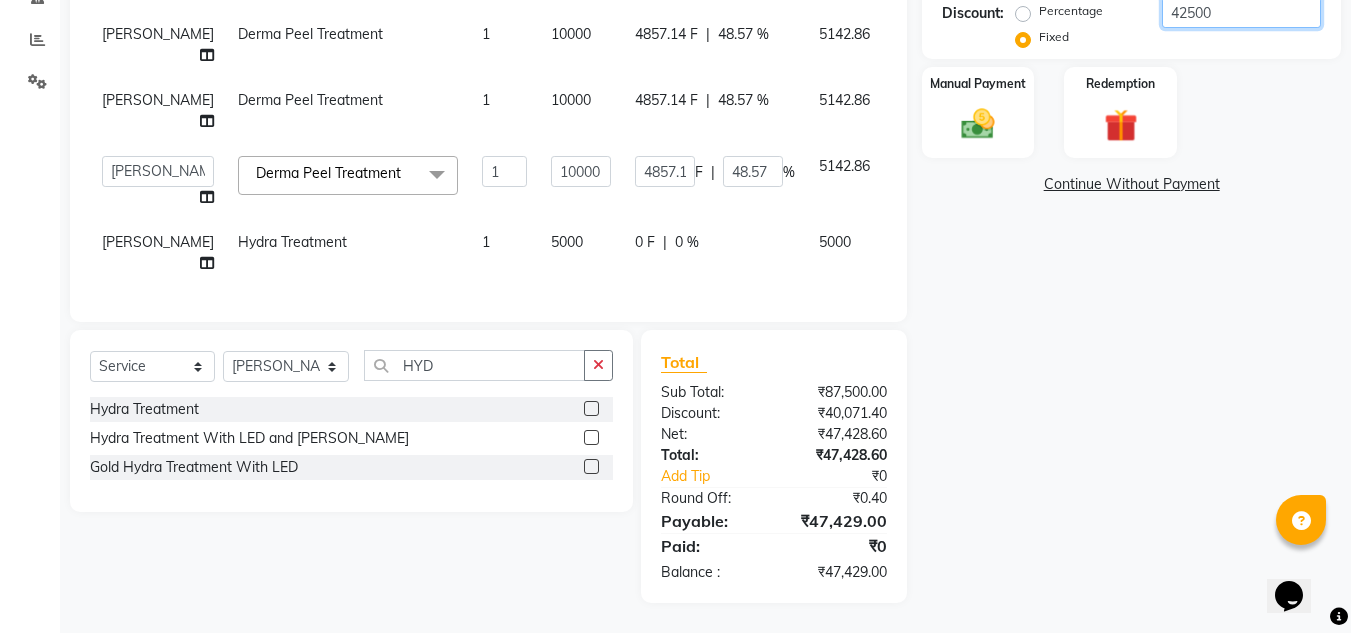 click on "42500" 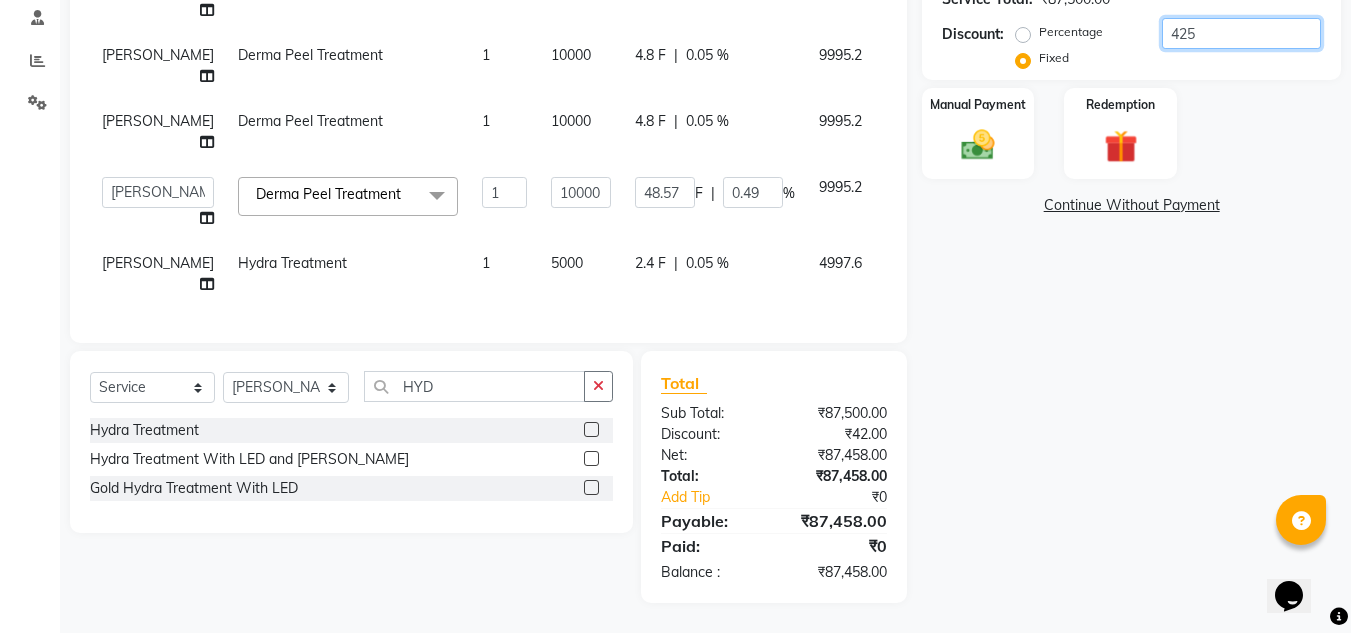 scroll, scrollTop: 446, scrollLeft: 0, axis: vertical 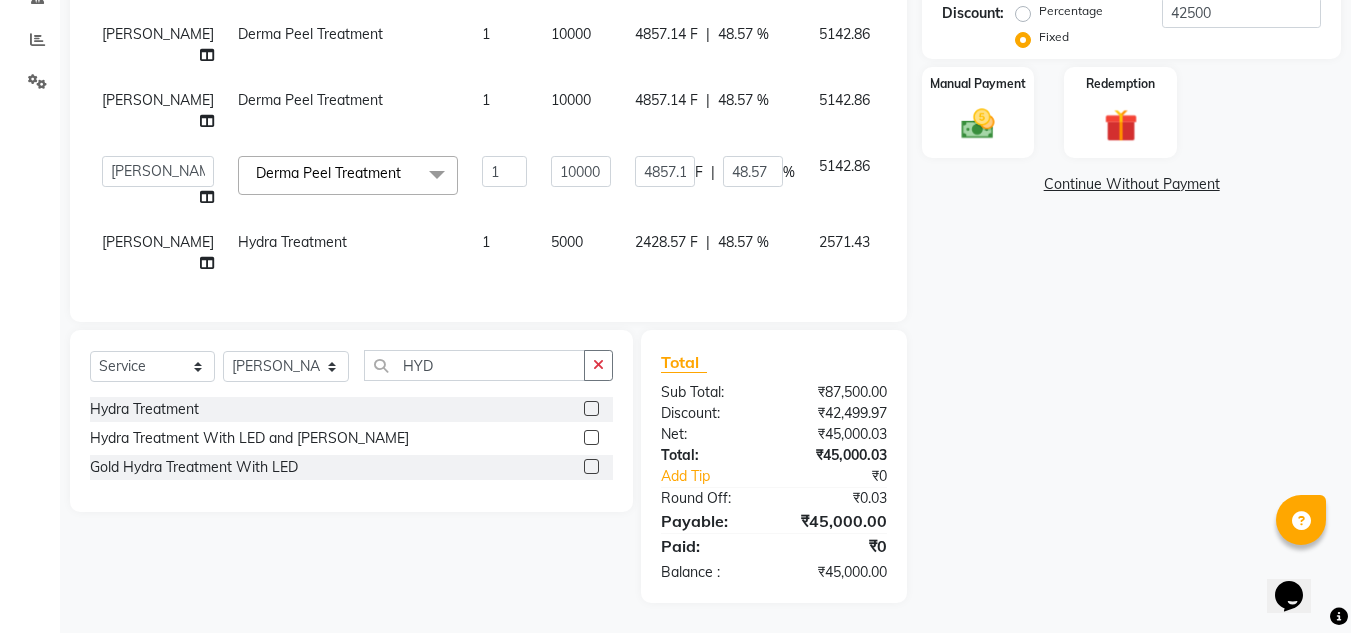click on "Name: [PERSON_NAME] Membership:  No Active Membership  Total Visits:   Card on file:  0 Last Visit:   - Points:   0  Coupon Code Apply Service Total:  ₹87,500.00  Discount:  Percentage   Fixed  42500 Manual Payment Redemption  Continue Without Payment" 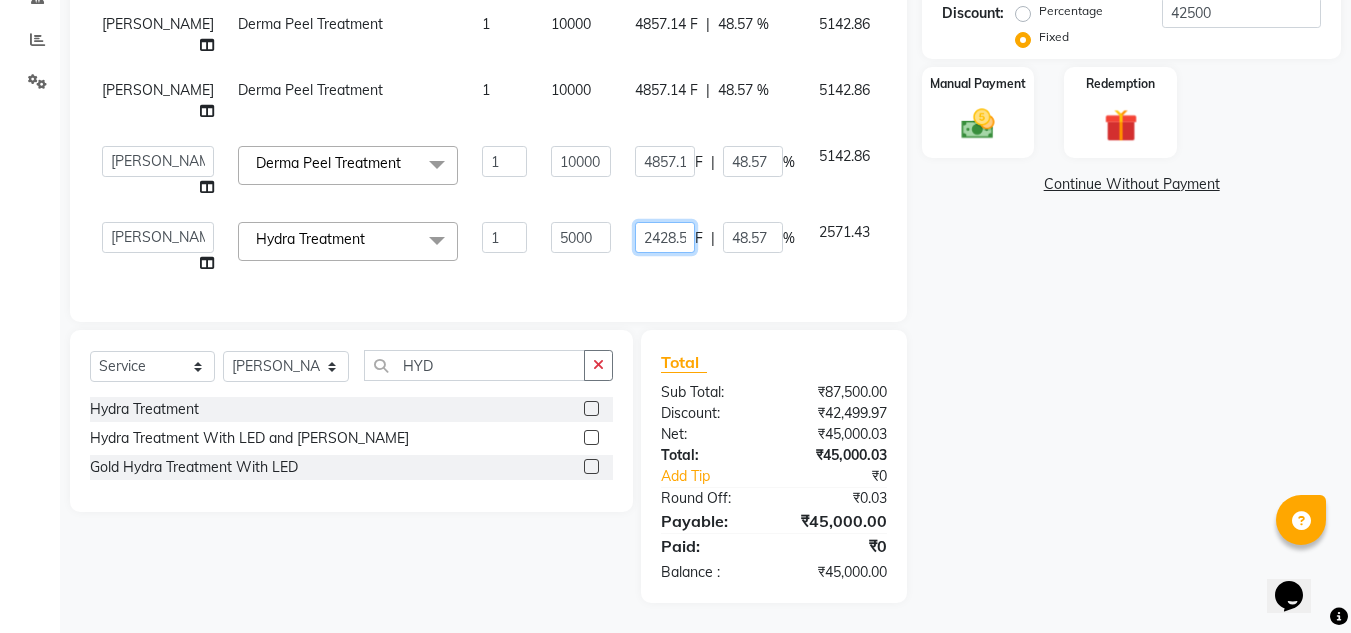 click on "2428.57" 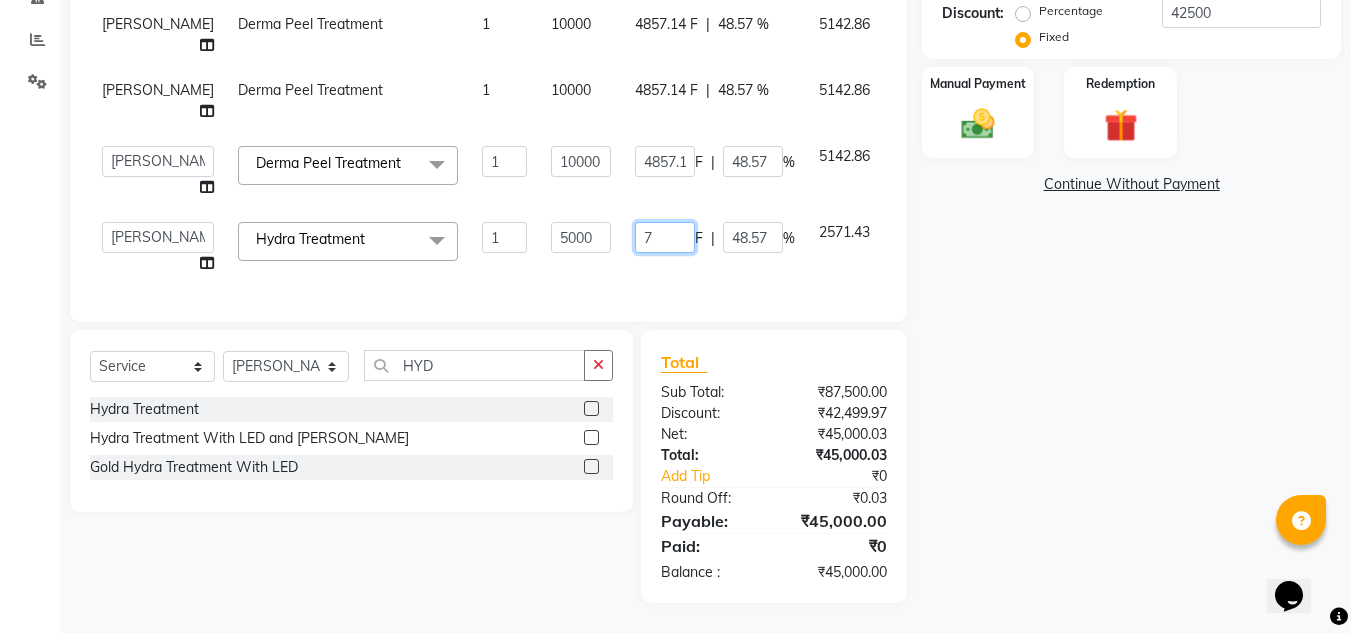 click on "7" 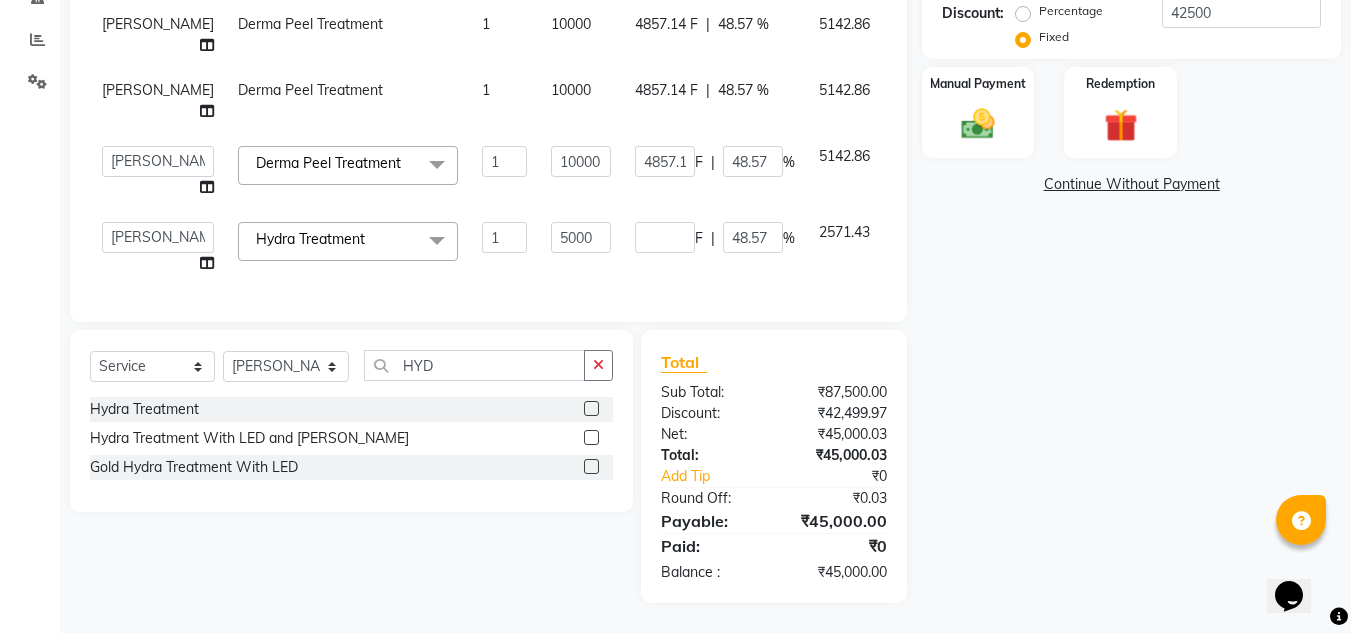 click on "Name: [PERSON_NAME] Membership:  No Active Membership  Total Visits:   Card on file:  0 Last Visit:   - Points:   0  Coupon Code Apply Service Total:  ₹87,500.00  Discount:  Percentage   Fixed  42500 Manual Payment Redemption  Continue Without Payment" 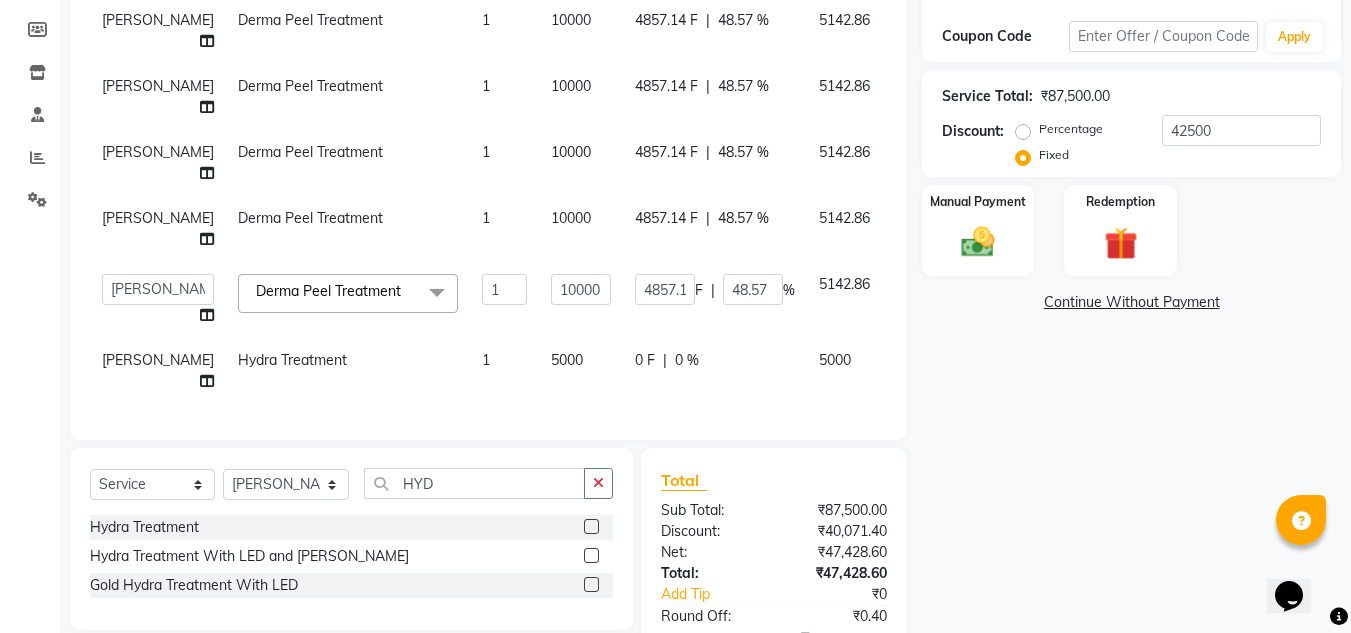 scroll, scrollTop: 346, scrollLeft: 0, axis: vertical 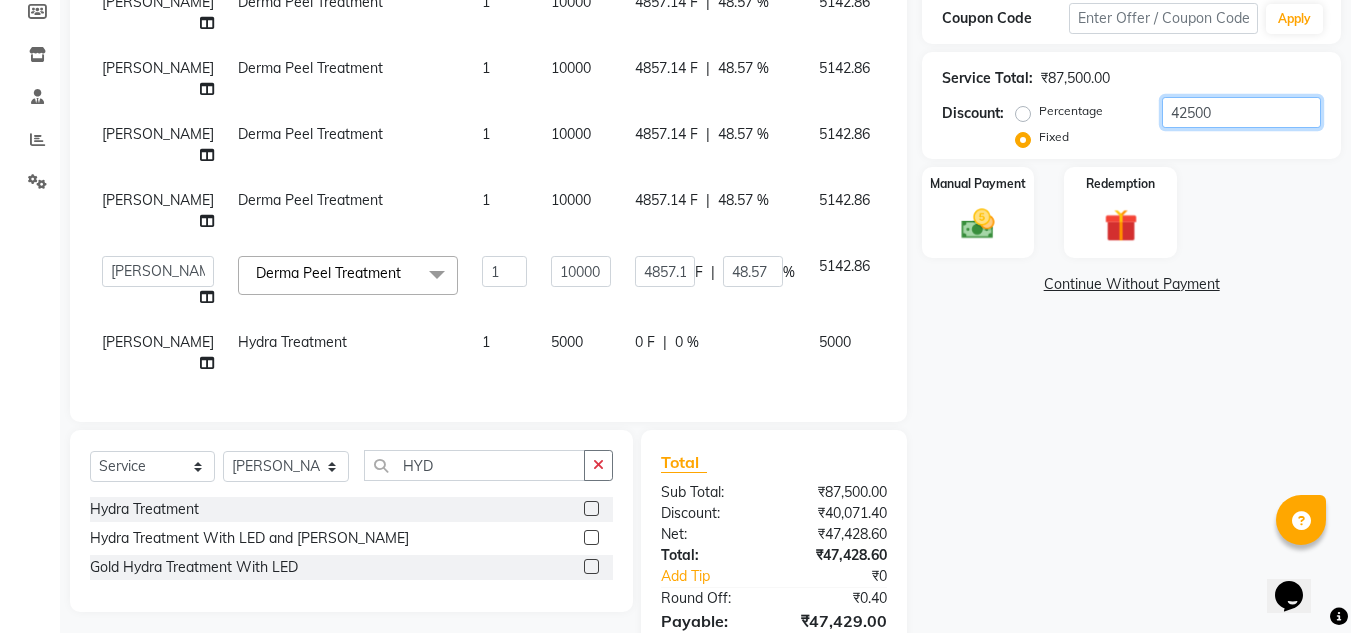 click on "42500" 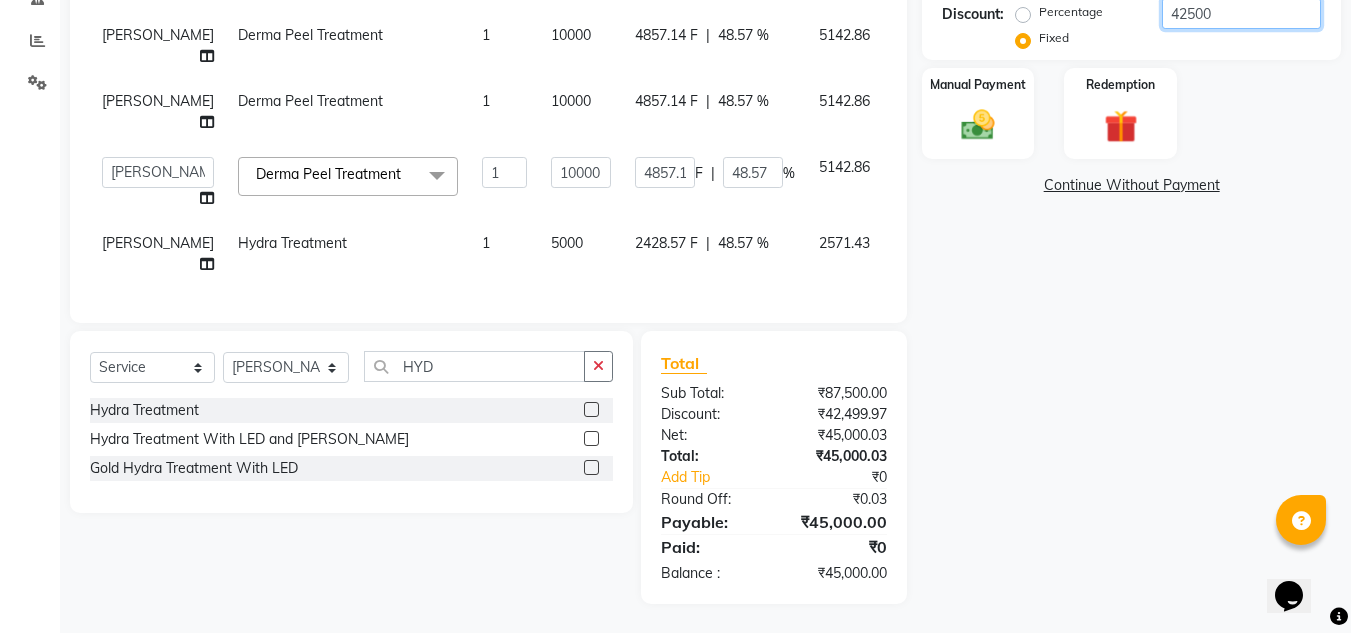 scroll, scrollTop: 446, scrollLeft: 0, axis: vertical 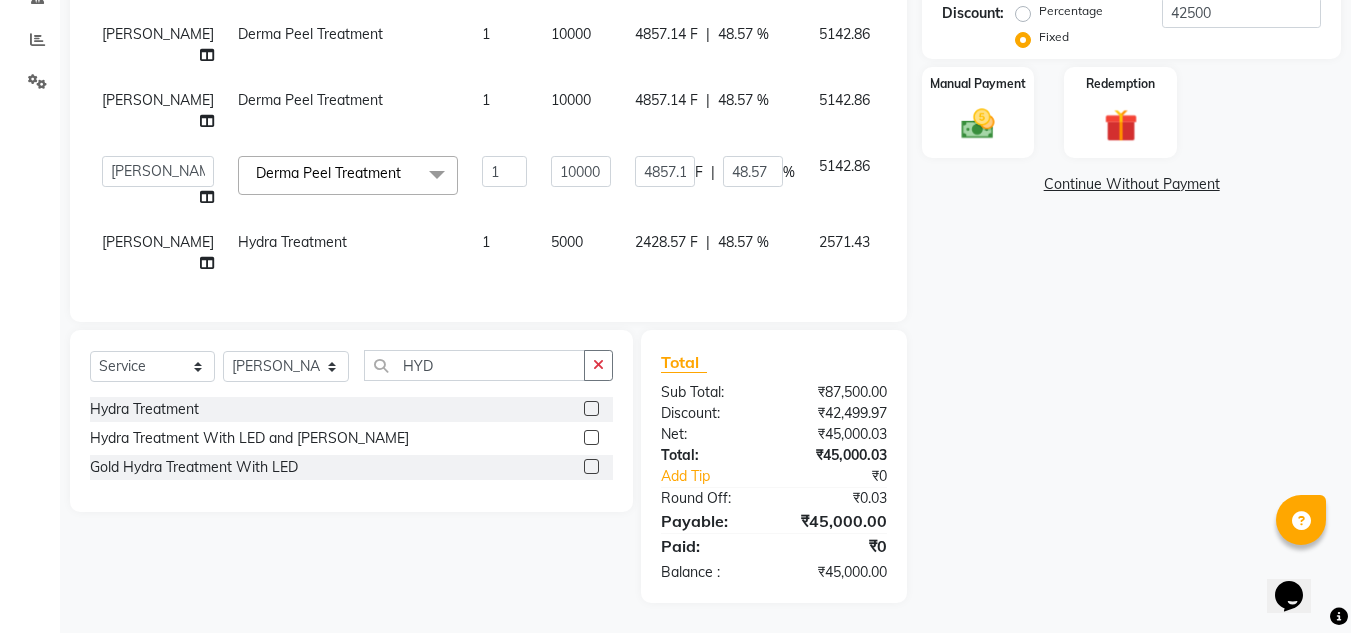 click on "Continue Without Payment" 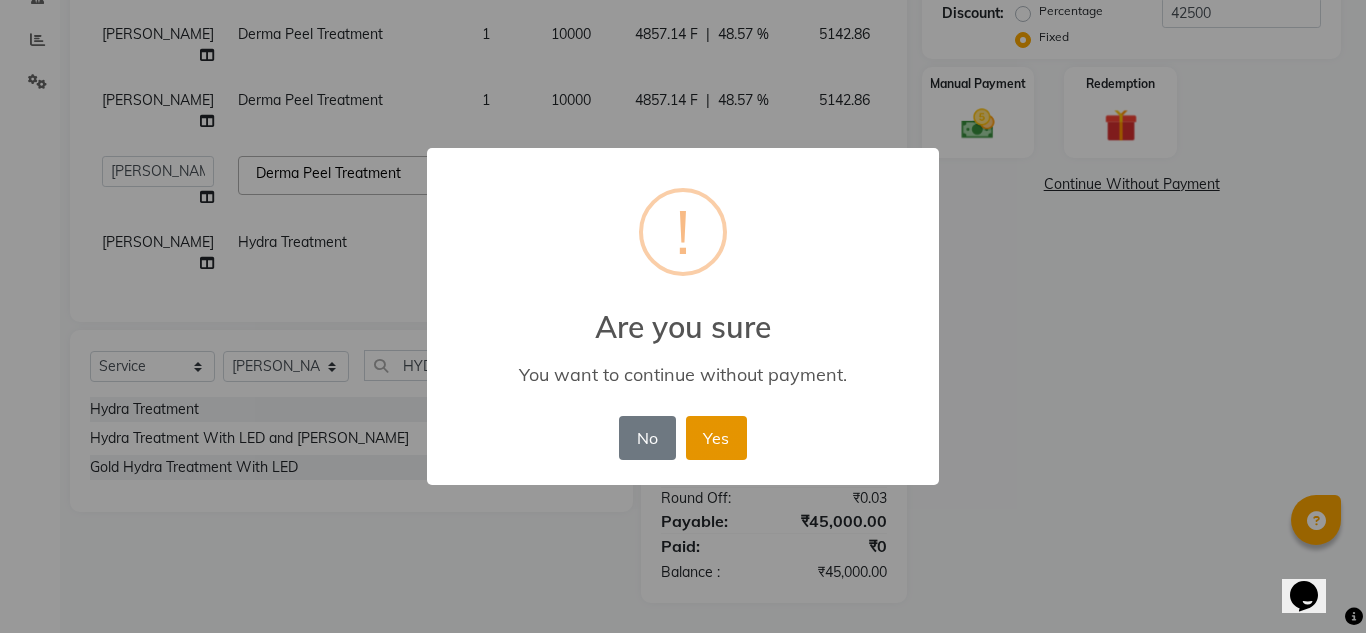 click on "Yes" at bounding box center [716, 438] 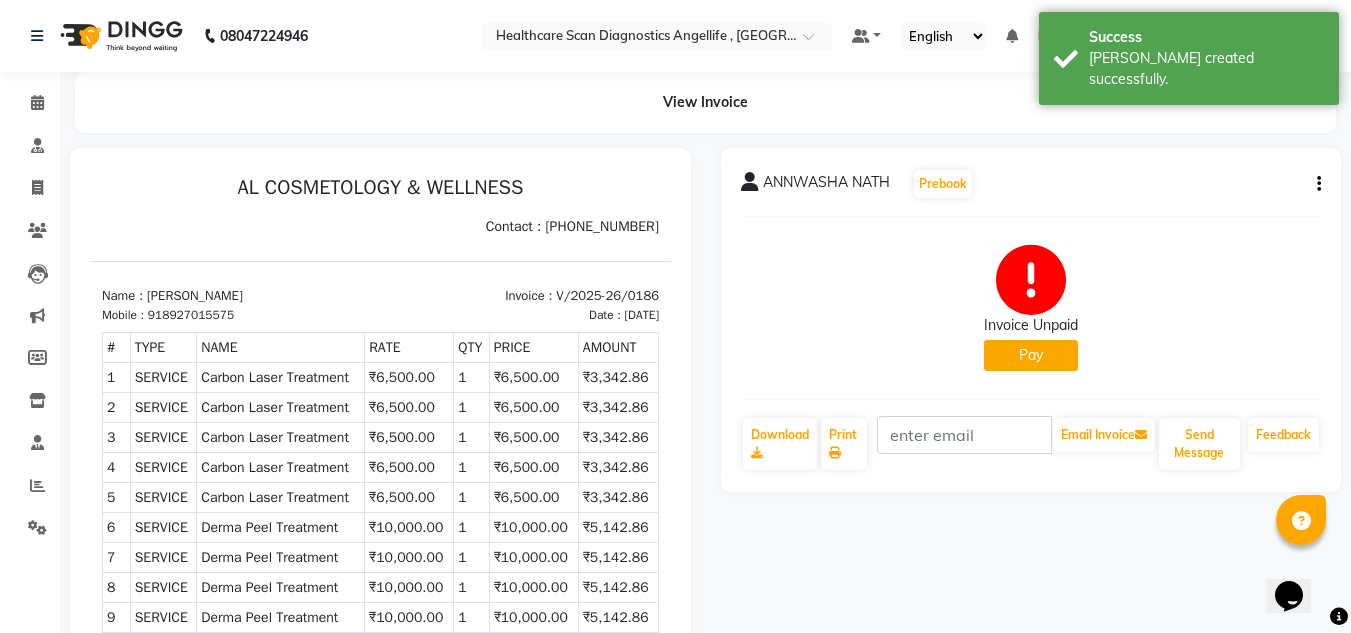 scroll, scrollTop: 0, scrollLeft: 0, axis: both 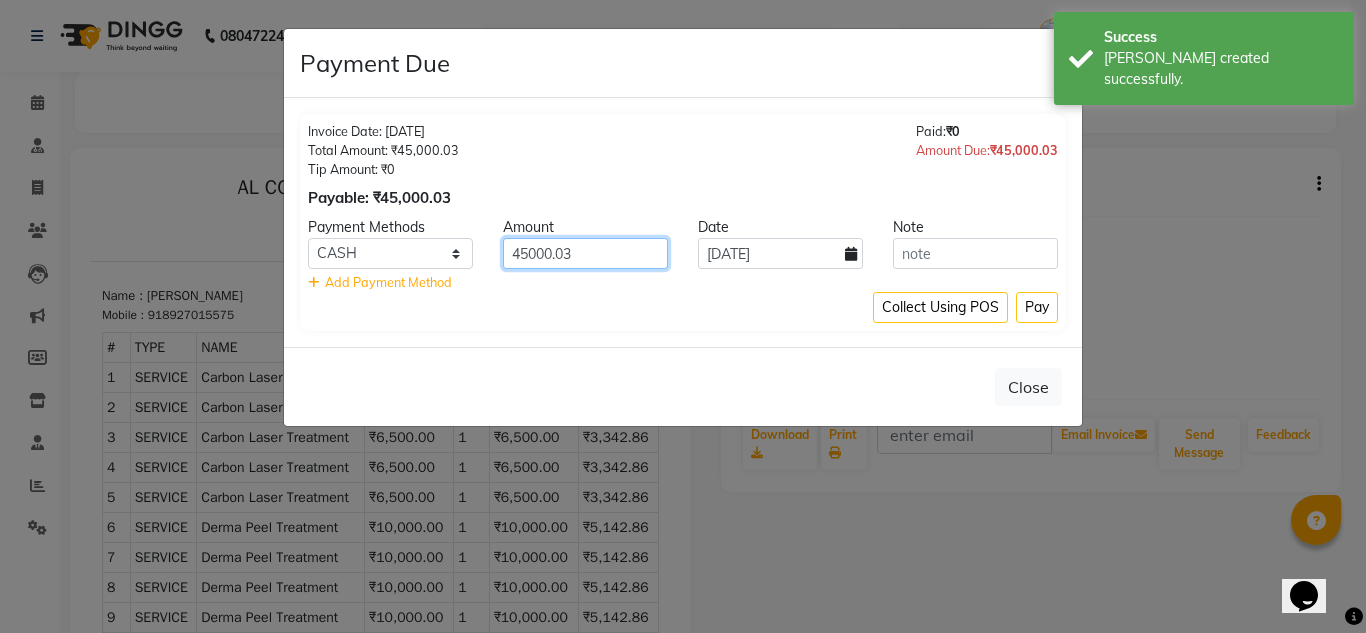 click on "45000.03" 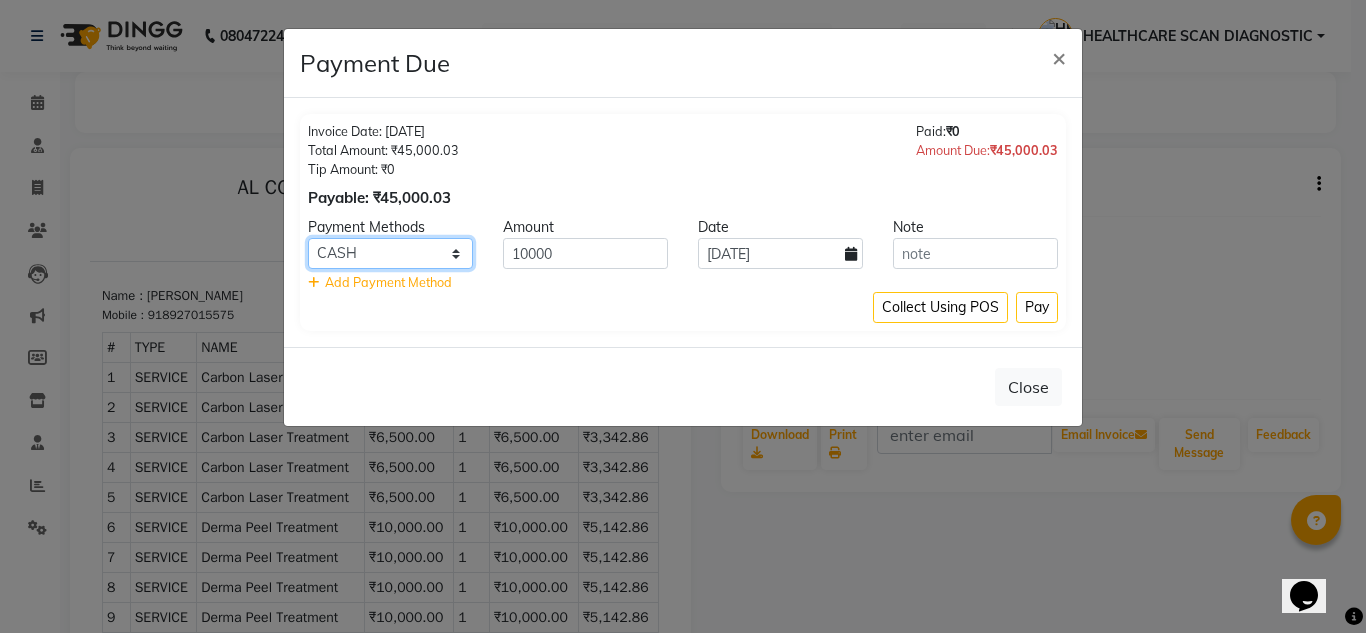 click on "CASH CARD ONLINE CUSTOM GPay PayTM PhonePe UPI NearBuy Loan BharatPay Cheque MosamBee MI Voucher Bank Family Visa Card Master Card BharatPay Card UPI BharatPay Other Cards Juice by MCB MyT Money MariDeal DefiDeal [DOMAIN_NAME] THD TCL CEdge Card M UPI M UPI Axis UPI Union Card (Indian Bank) Card (DL Bank) RS BTC Wellnessta Razorpay Complimentary Nift Spa Finder Spa Week Venmo BFL LoanTap SaveIN GMoney ATH Movil On Account Chamber Gift Card Trade Comp Donation Card on File Envision BRAC Card City Card bKash Credit Card Debit Card Shoutlo LUZO Jazz Cash AmEx Discover Tabby Online W Room Charge Room Charge USD Room Charge Euro Room Charge EGP Room Charge GBP Bajaj Finserv Bad Debts Card: IDFC Card: IOB Coupon Gcash PayMaya Instamojo COnline UOnline SOnline SCard Paypal PPR PPV PPC PPN PPG PPE CAMP Benefit ATH Movil Dittor App Rupay Diners iPrepaid iPackage District App Pine Labs Cash Payment Pnb Bank GPay NT Cash Lash GPay Lash Cash Nail GPay Nail Cash BANKTANSFER Dreamfolks [PERSON_NAME] SBI Save-In Nail Card Lash Card" 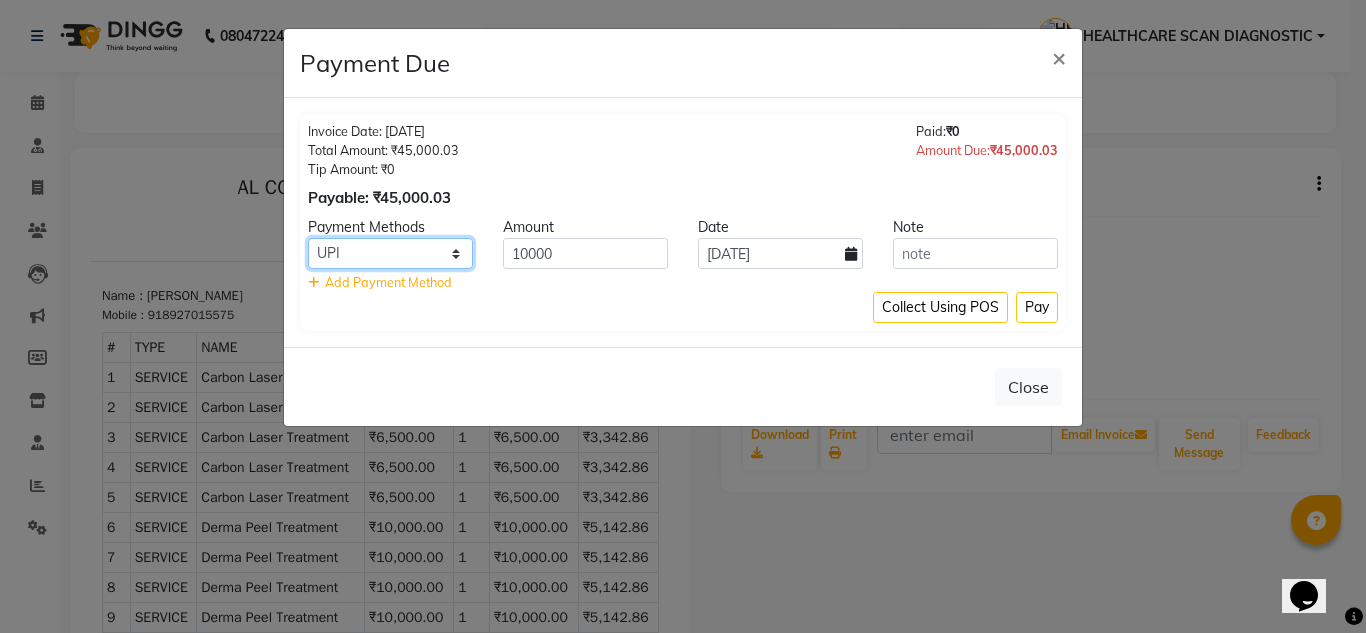 click on "CASH CARD ONLINE CUSTOM GPay PayTM PhonePe UPI NearBuy Loan BharatPay Cheque MosamBee MI Voucher Bank Family Visa Card Master Card BharatPay Card UPI BharatPay Other Cards Juice by MCB MyT Money MariDeal DefiDeal [DOMAIN_NAME] THD TCL CEdge Card M UPI M UPI Axis UPI Union Card (Indian Bank) Card (DL Bank) RS BTC Wellnessta Razorpay Complimentary Nift Spa Finder Spa Week Venmo BFL LoanTap SaveIN GMoney ATH Movil On Account Chamber Gift Card Trade Comp Donation Card on File Envision BRAC Card City Card bKash Credit Card Debit Card Shoutlo LUZO Jazz Cash AmEx Discover Tabby Online W Room Charge Room Charge USD Room Charge Euro Room Charge EGP Room Charge GBP Bajaj Finserv Bad Debts Card: IDFC Card: IOB Coupon Gcash PayMaya Instamojo COnline UOnline SOnline SCard Paypal PPR PPV PPC PPN PPG PPE CAMP Benefit ATH Movil Dittor App Rupay Diners iPrepaid iPackage District App Pine Labs Cash Payment Pnb Bank GPay NT Cash Lash GPay Lash Cash Nail GPay Nail Cash BANKTANSFER Dreamfolks [PERSON_NAME] SBI Save-In Nail Card Lash Card" 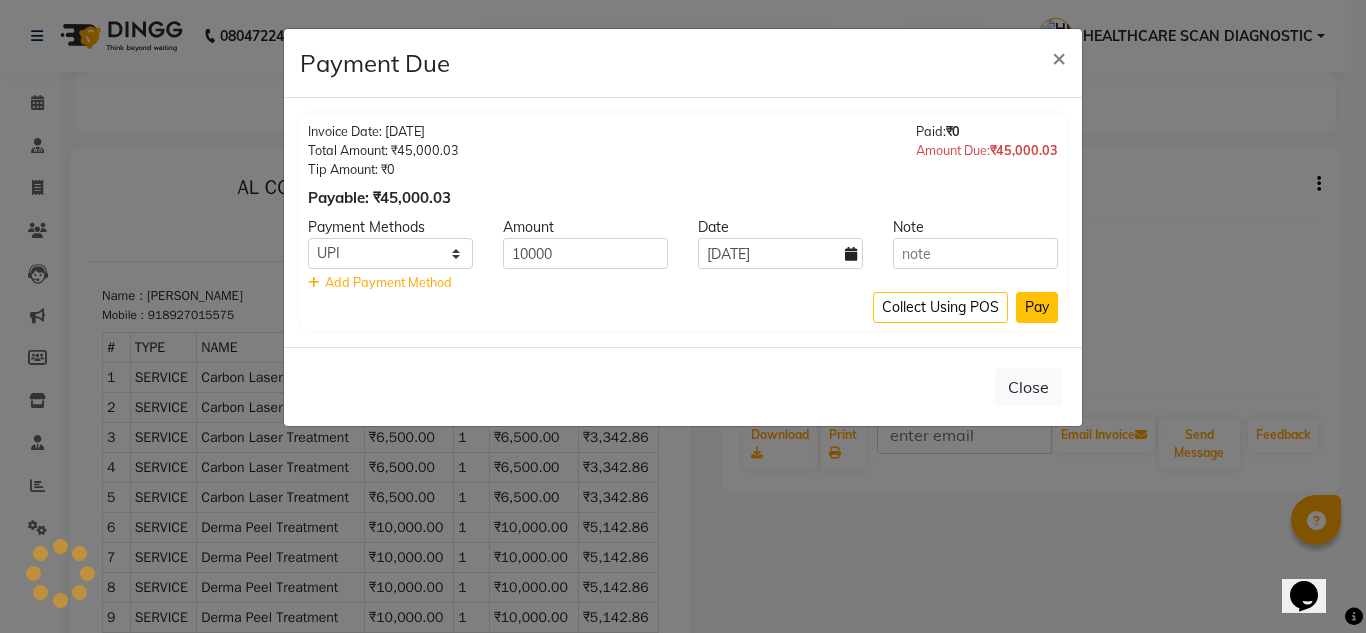 click on "Pay" 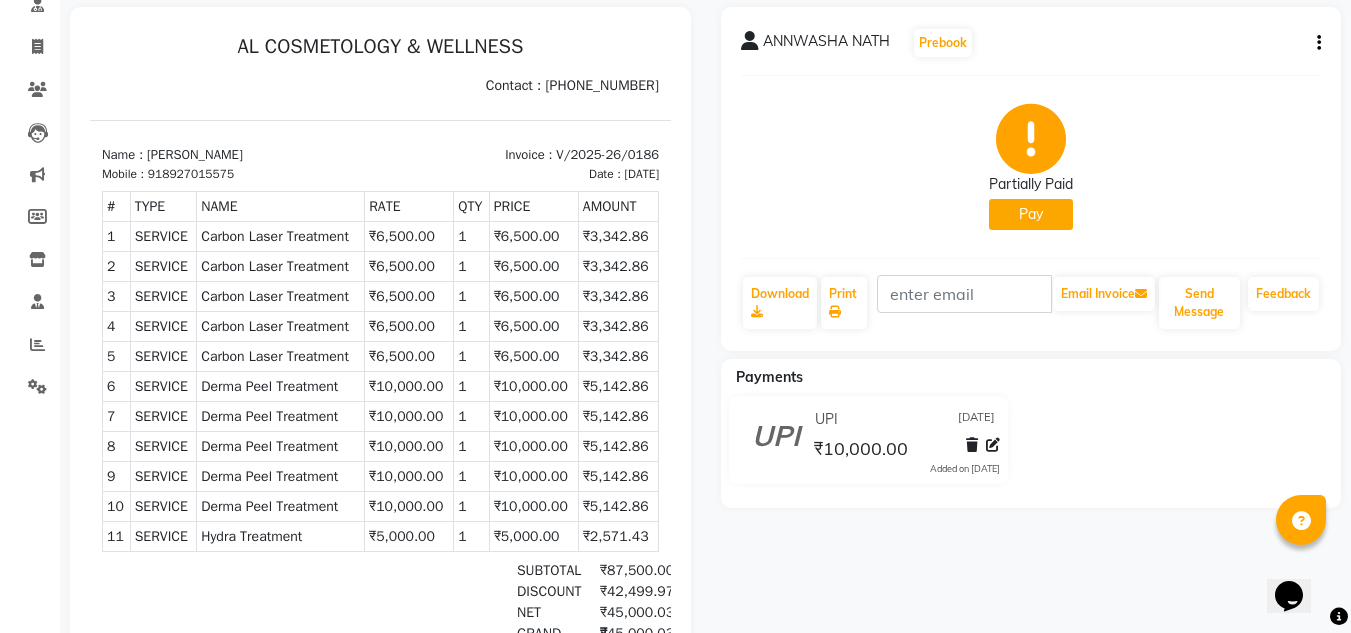 scroll, scrollTop: 0, scrollLeft: 0, axis: both 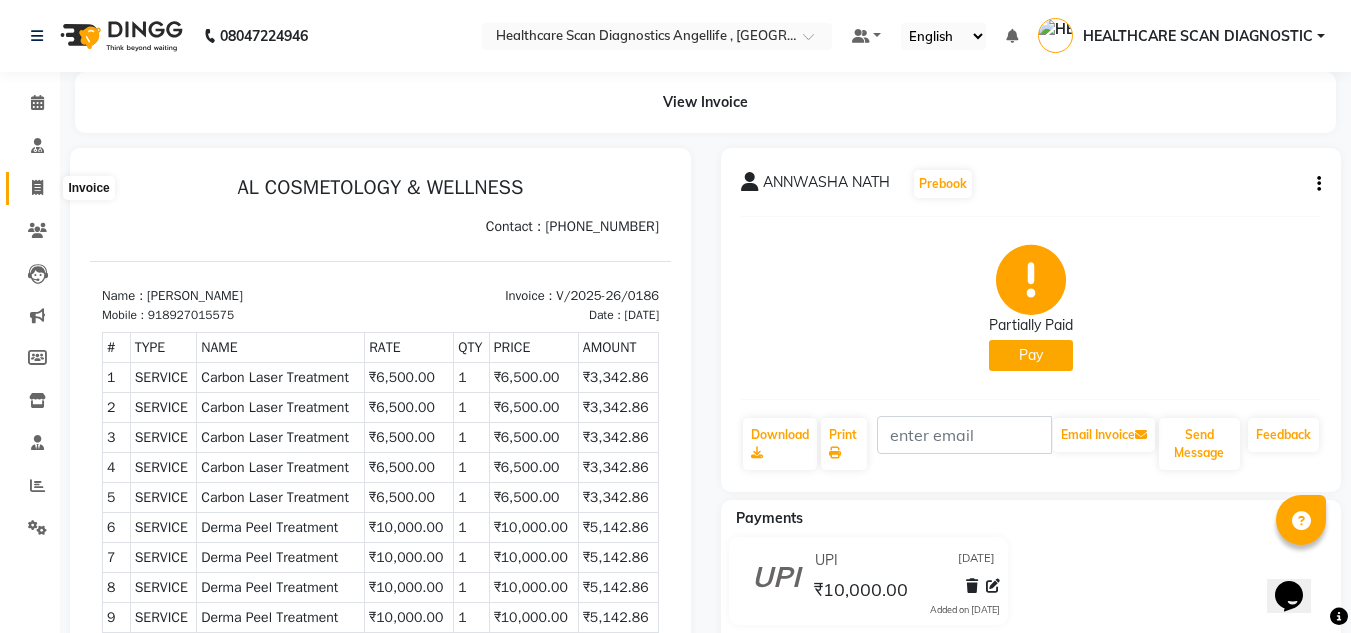 click 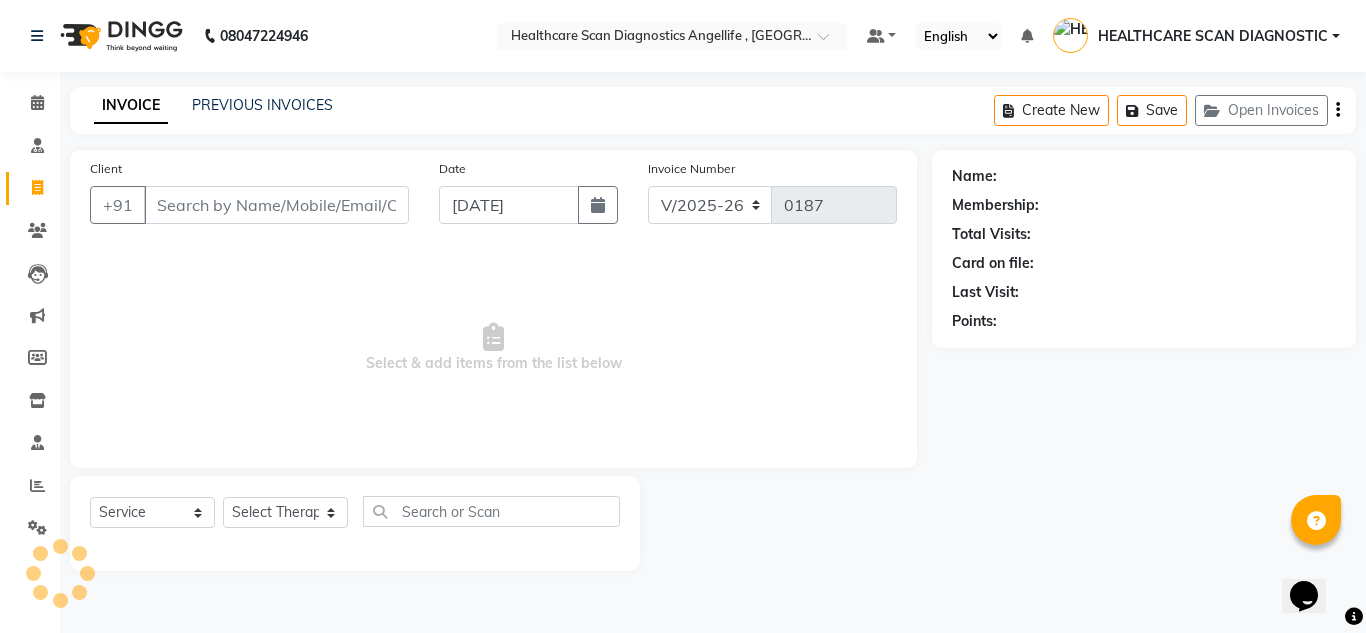 click on "Client" at bounding box center [276, 205] 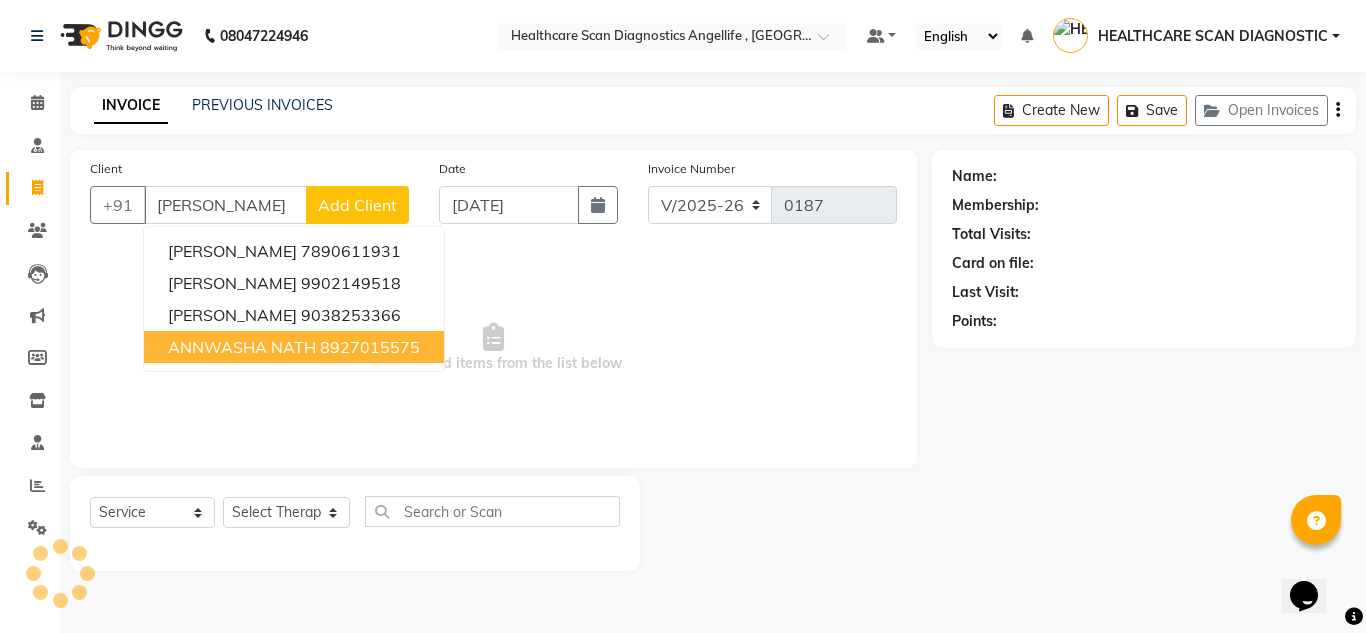 click on "ANNWASHA NATH  8927015575" at bounding box center (294, 347) 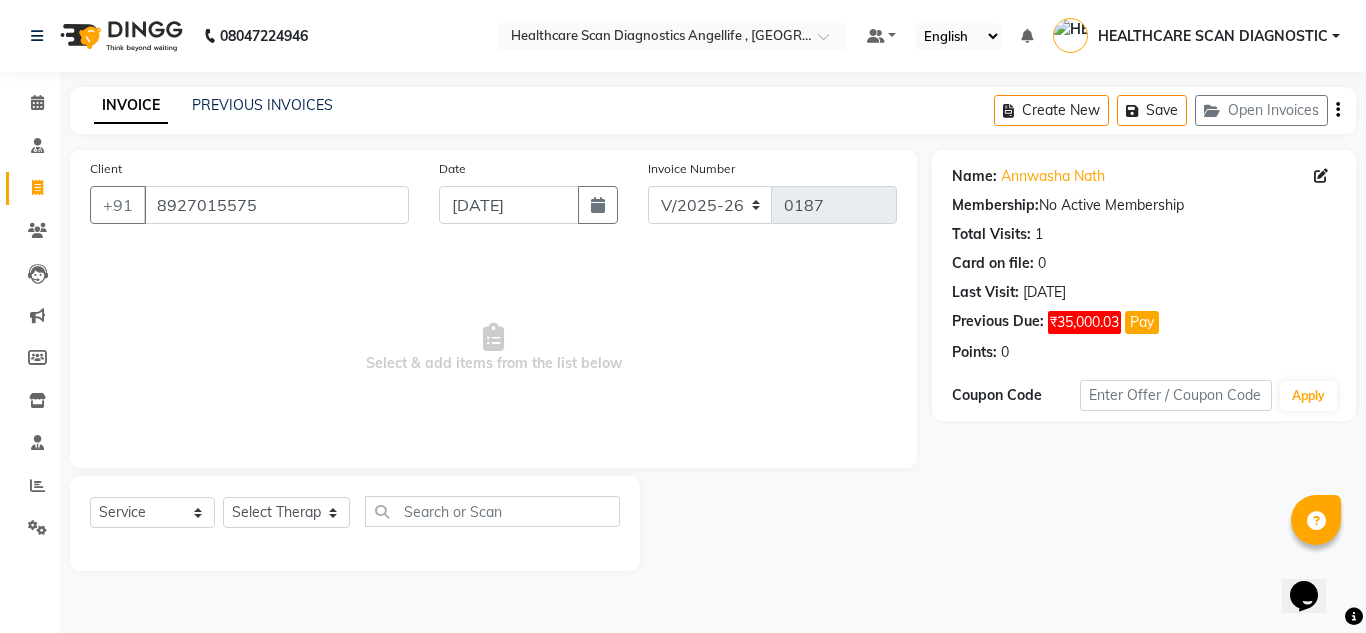 click on "Select  Service  Product  Membership  Package Voucher Prepaid Gift Card  Select Therapist [PERSON_NAME] [PERSON_NAME] [PERSON_NAME] [PERSON_NAME] [PERSON_NAME] [PERSON_NAME] HEALTHCARE SCAN DIAGNOSTIC [PERSON_NAME] [PERSON_NAME] [PERSON_NAME]" 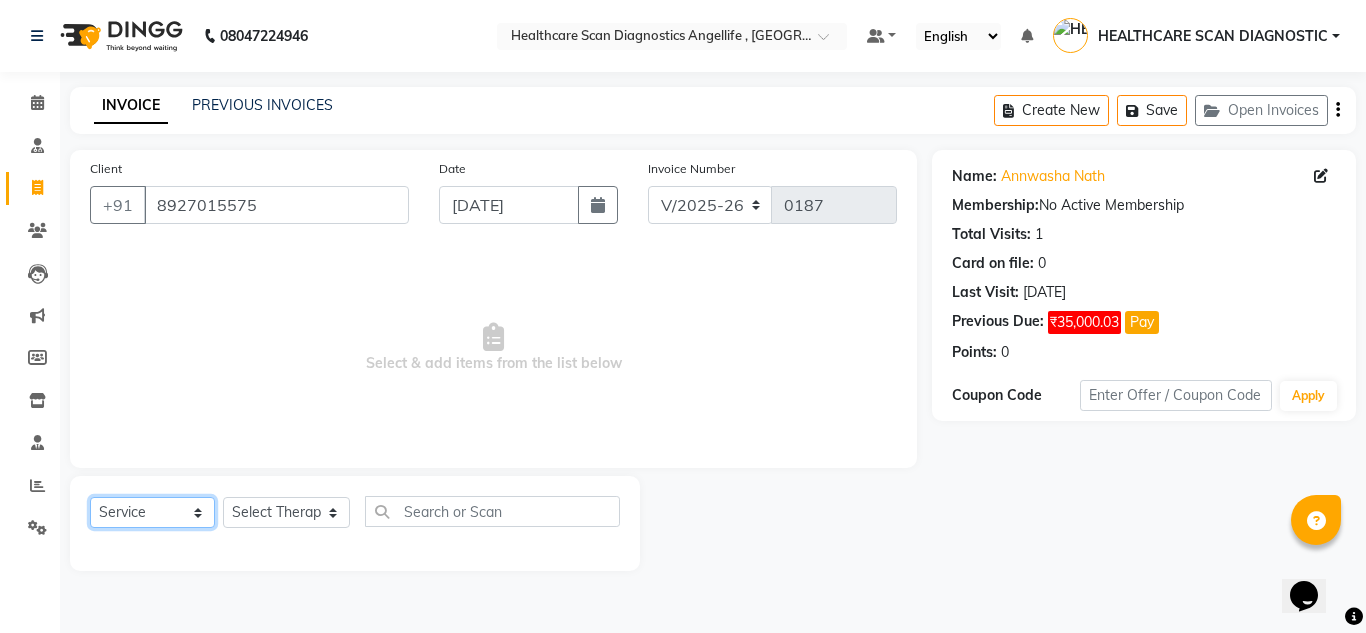 click on "Select  Service  Product  Membership  Package Voucher Prepaid Gift Card" 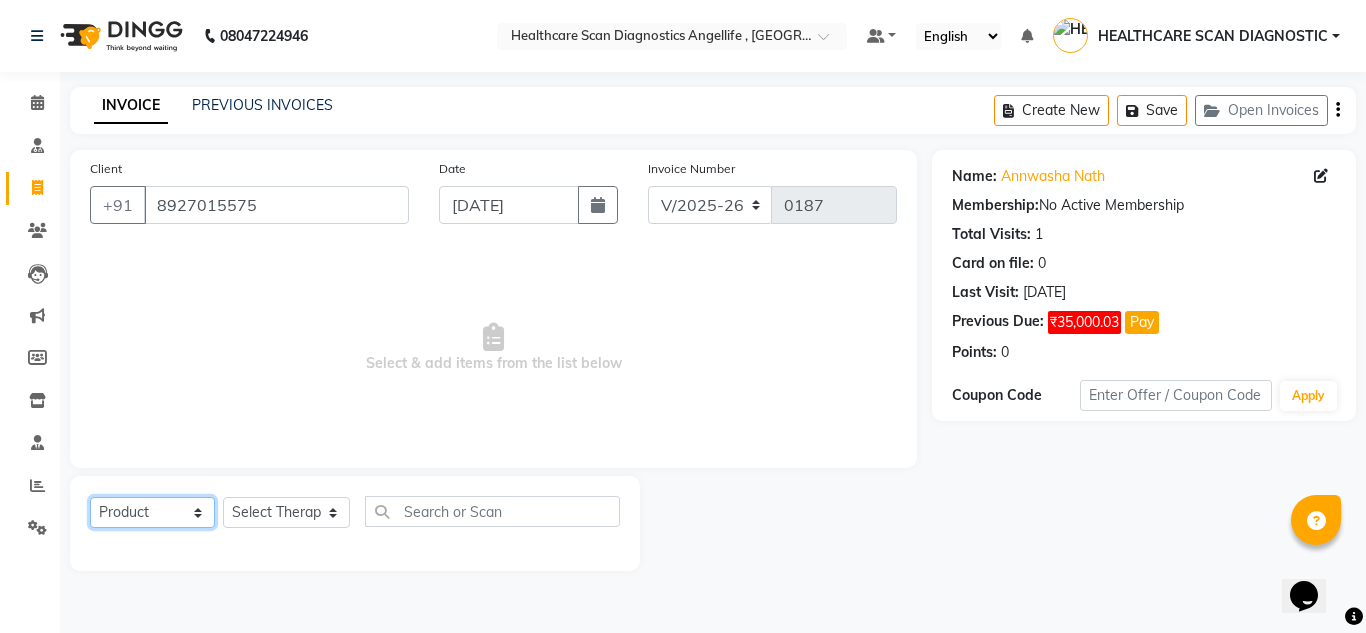 click on "Select  Service  Product  Membership  Package Voucher Prepaid Gift Card" 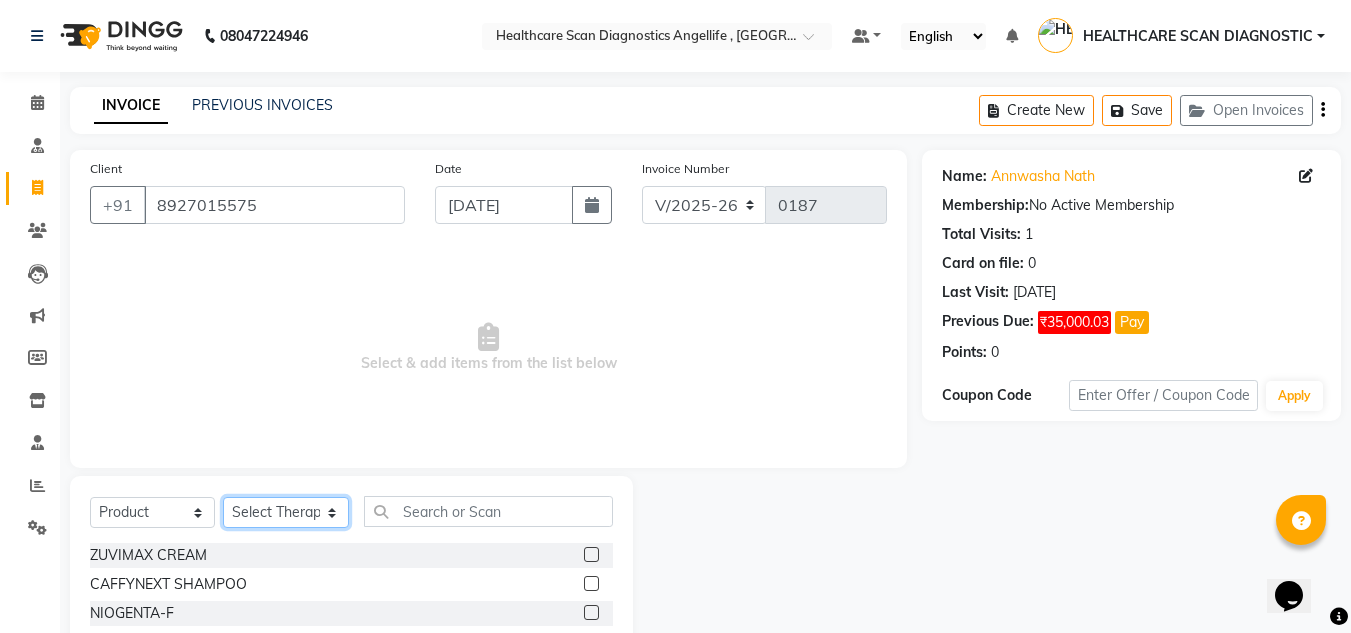 click on "Select Therapist [PERSON_NAME] [PERSON_NAME] [PERSON_NAME] [PERSON_NAME] [PERSON_NAME] [PERSON_NAME] HEALTHCARE SCAN DIAGNOSTIC [PERSON_NAME] [PERSON_NAME] [PERSON_NAME]" 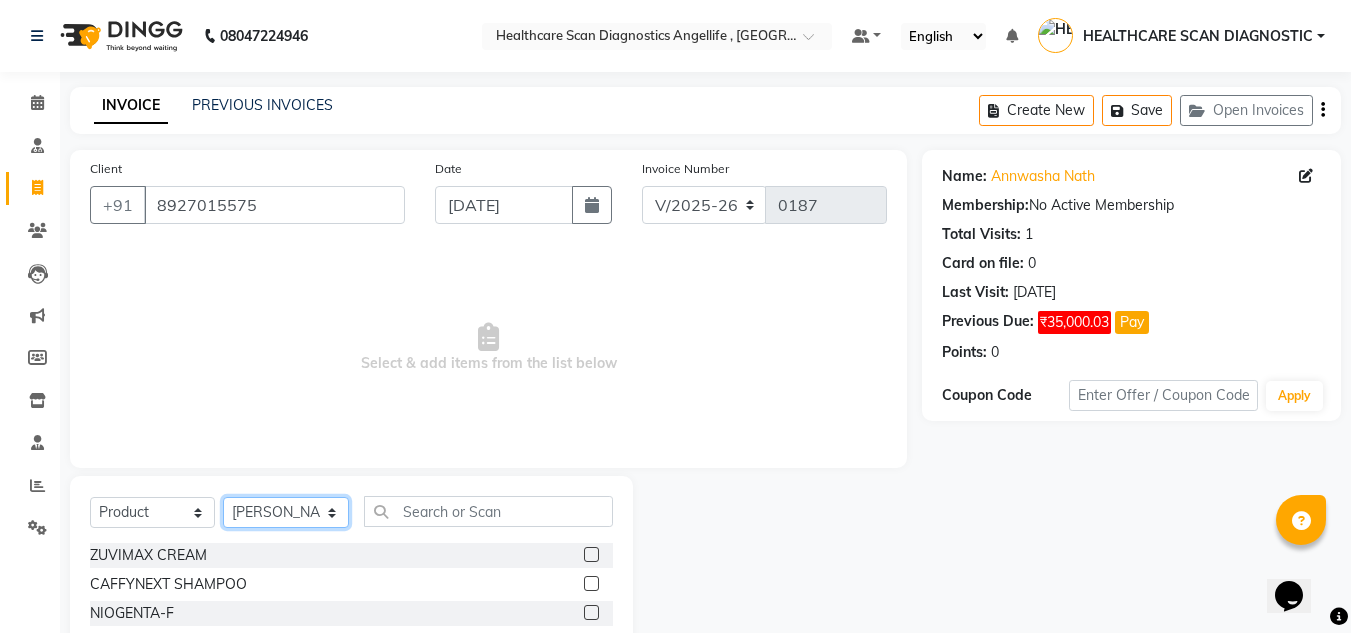 click on "Select Therapist [PERSON_NAME] [PERSON_NAME] [PERSON_NAME] [PERSON_NAME] [PERSON_NAME] [PERSON_NAME] HEALTHCARE SCAN DIAGNOSTIC [PERSON_NAME] [PERSON_NAME] [PERSON_NAME]" 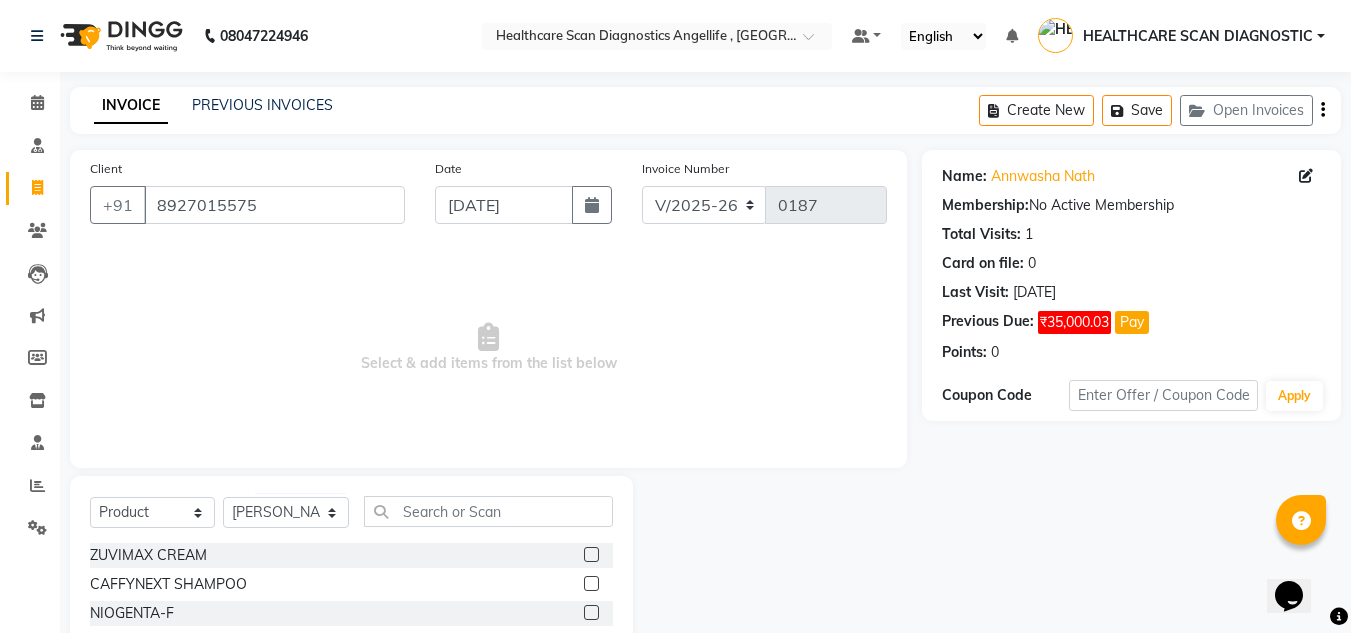 click on "Select  Service  Product  Membership  Package Voucher Prepaid Gift Card  Select Therapist [PERSON_NAME] [PERSON_NAME] [PERSON_NAME] [PERSON_NAME] [PERSON_NAME] [PERSON_NAME] HEALTHCARE SCAN DIAGNOSTIC [PERSON_NAME] [PERSON_NAME] [PERSON_NAME]" 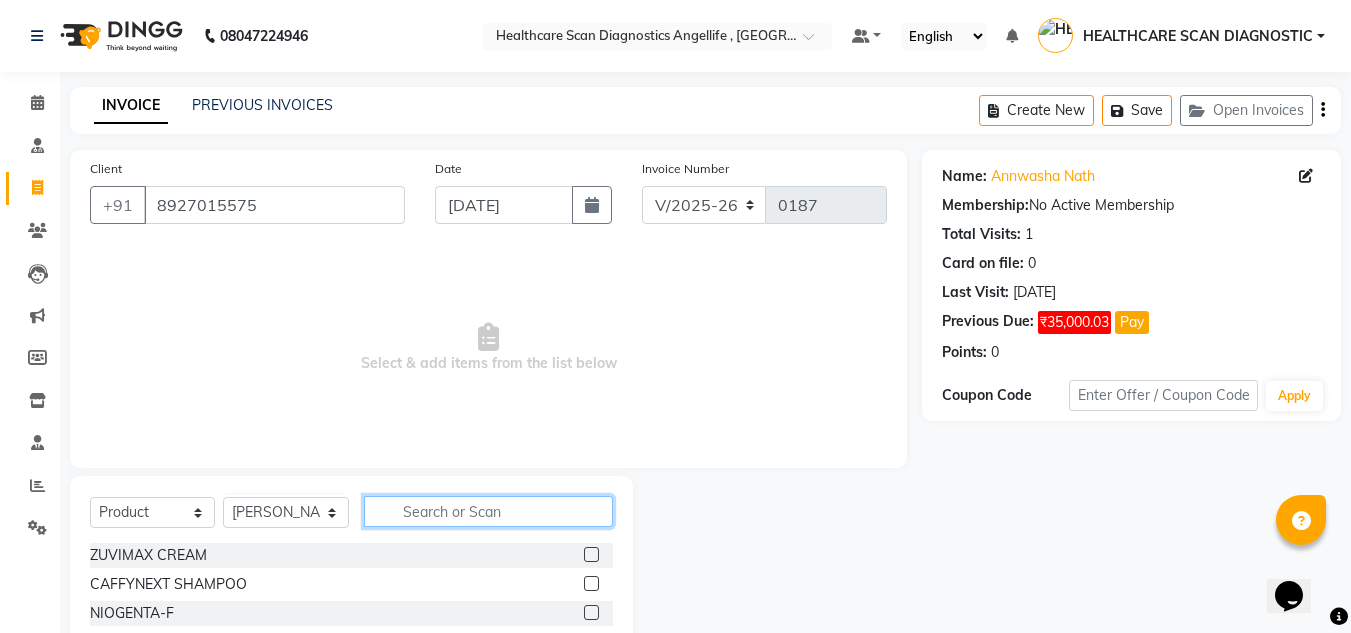 click 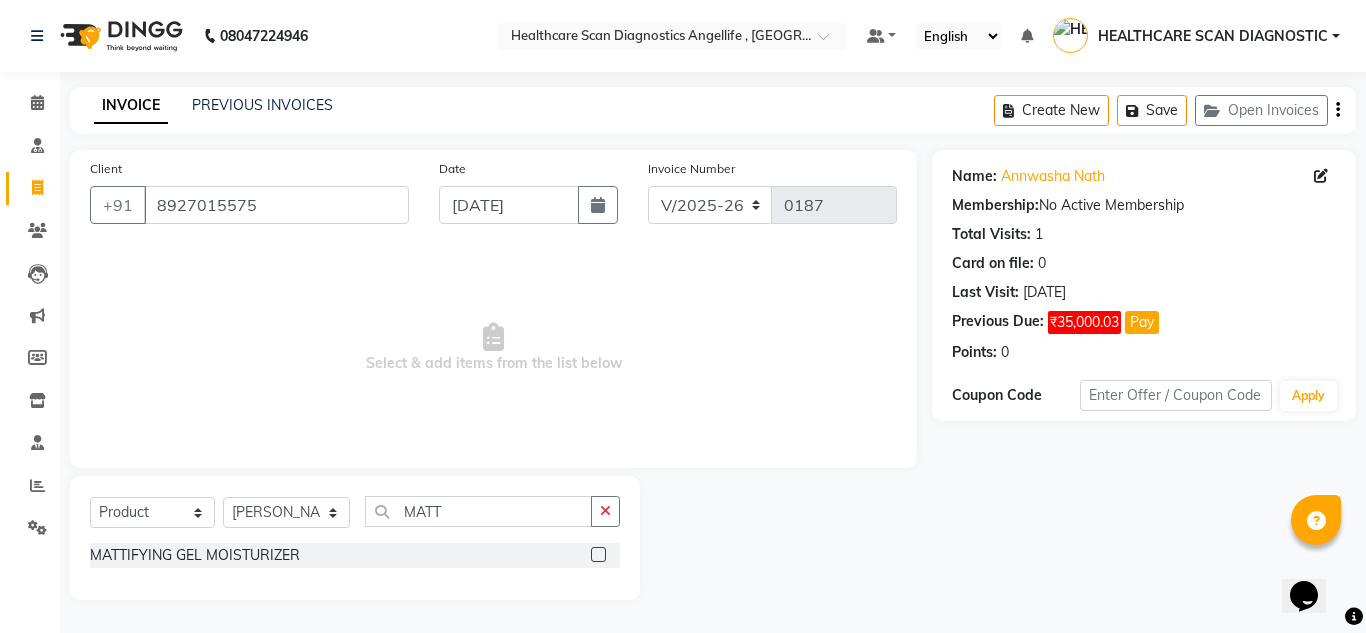 click 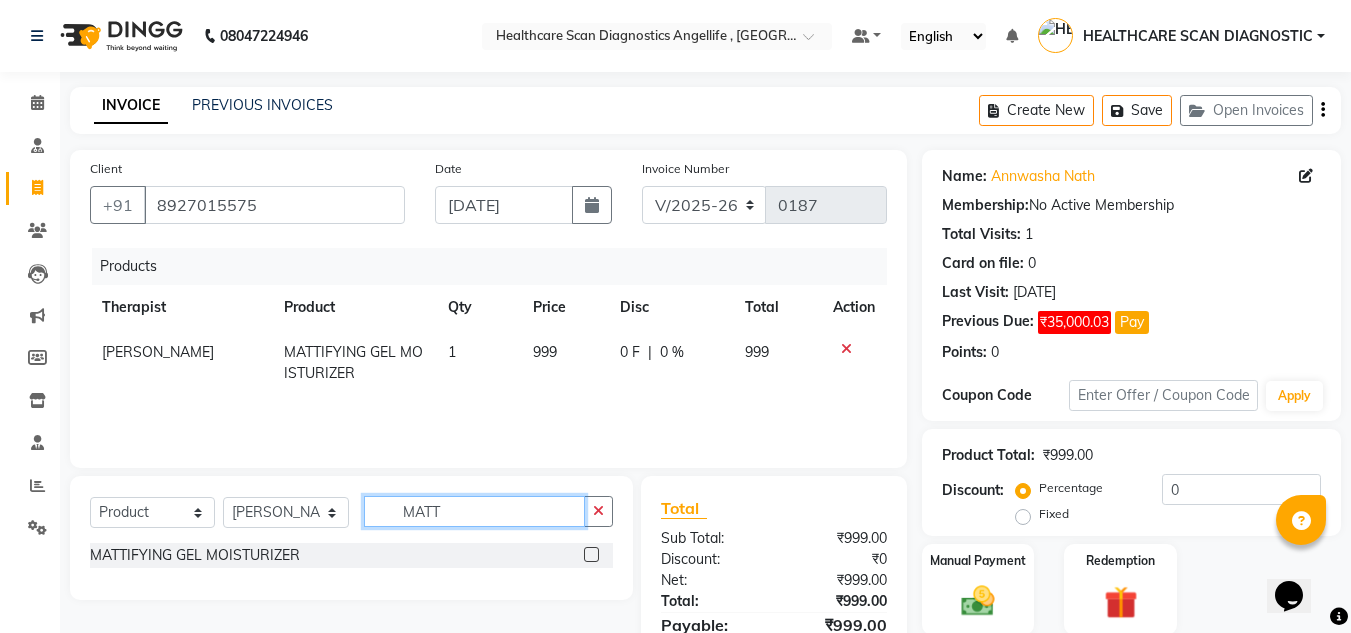 click on "MATT" 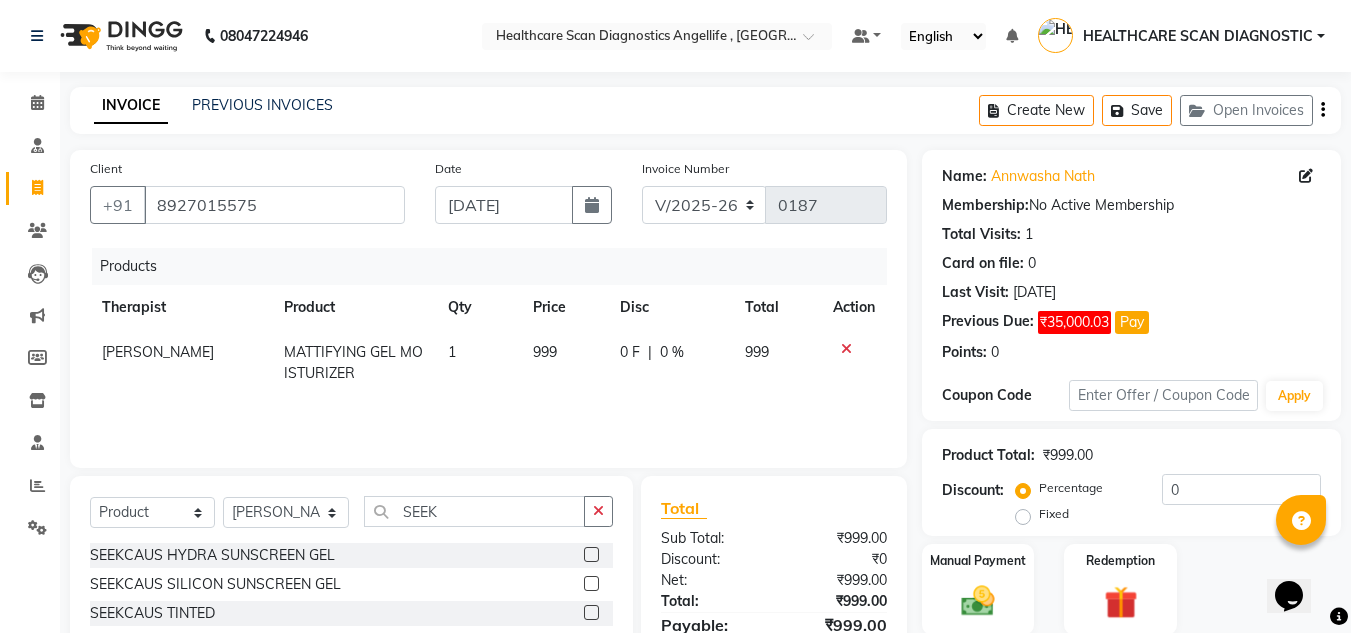 click 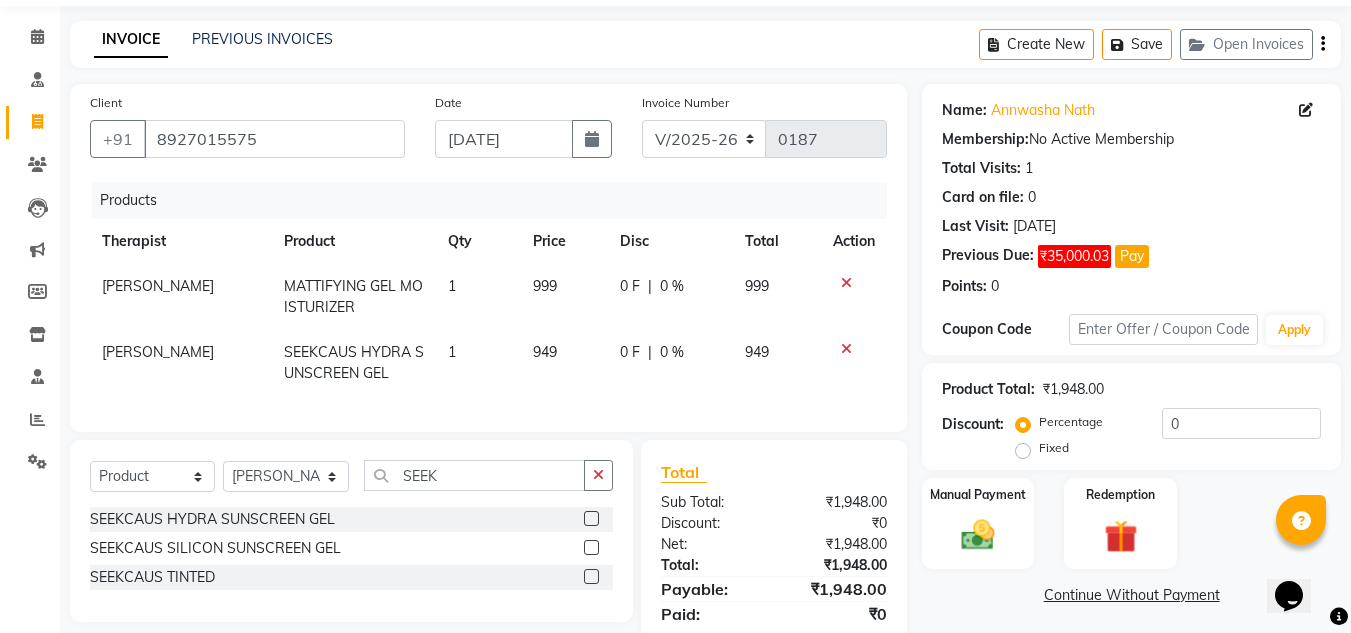 scroll, scrollTop: 149, scrollLeft: 0, axis: vertical 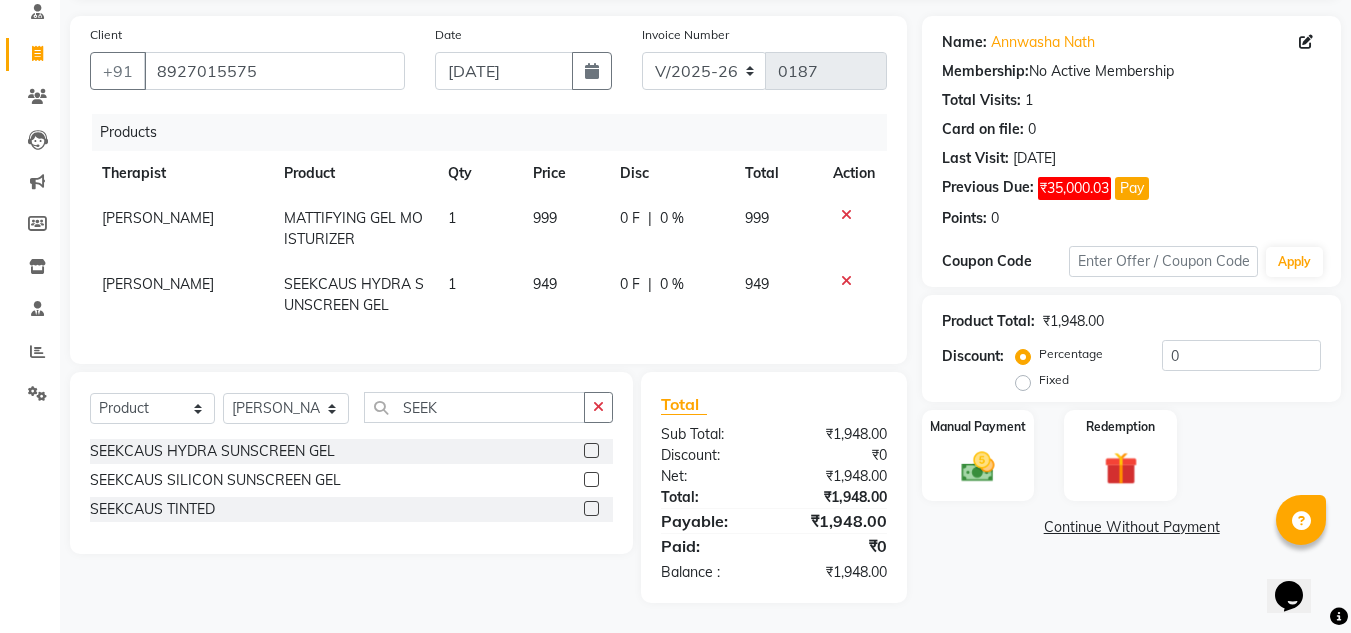 click on "0 %" 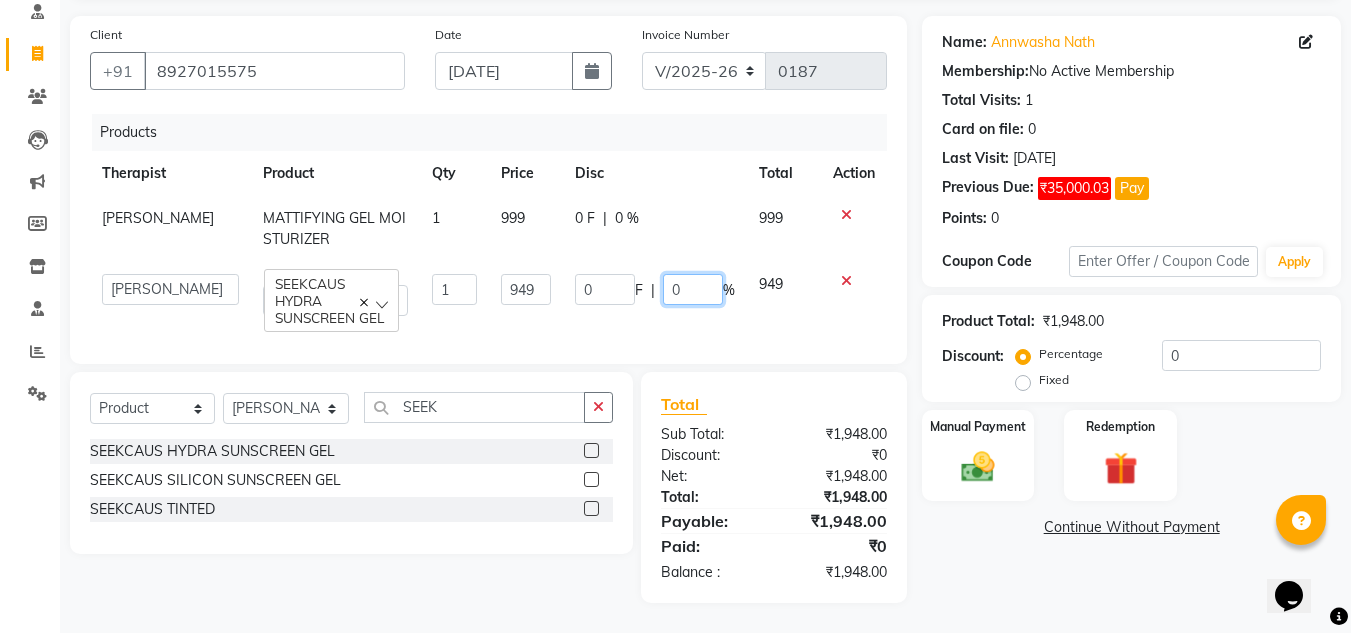 click on "0" 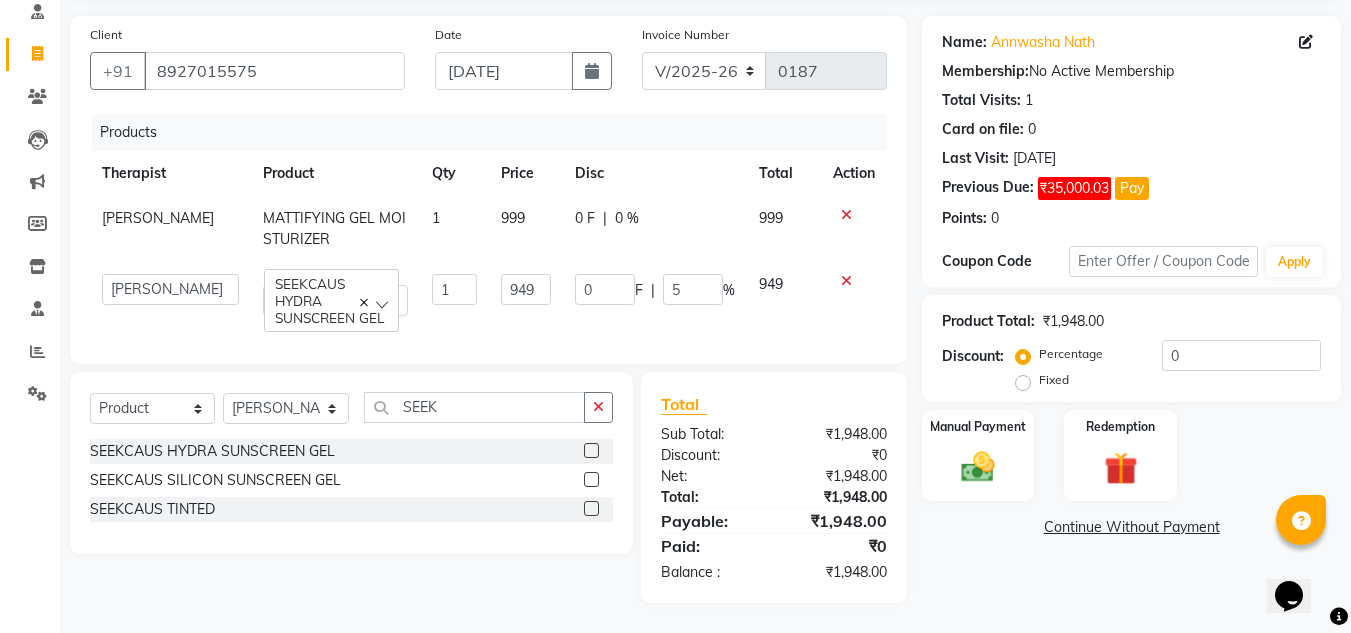 click on "Name: [PERSON_NAME] Membership:  No Active Membership  Total Visits:  1 Card on file:  0 Last Visit:   [DATE] Previous Due:  ₹35,000.03 Pay Points:   0  Coupon Code Apply Product Total:  ₹1,948.00  Discount:  Percentage   Fixed  0 Manual Payment Redemption  Continue Without Payment" 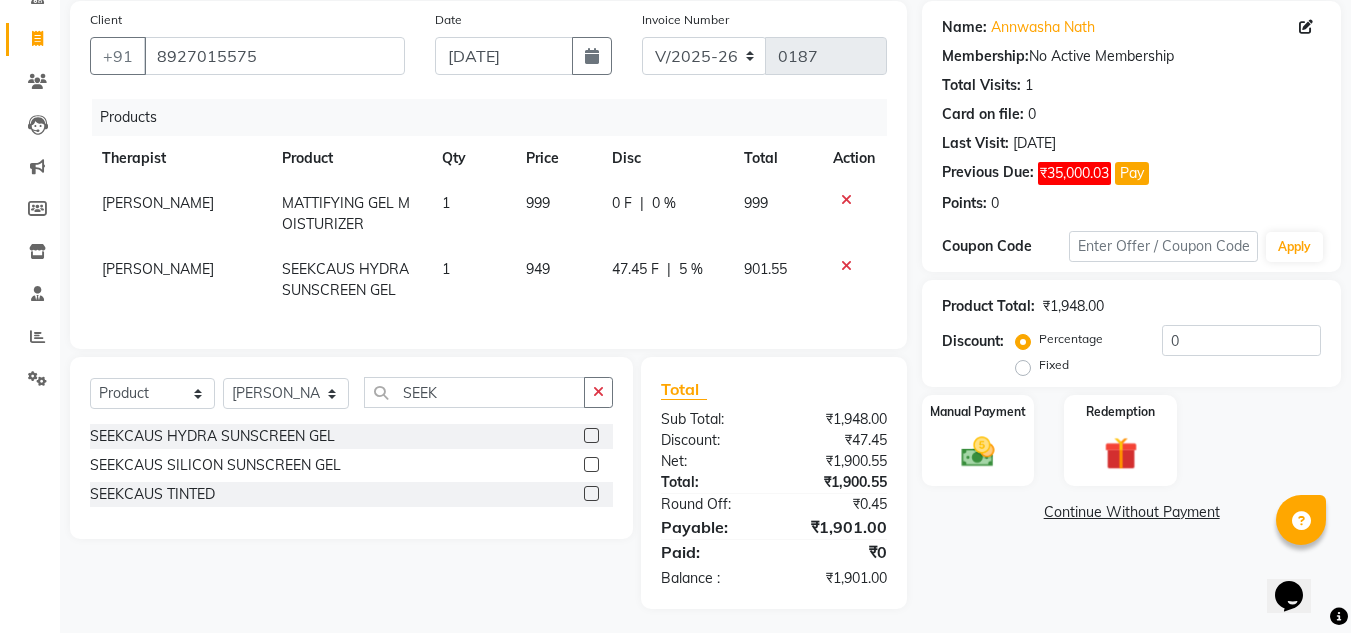 click on "0 %" 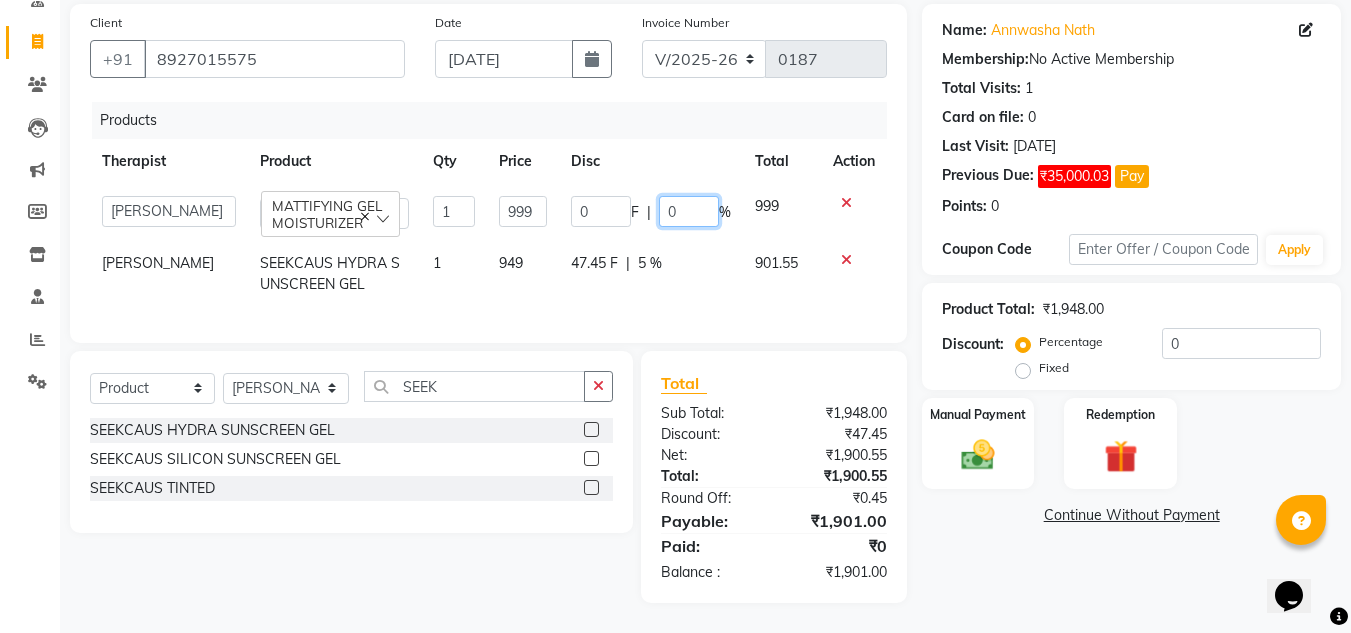 click on "0" 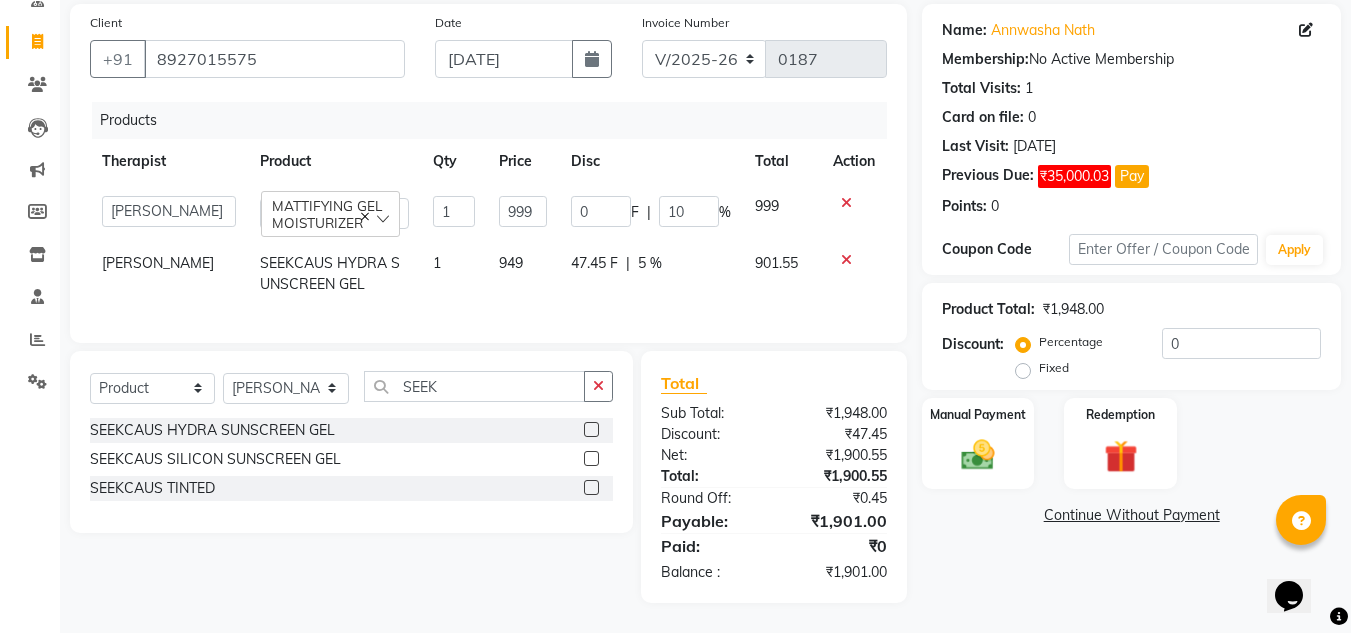 click on "Name: [PERSON_NAME] Membership:  No Active Membership  Total Visits:  1 Card on file:  0 Last Visit:   [DATE] Previous Due:  ₹35,000.03 Pay Points:   0  Coupon Code Apply Product Total:  ₹1,948.00  Discount:  Percentage   Fixed  0 Manual Payment Redemption  Continue Without Payment" 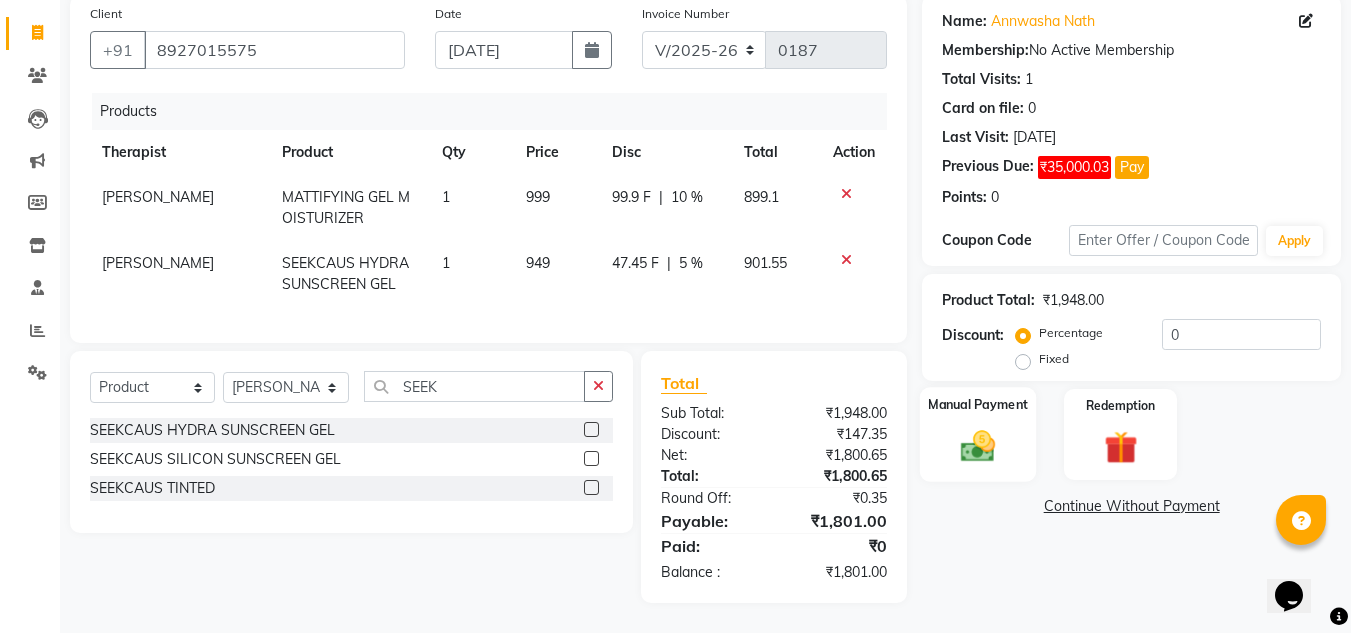 scroll, scrollTop: 170, scrollLeft: 0, axis: vertical 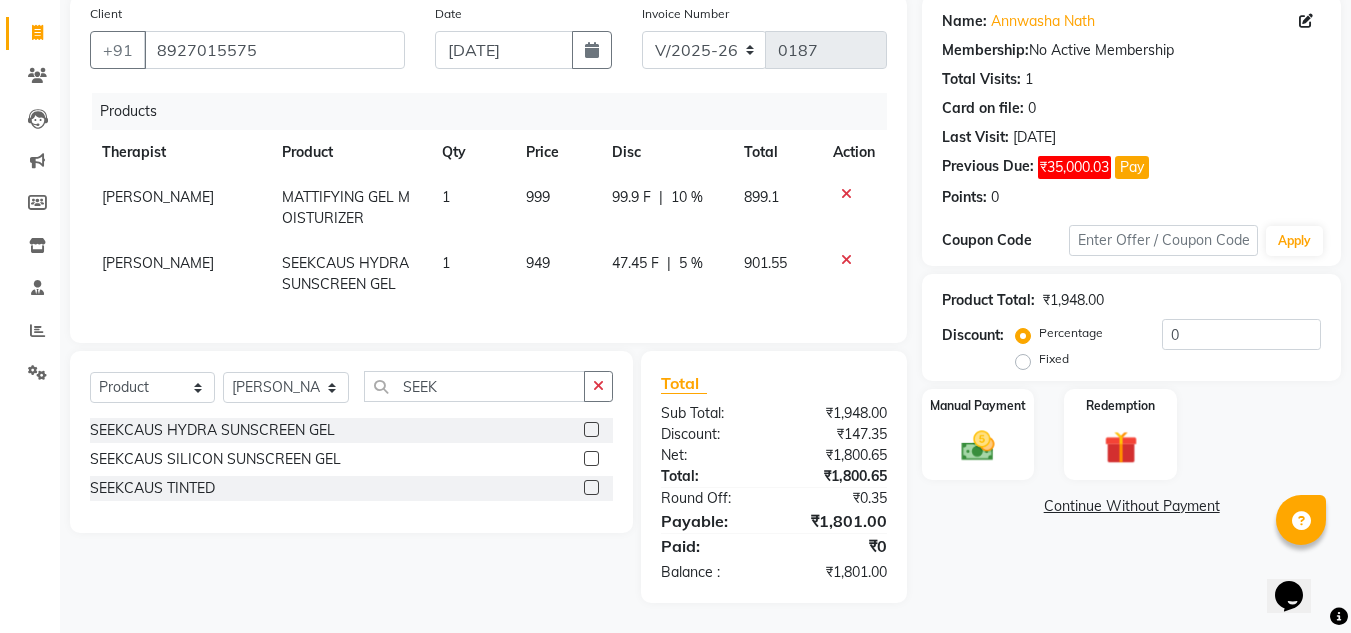 click on "Continue Without Payment" 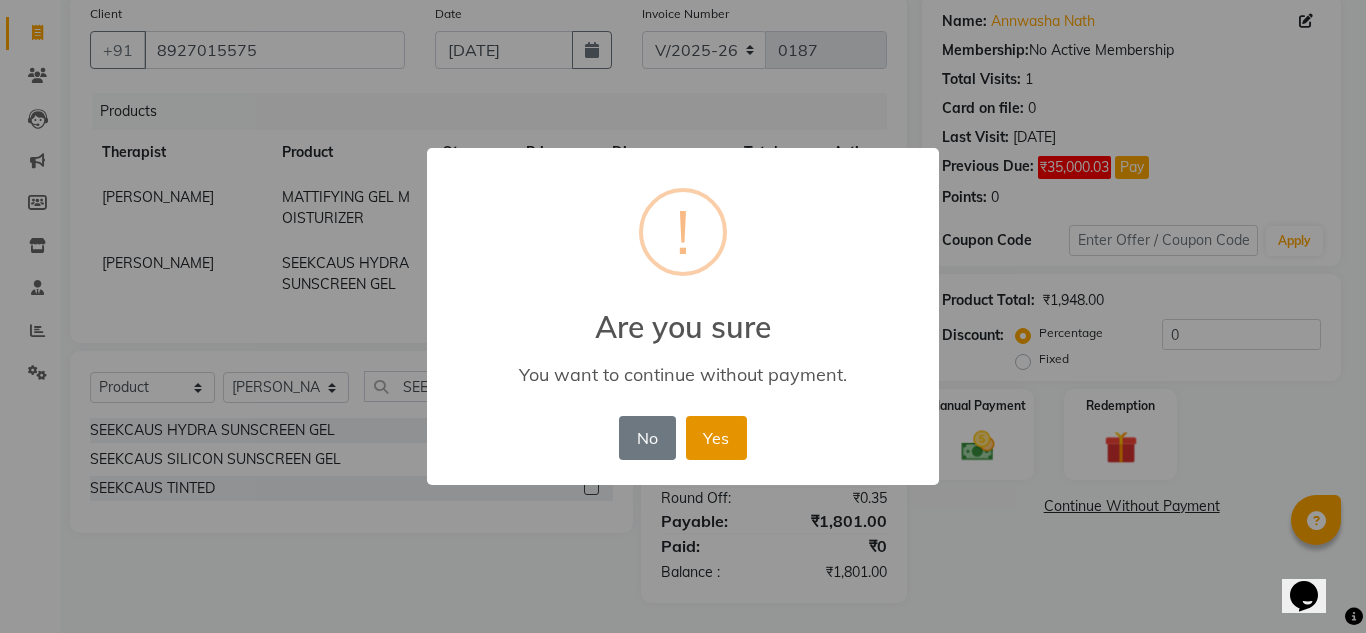 click on "Yes" at bounding box center [716, 438] 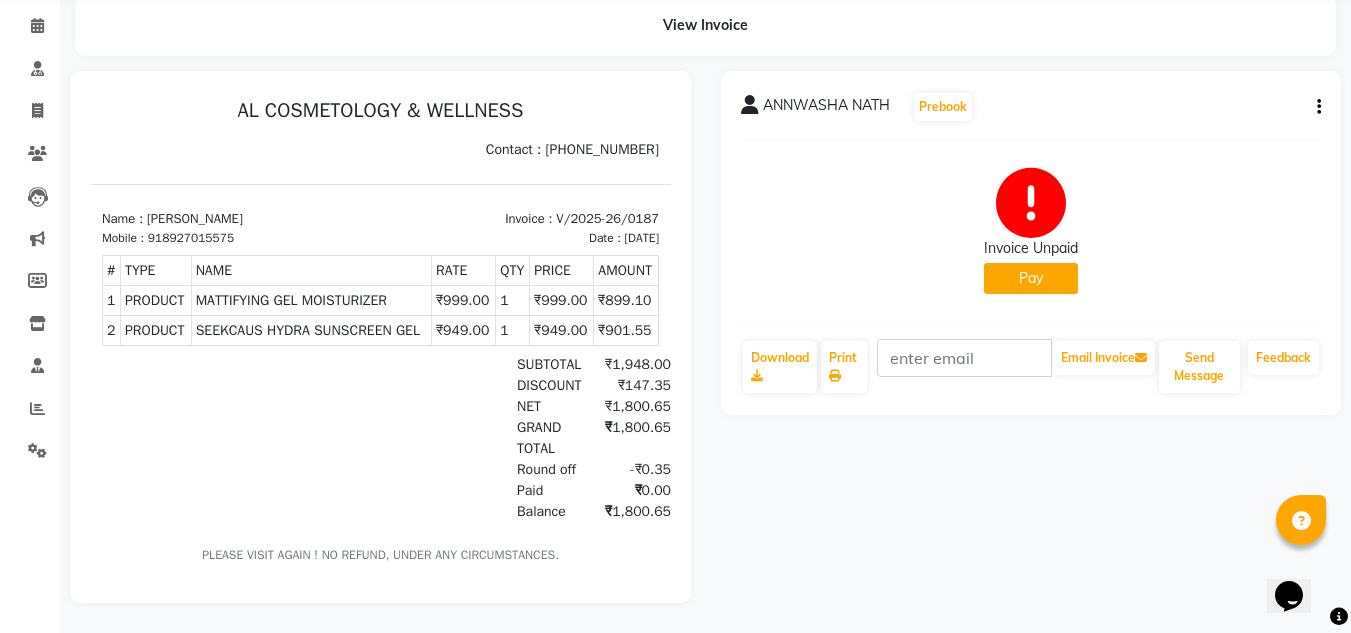 scroll, scrollTop: 92, scrollLeft: 0, axis: vertical 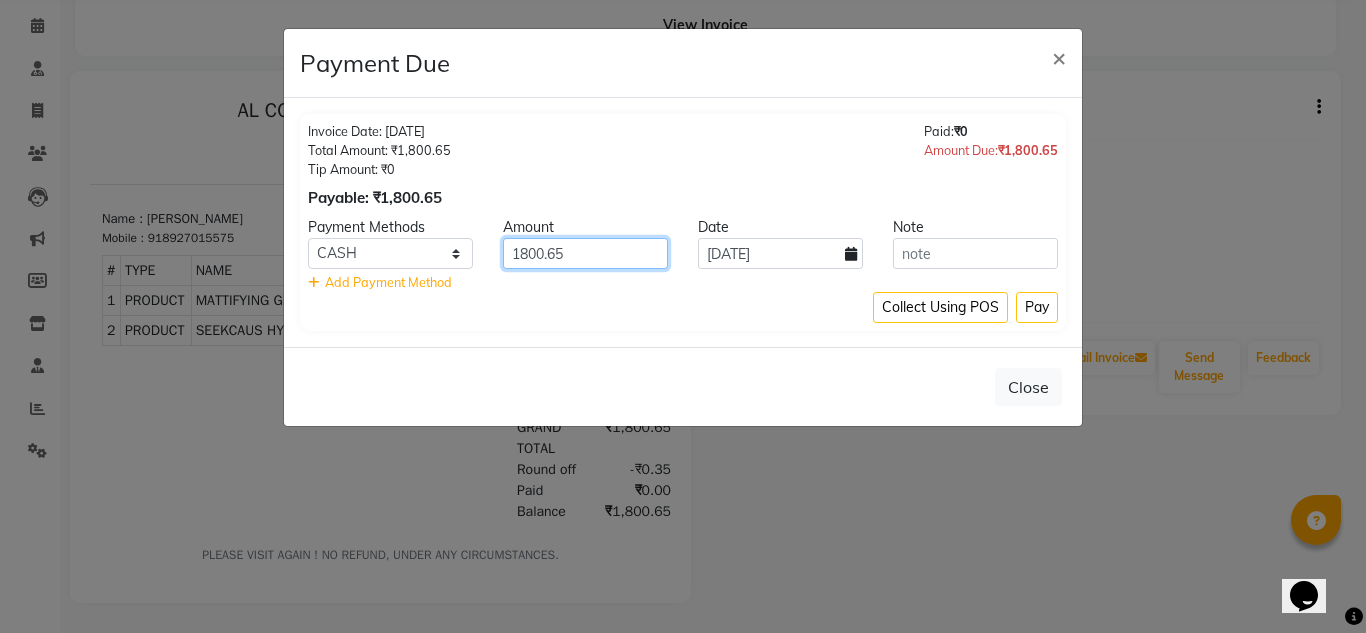click on "1800.65" 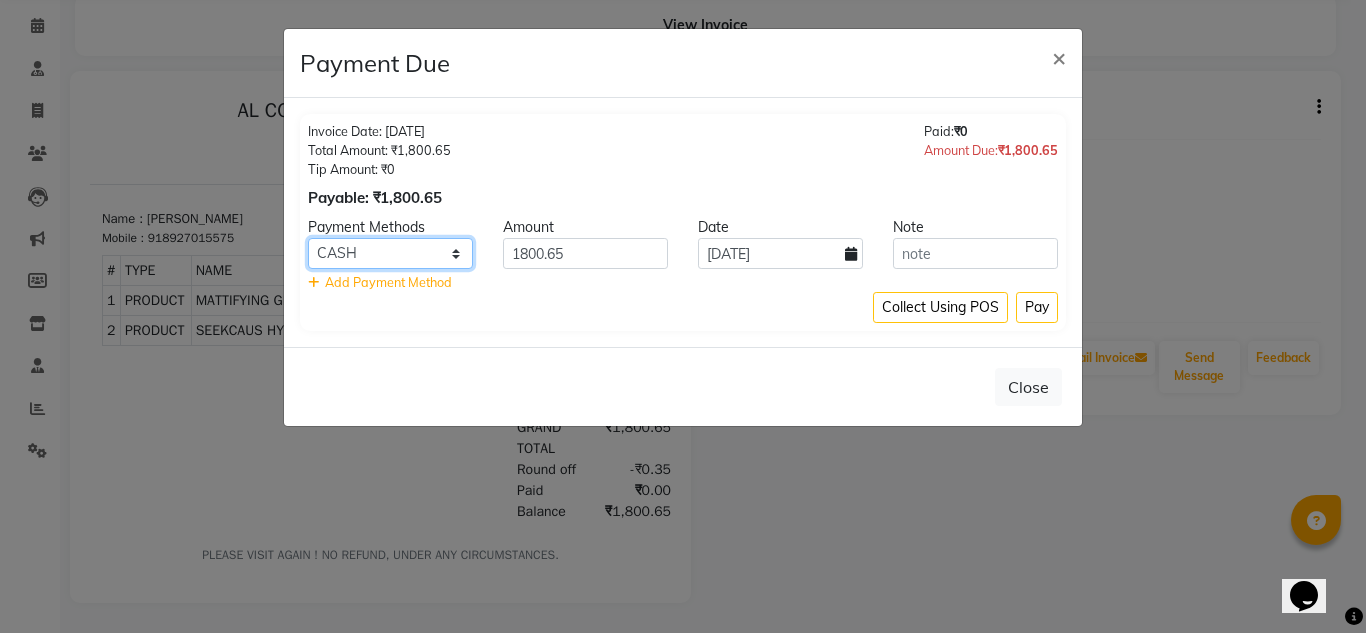 click on "CASH CARD ONLINE CUSTOM GPay PayTM PhonePe UPI NearBuy Loan BharatPay Cheque MosamBee MI Voucher Bank Family Visa Card Master Card BharatPay Card UPI BharatPay Other Cards Juice by MCB MyT Money MariDeal DefiDeal [DOMAIN_NAME] THD TCL CEdge Card M UPI M UPI Axis UPI Union Card (Indian Bank) Card (DL Bank) RS BTC Wellnessta Razorpay Complimentary Nift Spa Finder Spa Week Venmo BFL LoanTap SaveIN GMoney ATH Movil On Account Chamber Gift Card Trade Comp Donation Card on File Envision BRAC Card City Card bKash Credit Card Debit Card Shoutlo LUZO Jazz Cash AmEx Discover Tabby Online W Room Charge Room Charge USD Room Charge Euro Room Charge EGP Room Charge GBP Bajaj Finserv Bad Debts Card: IDFC Card: IOB Coupon Gcash PayMaya Instamojo COnline UOnline SOnline SCard Paypal PPR PPV PPC PPN PPG PPE CAMP Benefit ATH Movil Dittor App Rupay Diners iPrepaid iPackage District App Pine Labs Cash Payment Pnb Bank GPay NT Cash Lash GPay Lash Cash Nail GPay Nail Cash BANKTANSFER Dreamfolks [PERSON_NAME] SBI Save-In Nail Card Lash Card" 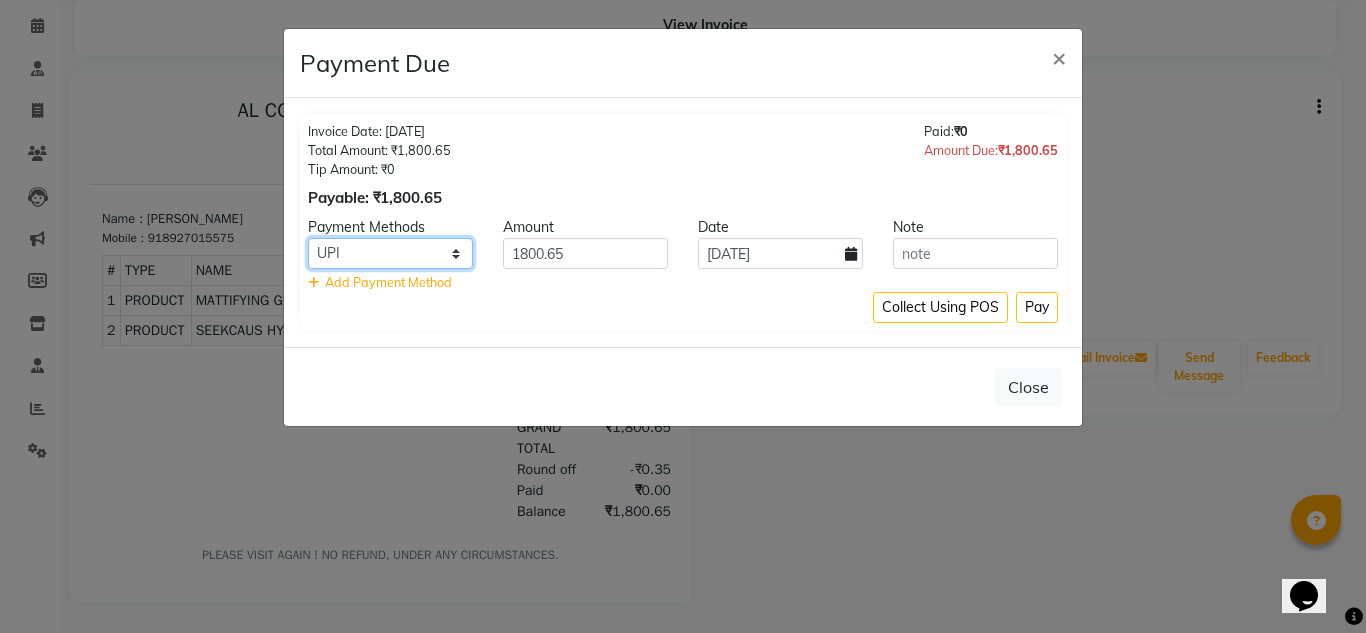 click on "CASH CARD ONLINE CUSTOM GPay PayTM PhonePe UPI NearBuy Loan BharatPay Cheque MosamBee MI Voucher Bank Family Visa Card Master Card BharatPay Card UPI BharatPay Other Cards Juice by MCB MyT Money MariDeal DefiDeal [DOMAIN_NAME] THD TCL CEdge Card M UPI M UPI Axis UPI Union Card (Indian Bank) Card (DL Bank) RS BTC Wellnessta Razorpay Complimentary Nift Spa Finder Spa Week Venmo BFL LoanTap SaveIN GMoney ATH Movil On Account Chamber Gift Card Trade Comp Donation Card on File Envision BRAC Card City Card bKash Credit Card Debit Card Shoutlo LUZO Jazz Cash AmEx Discover Tabby Online W Room Charge Room Charge USD Room Charge Euro Room Charge EGP Room Charge GBP Bajaj Finserv Bad Debts Card: IDFC Card: IOB Coupon Gcash PayMaya Instamojo COnline UOnline SOnline SCard Paypal PPR PPV PPC PPN PPG PPE CAMP Benefit ATH Movil Dittor App Rupay Diners iPrepaid iPackage District App Pine Labs Cash Payment Pnb Bank GPay NT Cash Lash GPay Lash Cash Nail GPay Nail Cash BANKTANSFER Dreamfolks [PERSON_NAME] SBI Save-In Nail Card Lash Card" 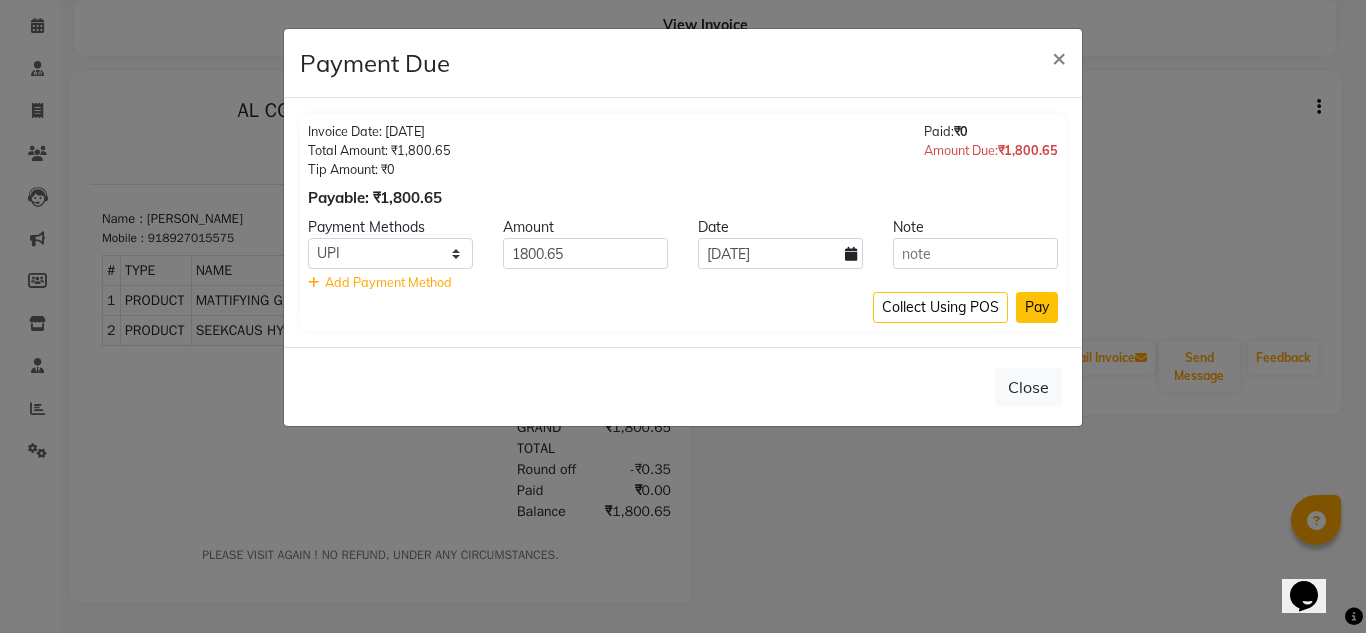 click on "Pay" 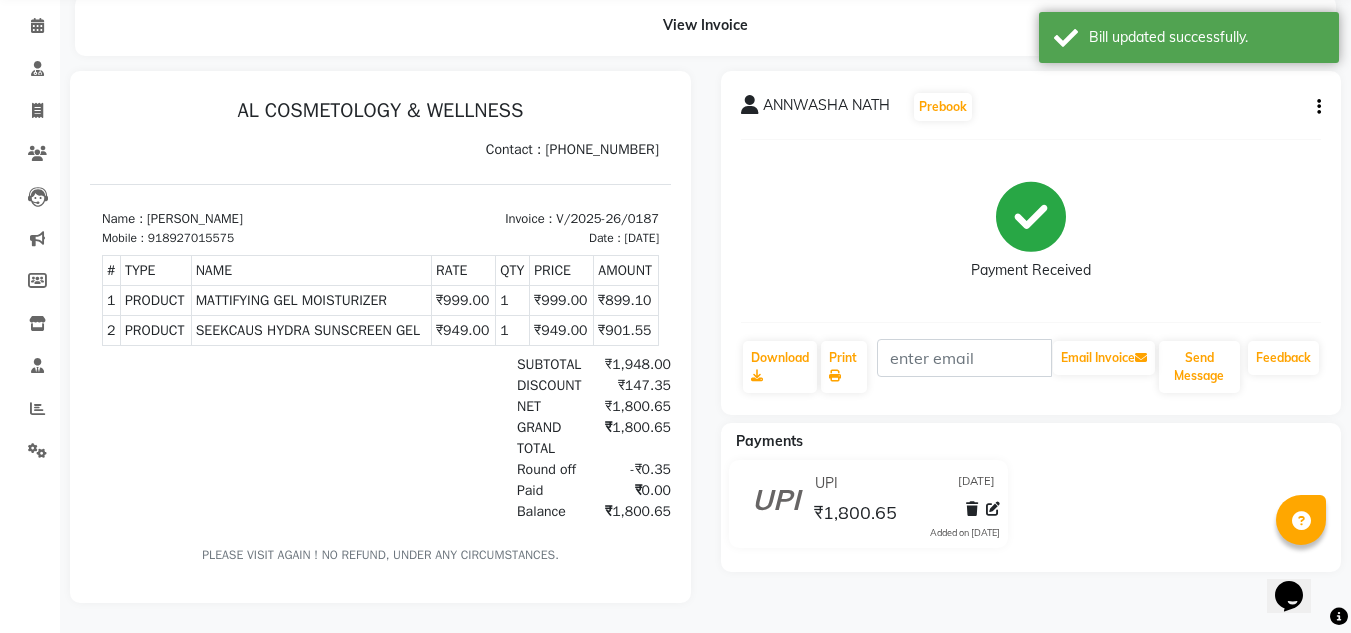 scroll, scrollTop: 50, scrollLeft: 0, axis: vertical 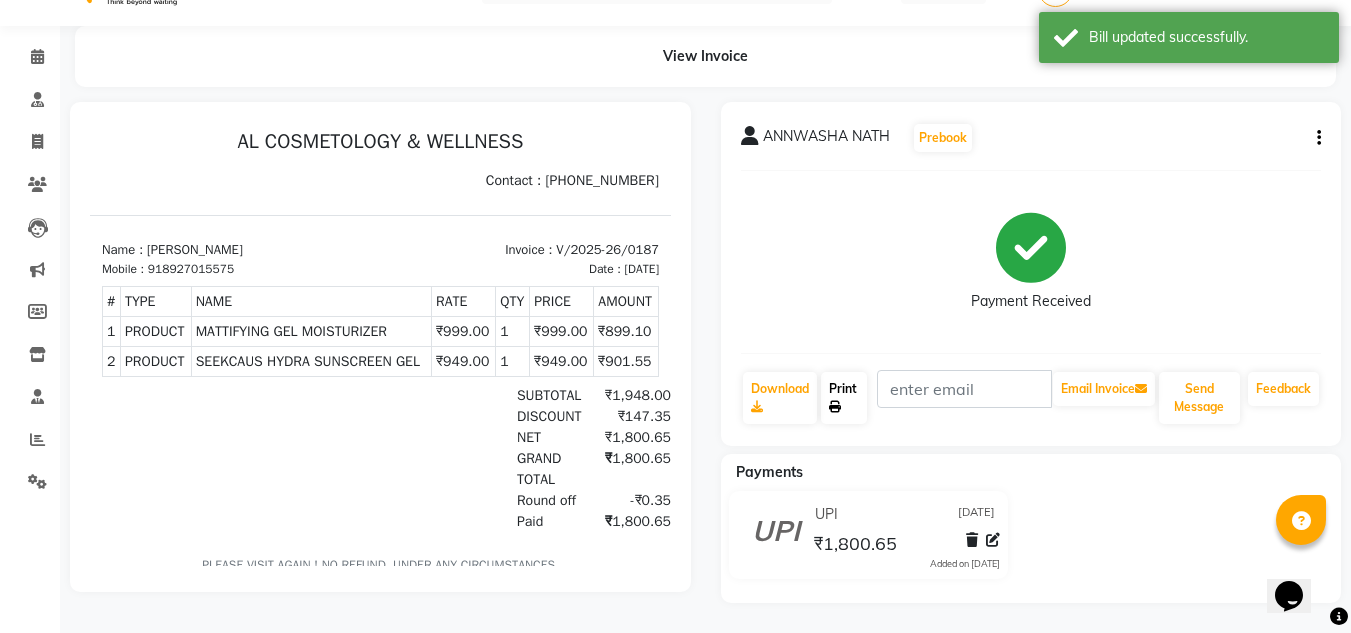 click on "Print" 